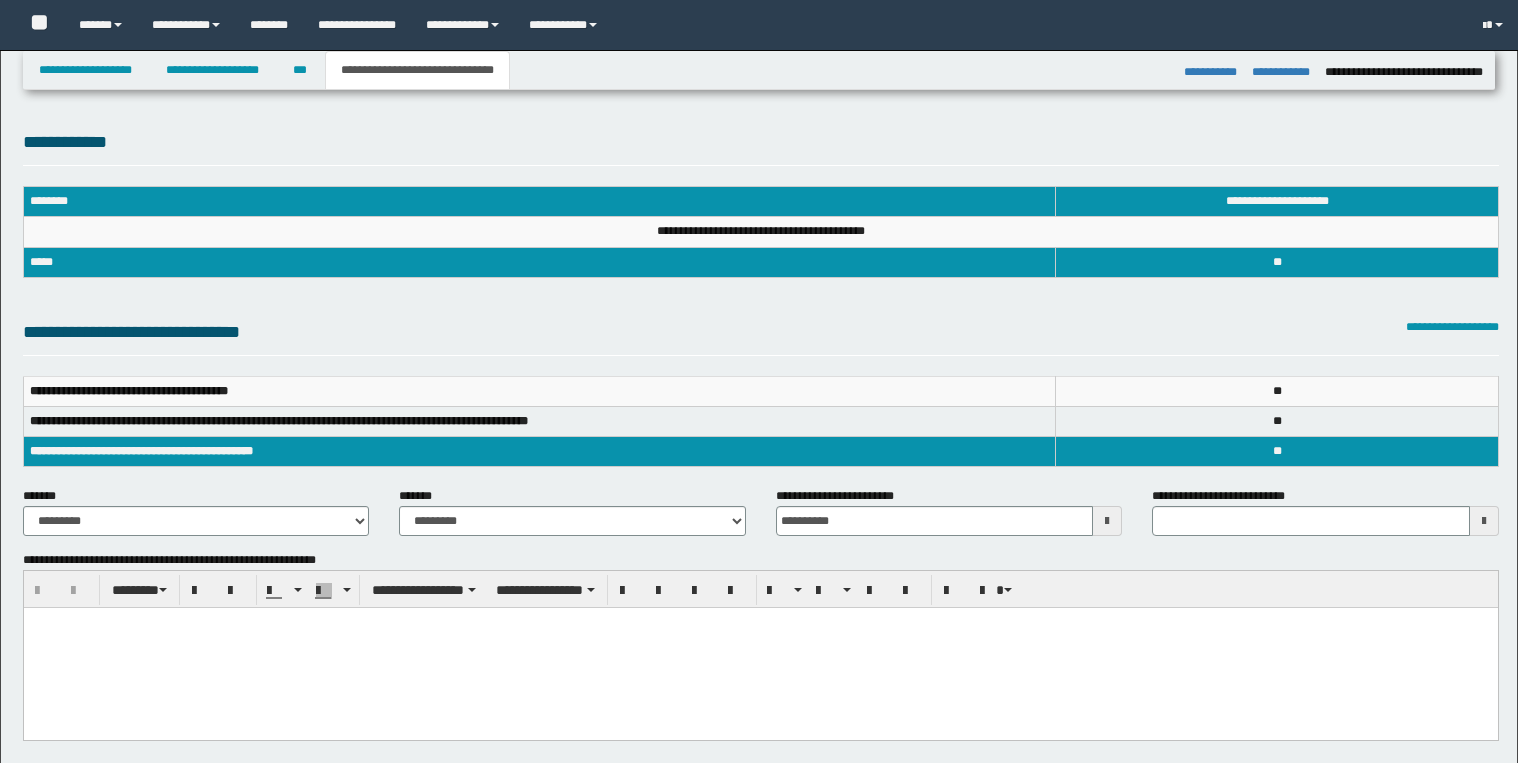select on "*" 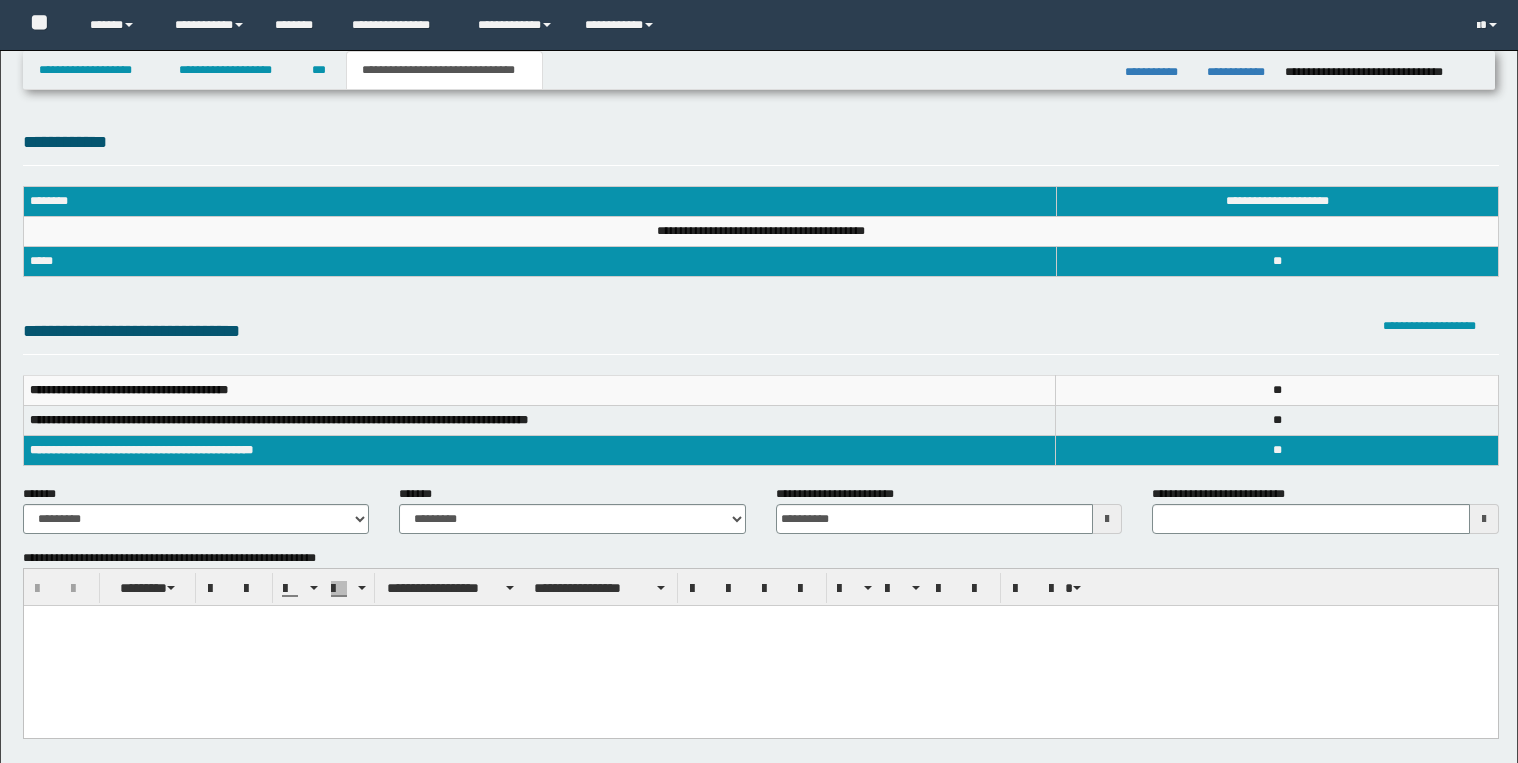 scroll, scrollTop: 0, scrollLeft: 0, axis: both 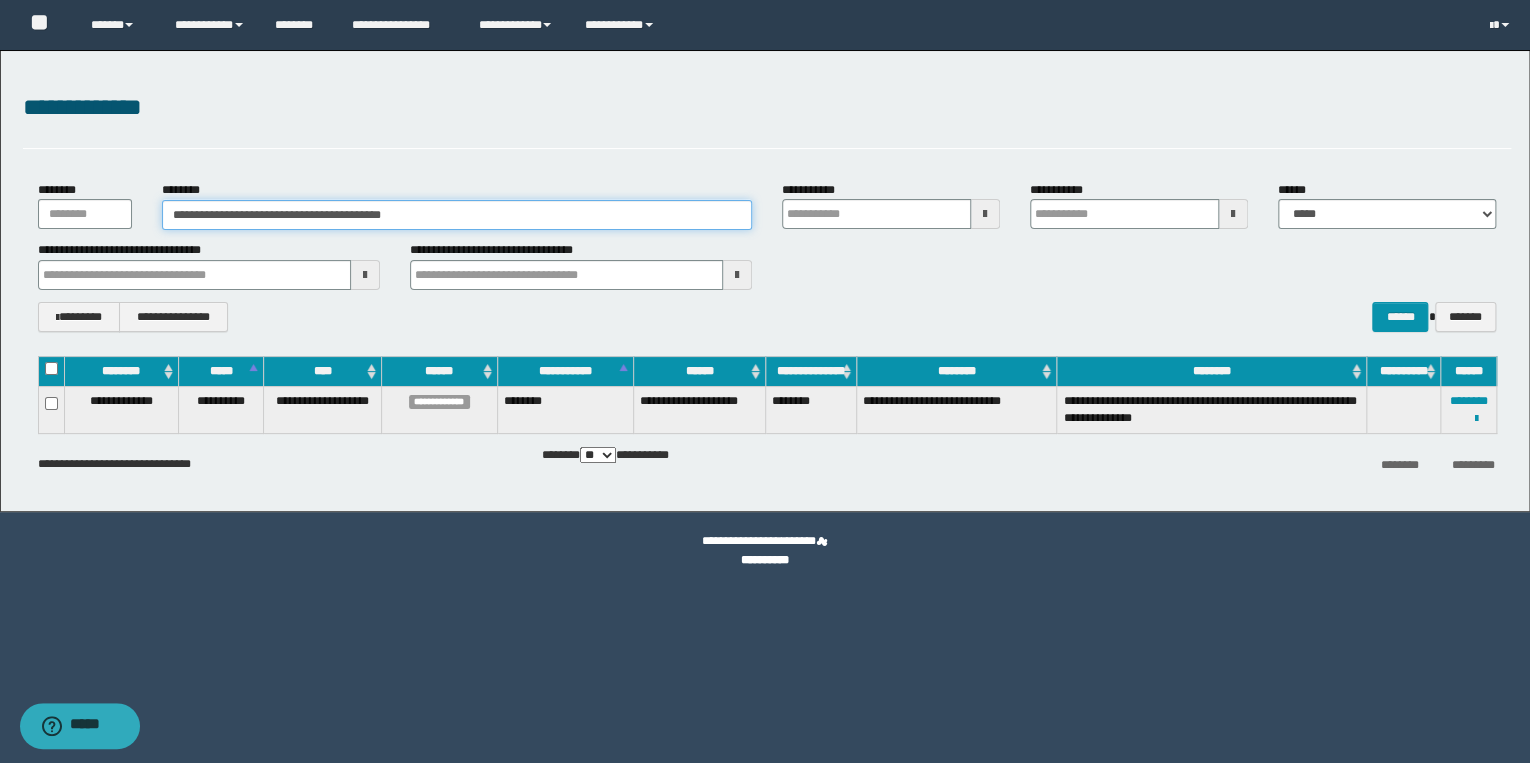 drag, startPoint x: 453, startPoint y: 212, endPoint x: 116, endPoint y: 212, distance: 337 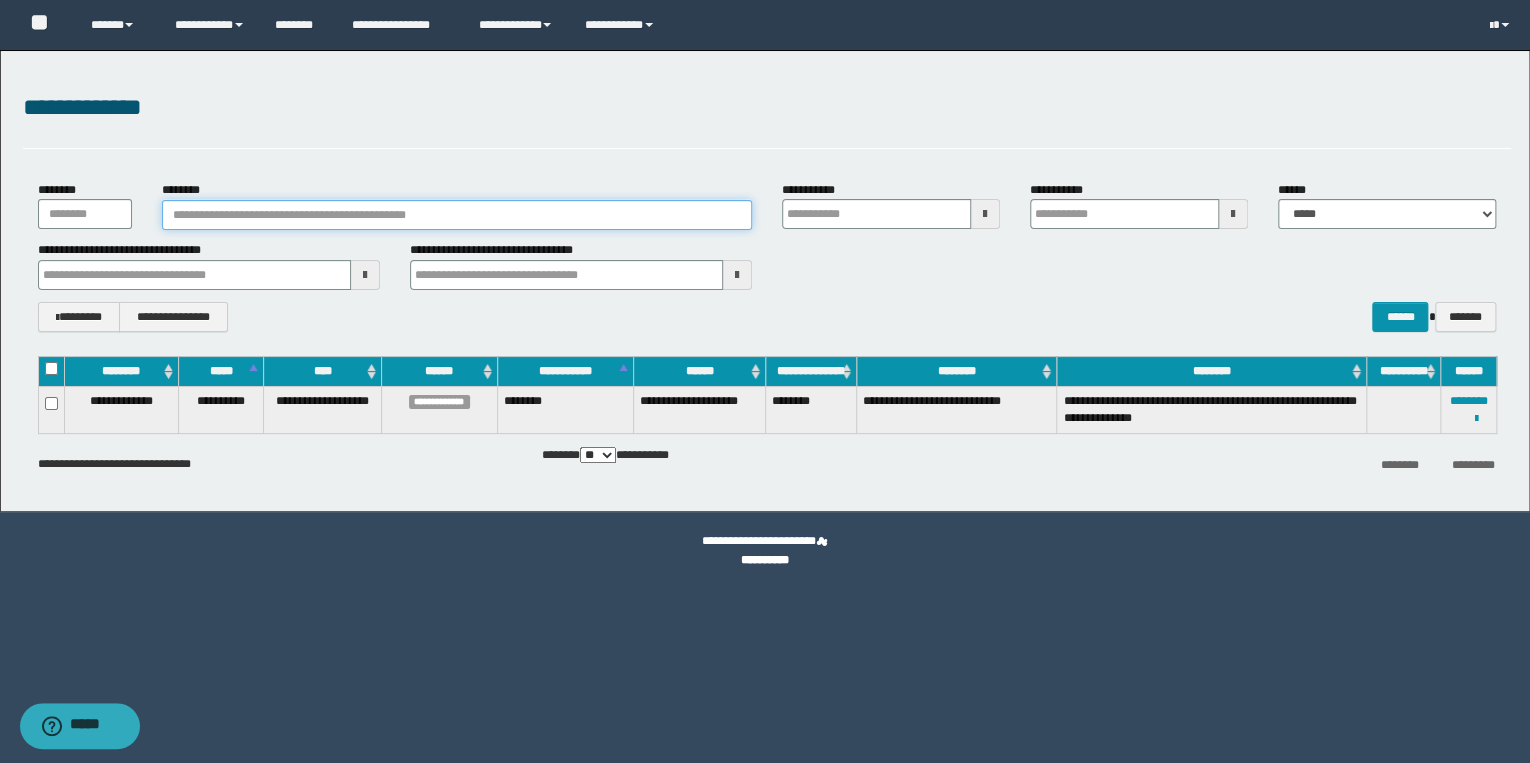 click on "********" at bounding box center (457, 215) 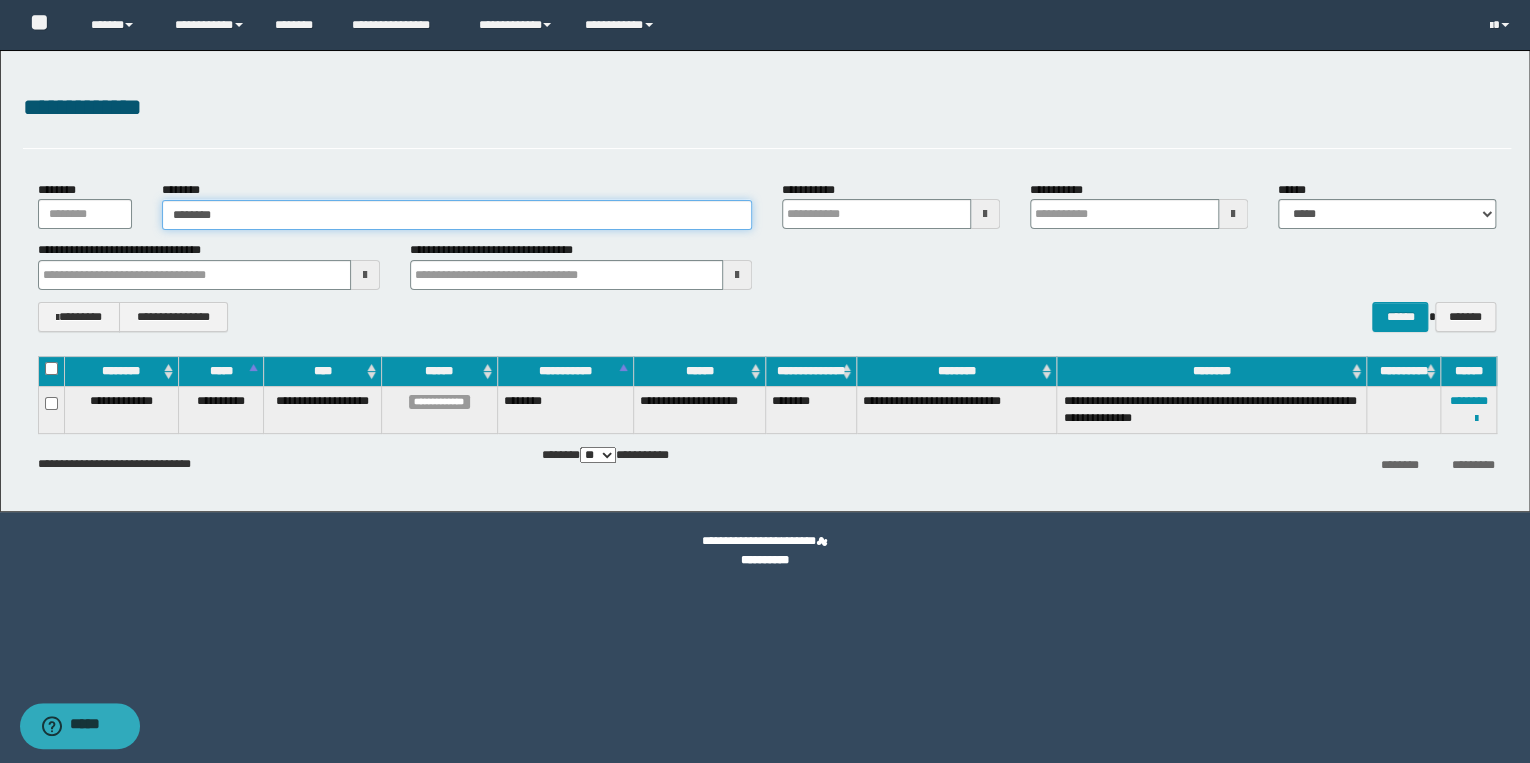 type on "********" 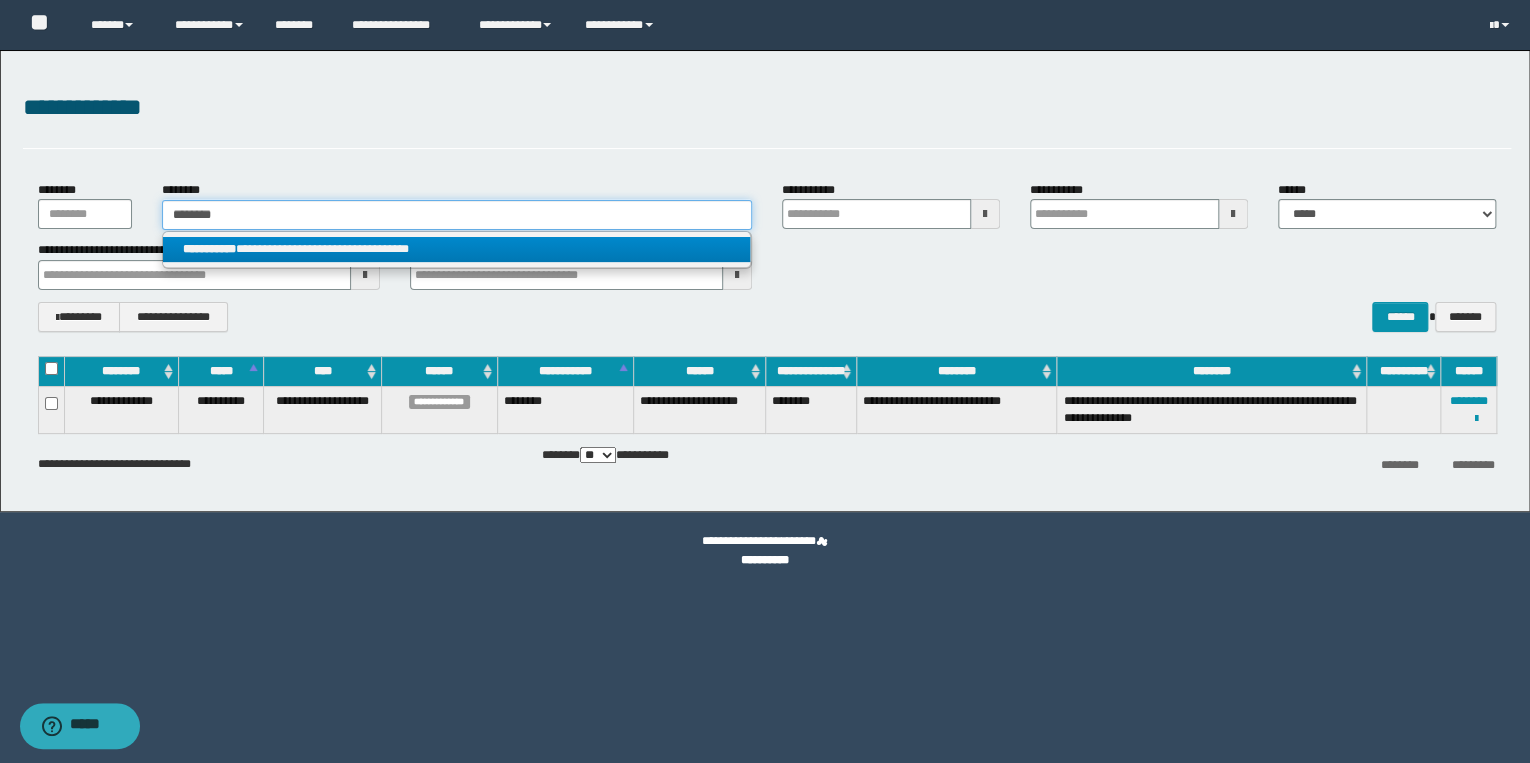 type on "********" 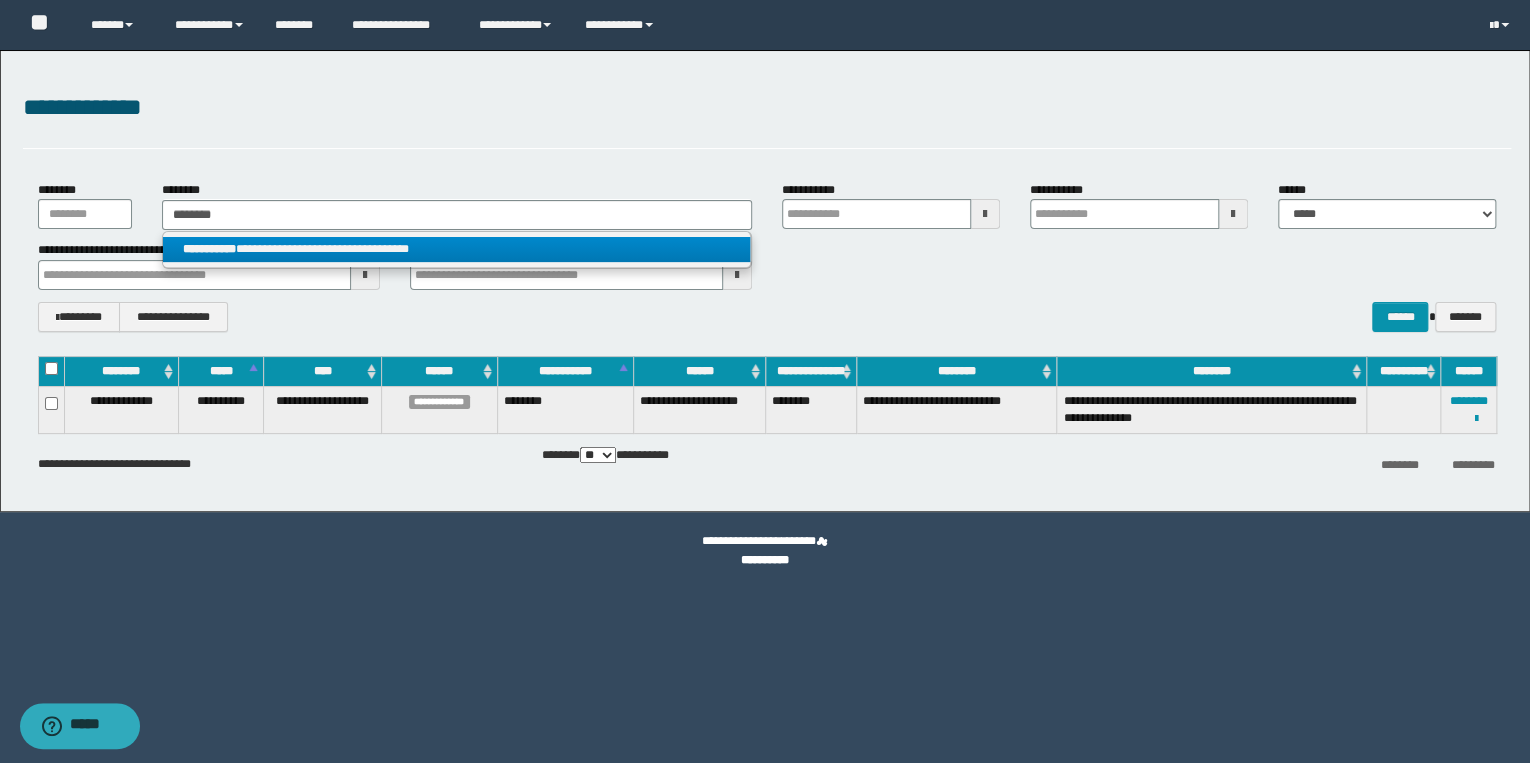 click on "**********" at bounding box center (457, 249) 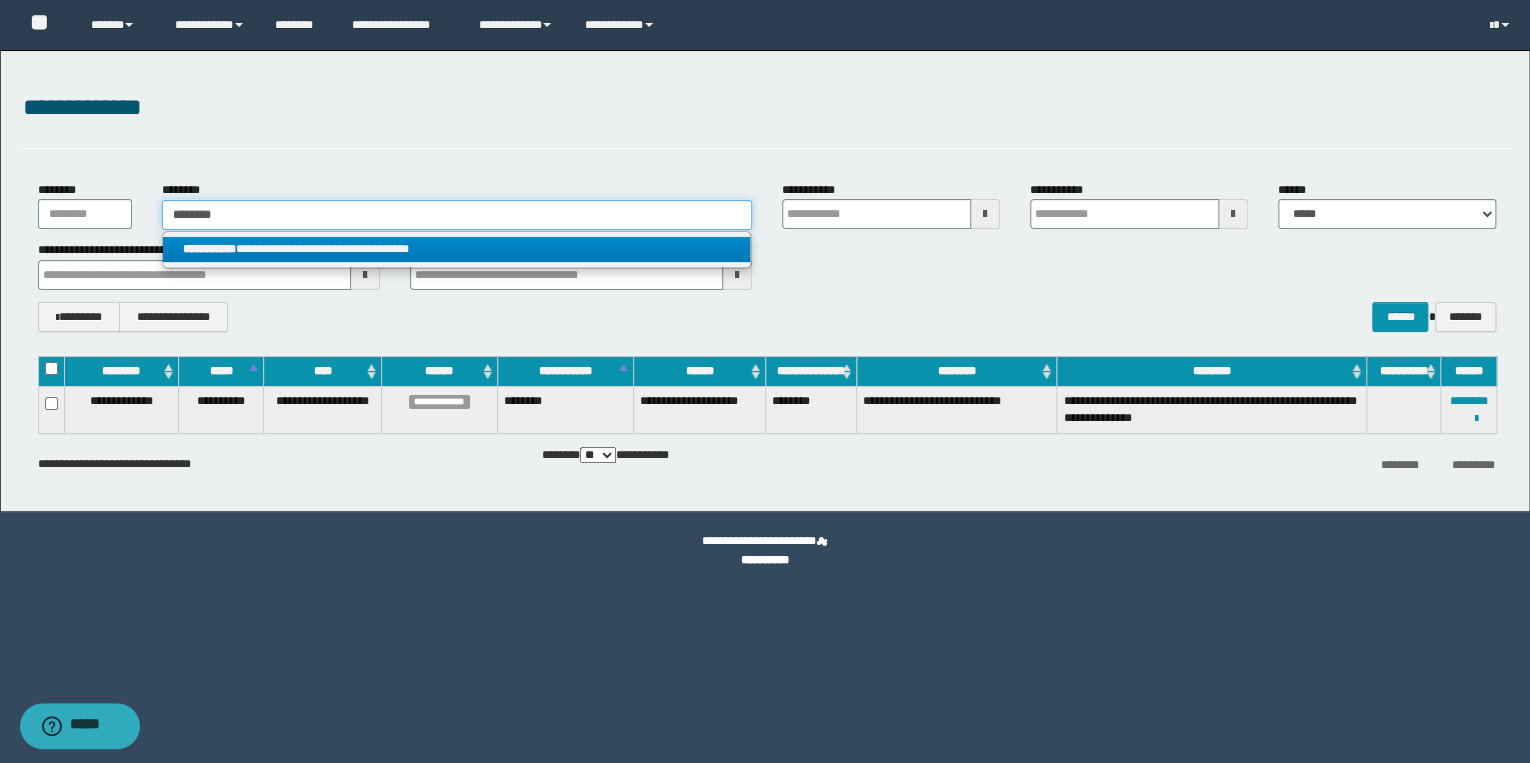 type 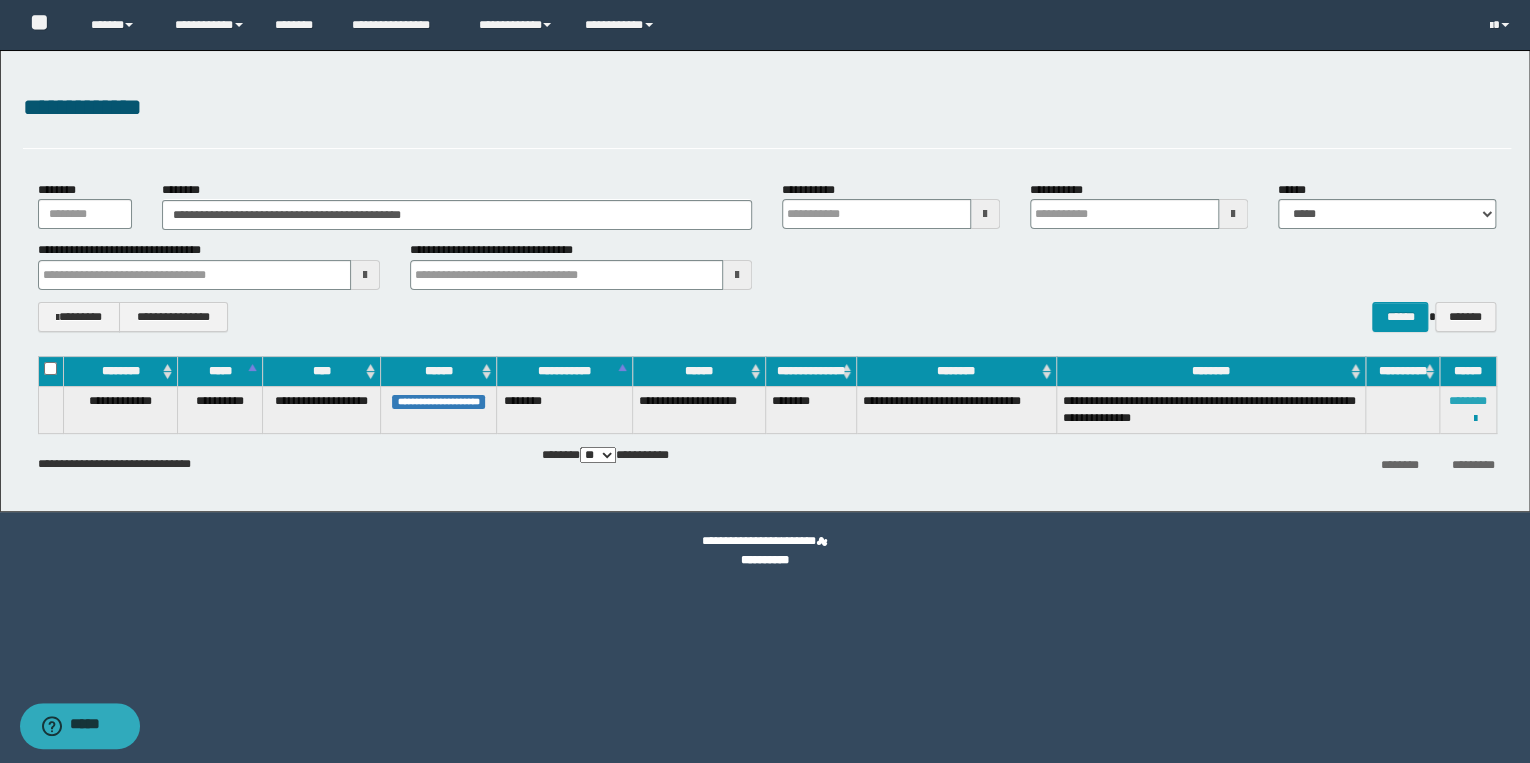 click on "********" at bounding box center [1468, 401] 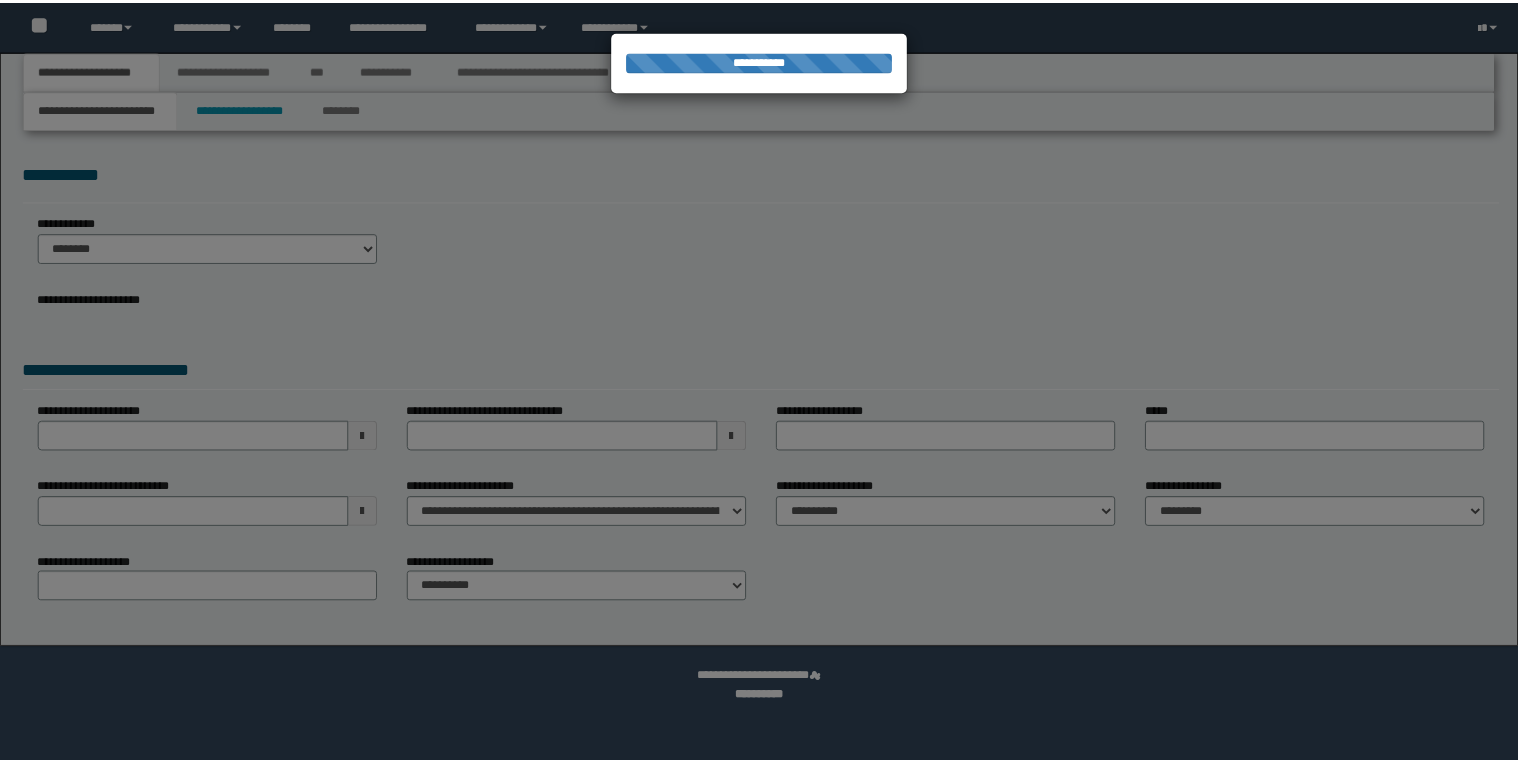 scroll, scrollTop: 0, scrollLeft: 0, axis: both 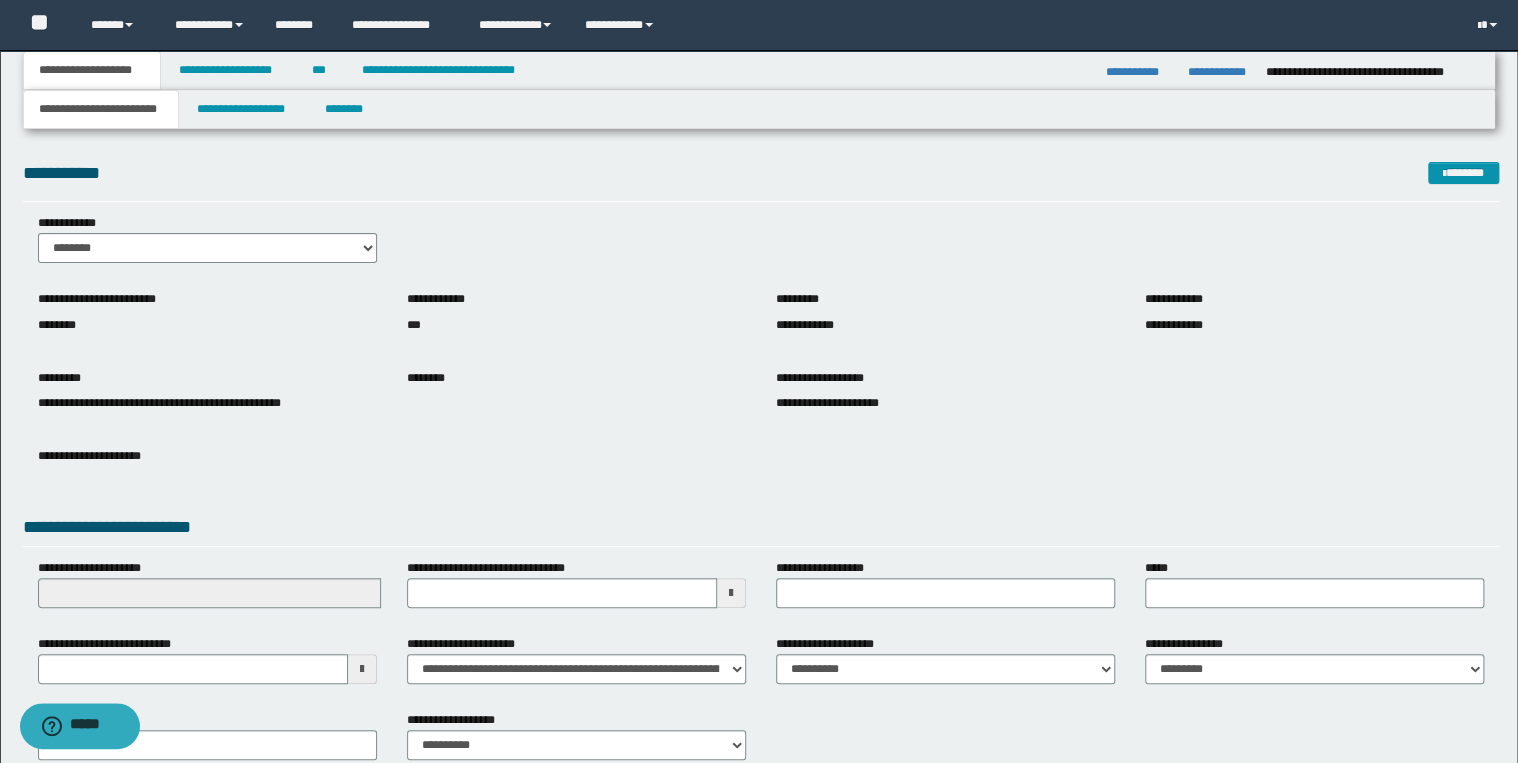 click on "**********" at bounding box center [759, 427] 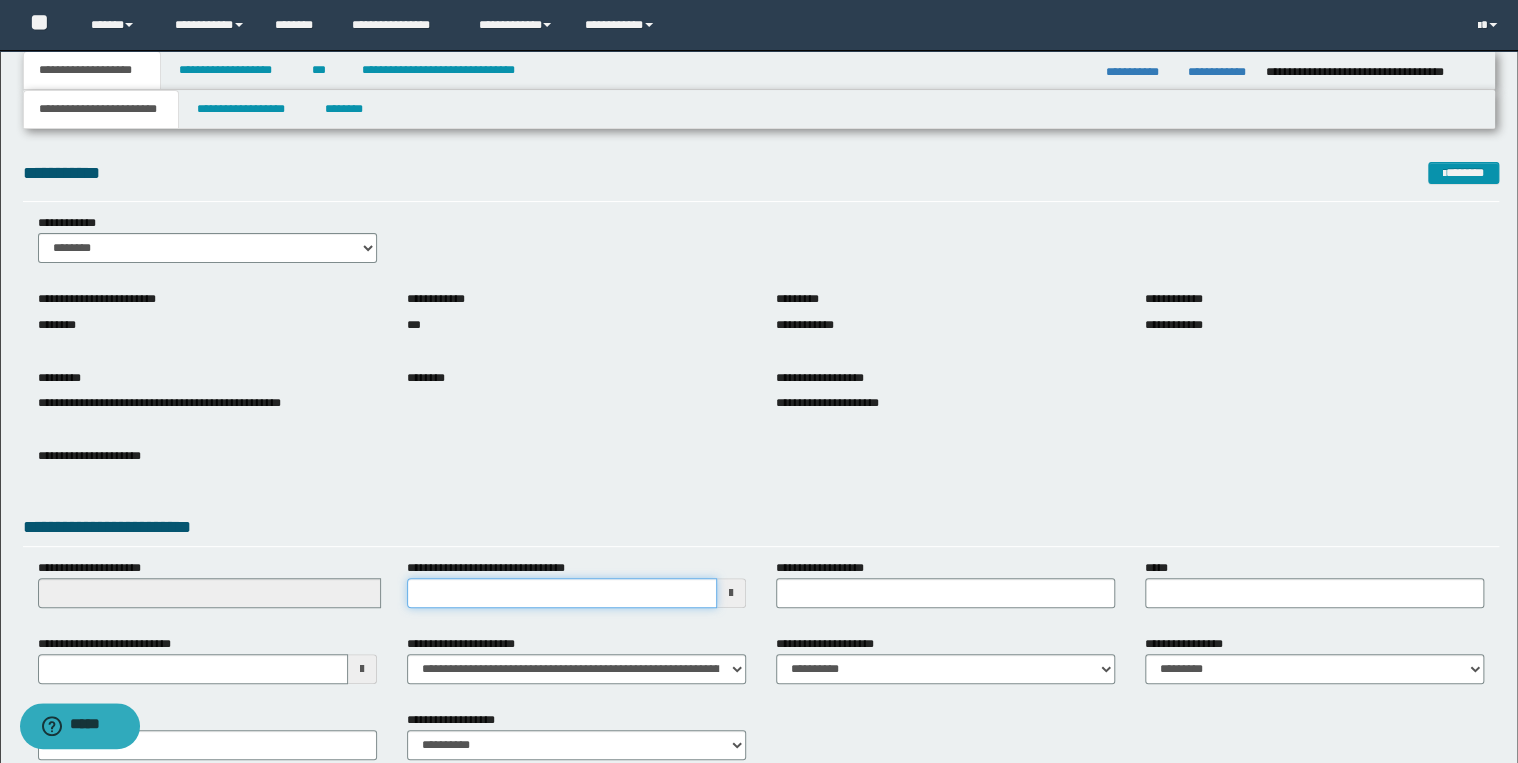 click on "**********" at bounding box center [562, 593] 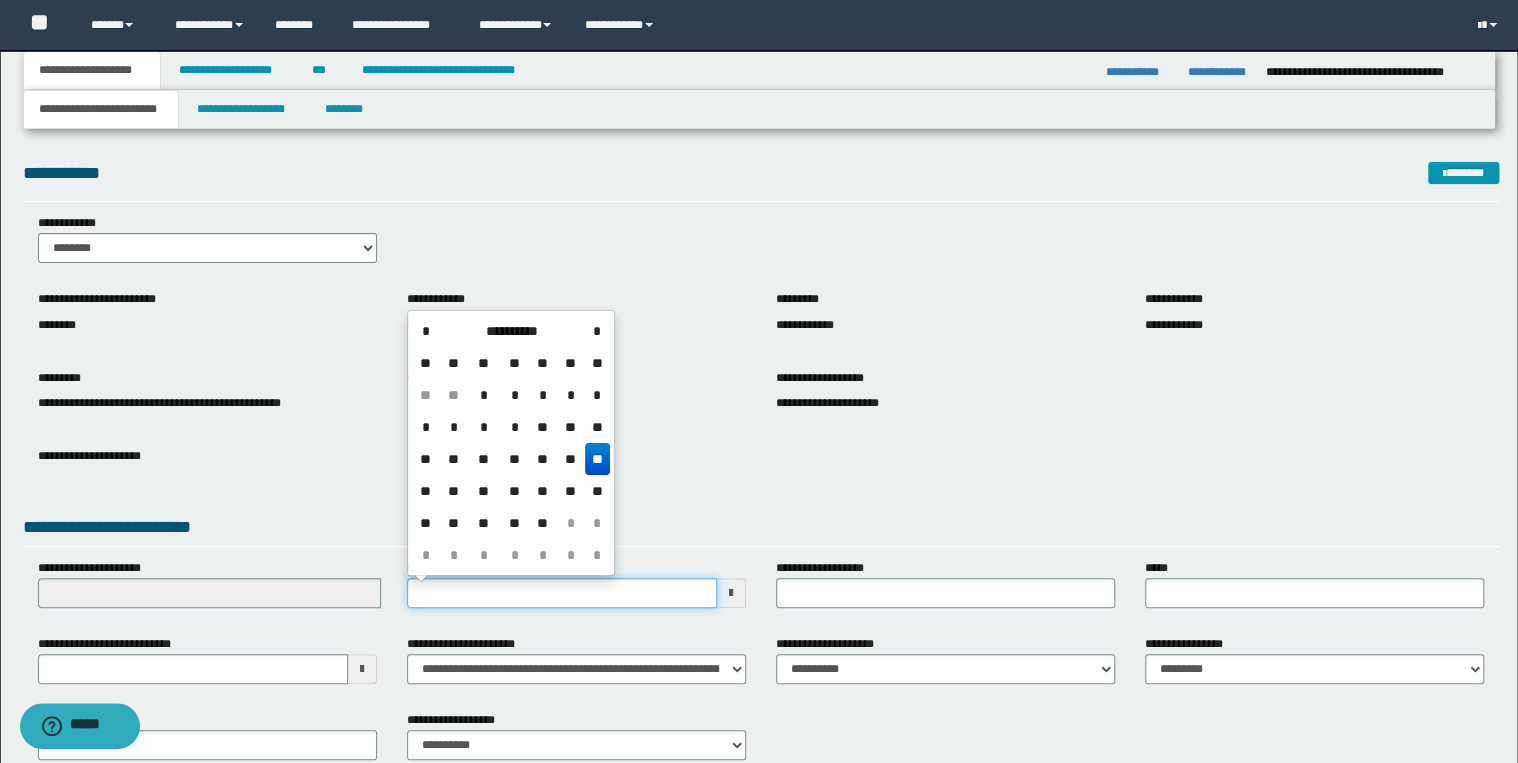 type on "**********" 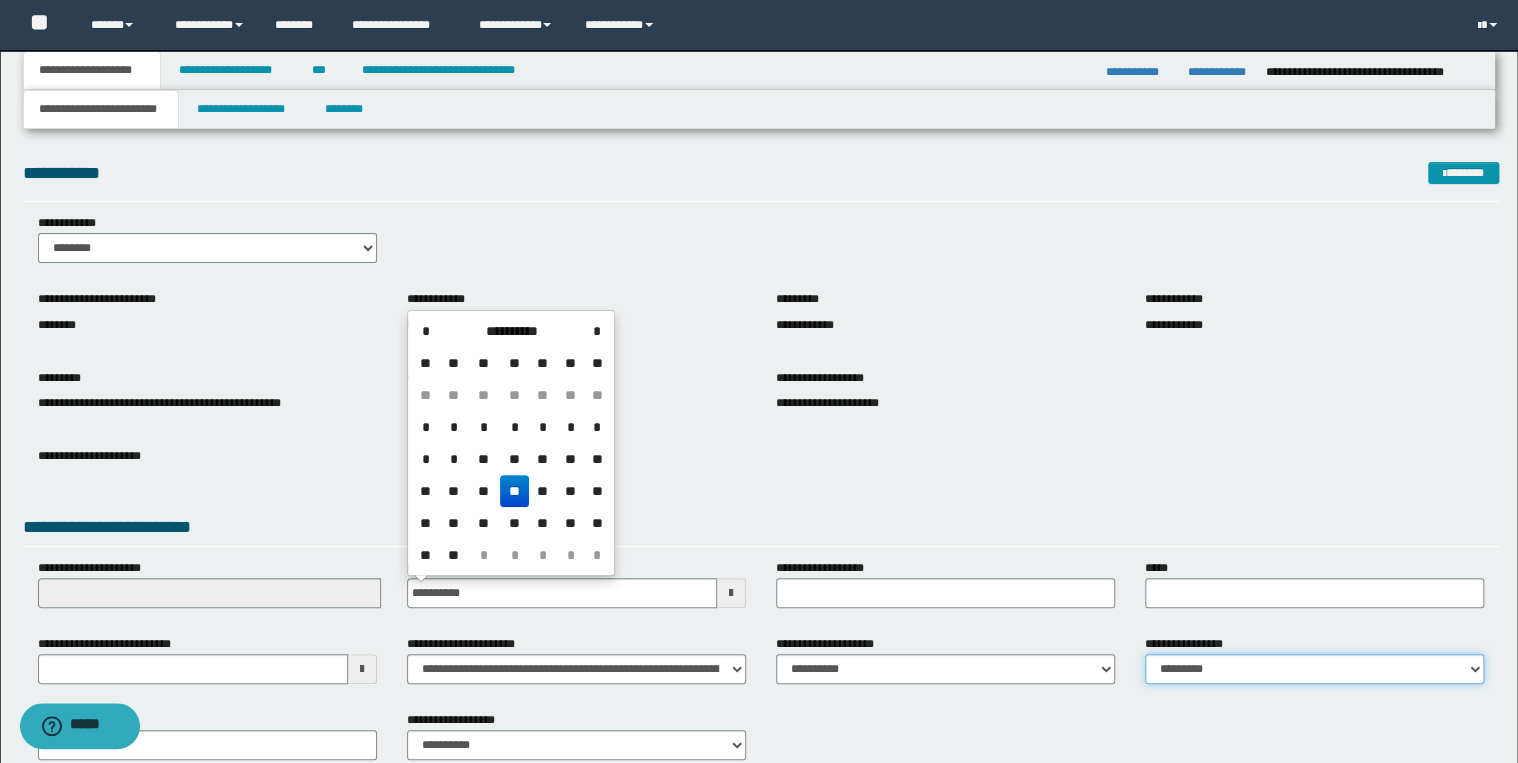 click on "**********" at bounding box center (1314, 669) 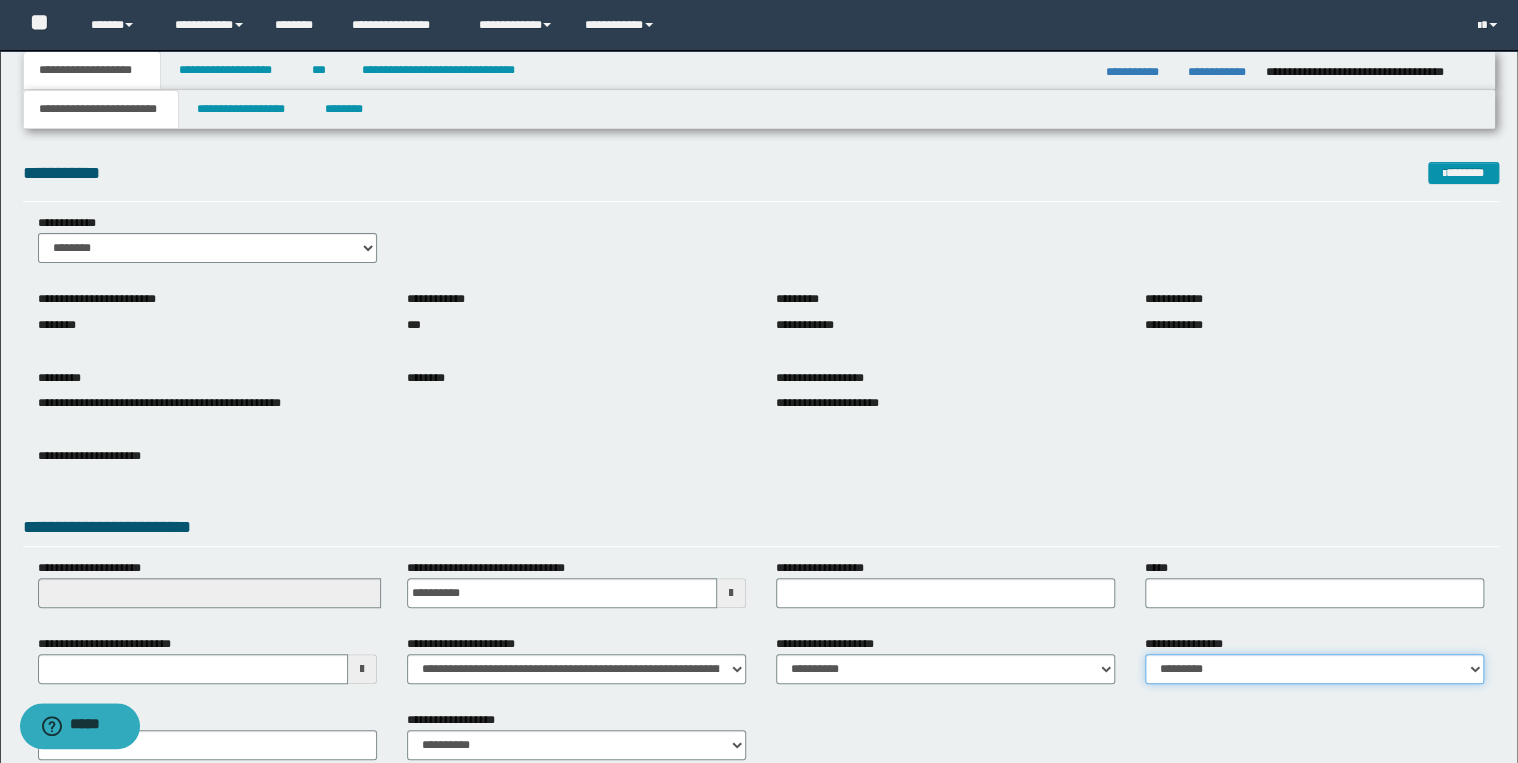 select on "*" 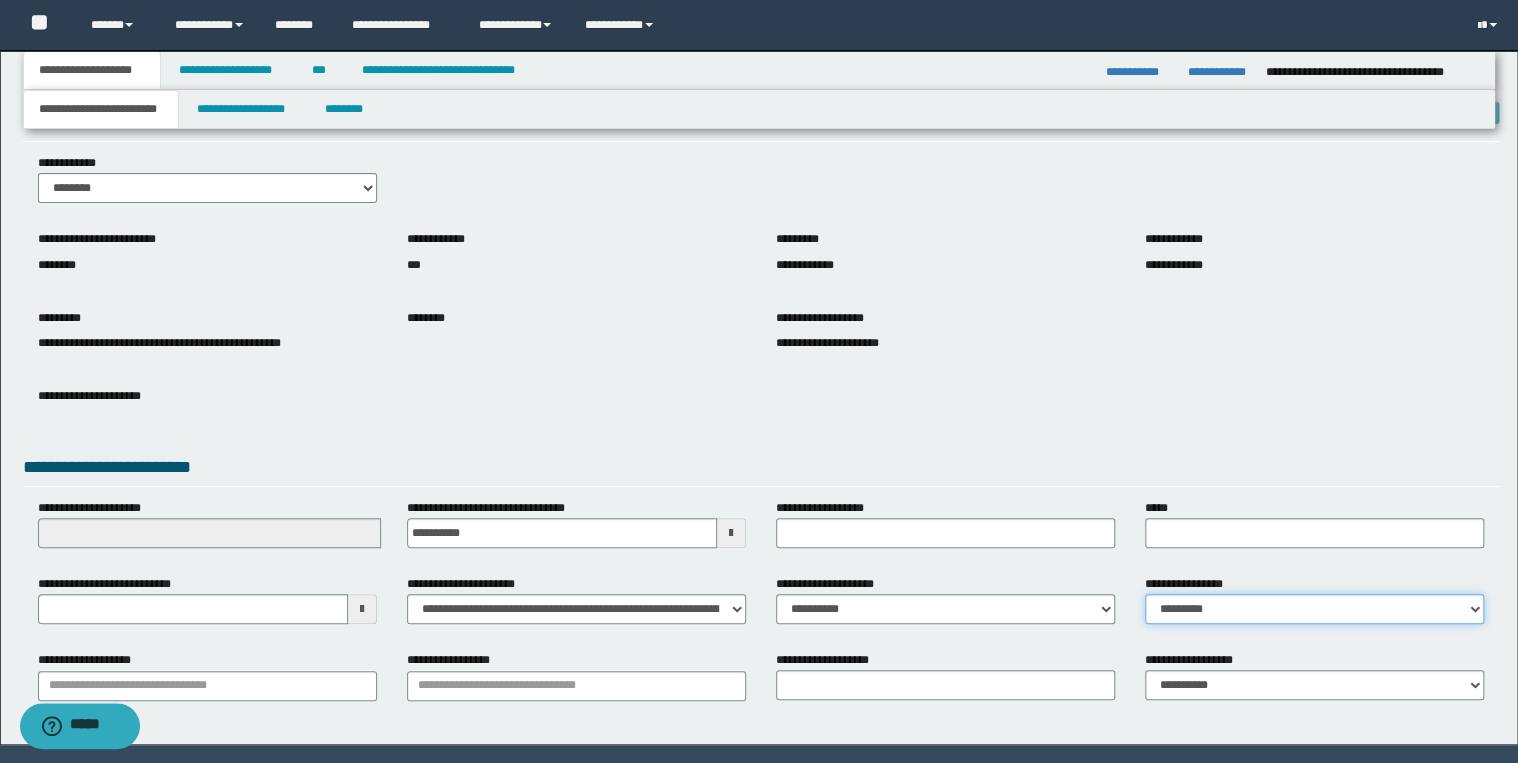 scroll, scrollTop: 120, scrollLeft: 0, axis: vertical 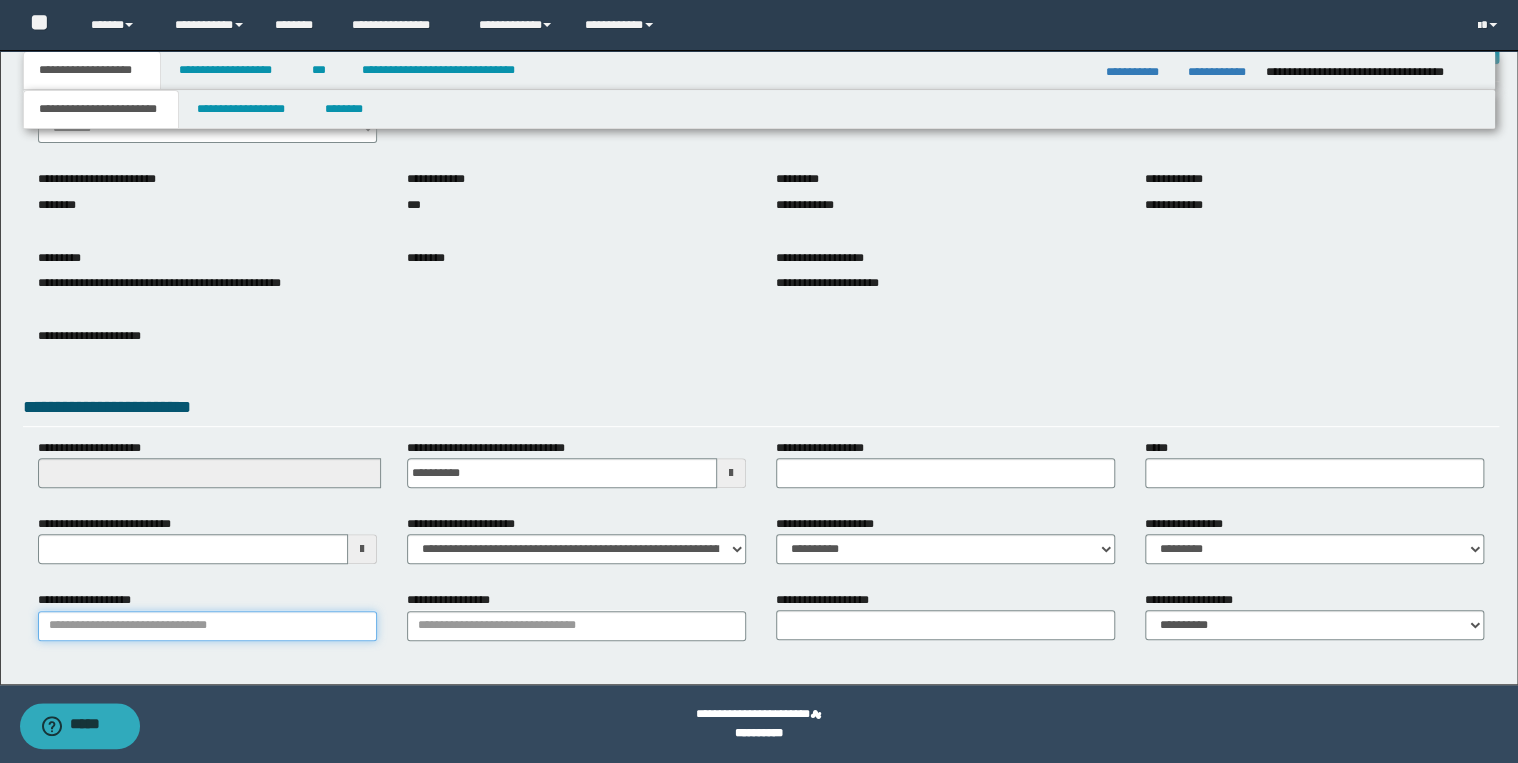 click on "**********" at bounding box center (207, 626) 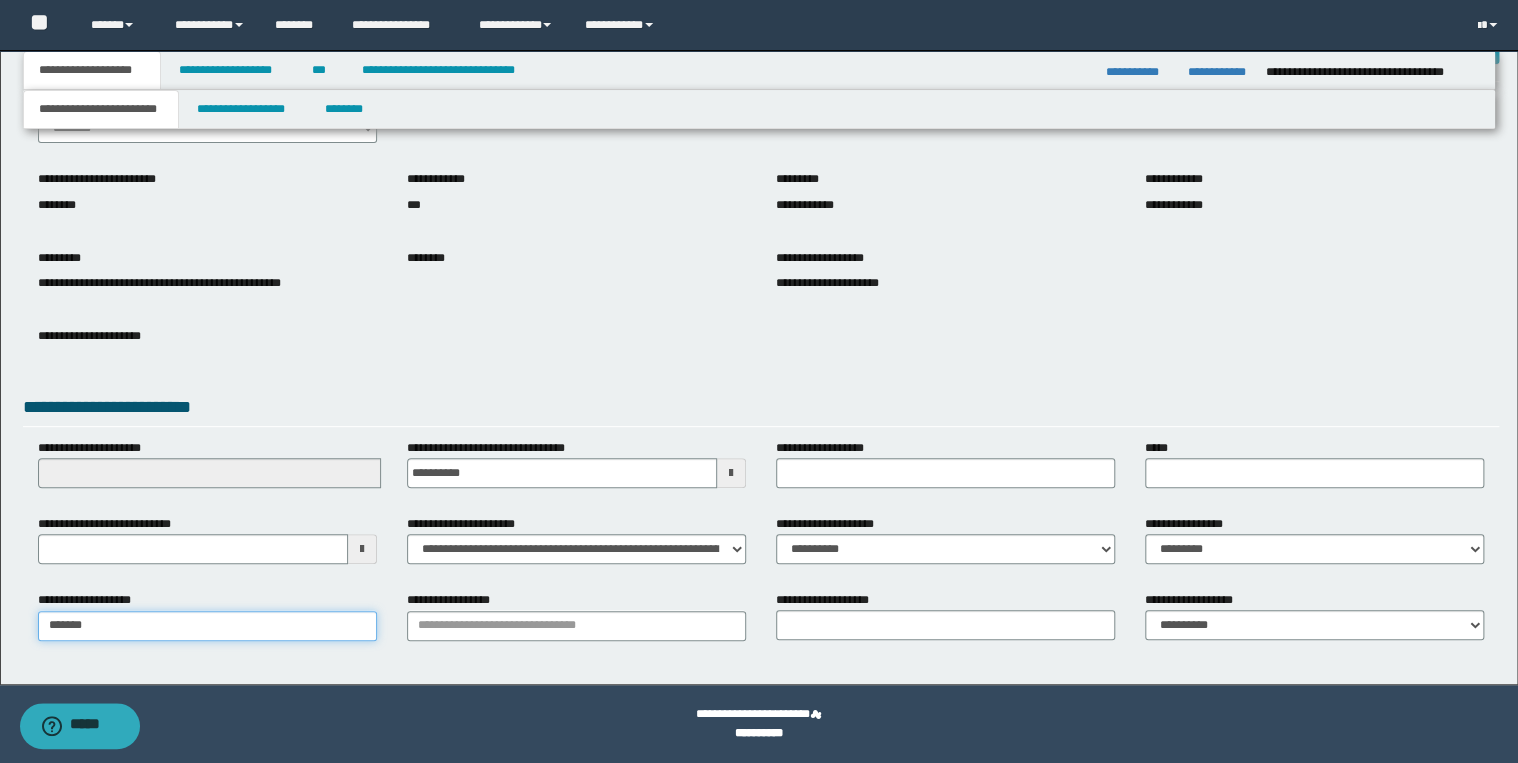 type on "********" 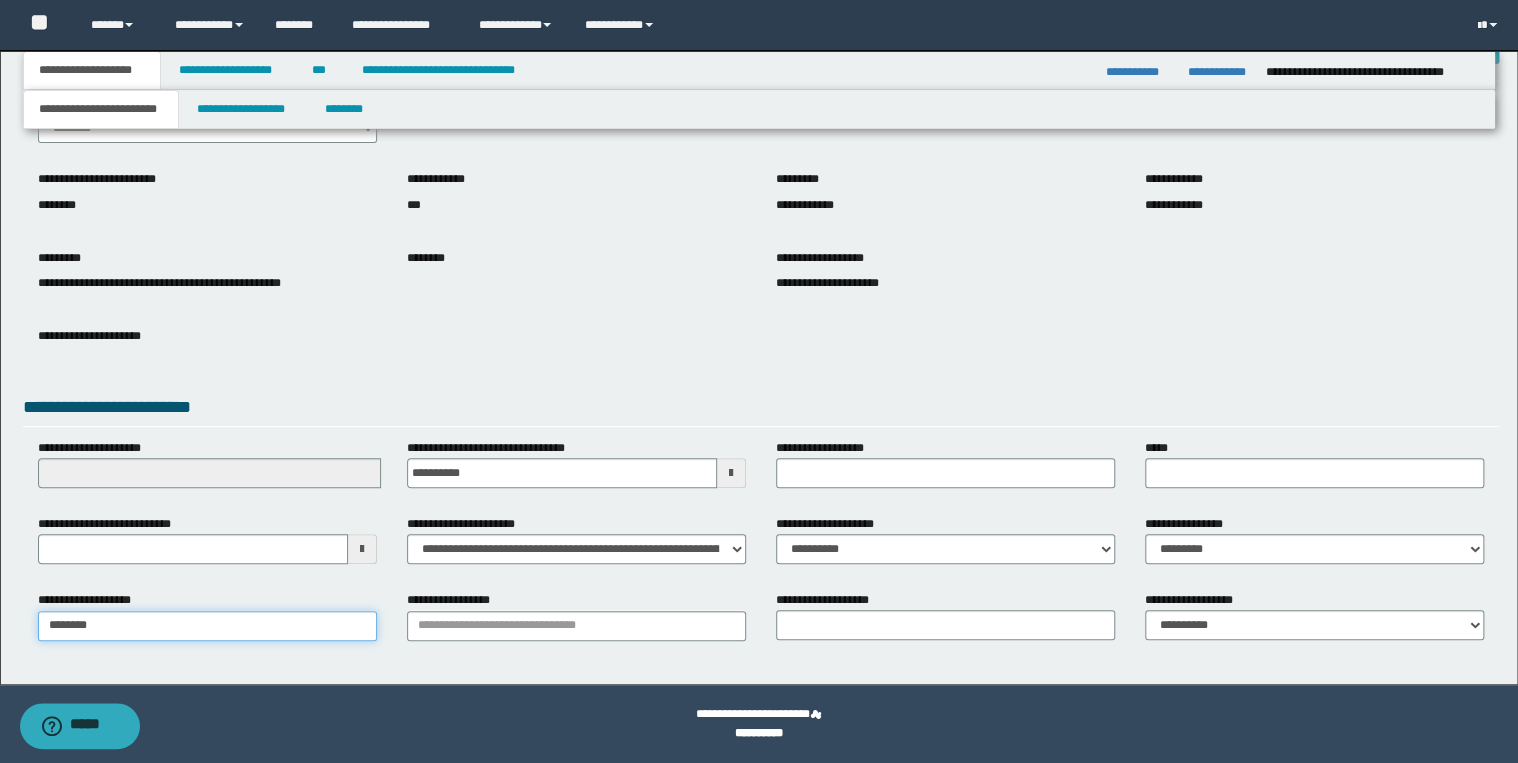 type on "**********" 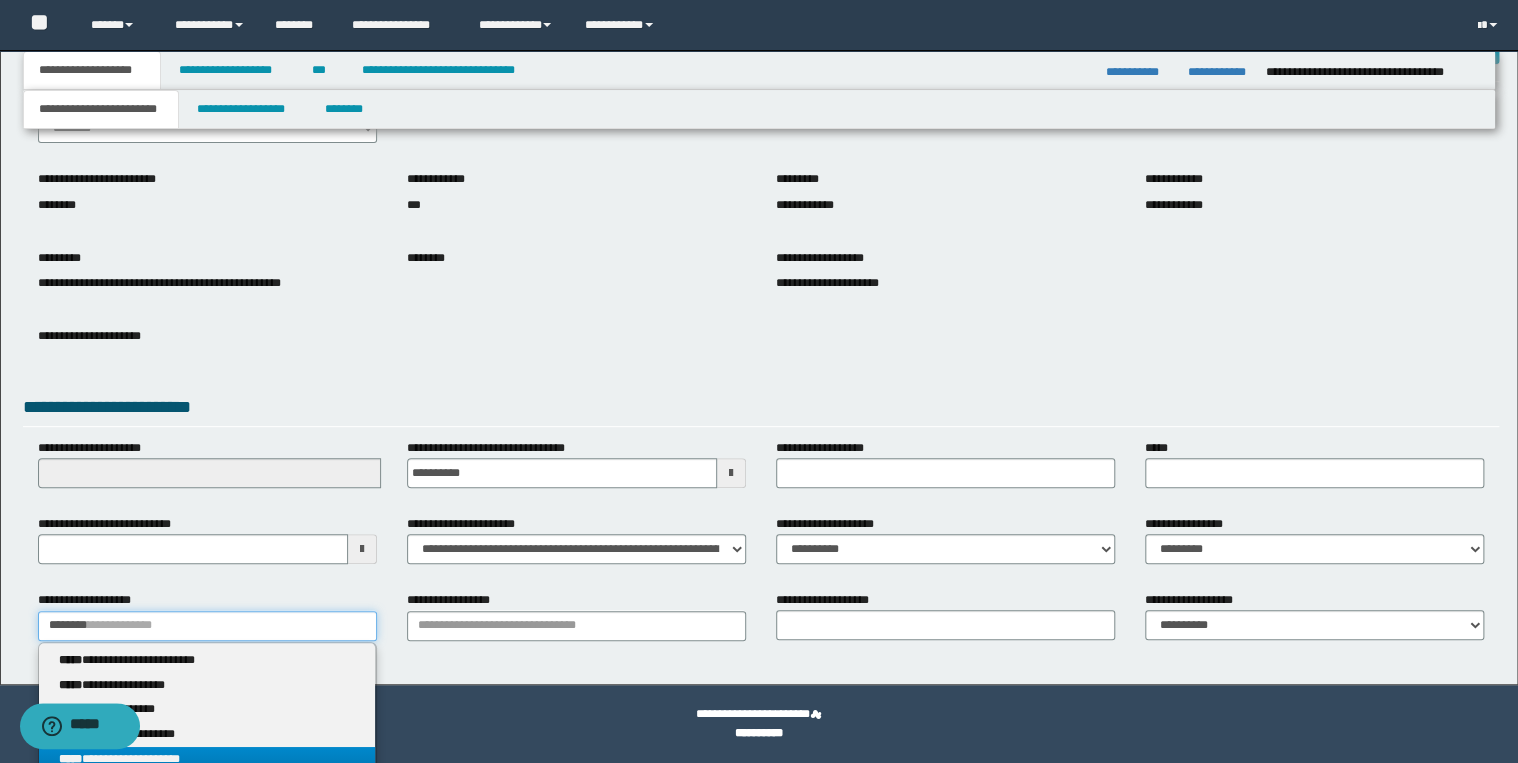 type on "********" 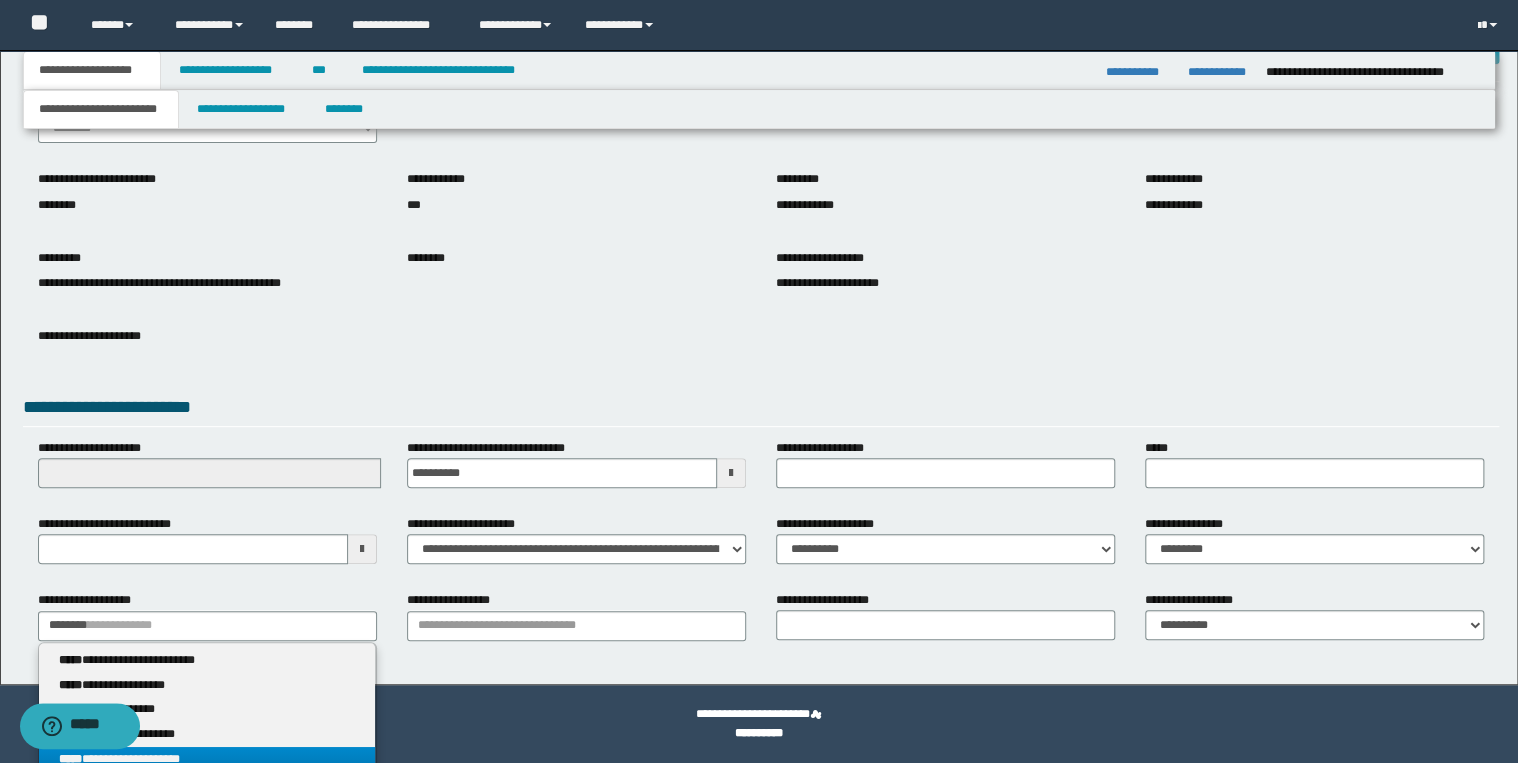 click on "**********" at bounding box center [207, 759] 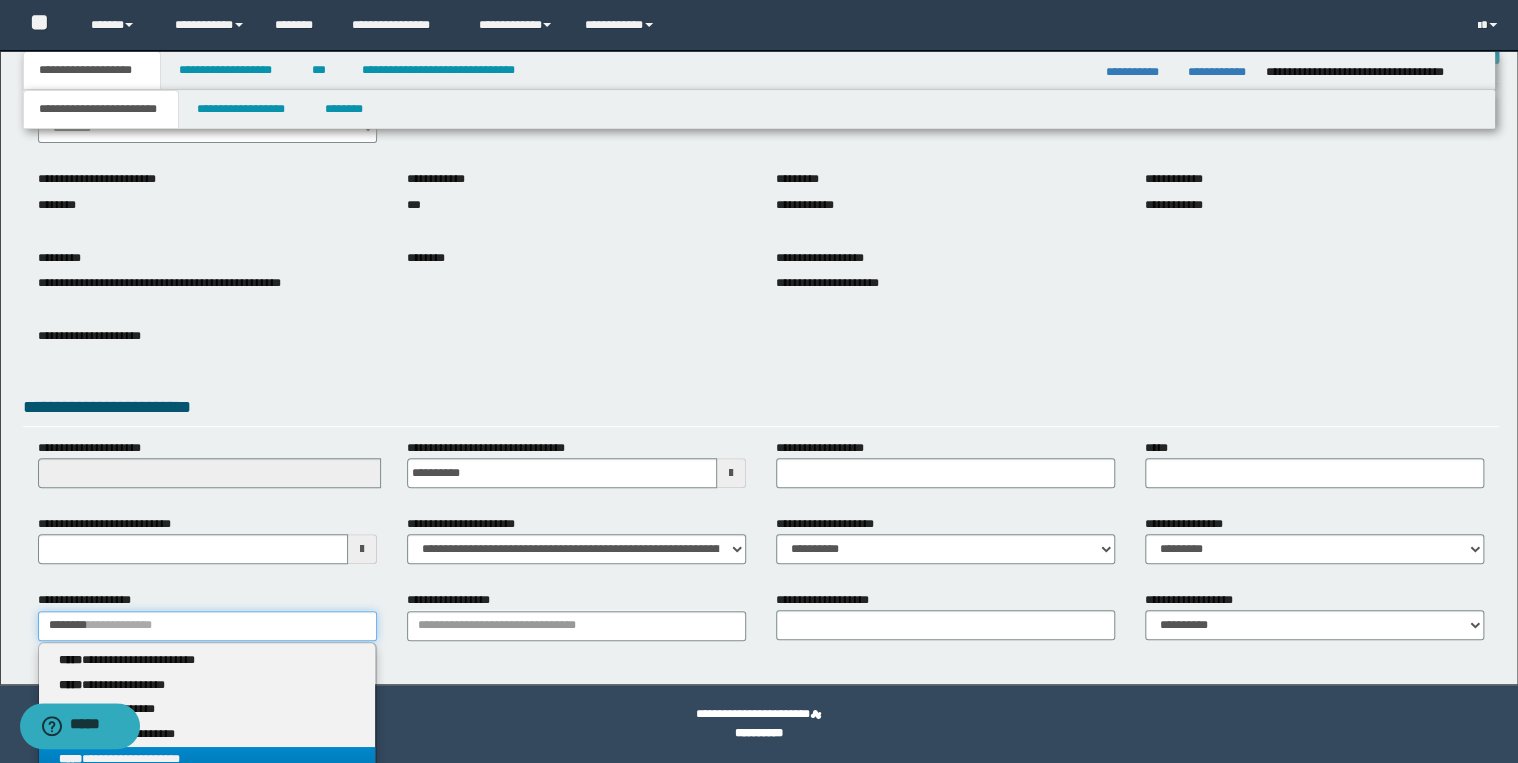 type 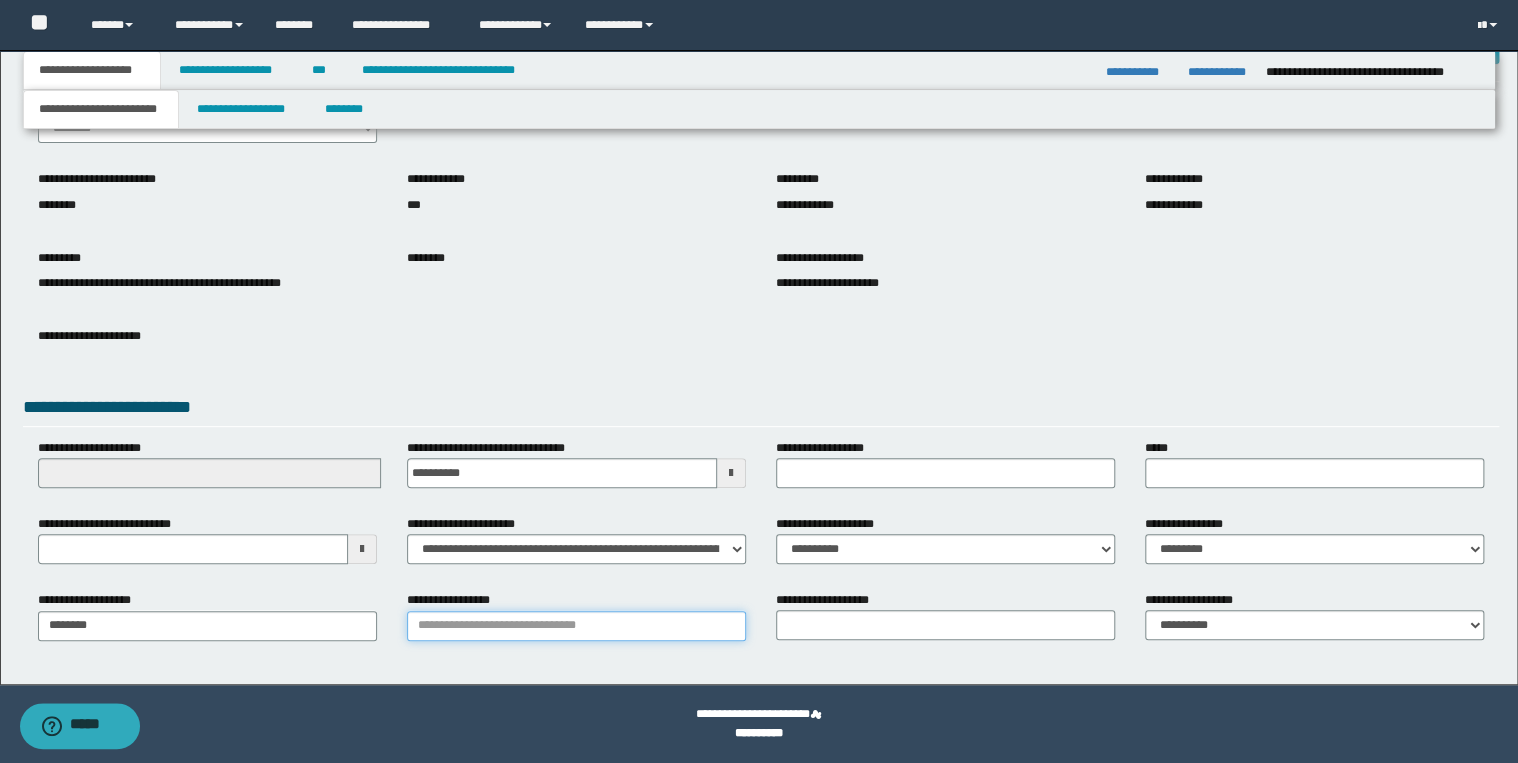 click on "**********" at bounding box center (576, 626) 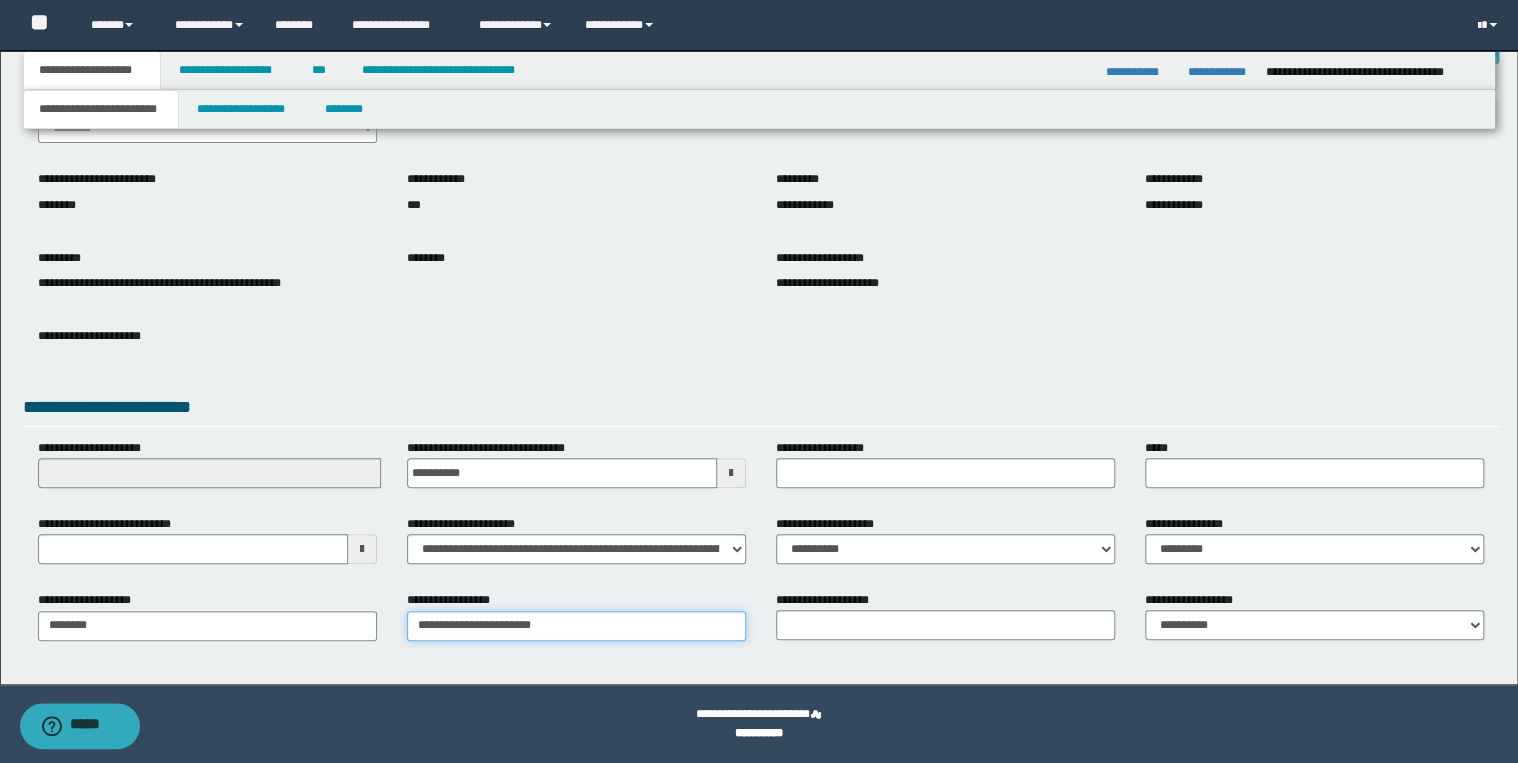 type on "**********" 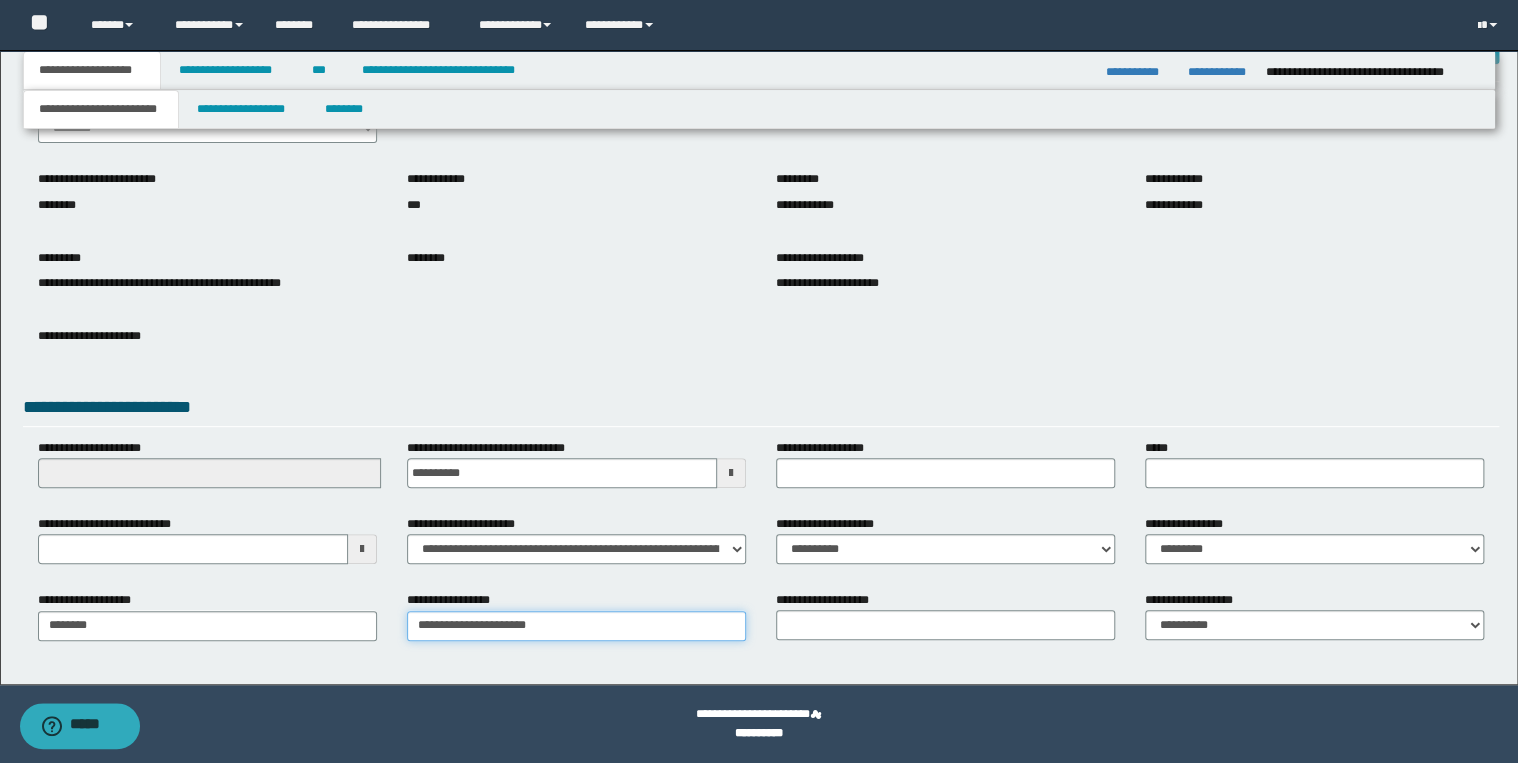 type on "**********" 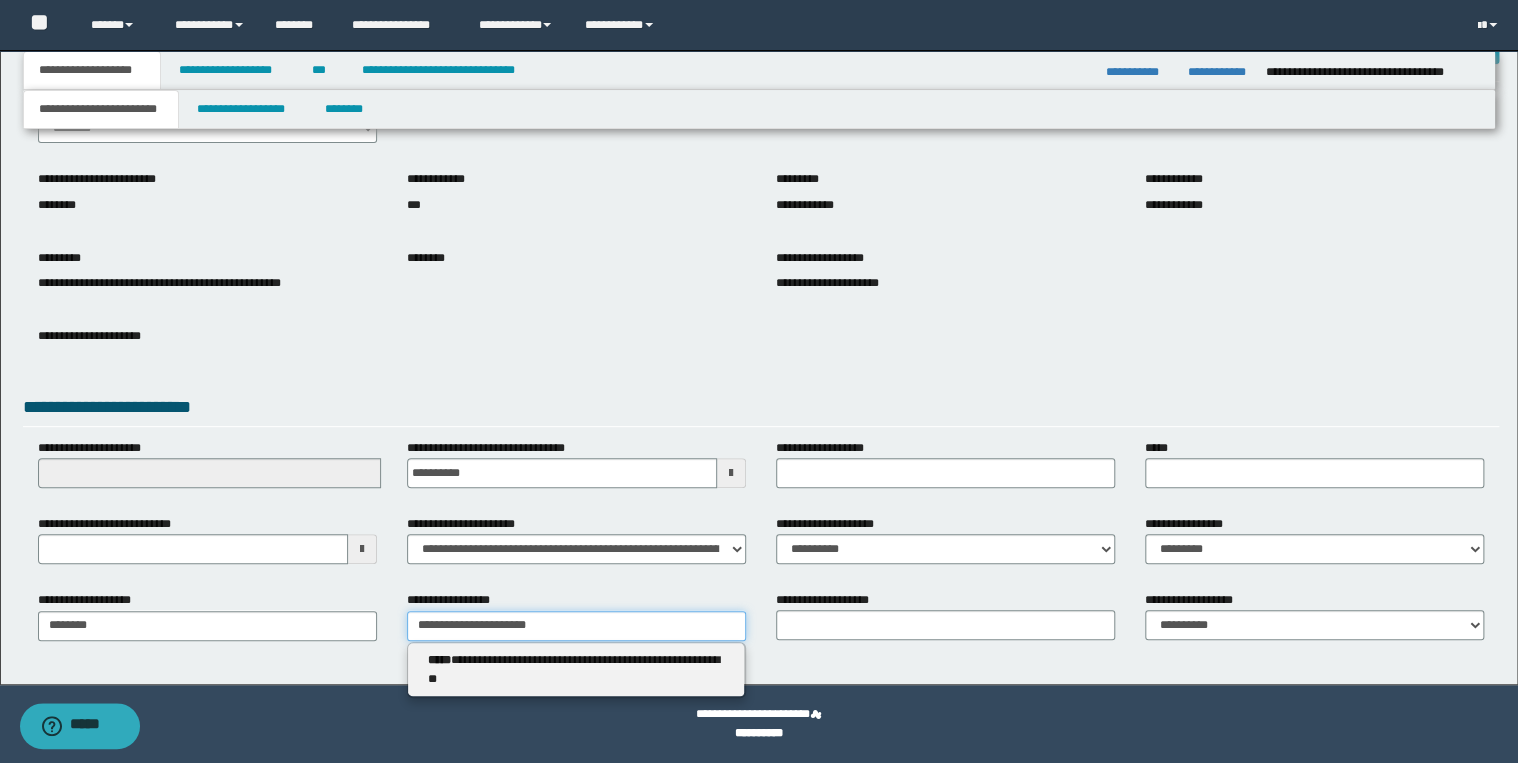 type on "**********" 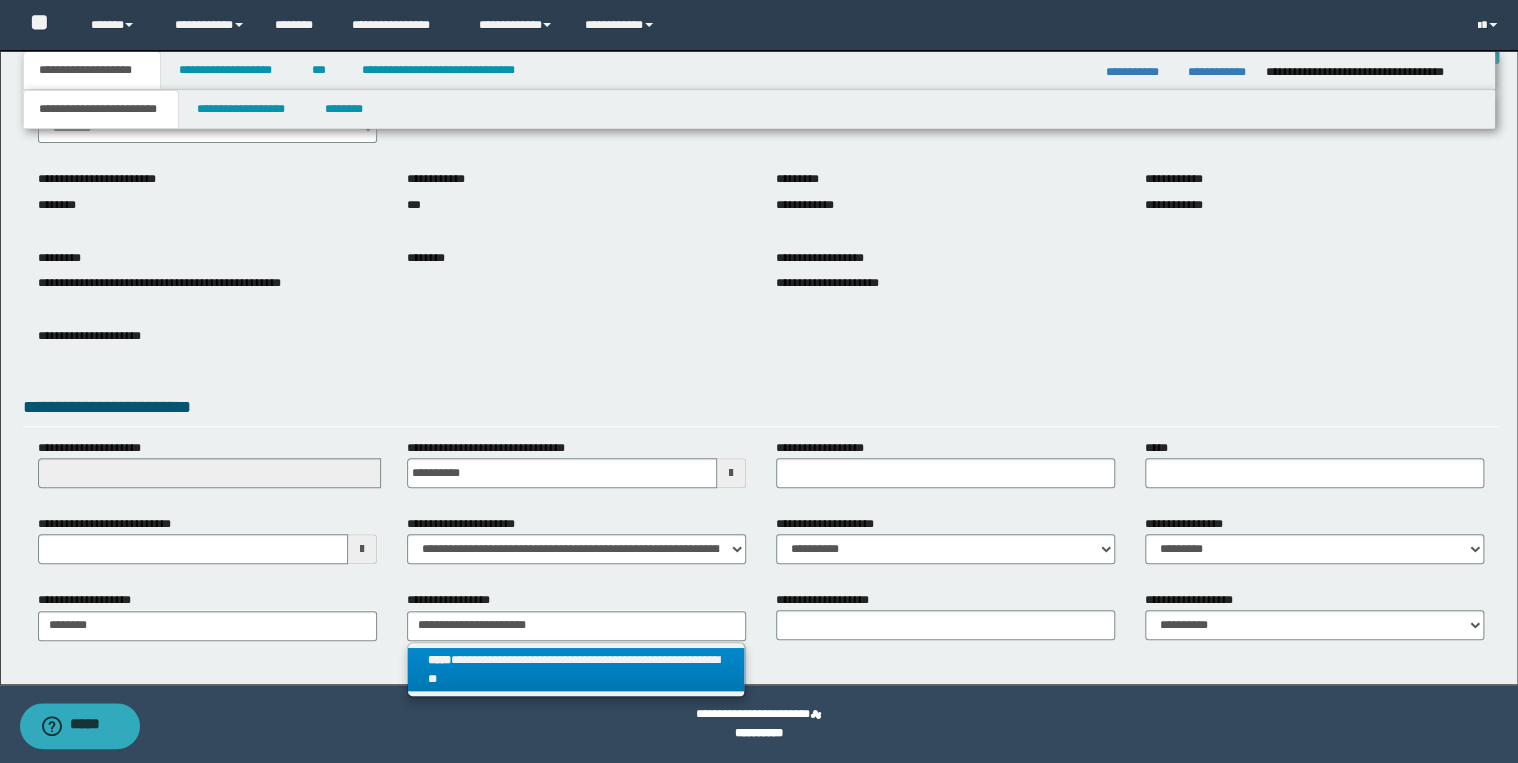 click on "**********" at bounding box center (576, 670) 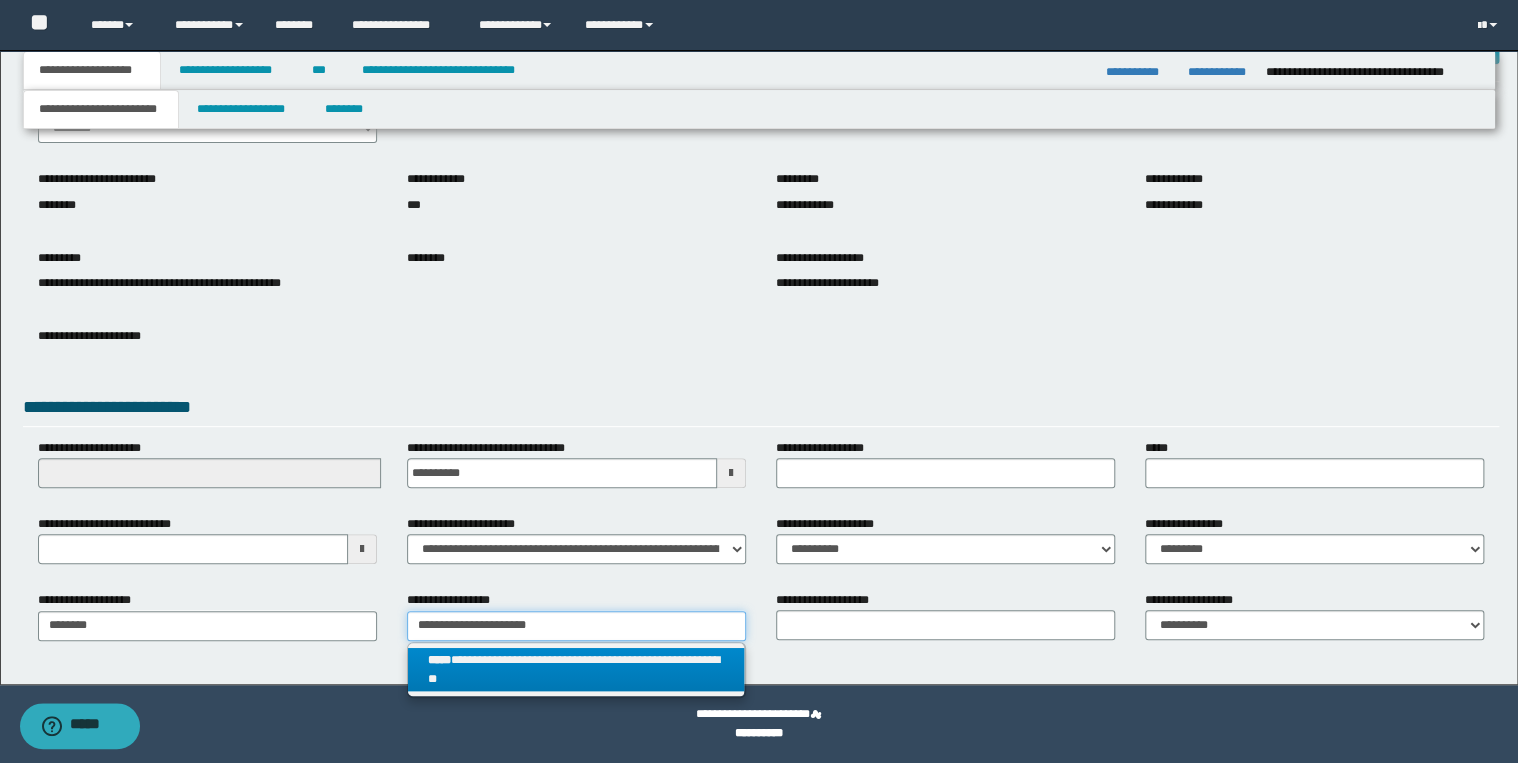 type 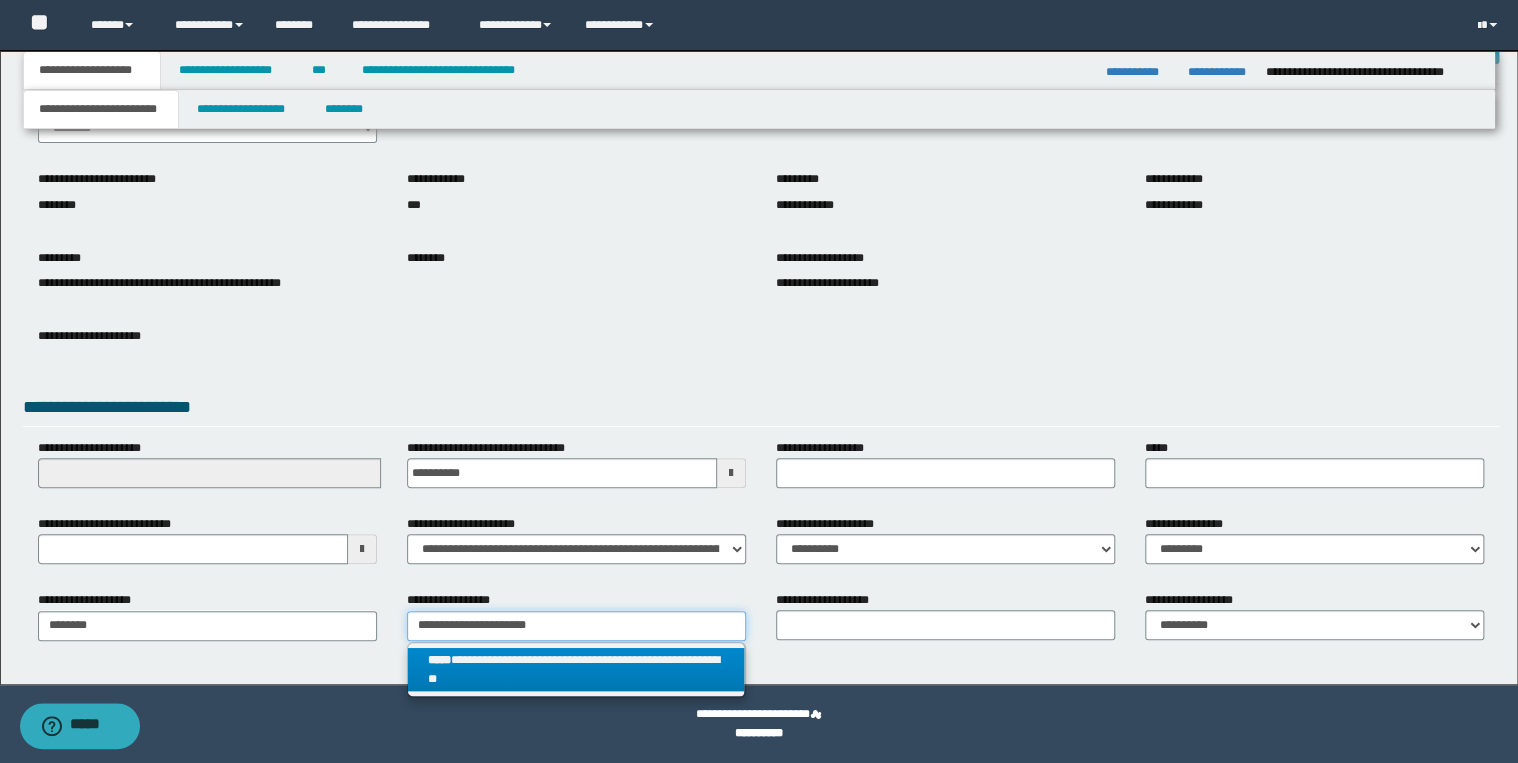type on "**********" 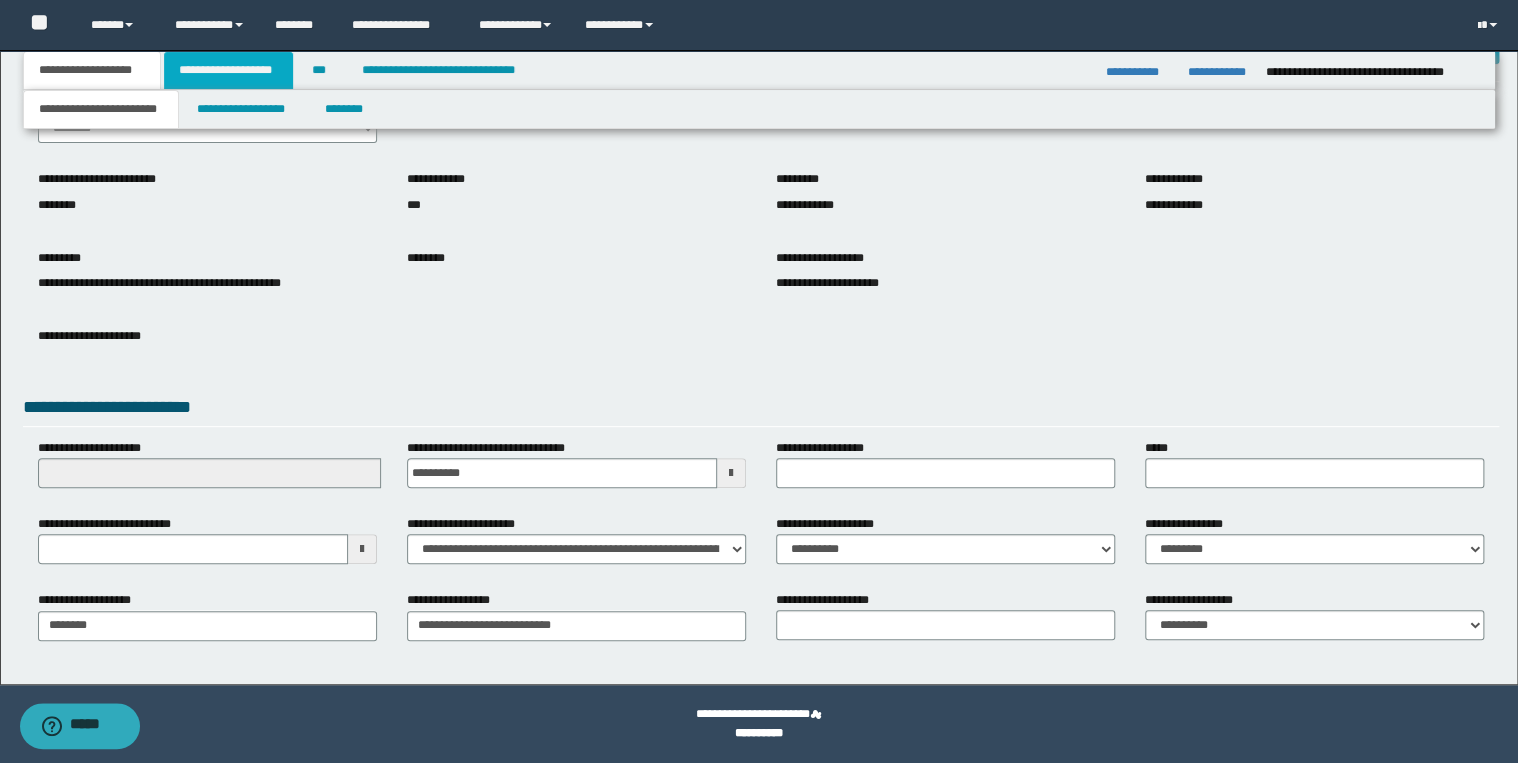 click on "**********" at bounding box center (228, 70) 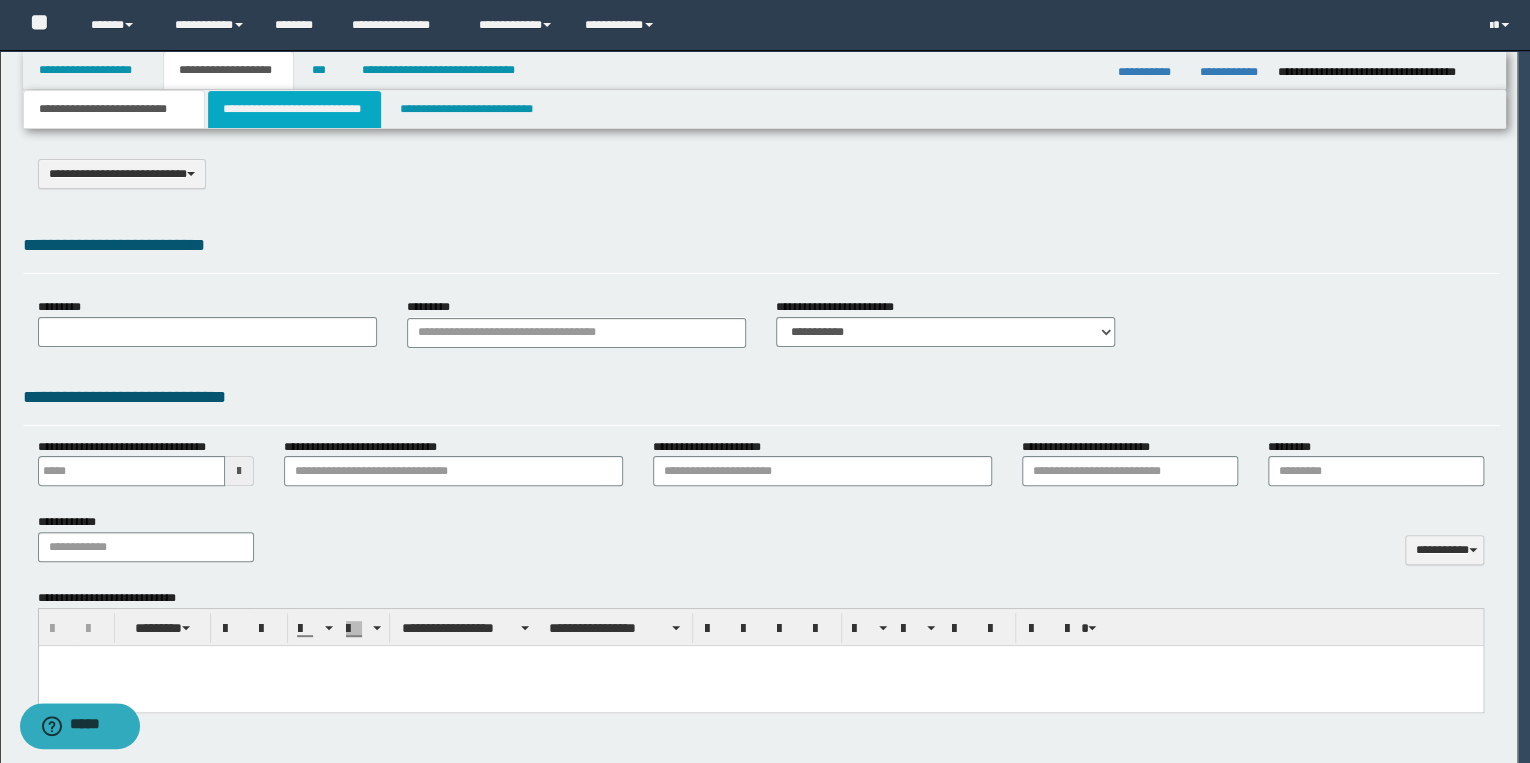 select on "*" 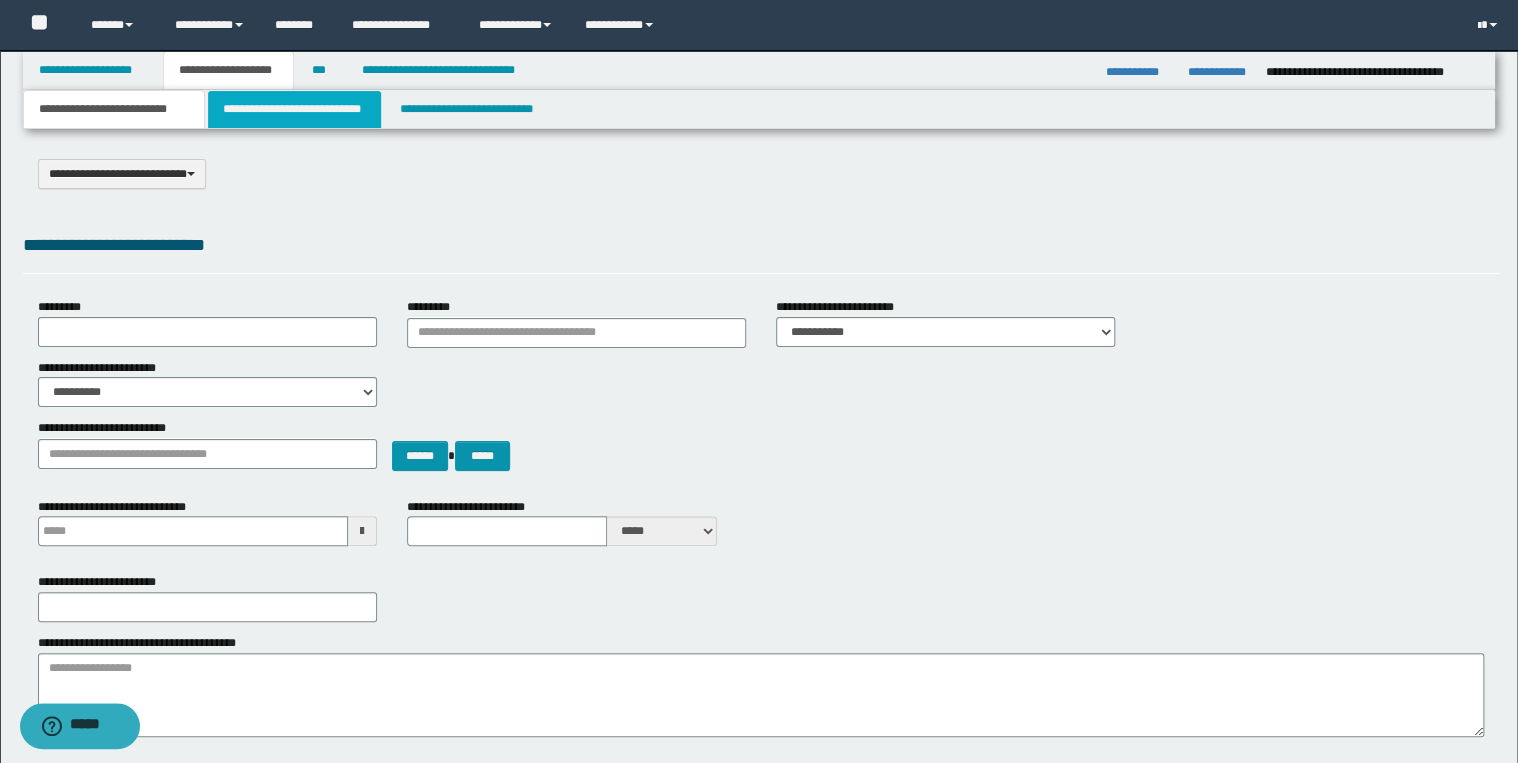 click on "**********" at bounding box center [294, 109] 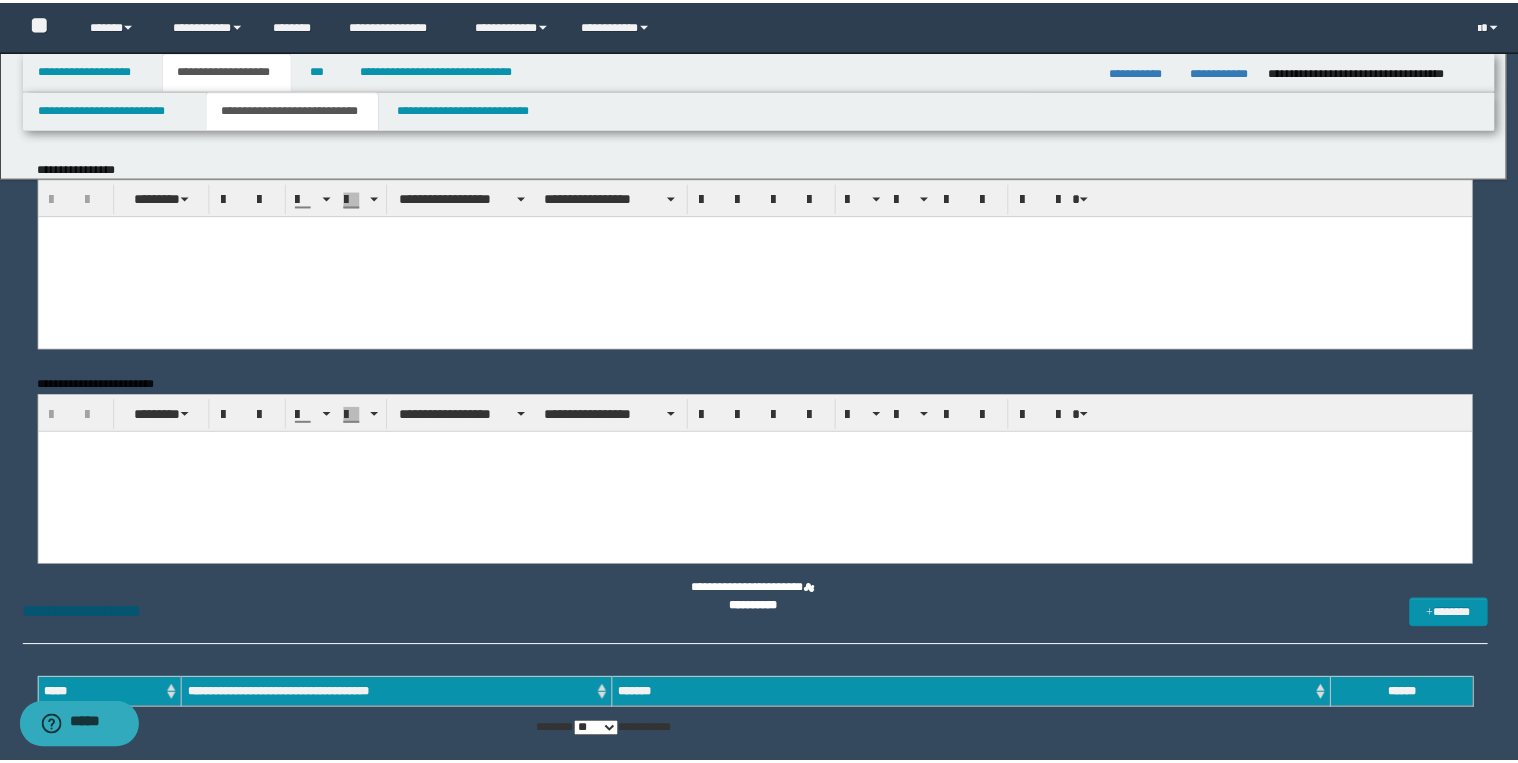 scroll, scrollTop: 0, scrollLeft: 0, axis: both 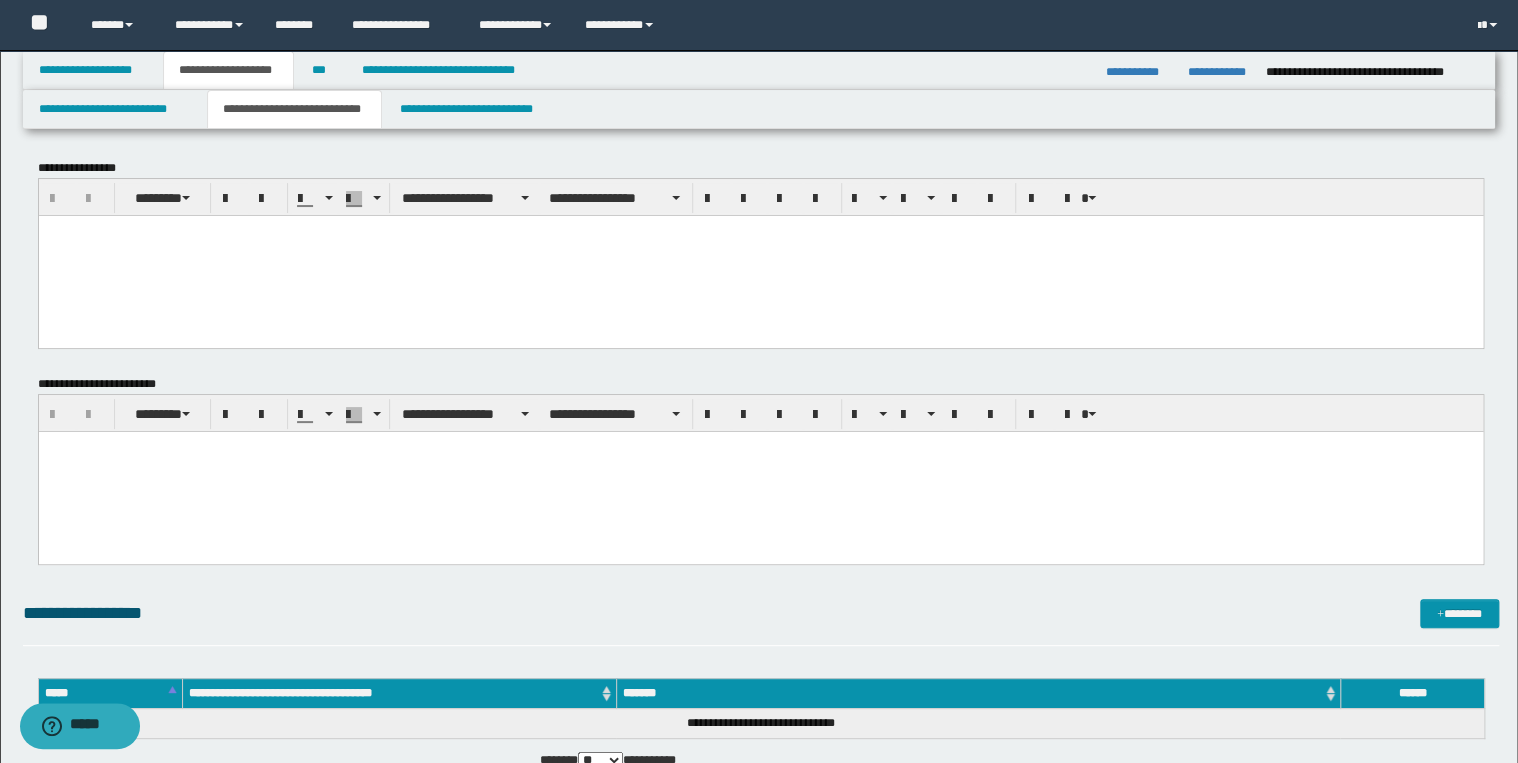 click at bounding box center [760, 255] 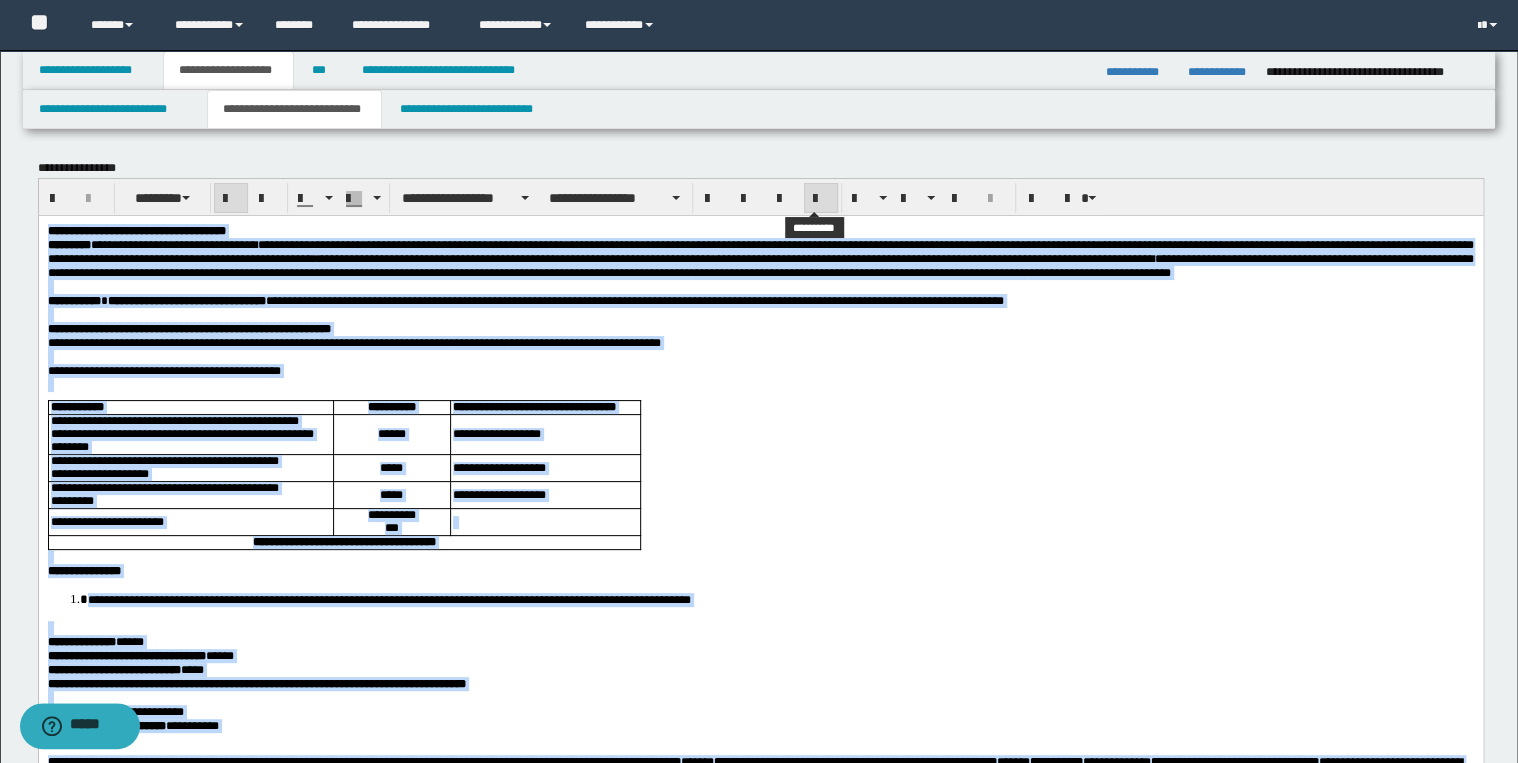 click at bounding box center (821, 199) 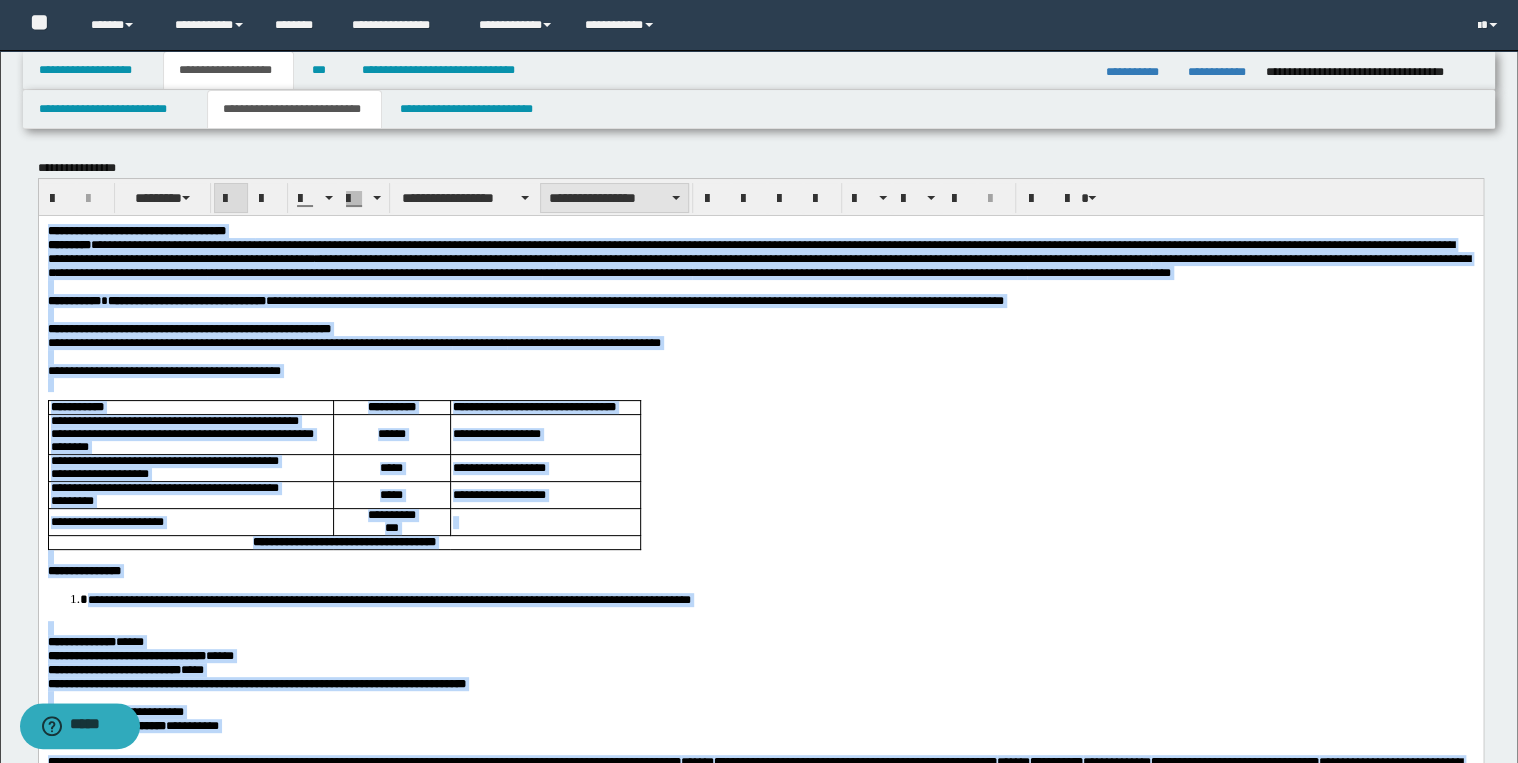 click on "**********" at bounding box center (614, 198) 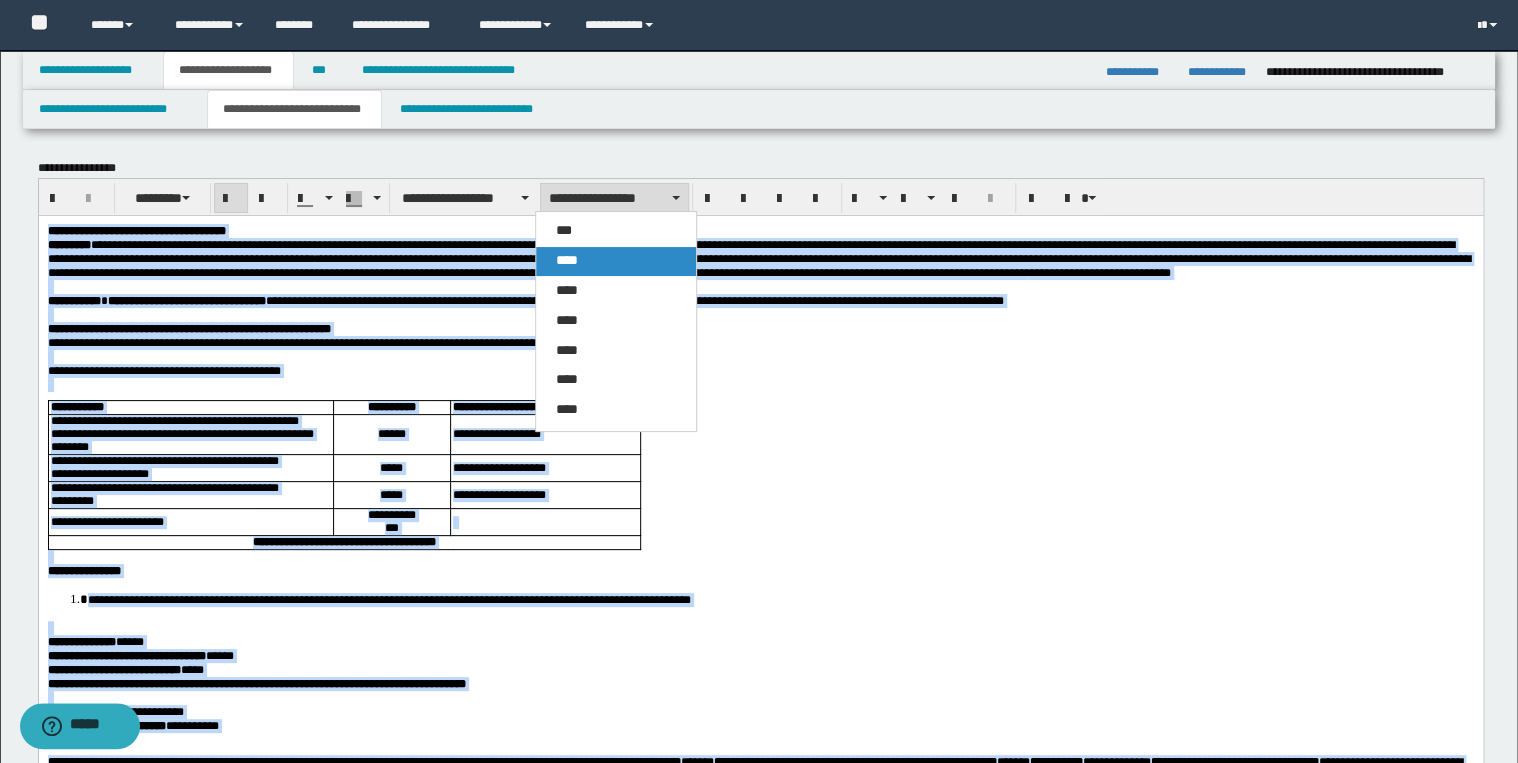 click on "****" at bounding box center (616, 261) 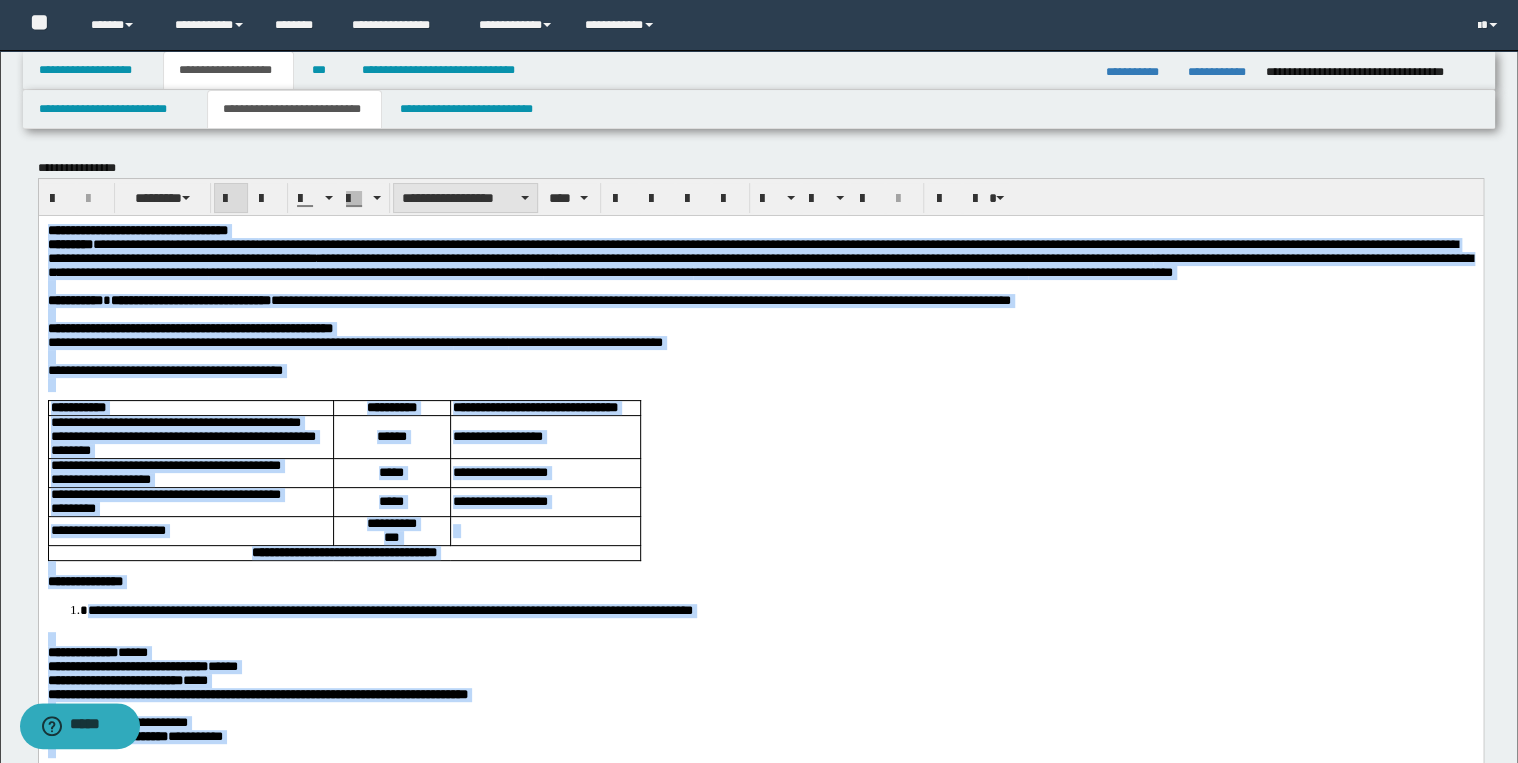 click on "**********" at bounding box center [465, 198] 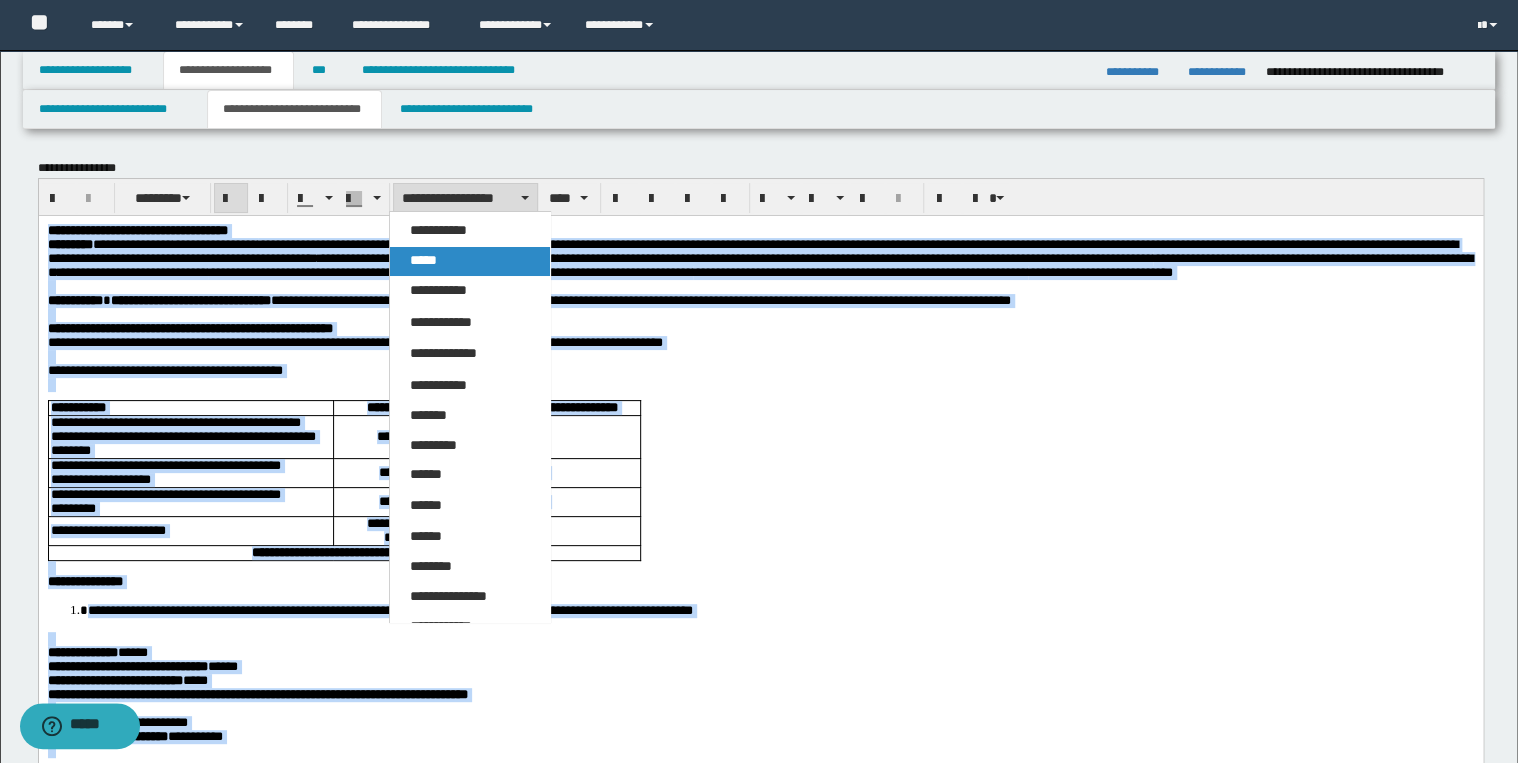 click on "*****" at bounding box center [470, 261] 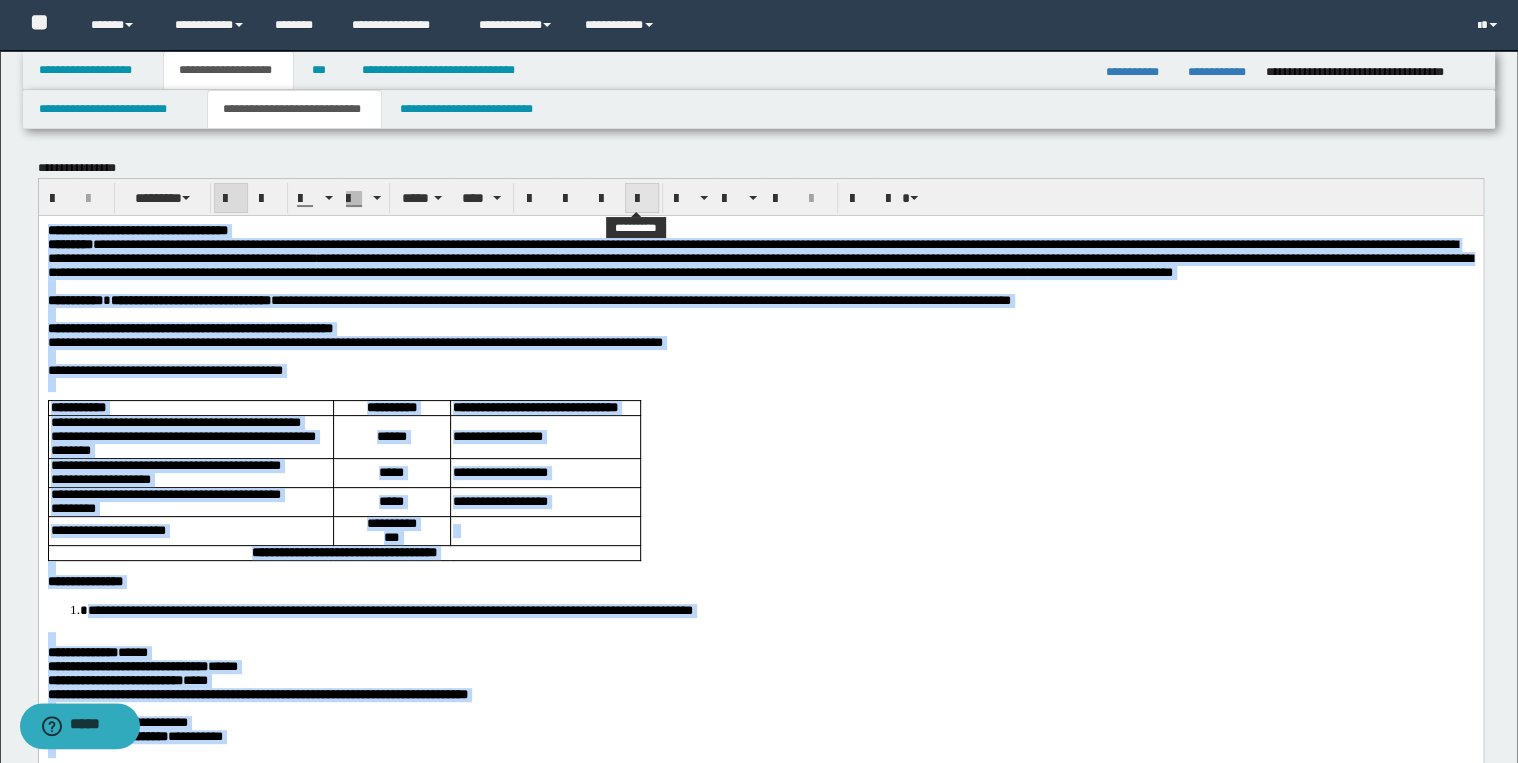 click at bounding box center (642, 199) 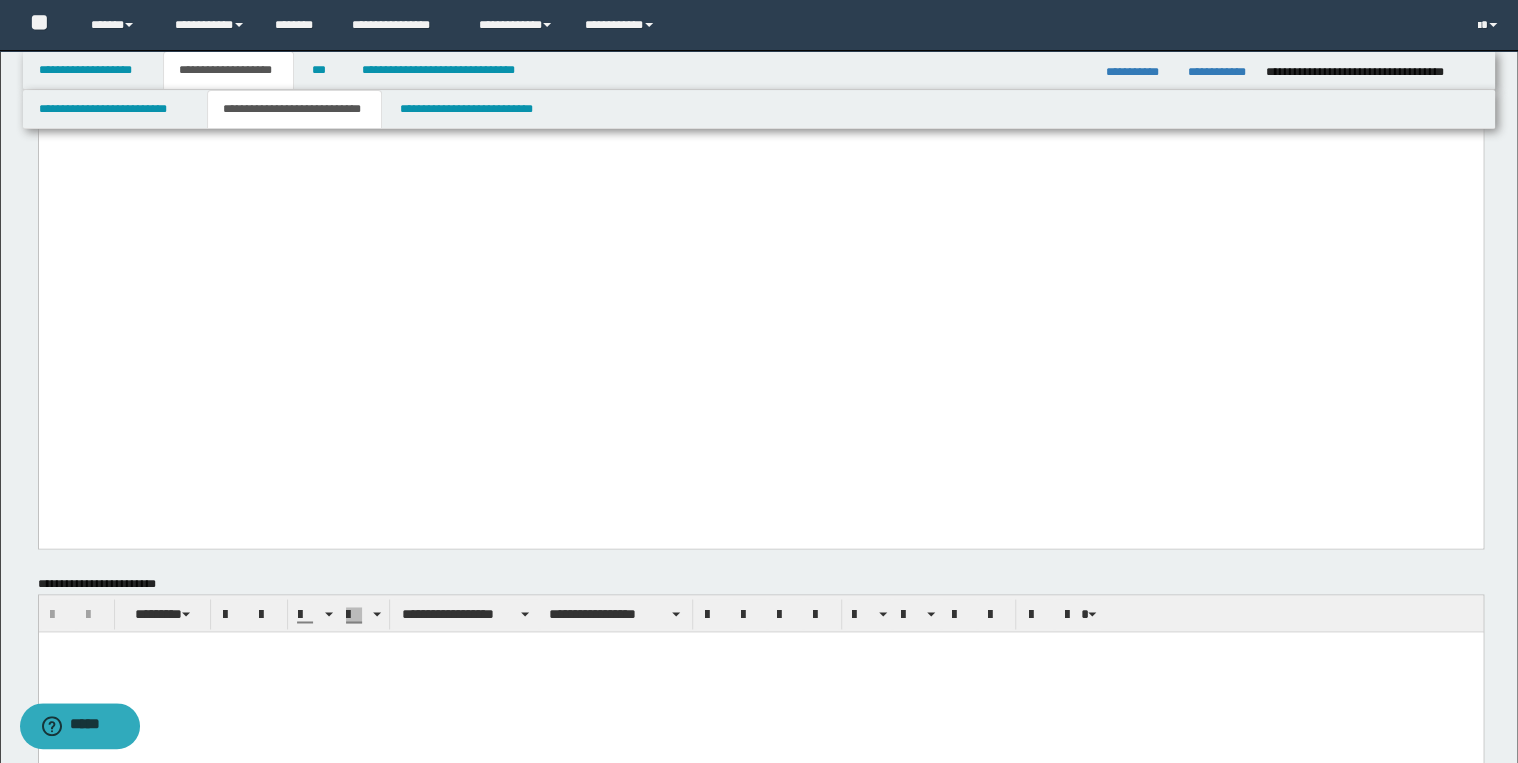 scroll, scrollTop: 1280, scrollLeft: 0, axis: vertical 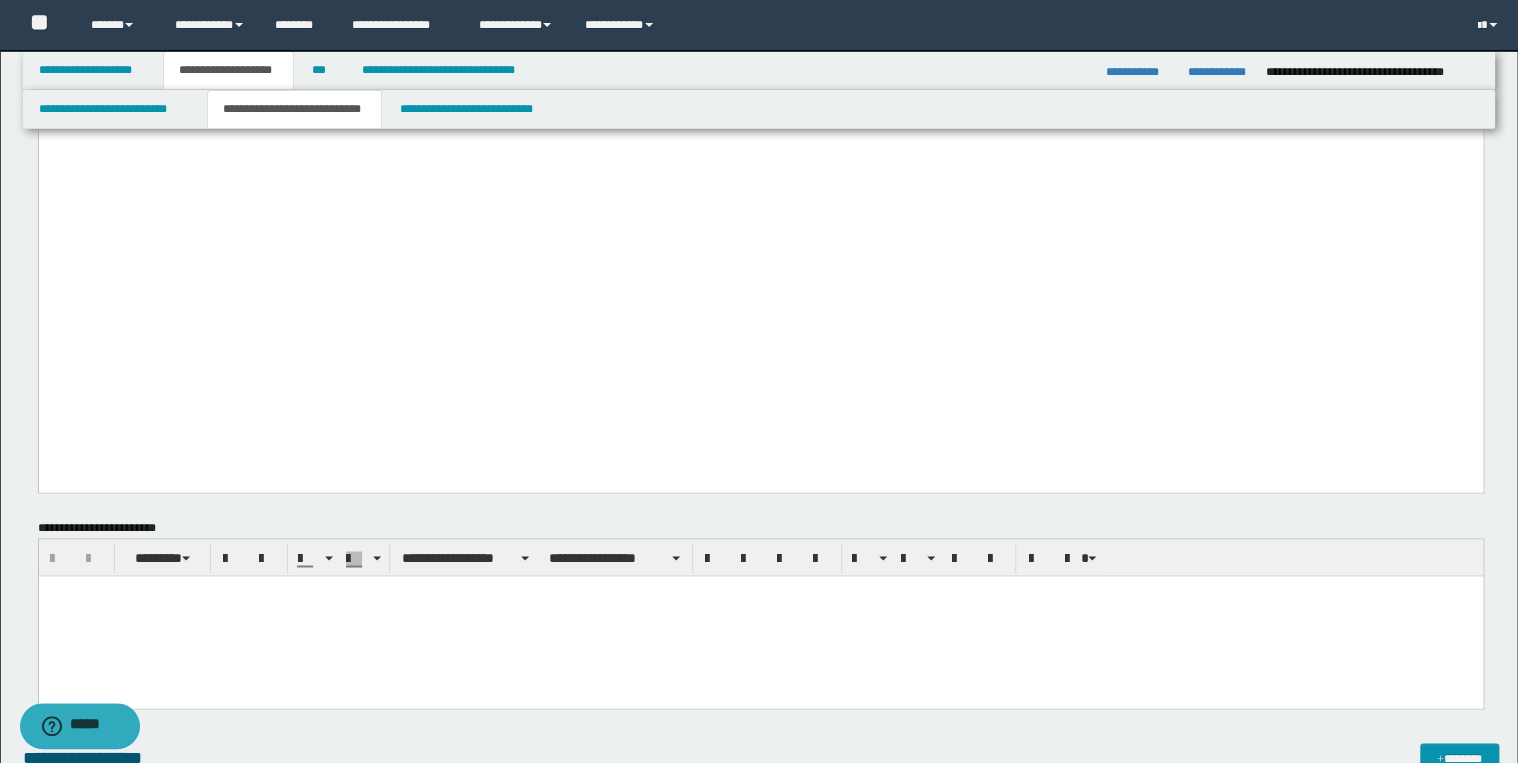 click at bounding box center [760, 615] 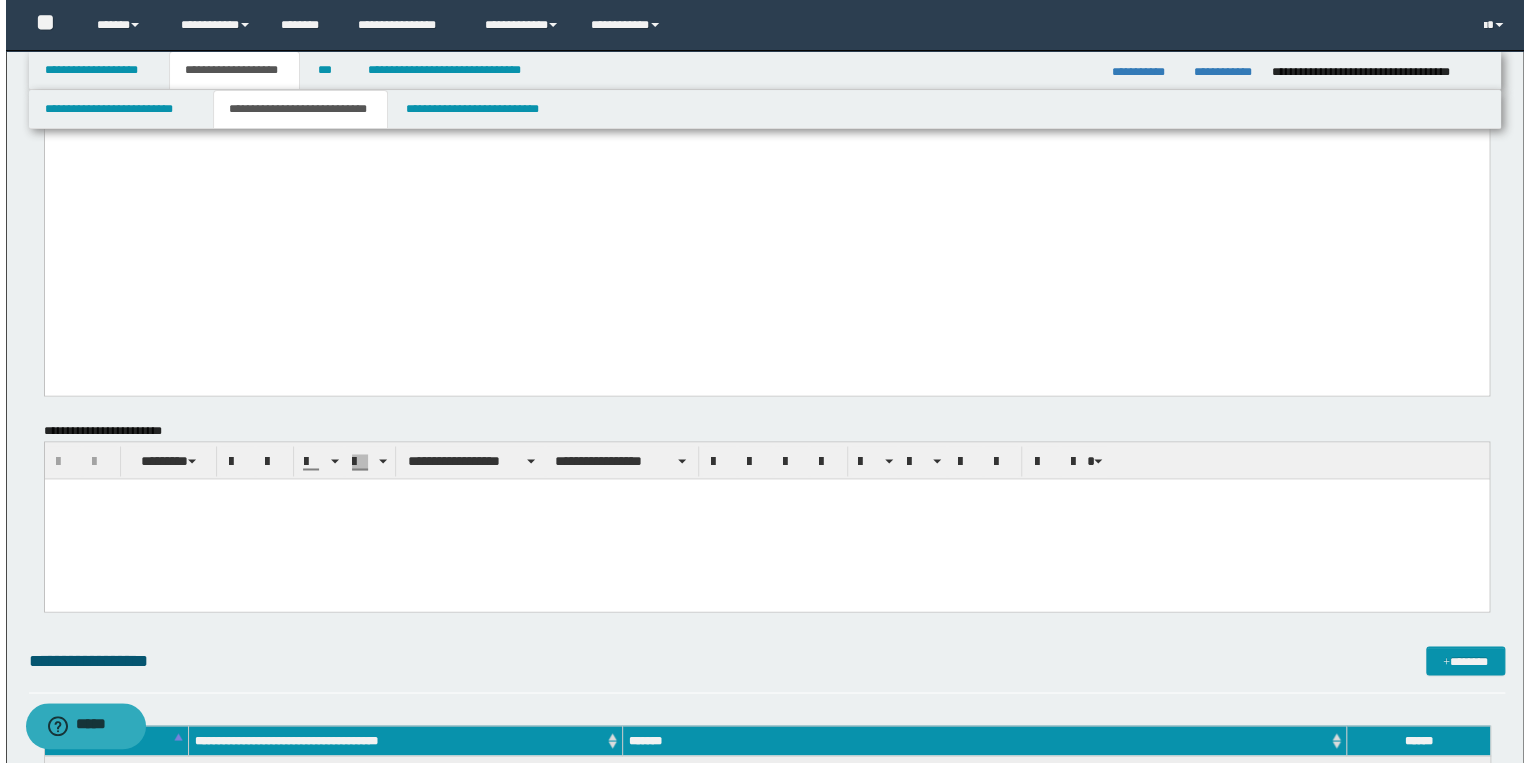 scroll, scrollTop: 1600, scrollLeft: 0, axis: vertical 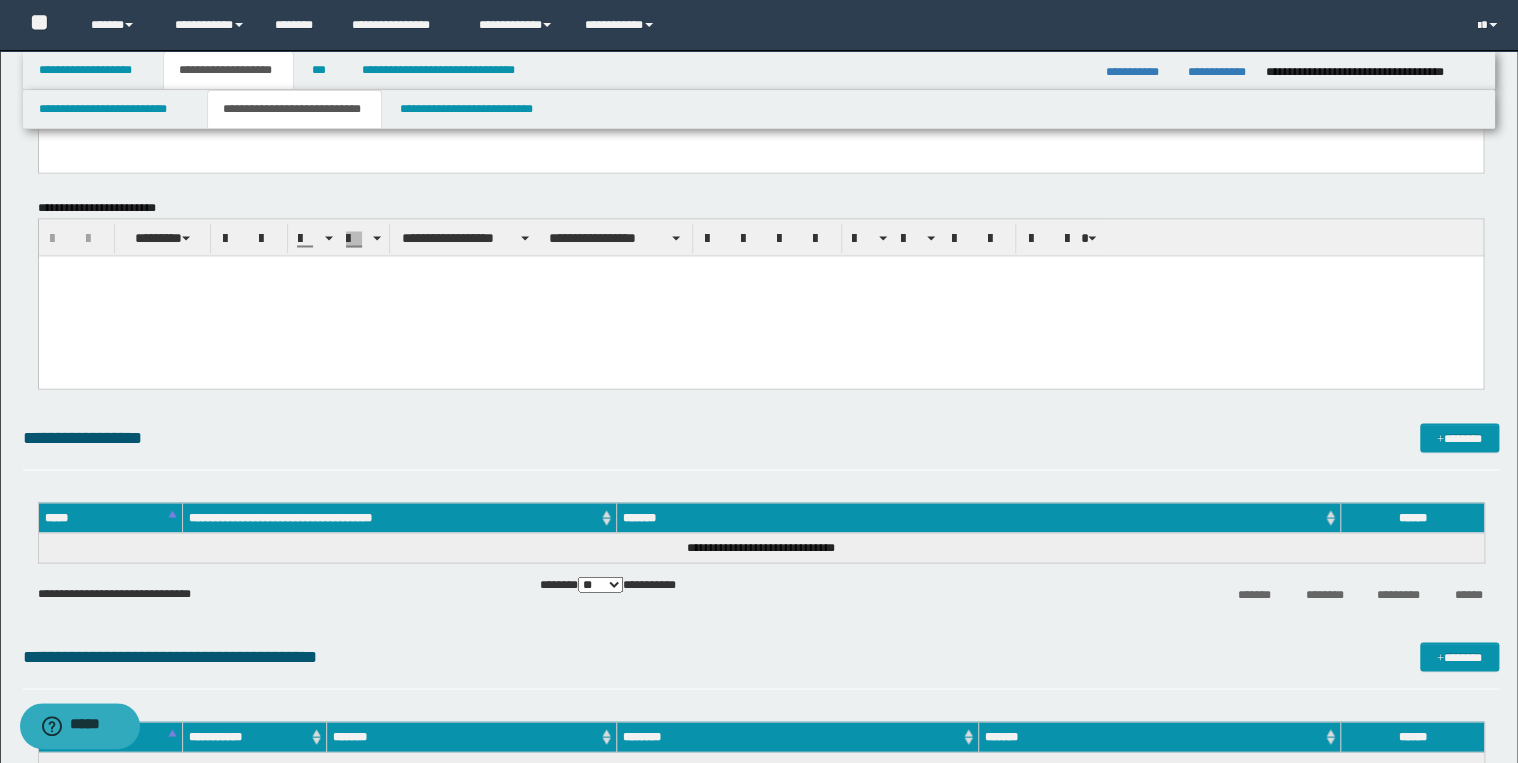 click at bounding box center [760, 295] 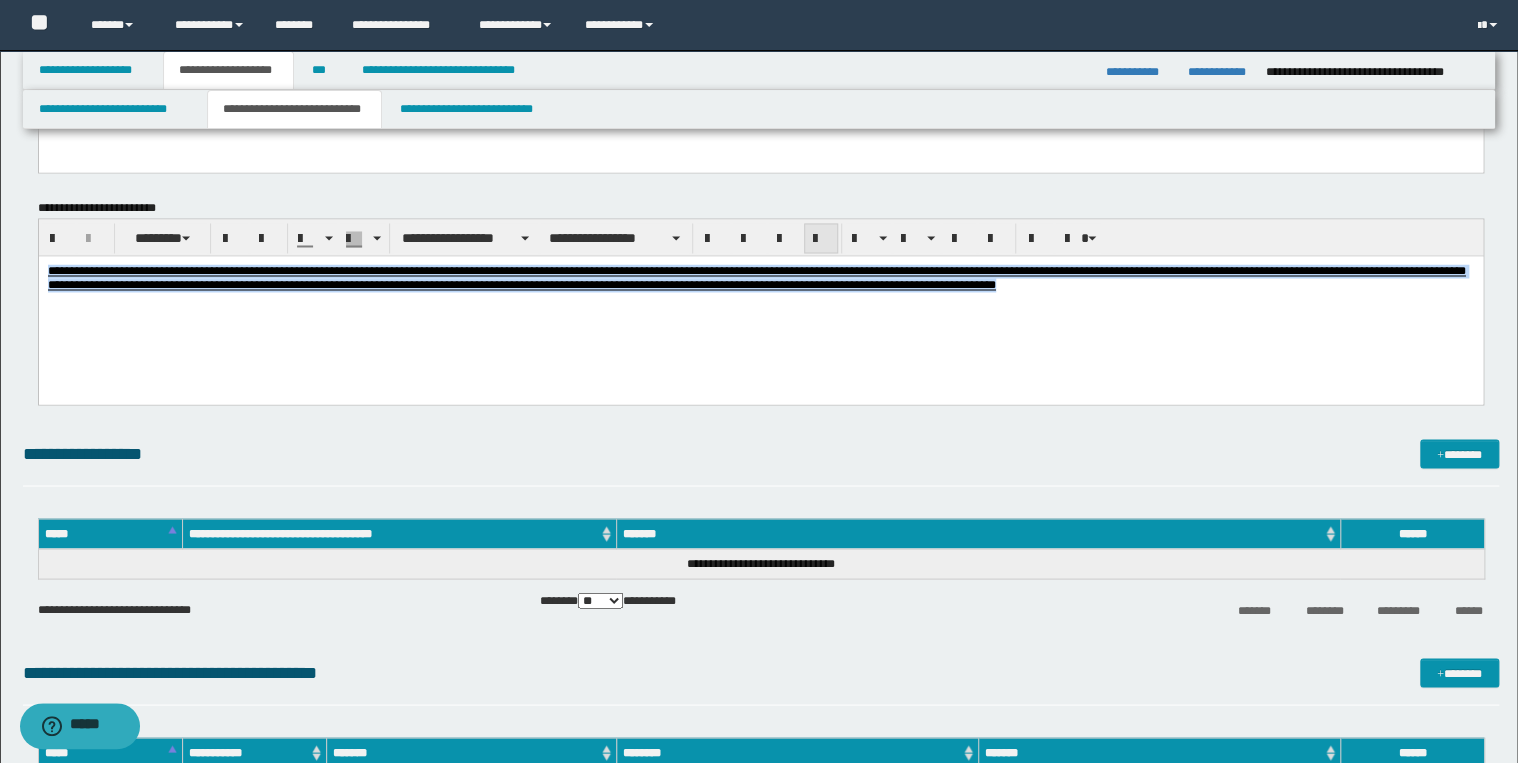 click at bounding box center (821, 239) 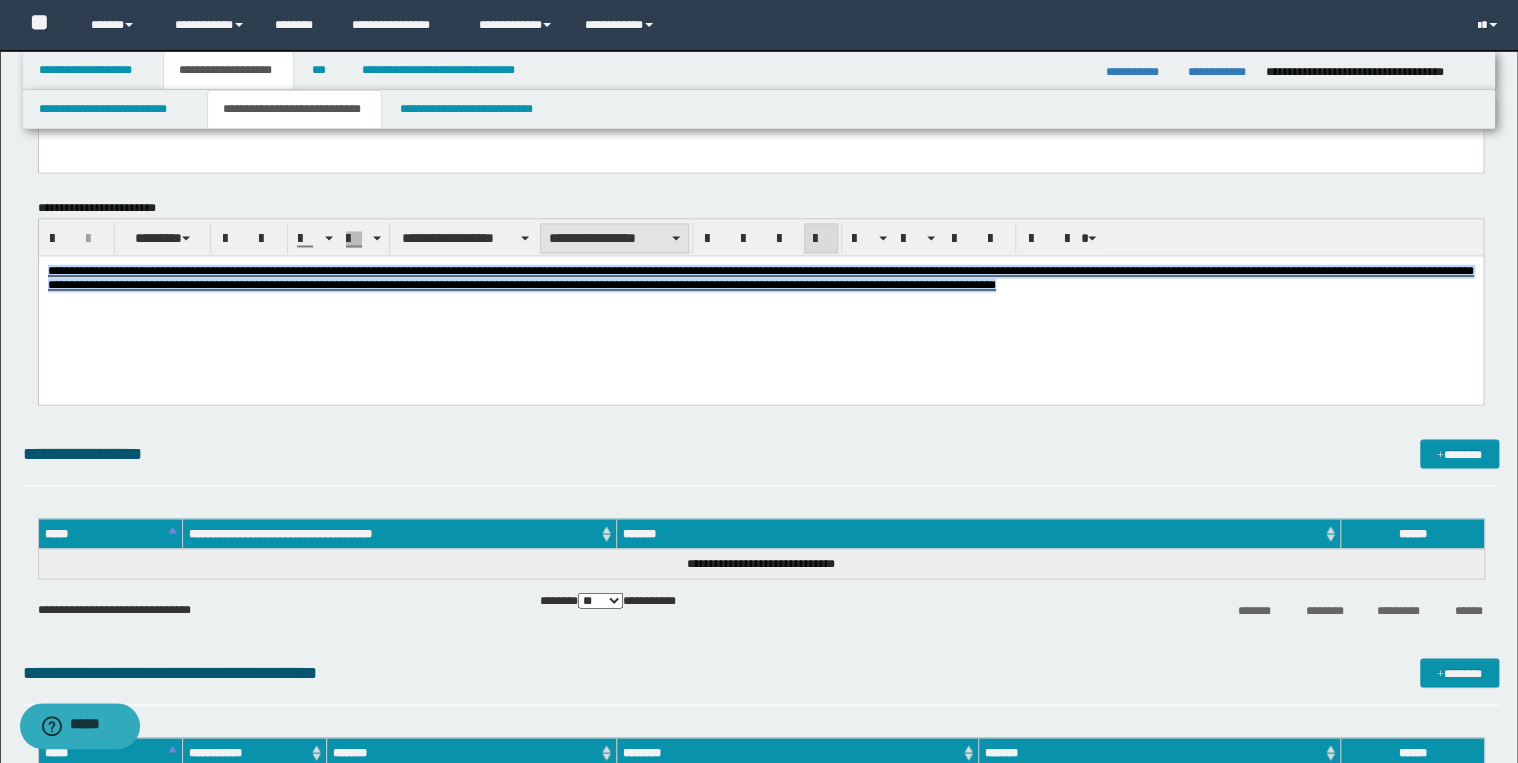 click on "**********" at bounding box center [614, 238] 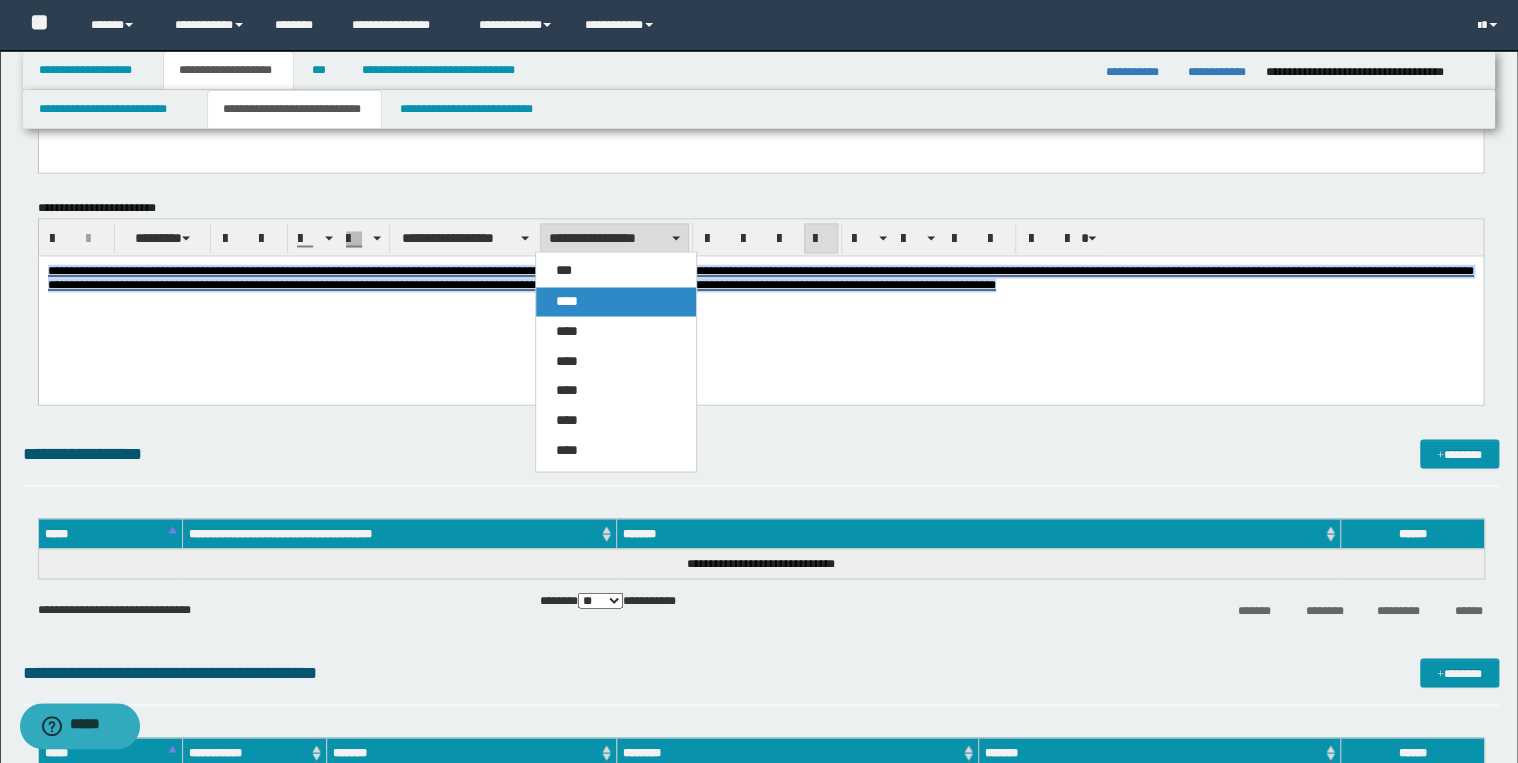 click on "****" at bounding box center (616, 301) 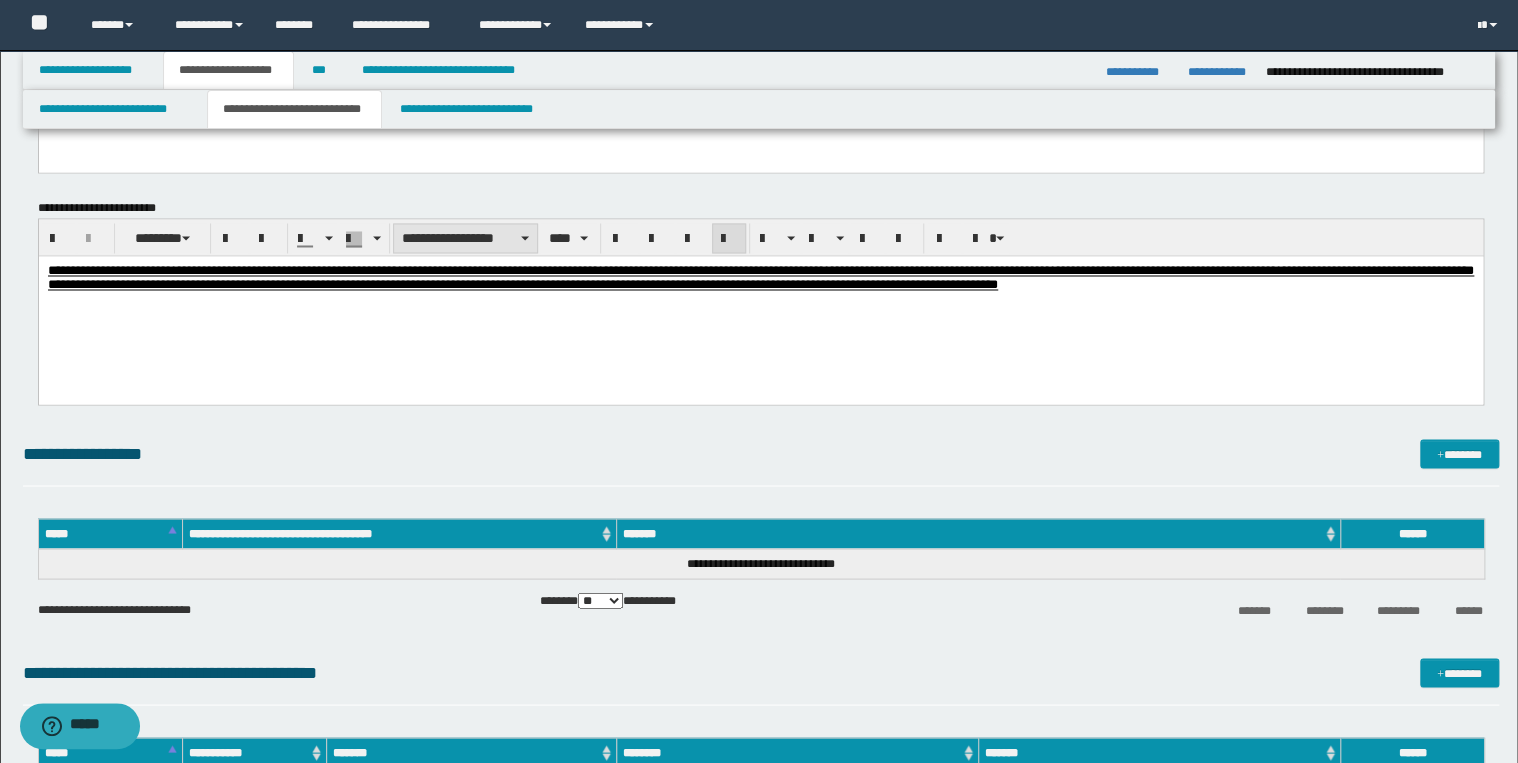 click on "**********" at bounding box center [465, 238] 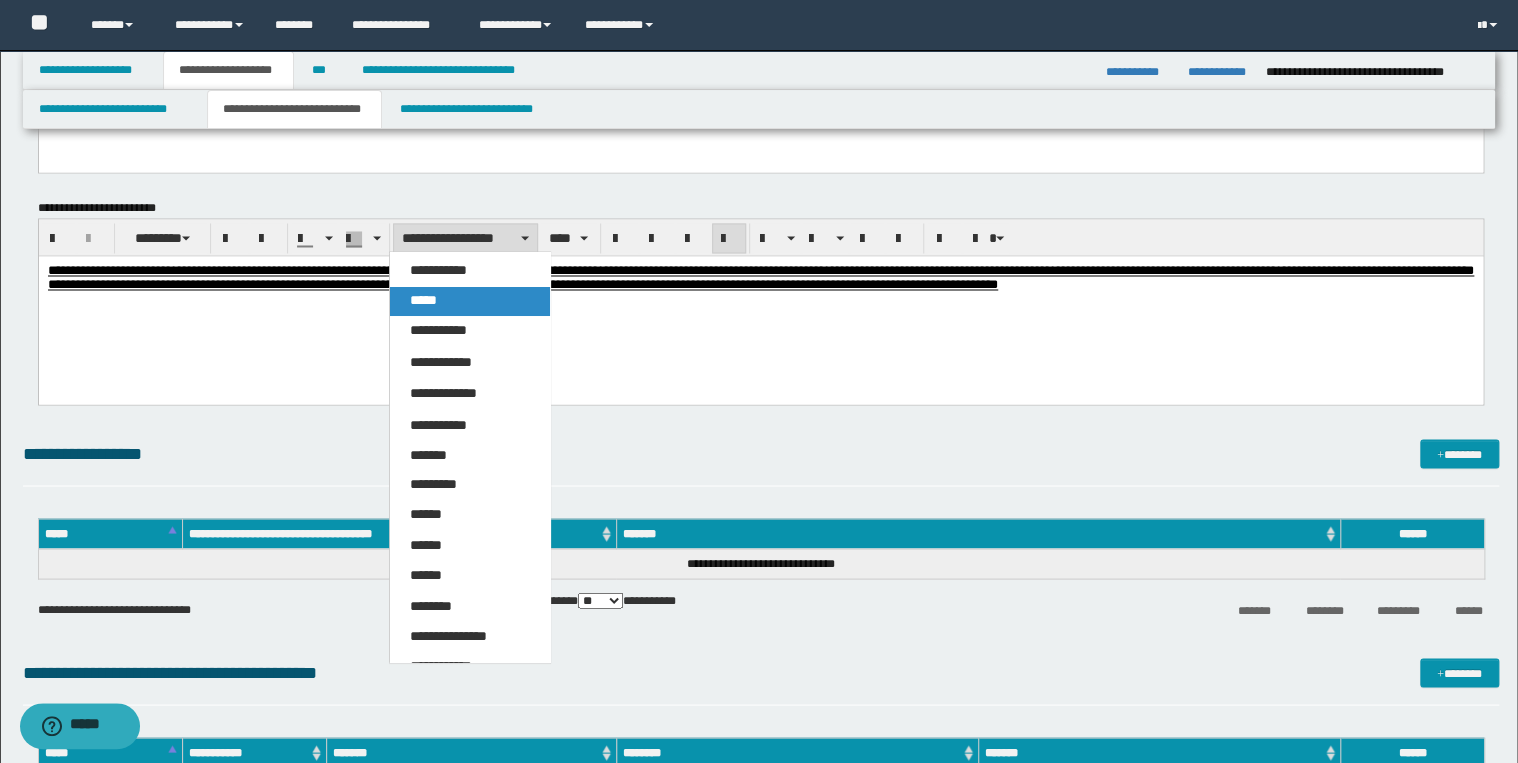 click on "*****" at bounding box center [470, 301] 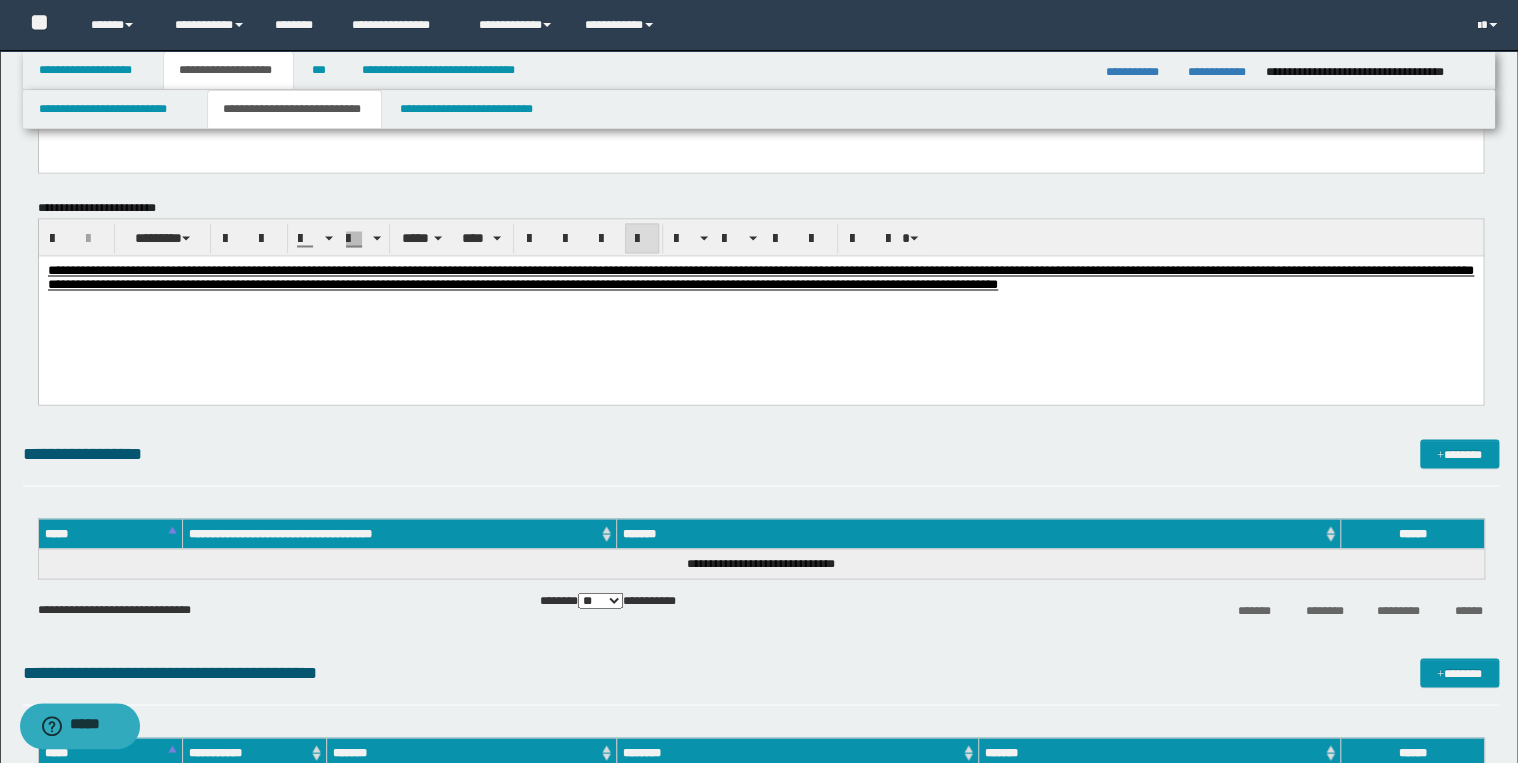click at bounding box center (642, 238) 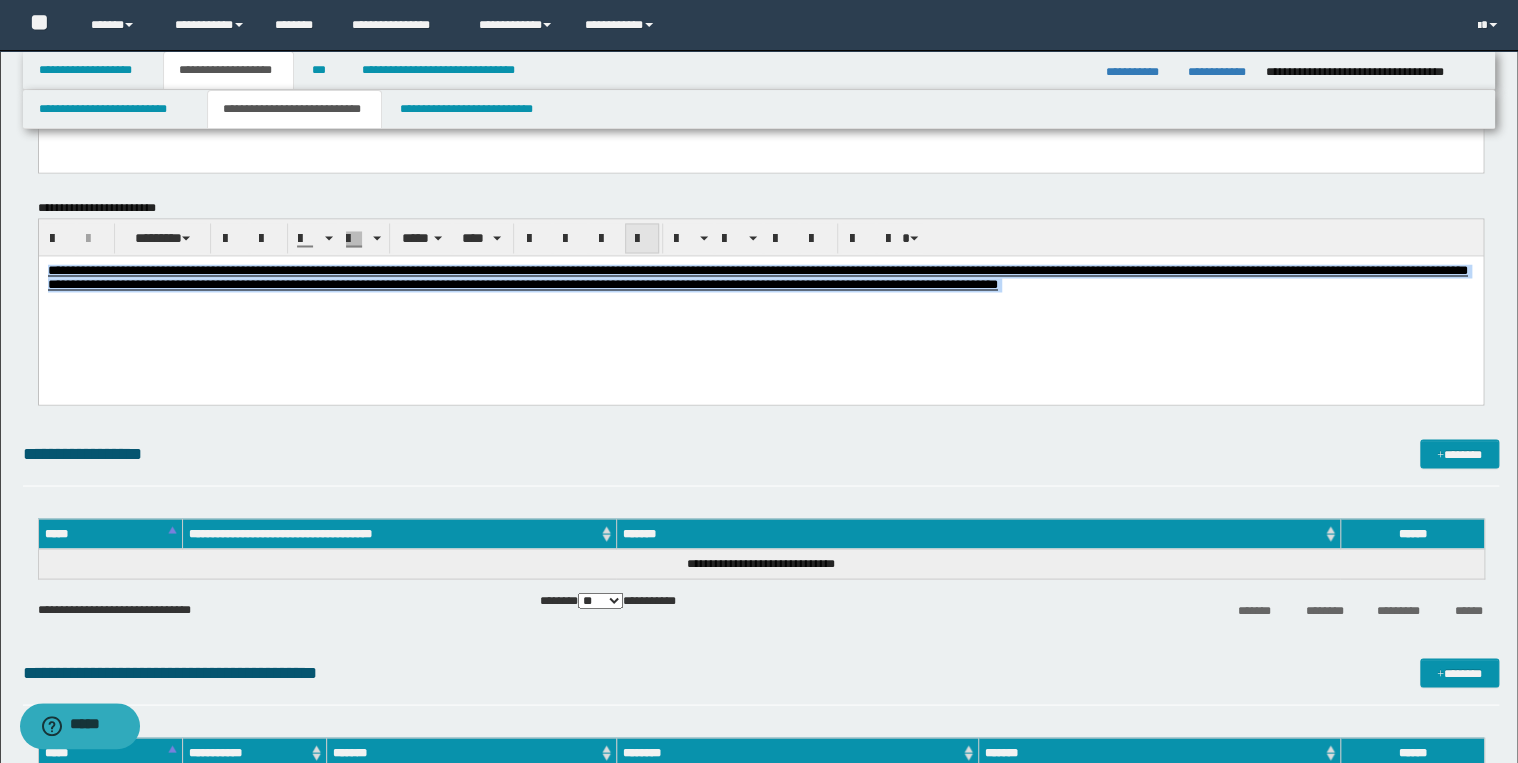 click at bounding box center (642, 239) 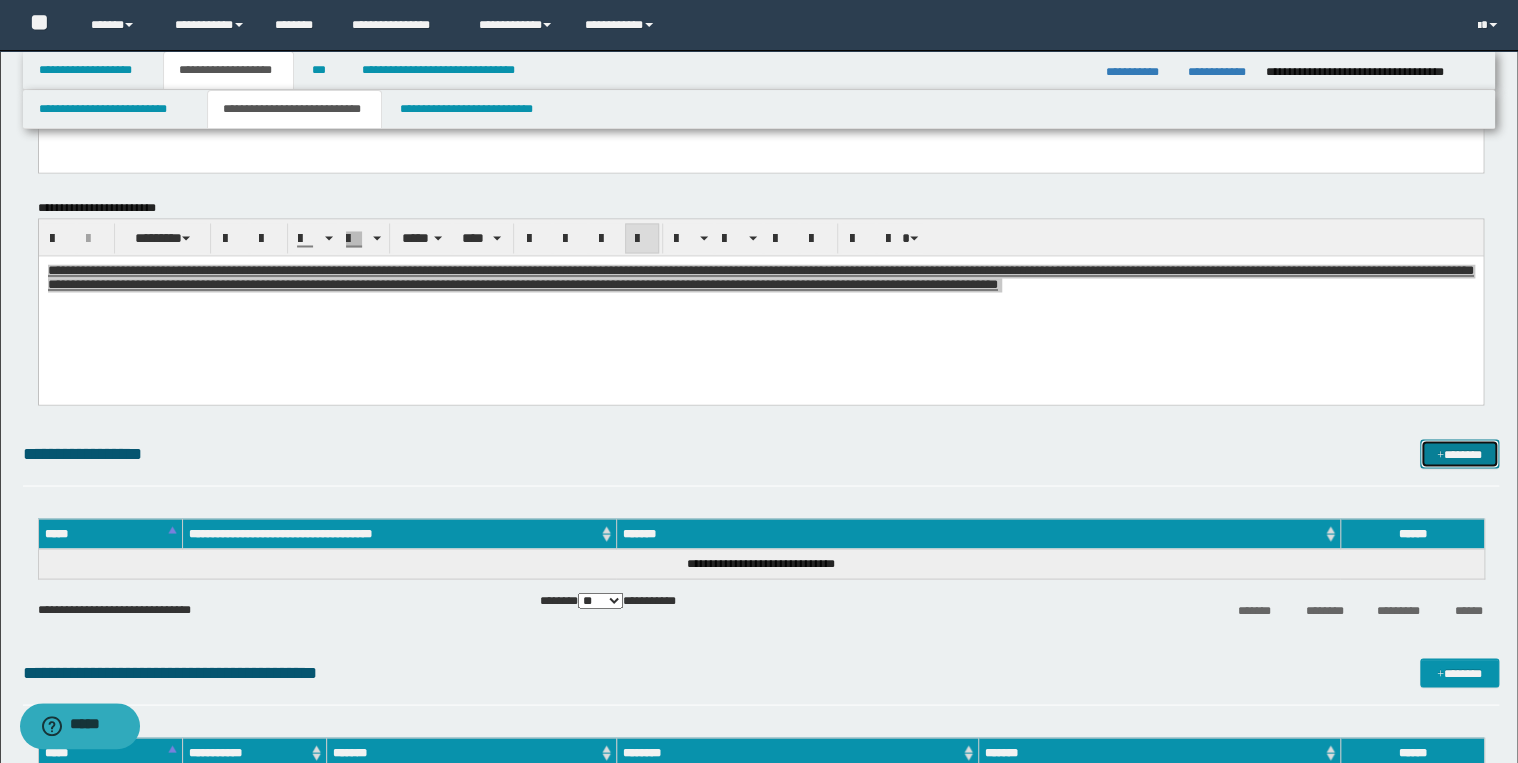click on "*******" at bounding box center (1459, 454) 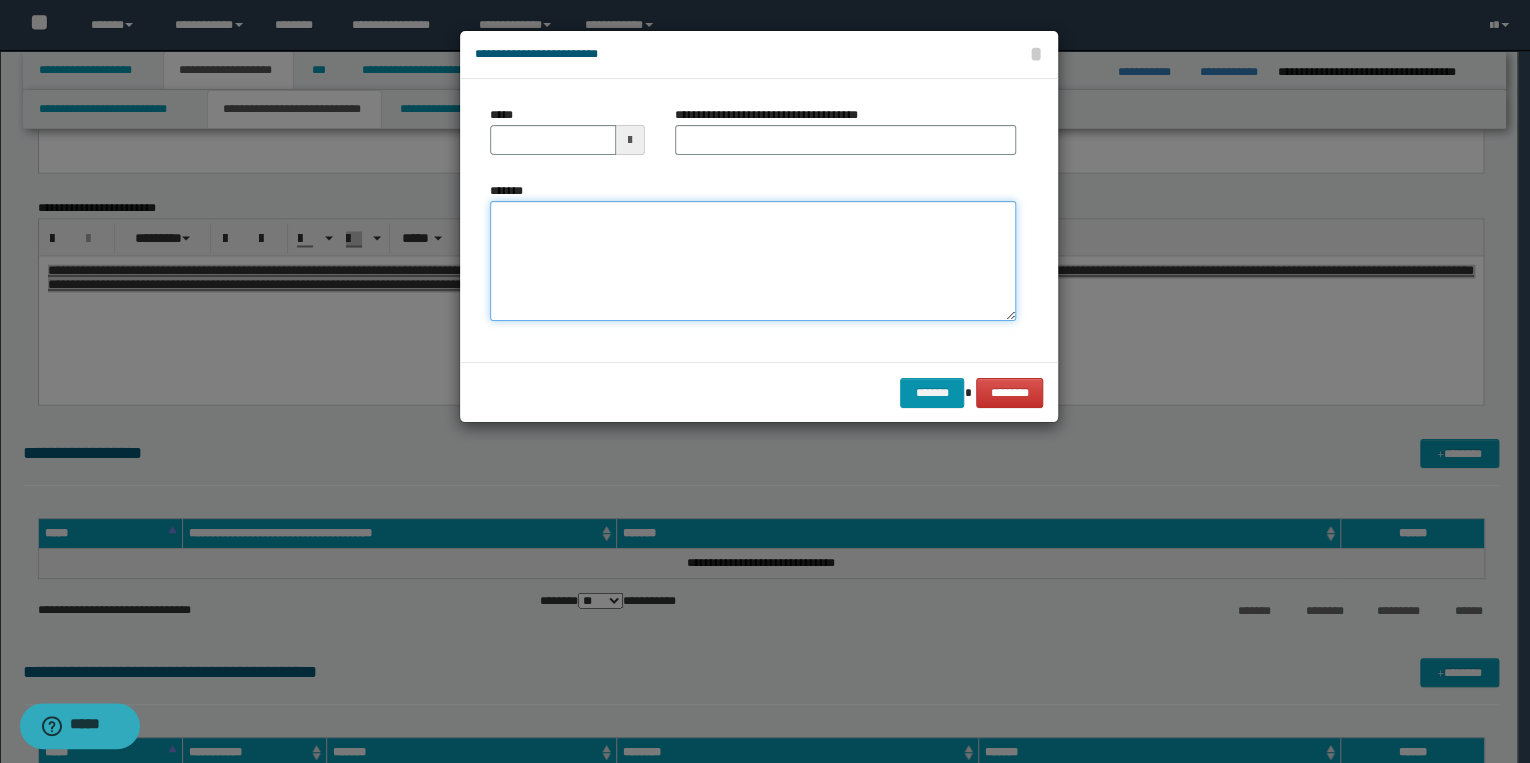 click on "*******" at bounding box center (753, 261) 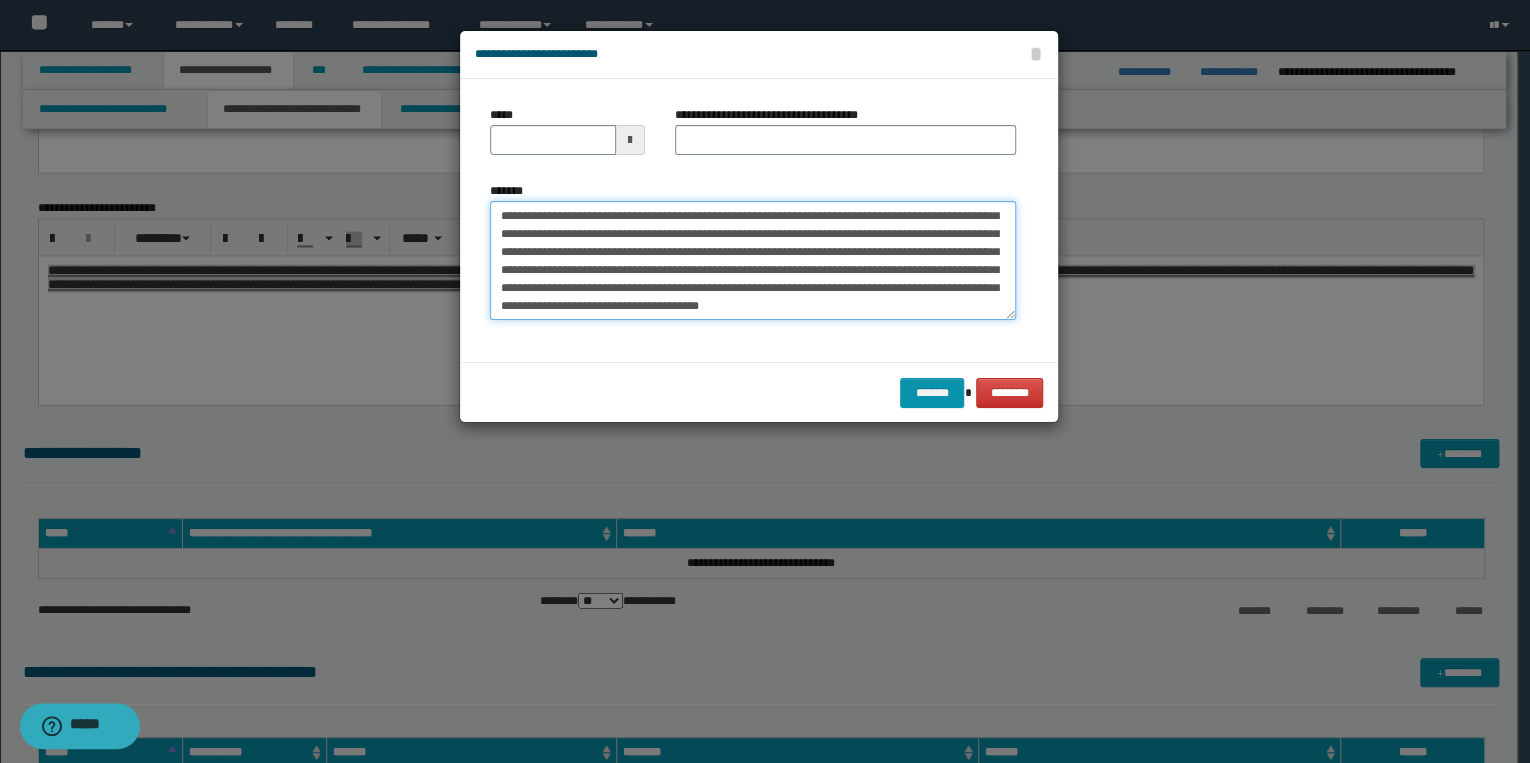 scroll, scrollTop: 0, scrollLeft: 0, axis: both 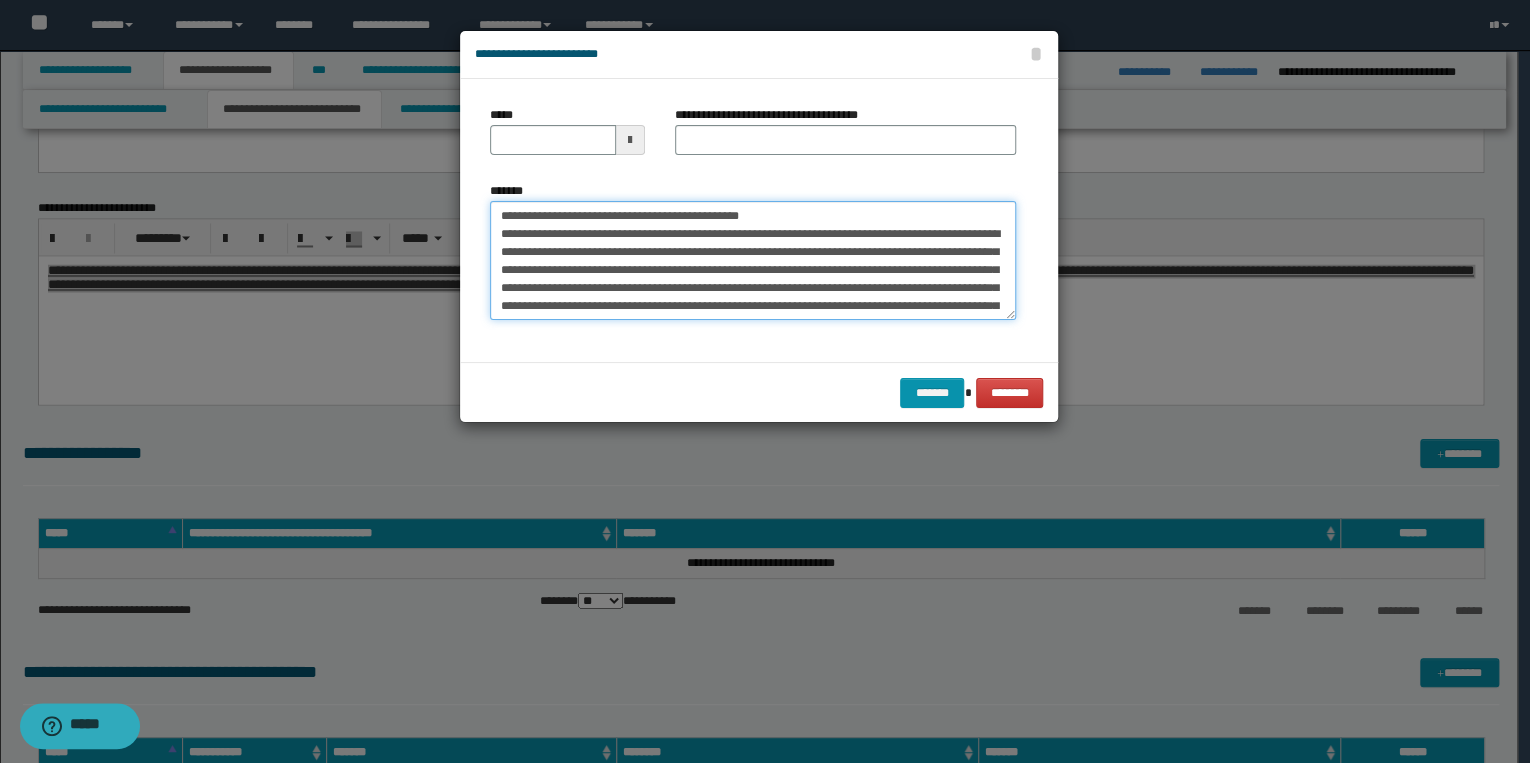 drag, startPoint x: 560, startPoint y: 215, endPoint x: 484, endPoint y: 214, distance: 76.00658 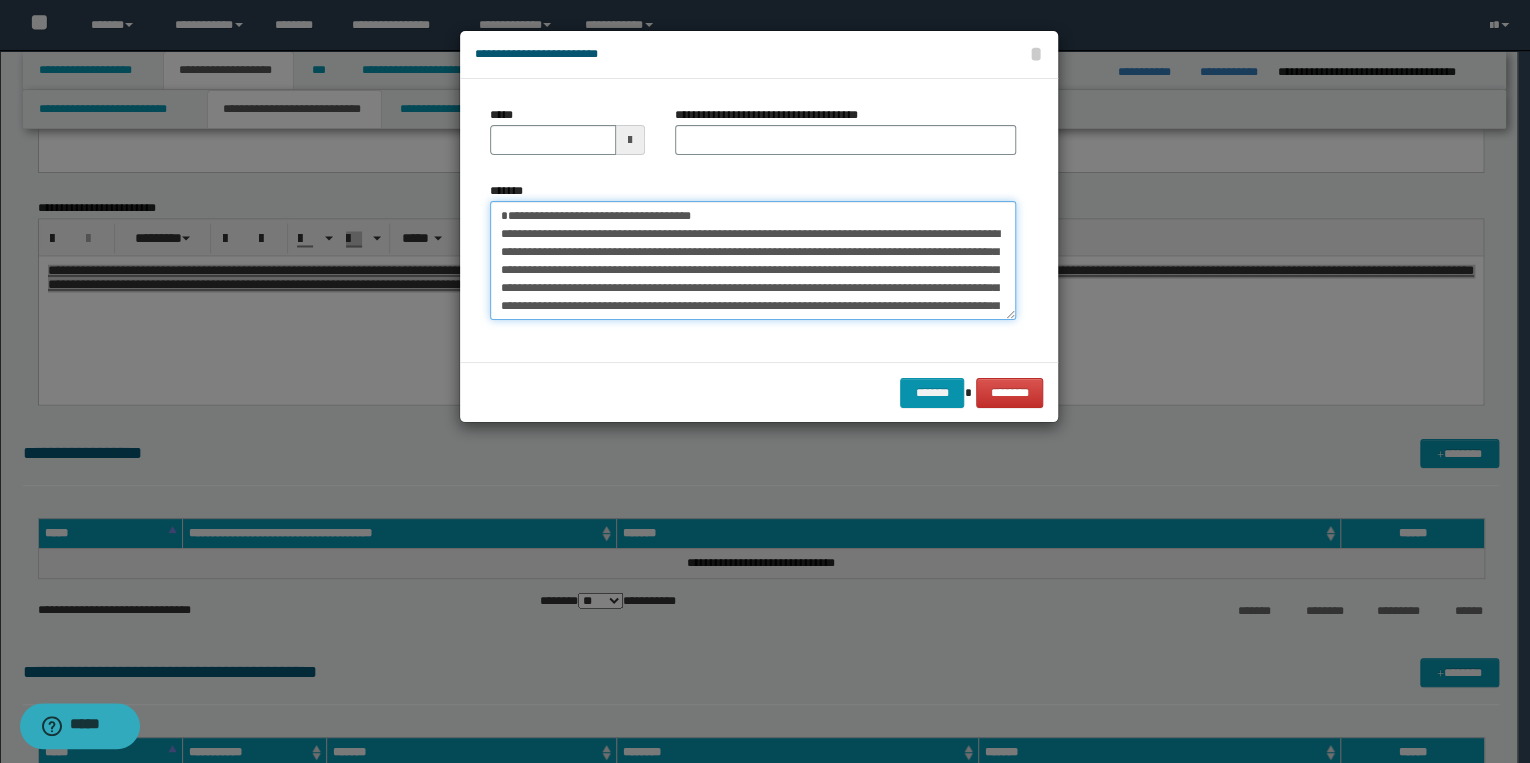 type 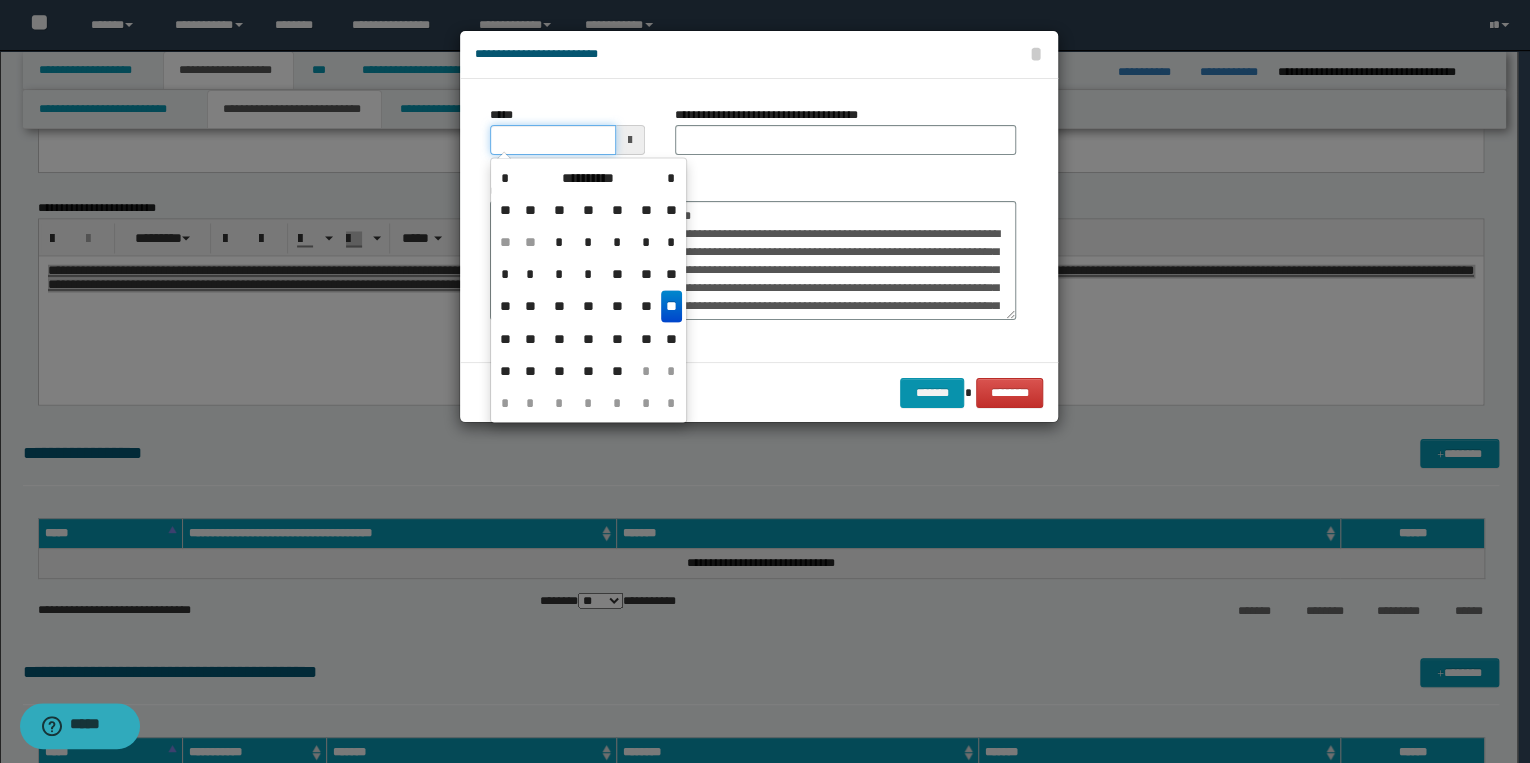 click on "*****" at bounding box center (553, 140) 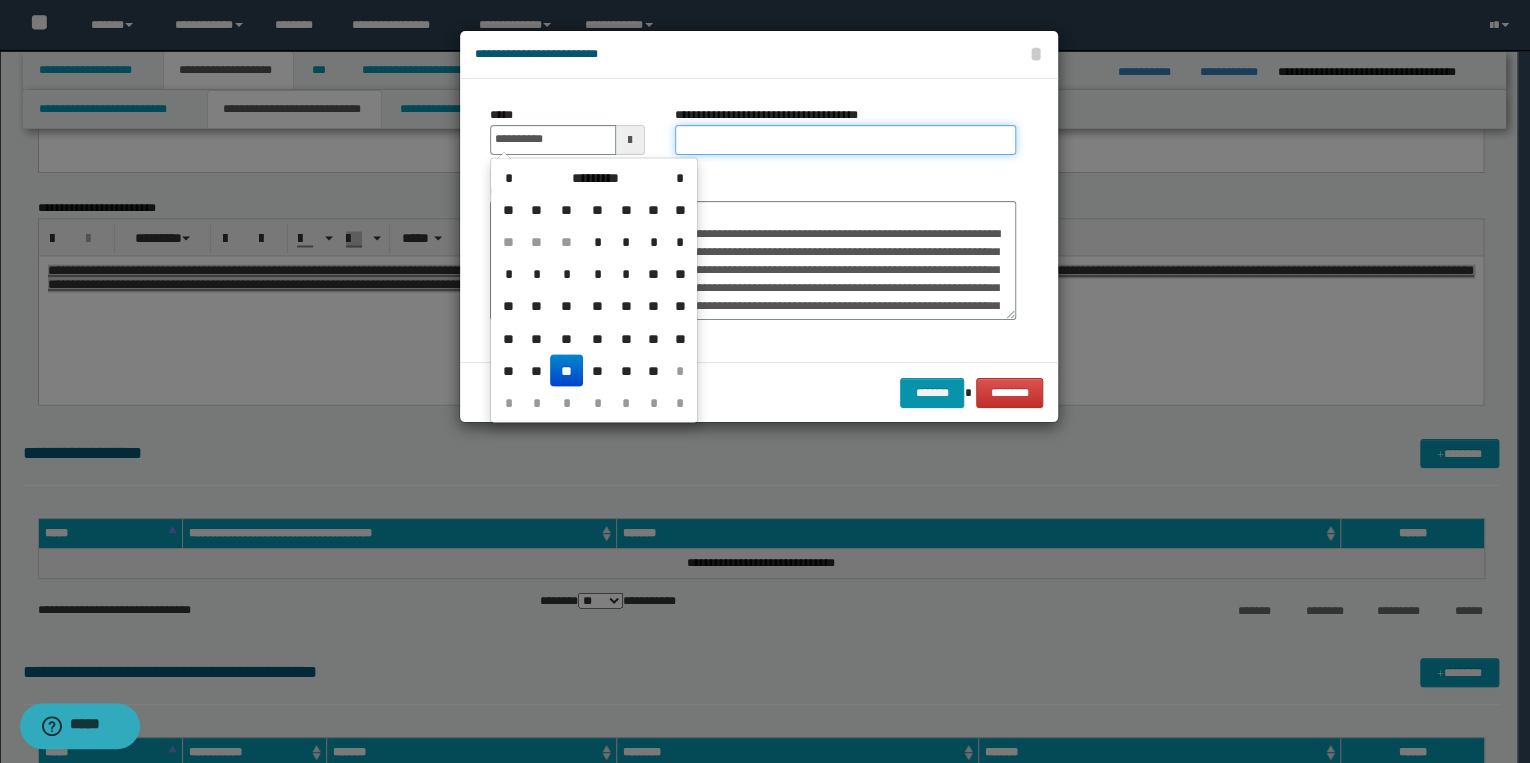 type on "**********" 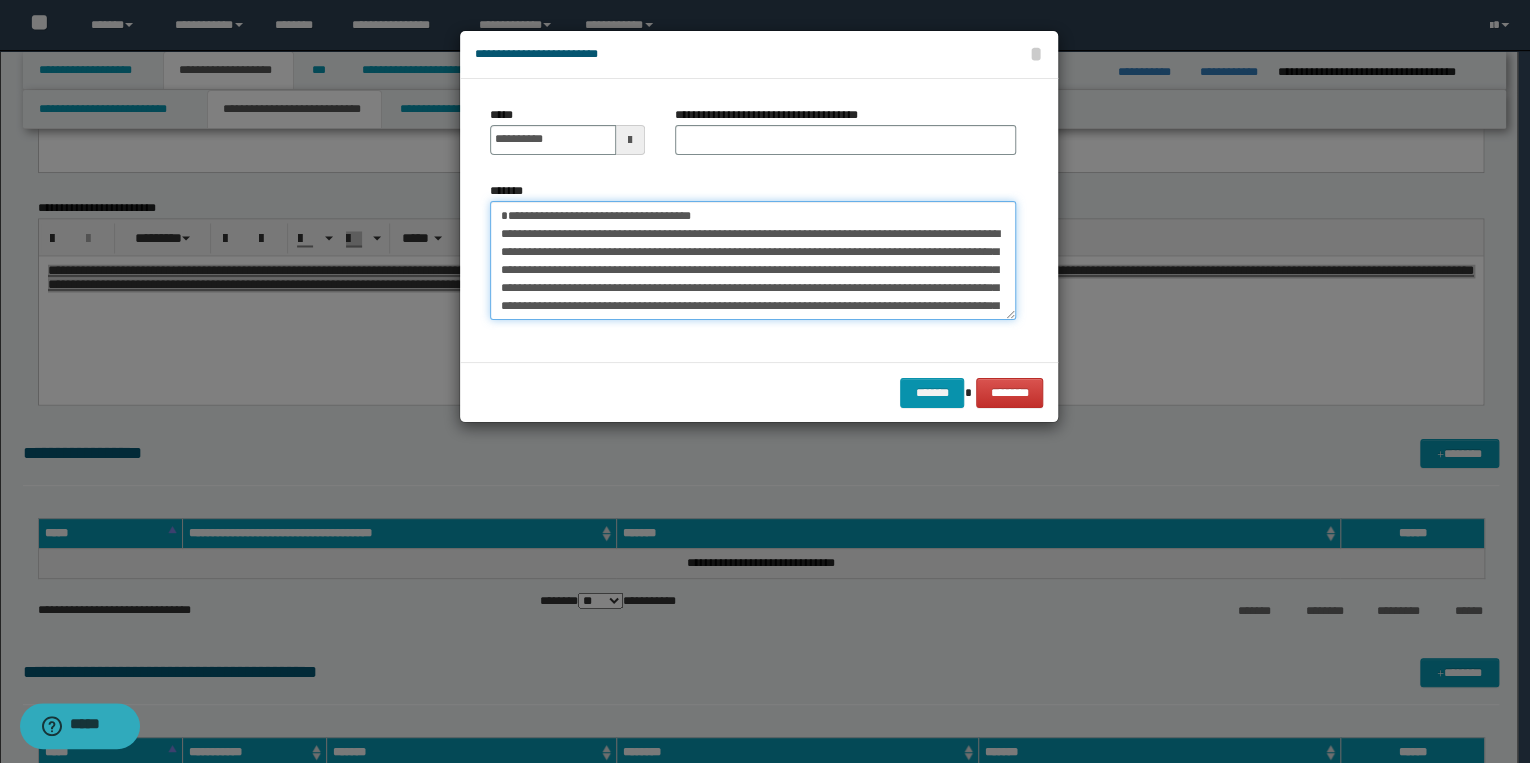 drag, startPoint x: 500, startPoint y: 212, endPoint x: 727, endPoint y: 209, distance: 227.01982 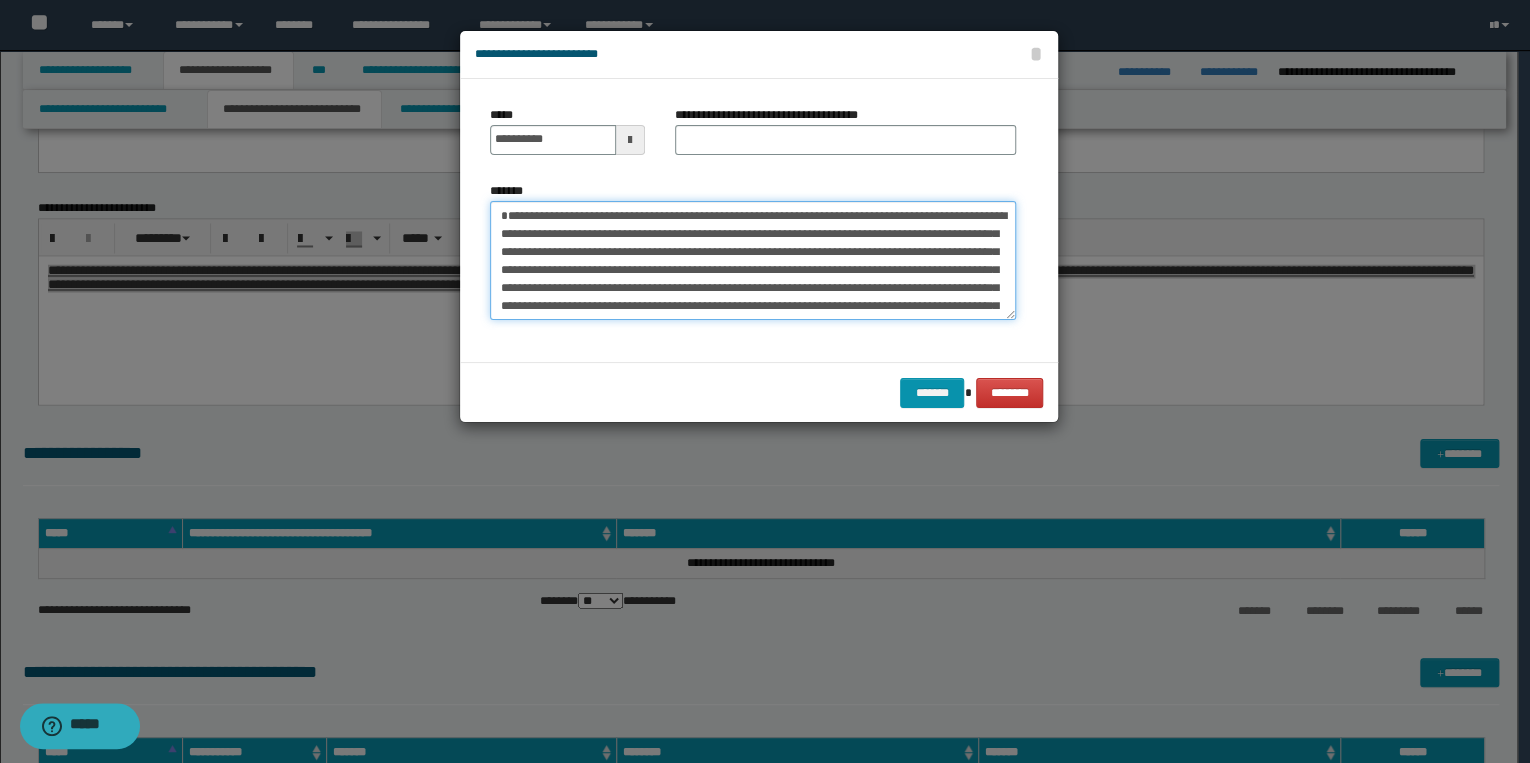 type on "**********" 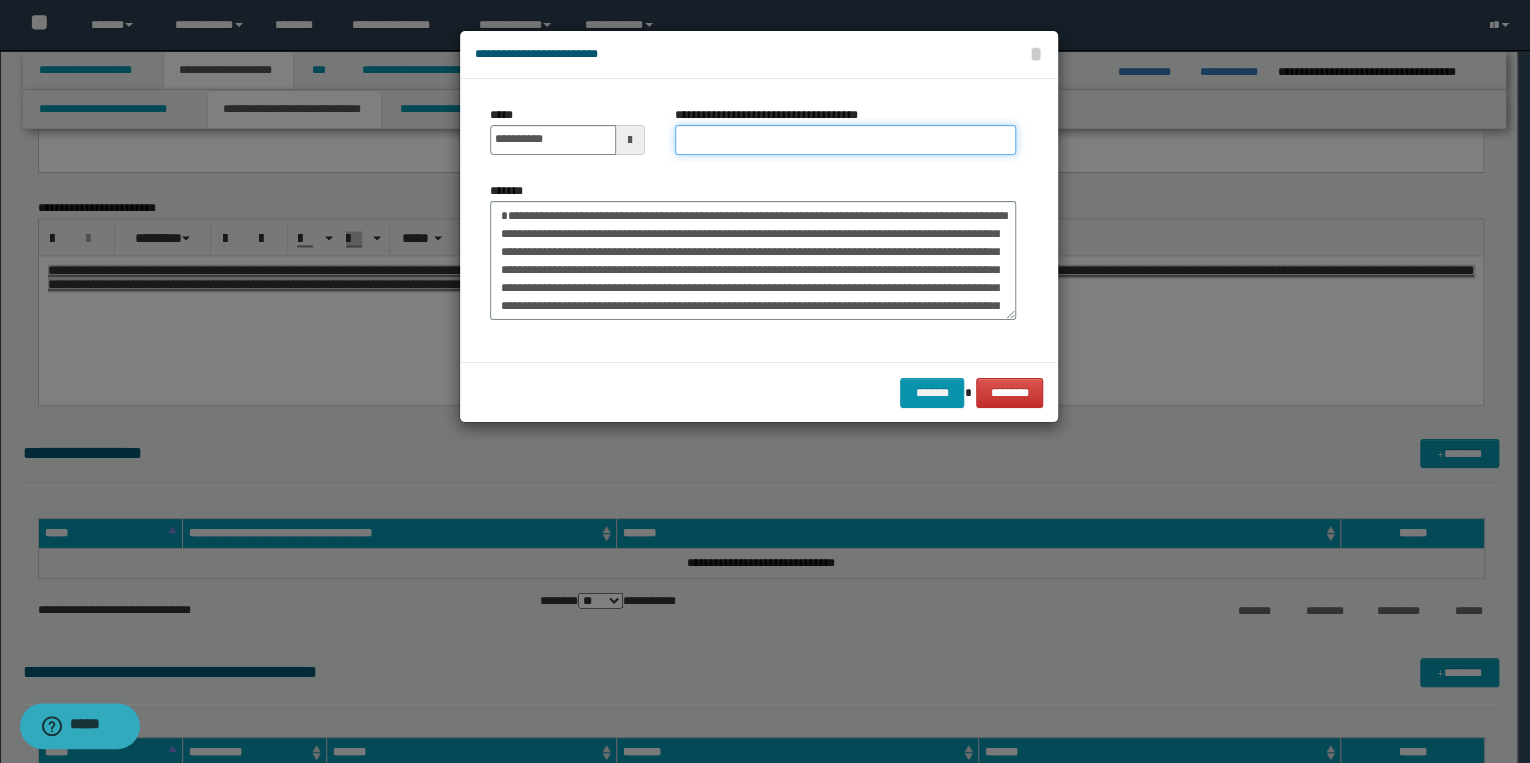 click on "**********" at bounding box center [845, 140] 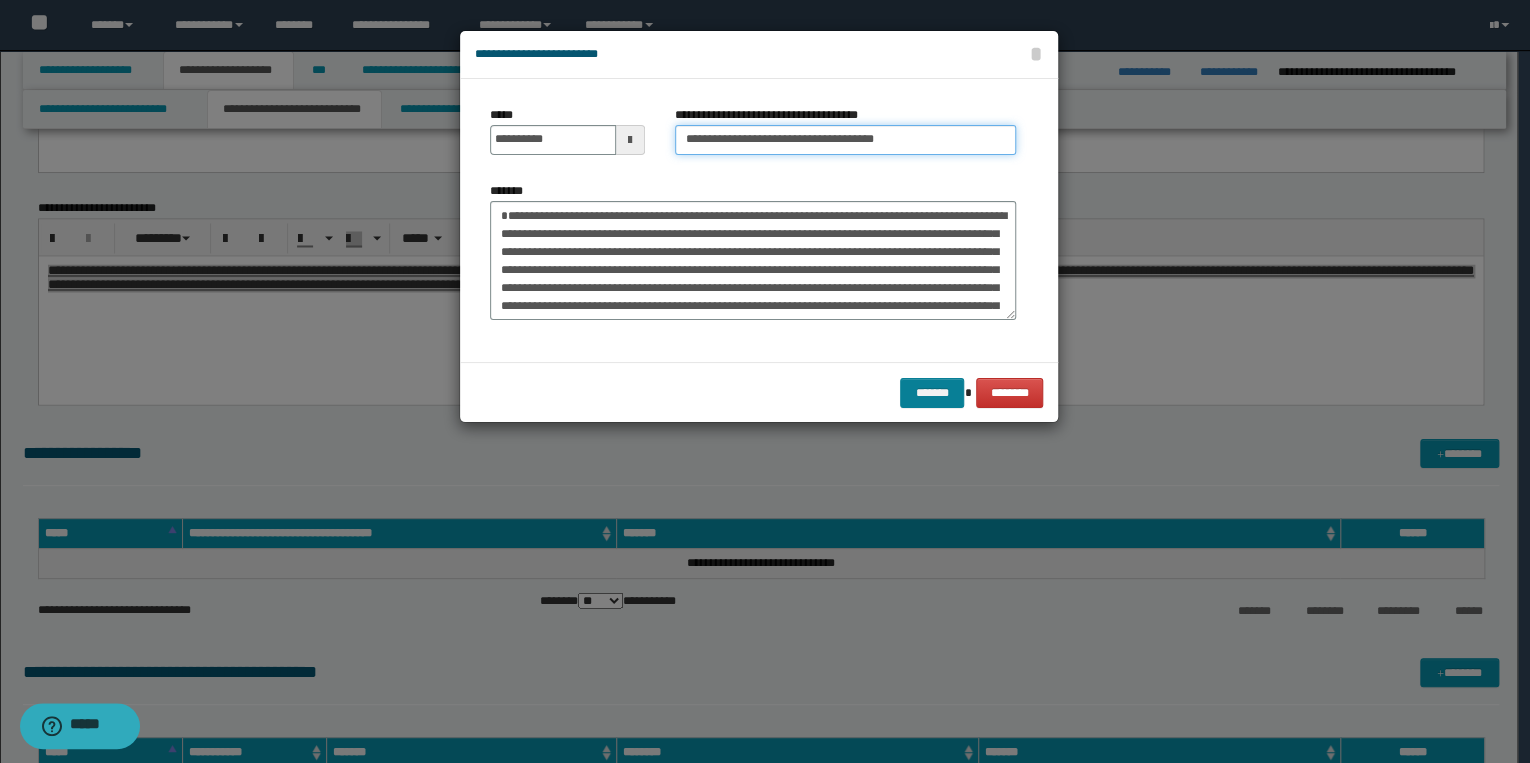 type on "**********" 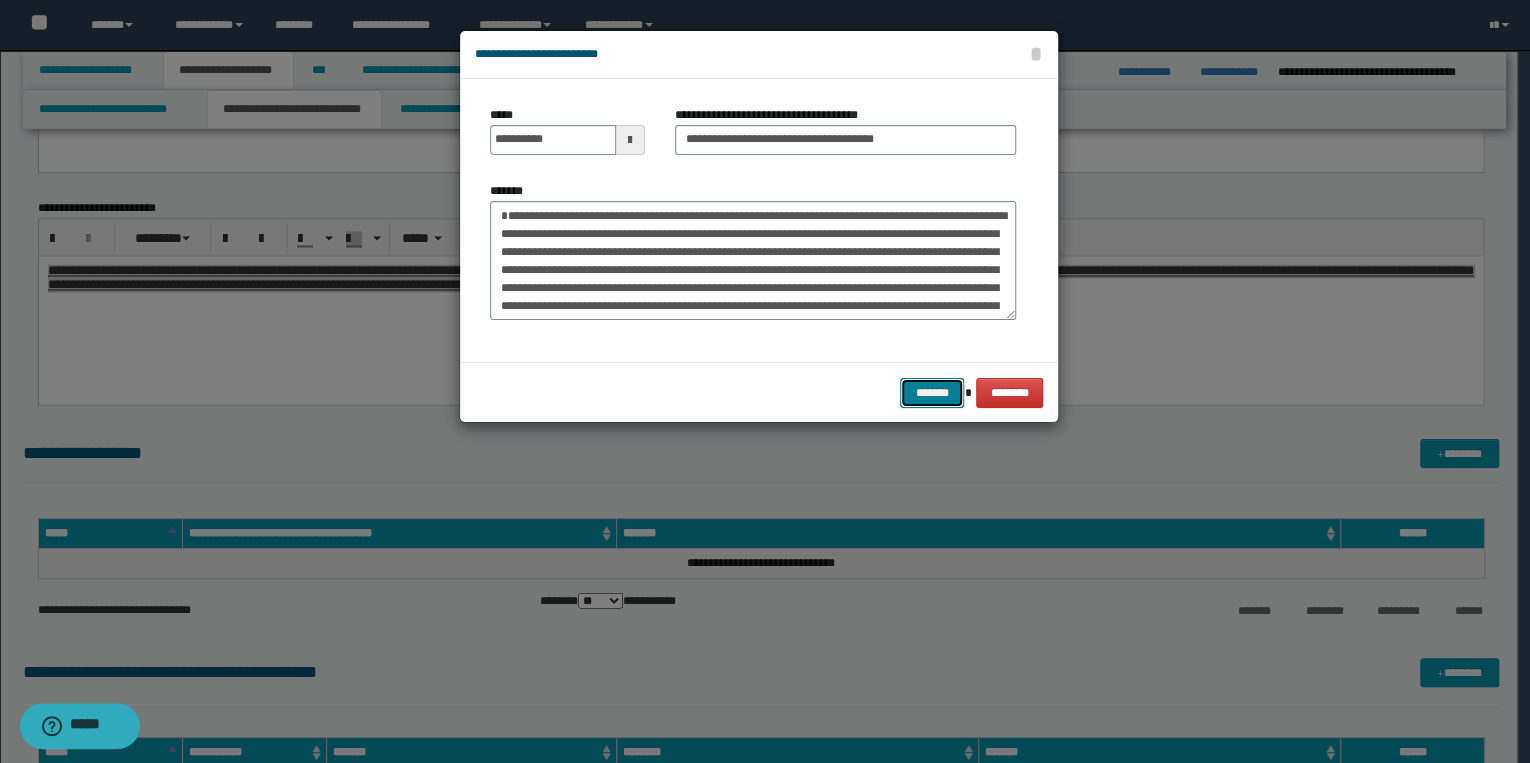 click on "*******" at bounding box center [932, 393] 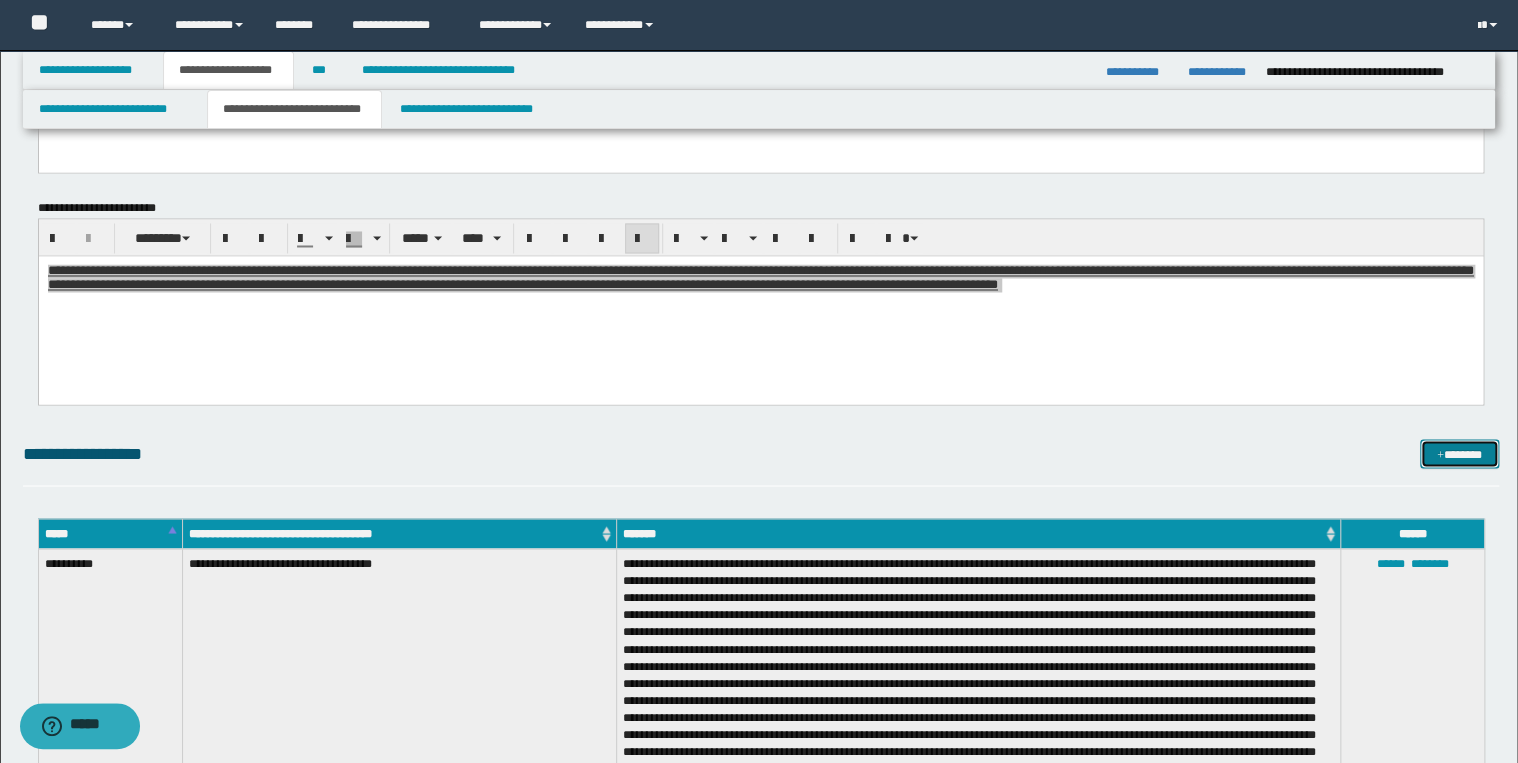 click at bounding box center [1440, 455] 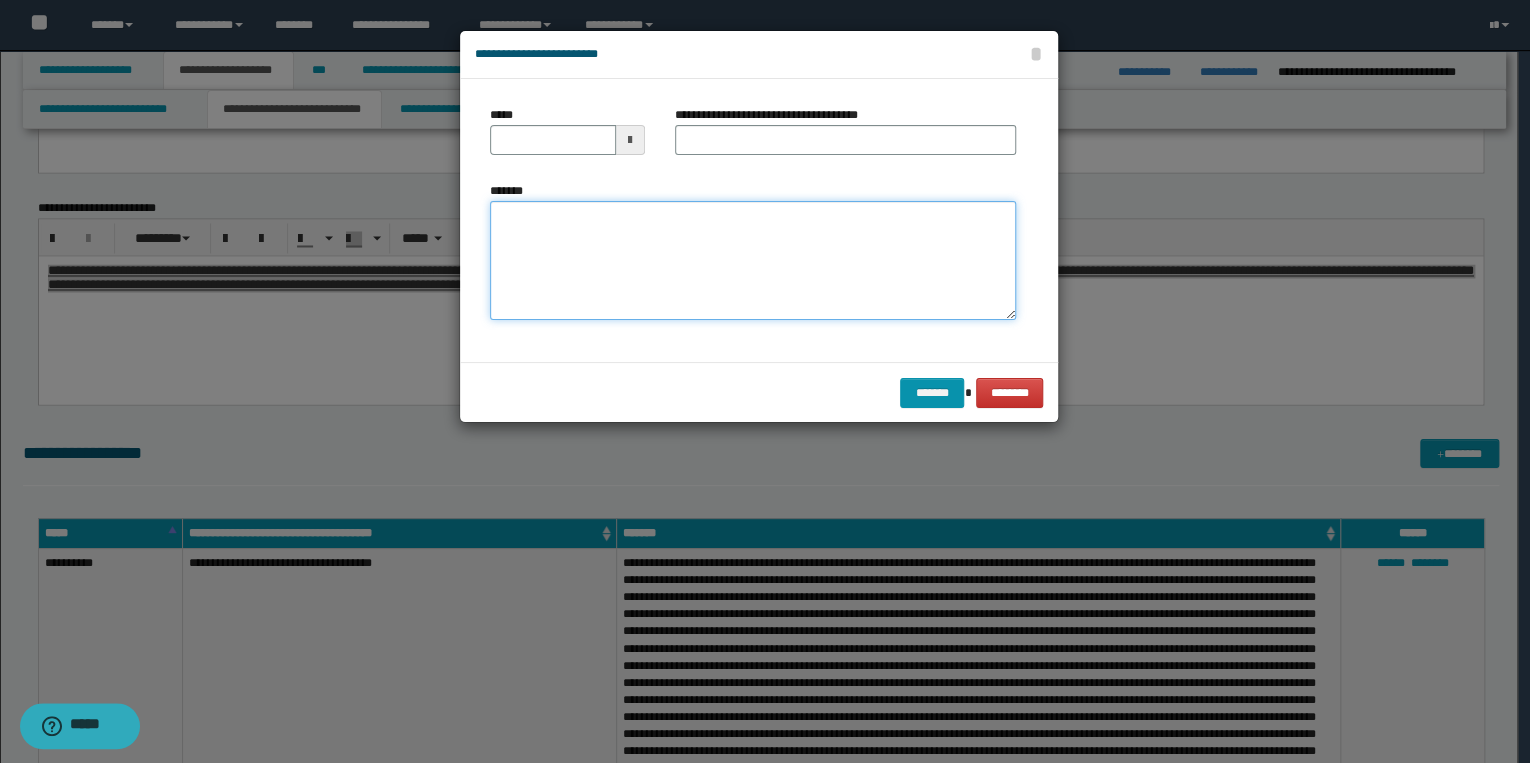 click on "*******" at bounding box center [753, 261] 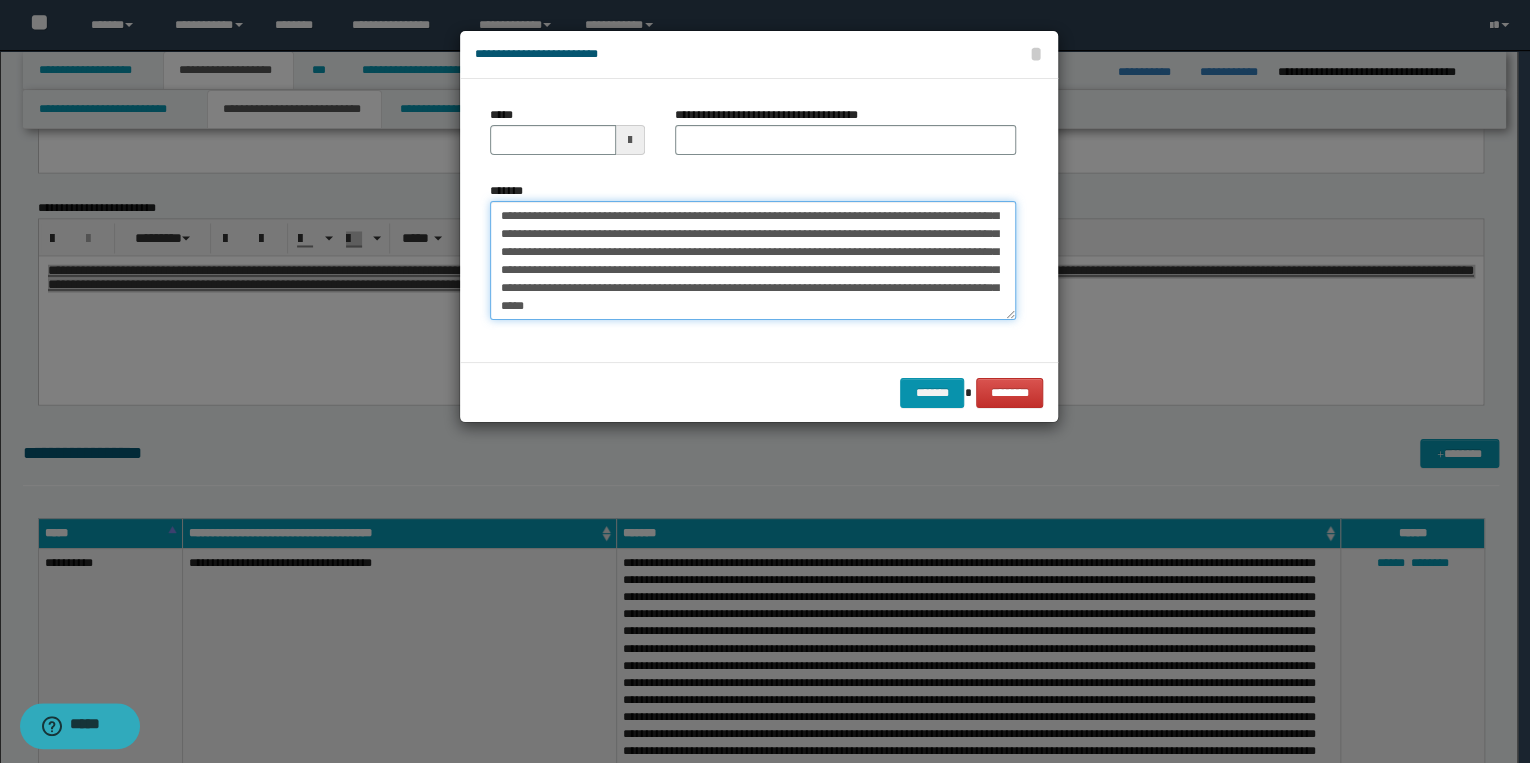 scroll, scrollTop: 0, scrollLeft: 0, axis: both 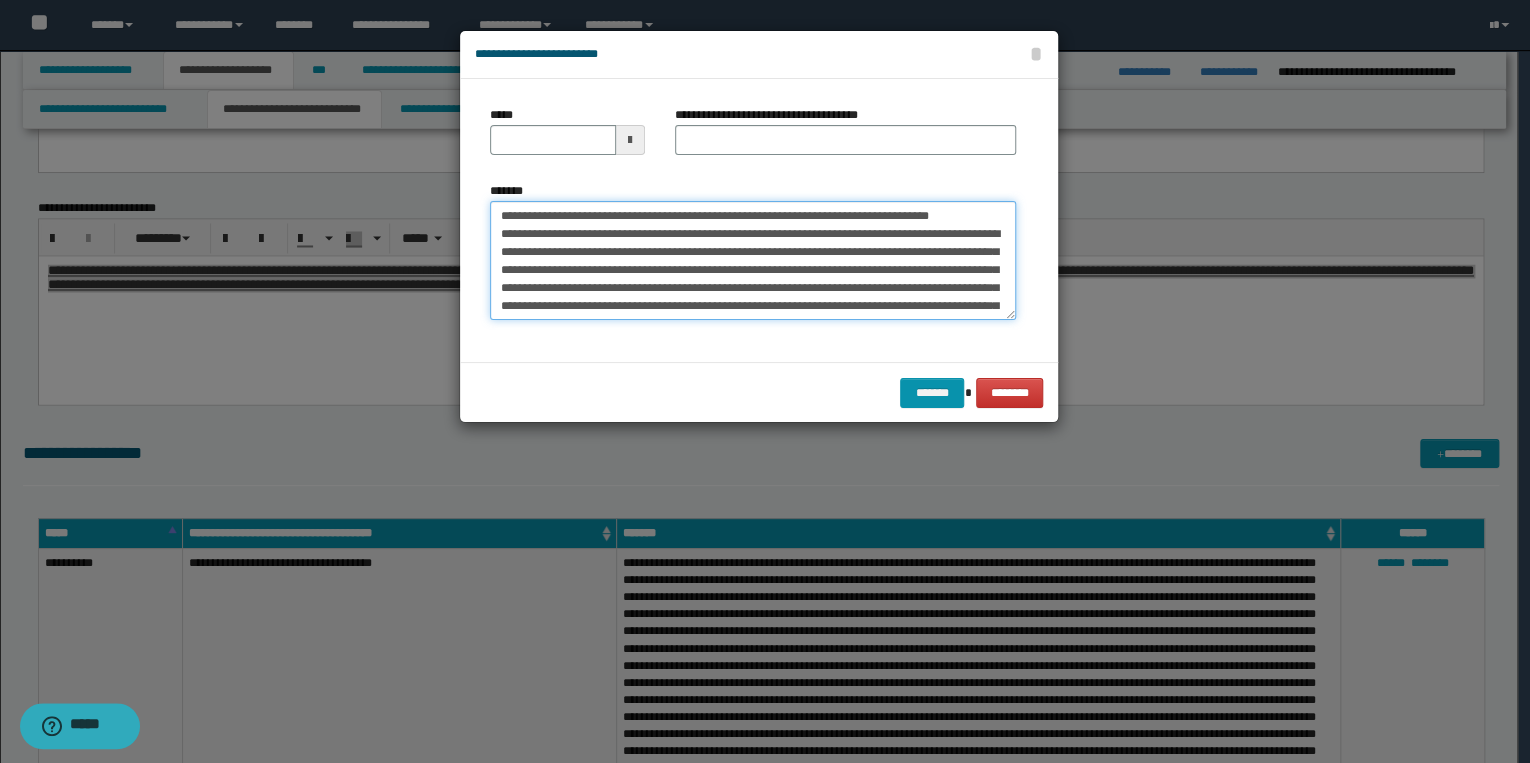 drag, startPoint x: 552, startPoint y: 214, endPoint x: 486, endPoint y: 207, distance: 66.37017 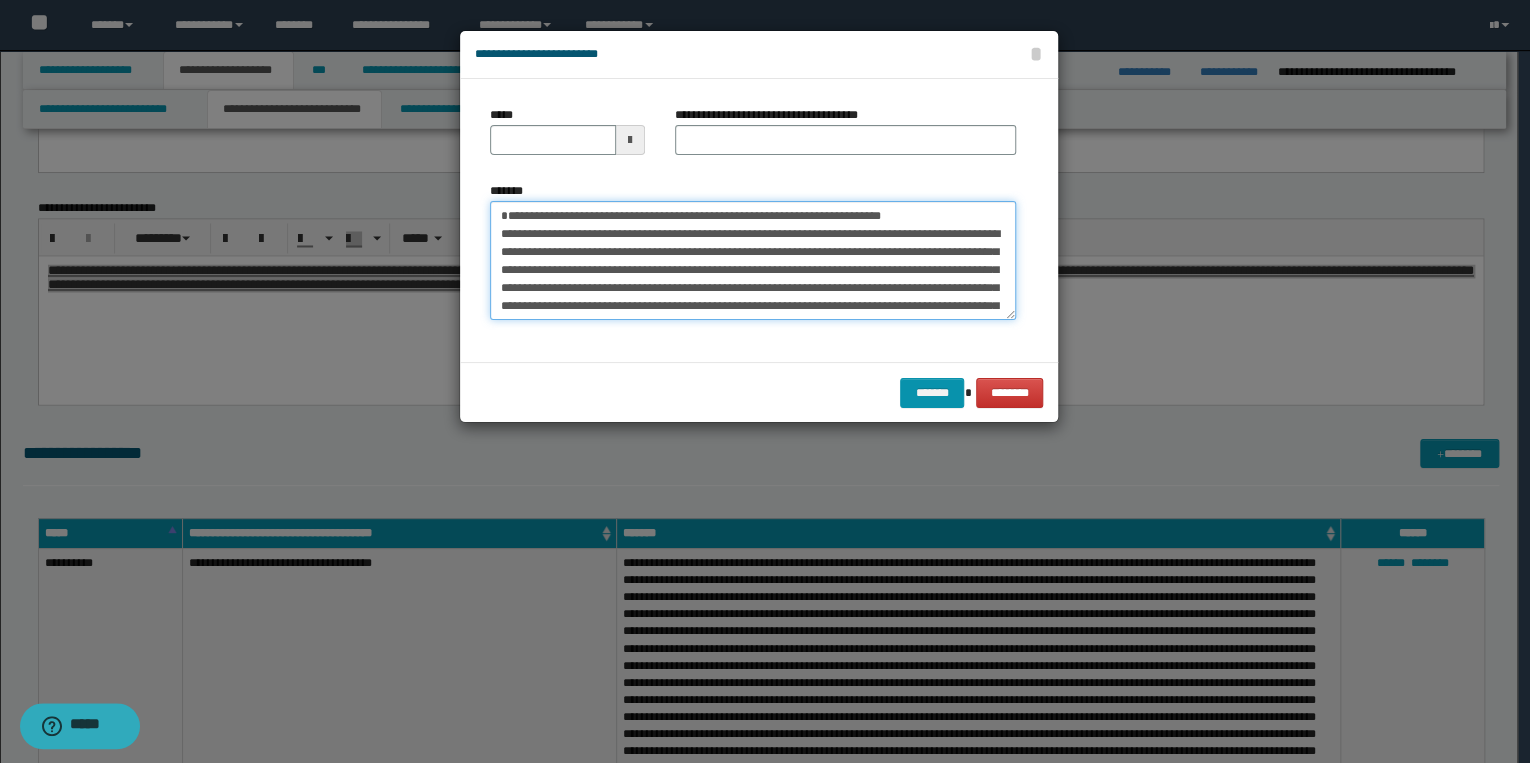 type 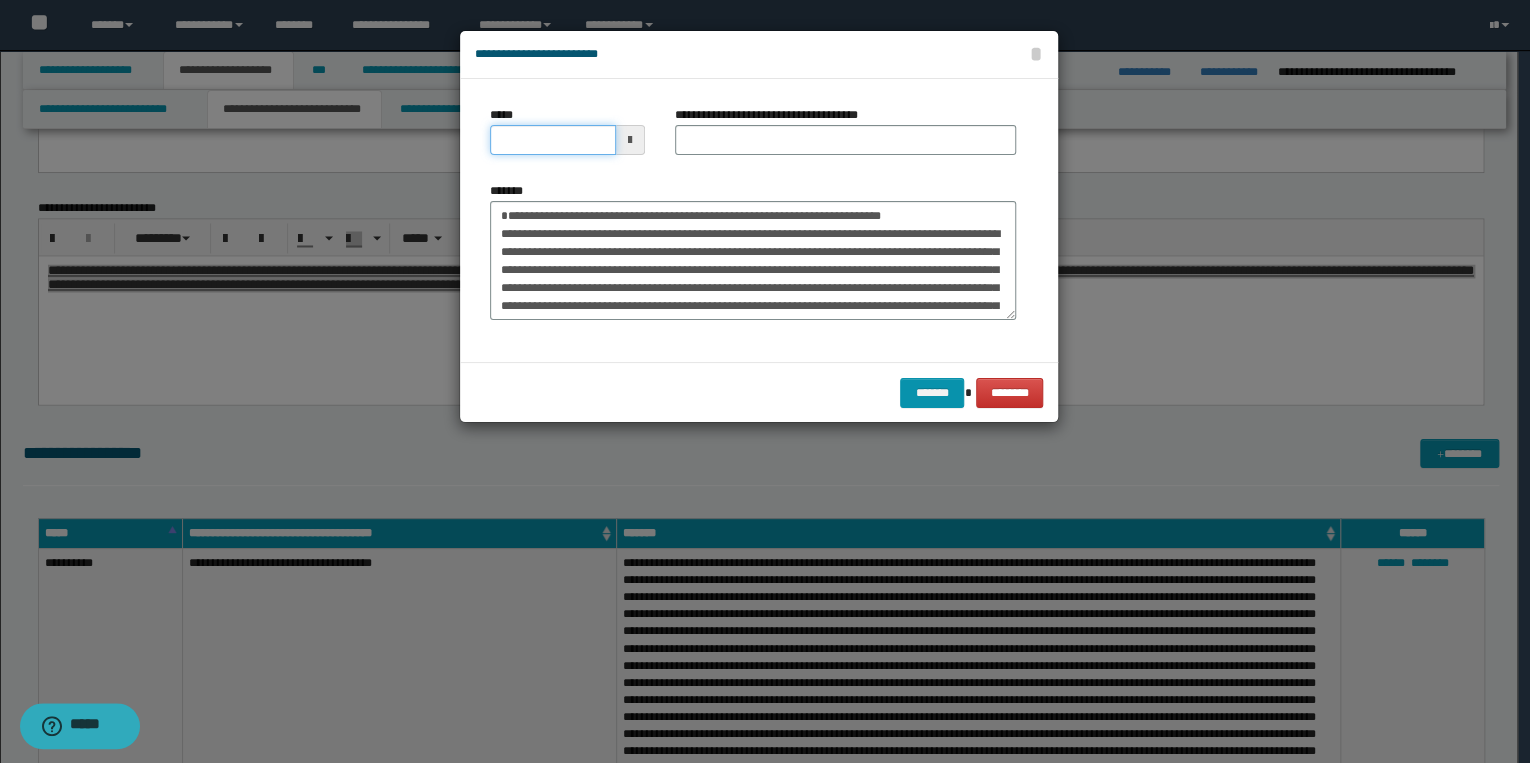 click on "*****" at bounding box center (553, 140) 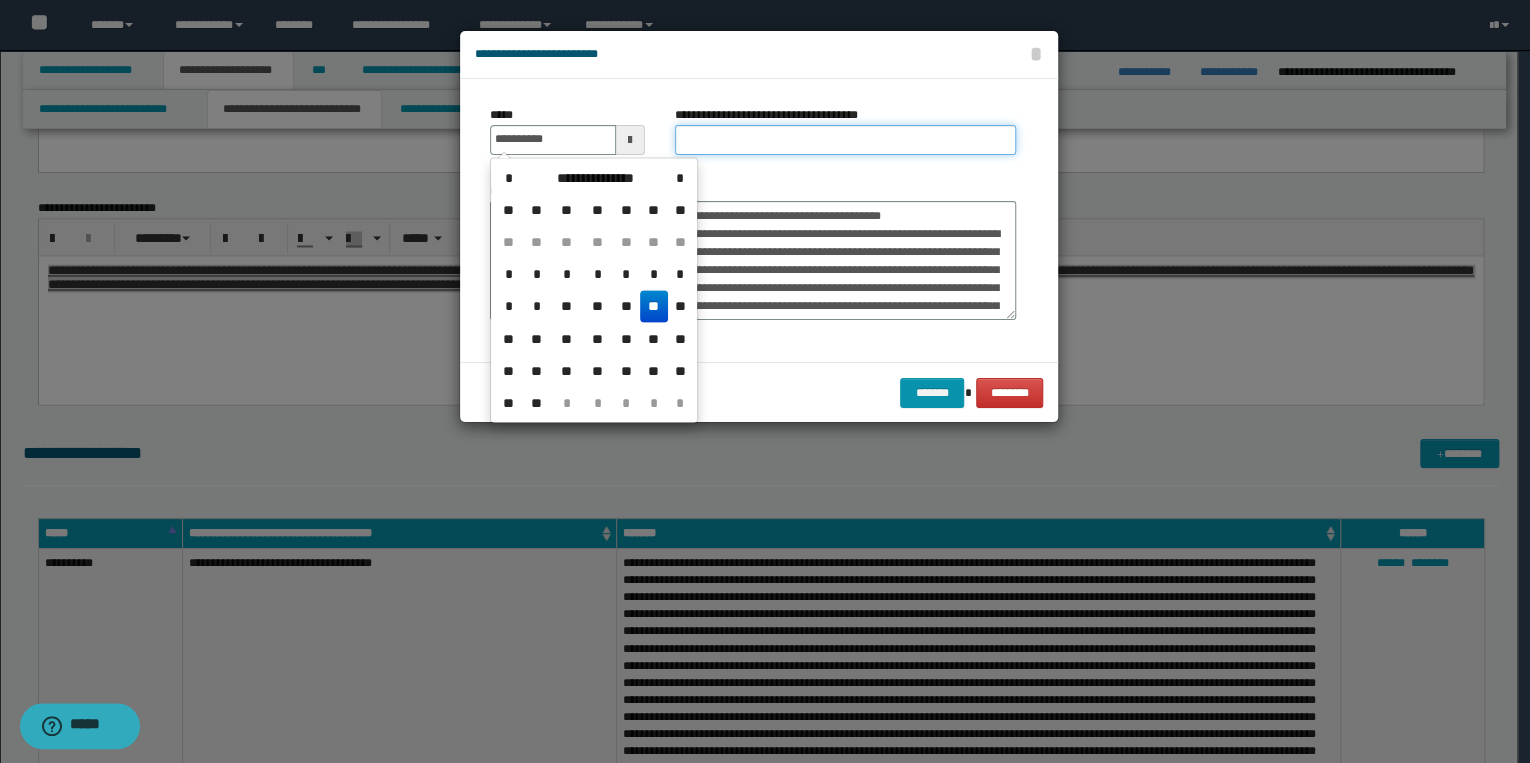 type on "**********" 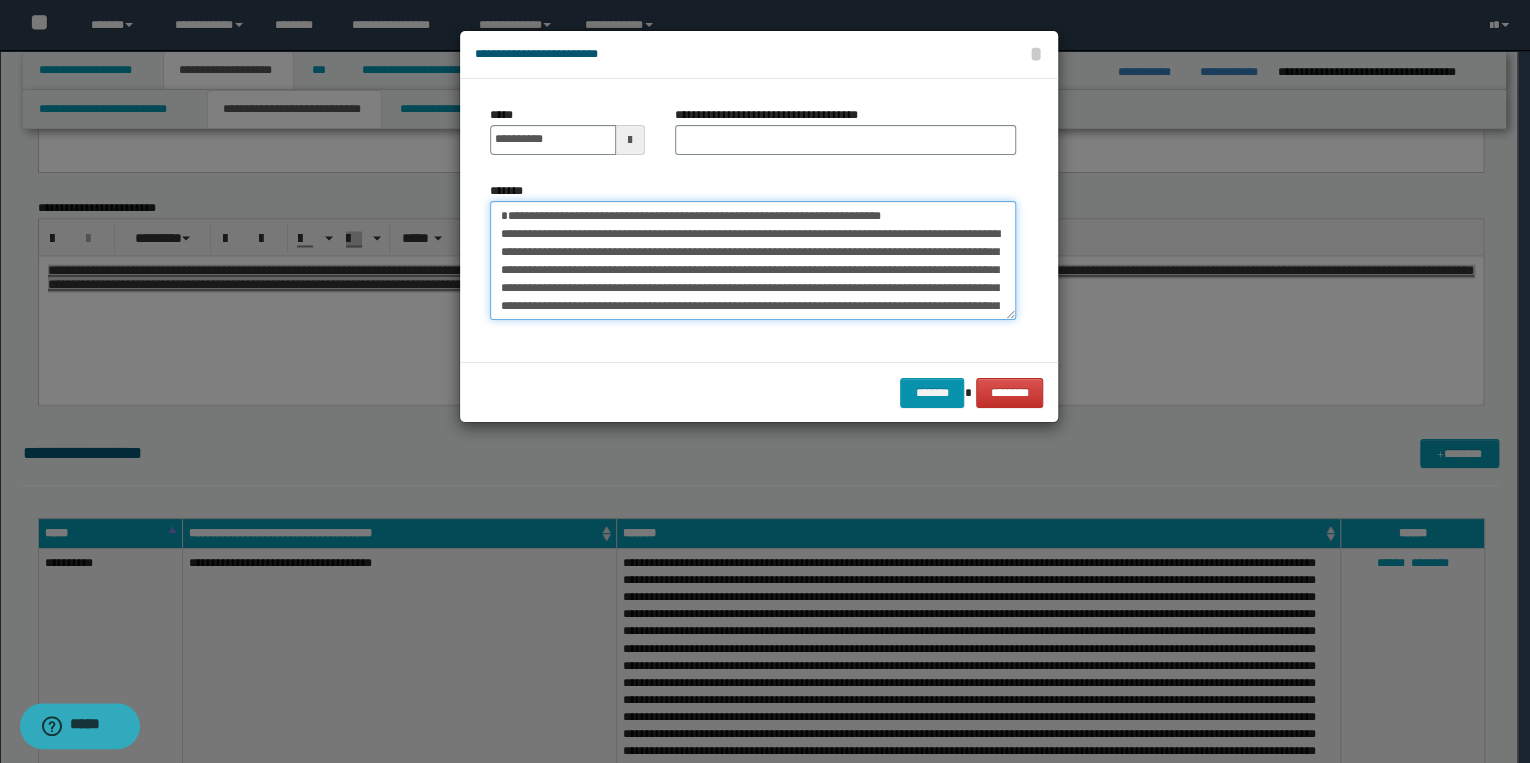 drag, startPoint x: 498, startPoint y: 211, endPoint x: 937, endPoint y: 222, distance: 439.1378 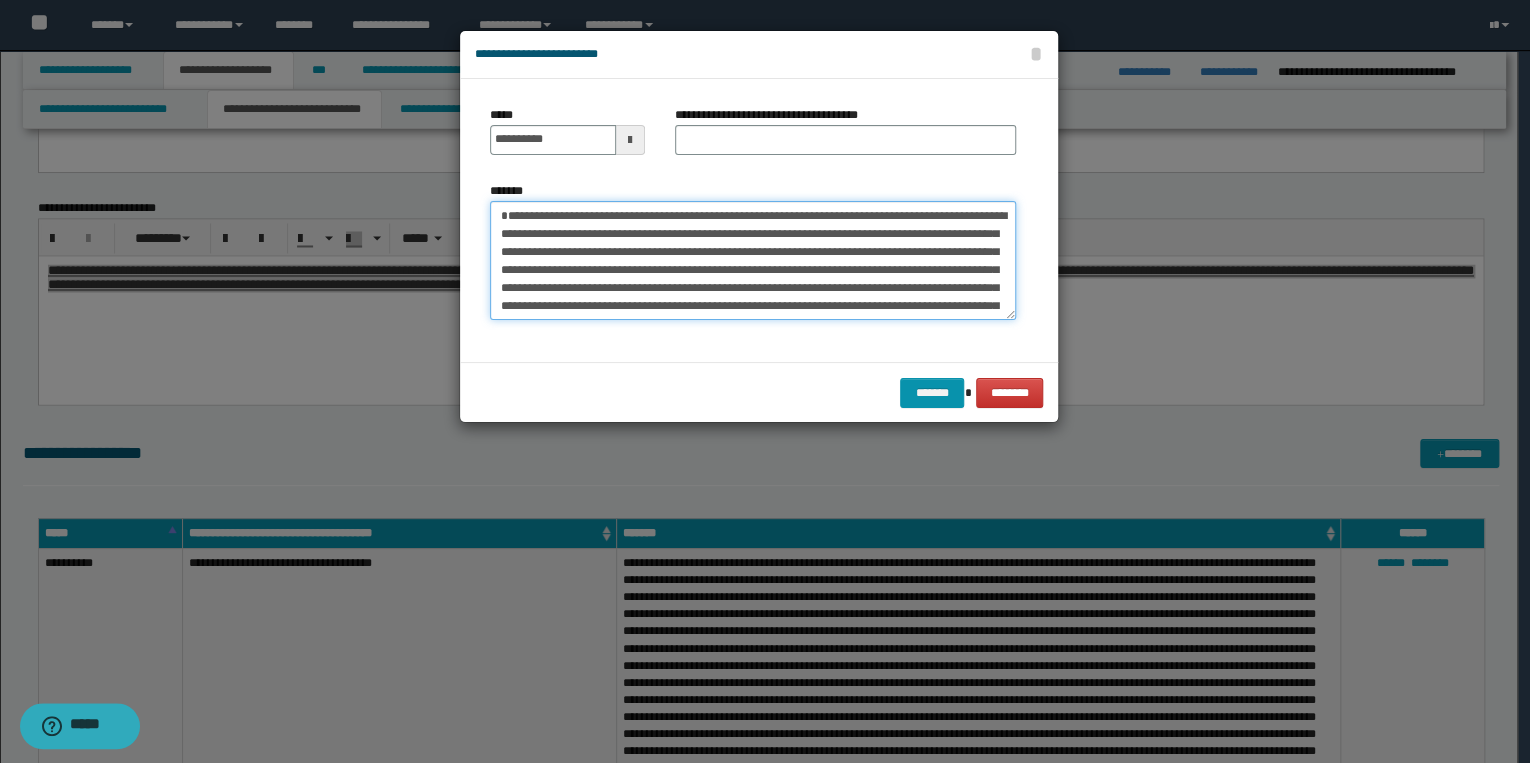 type on "**********" 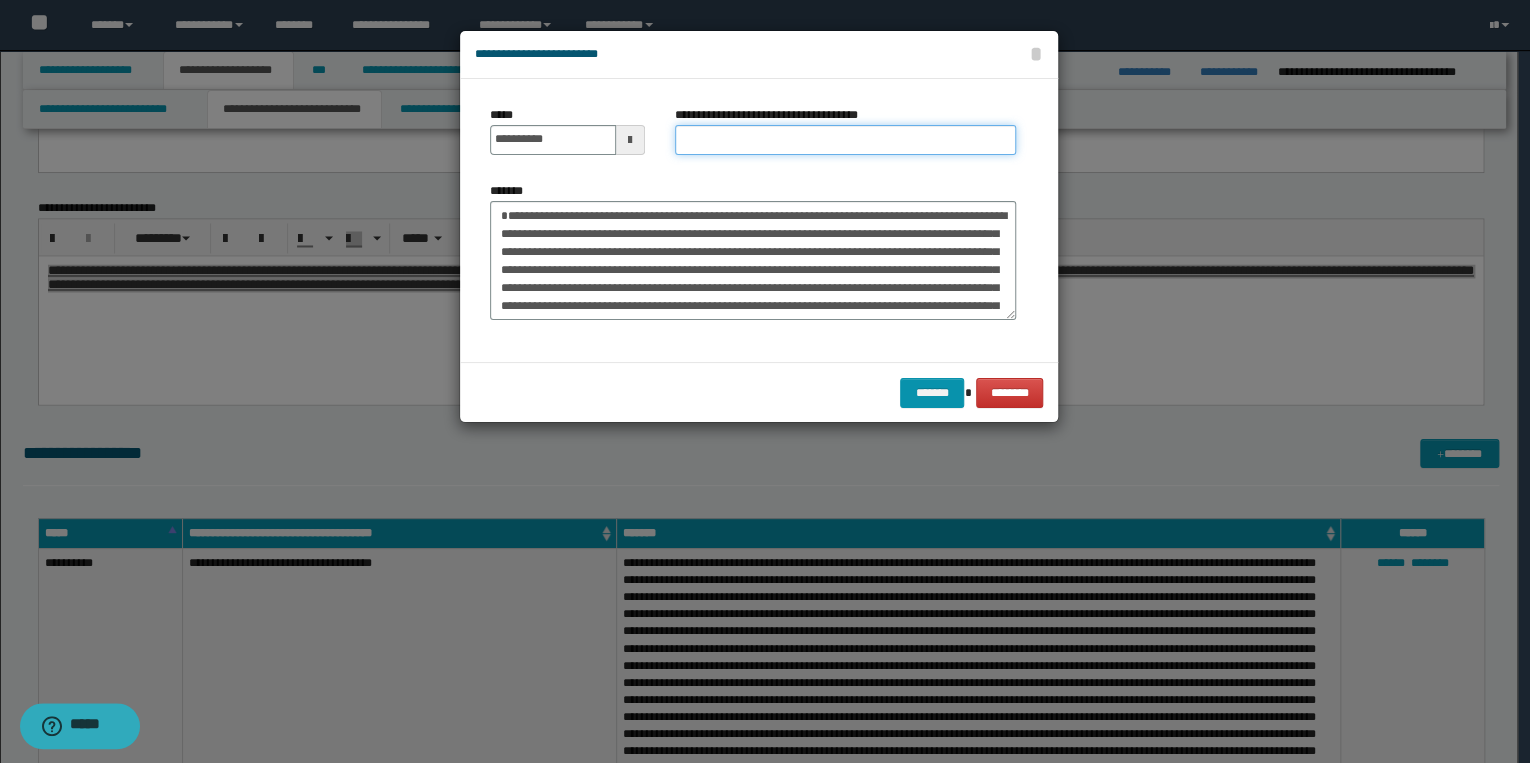 click on "**********" at bounding box center [845, 140] 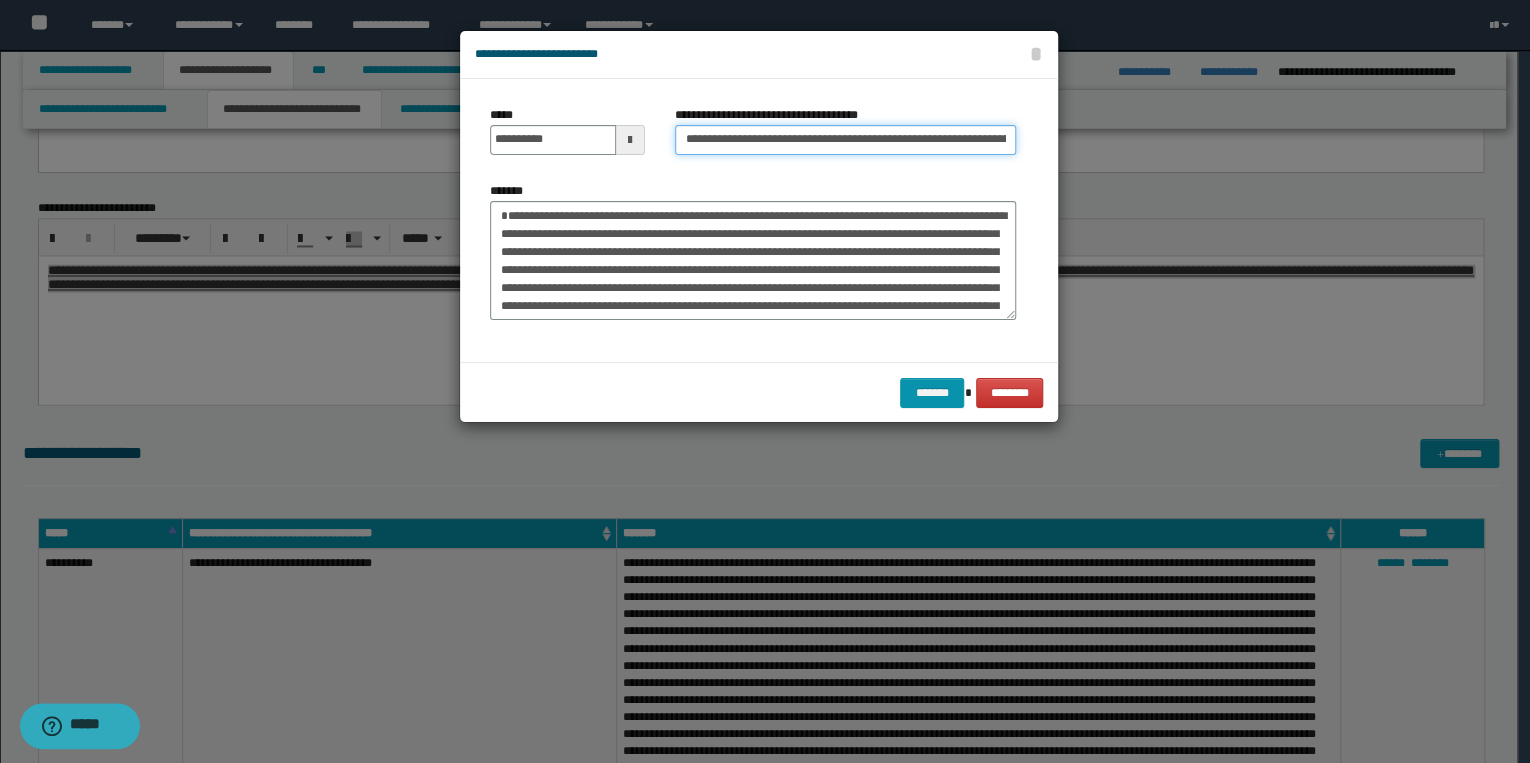 scroll, scrollTop: 0, scrollLeft: 100, axis: horizontal 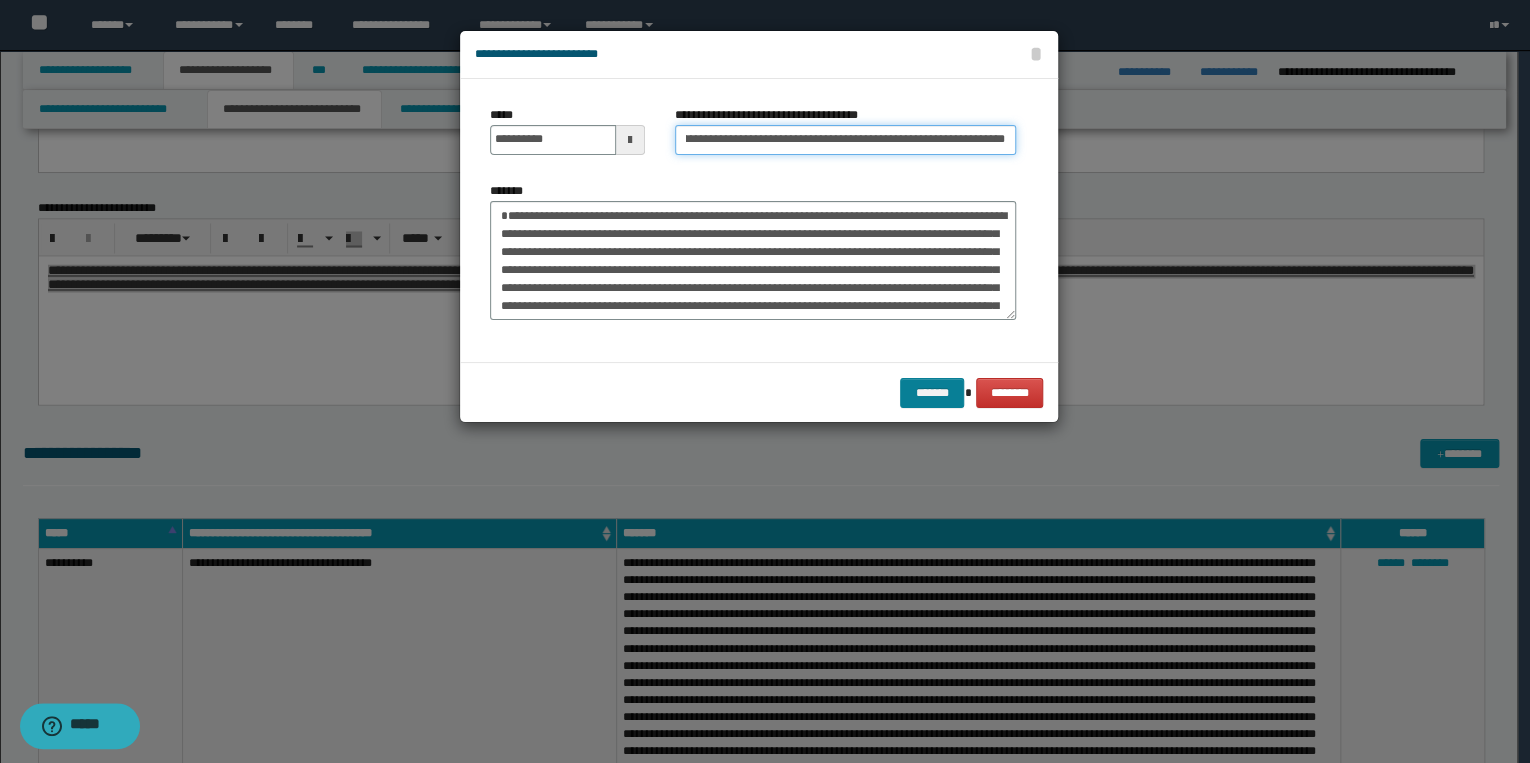 type on "**********" 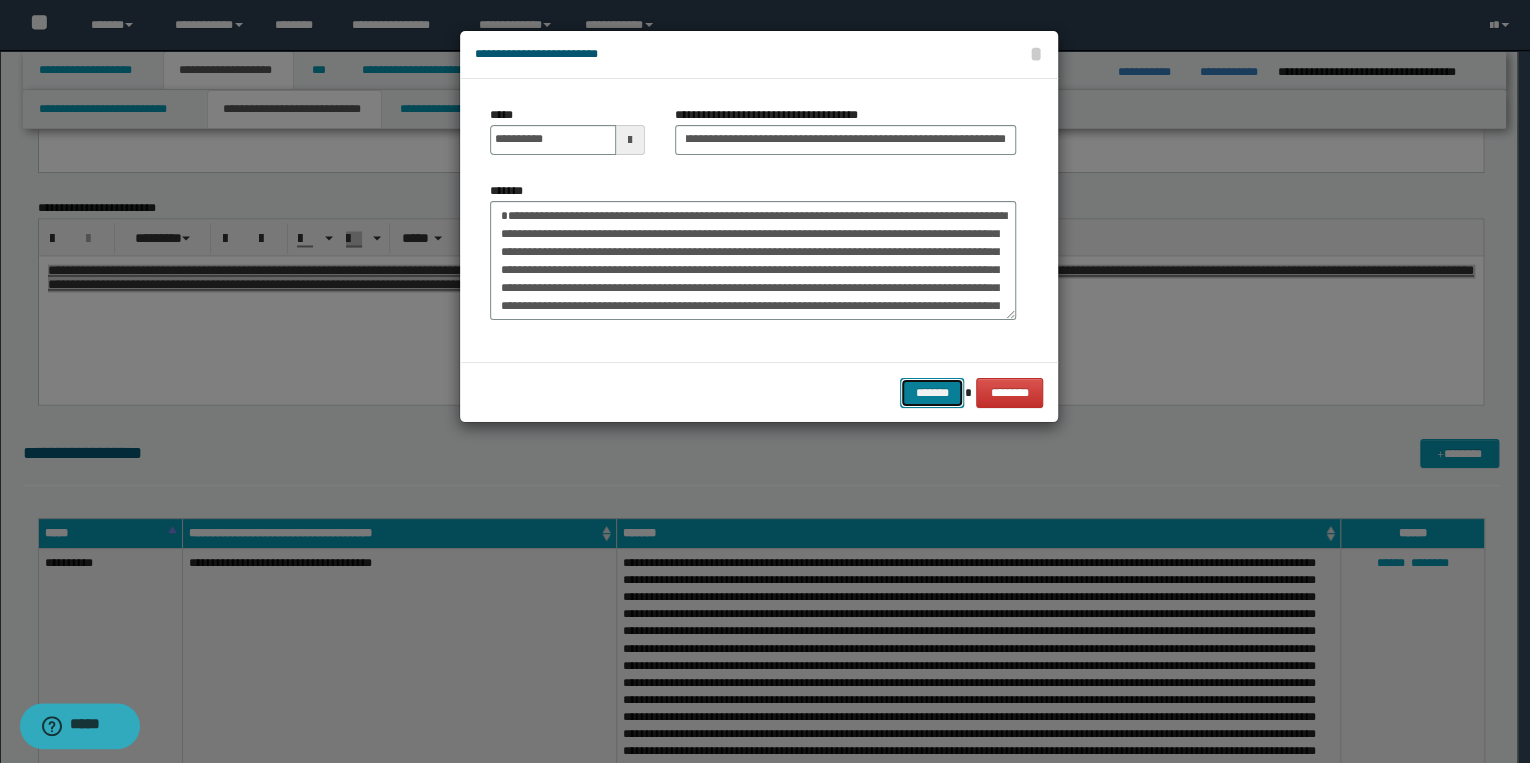 click on "*******" at bounding box center (932, 393) 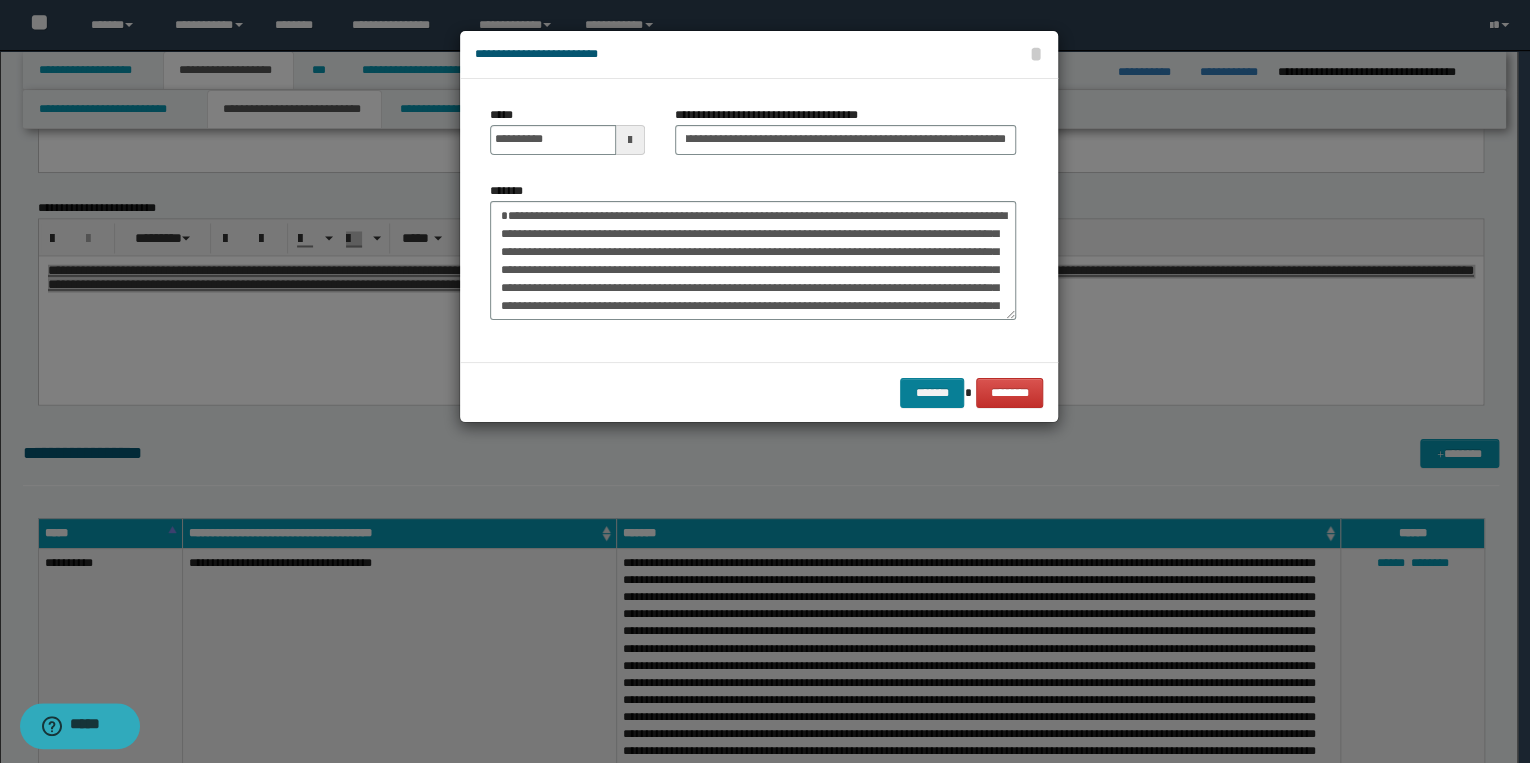 scroll, scrollTop: 0, scrollLeft: 0, axis: both 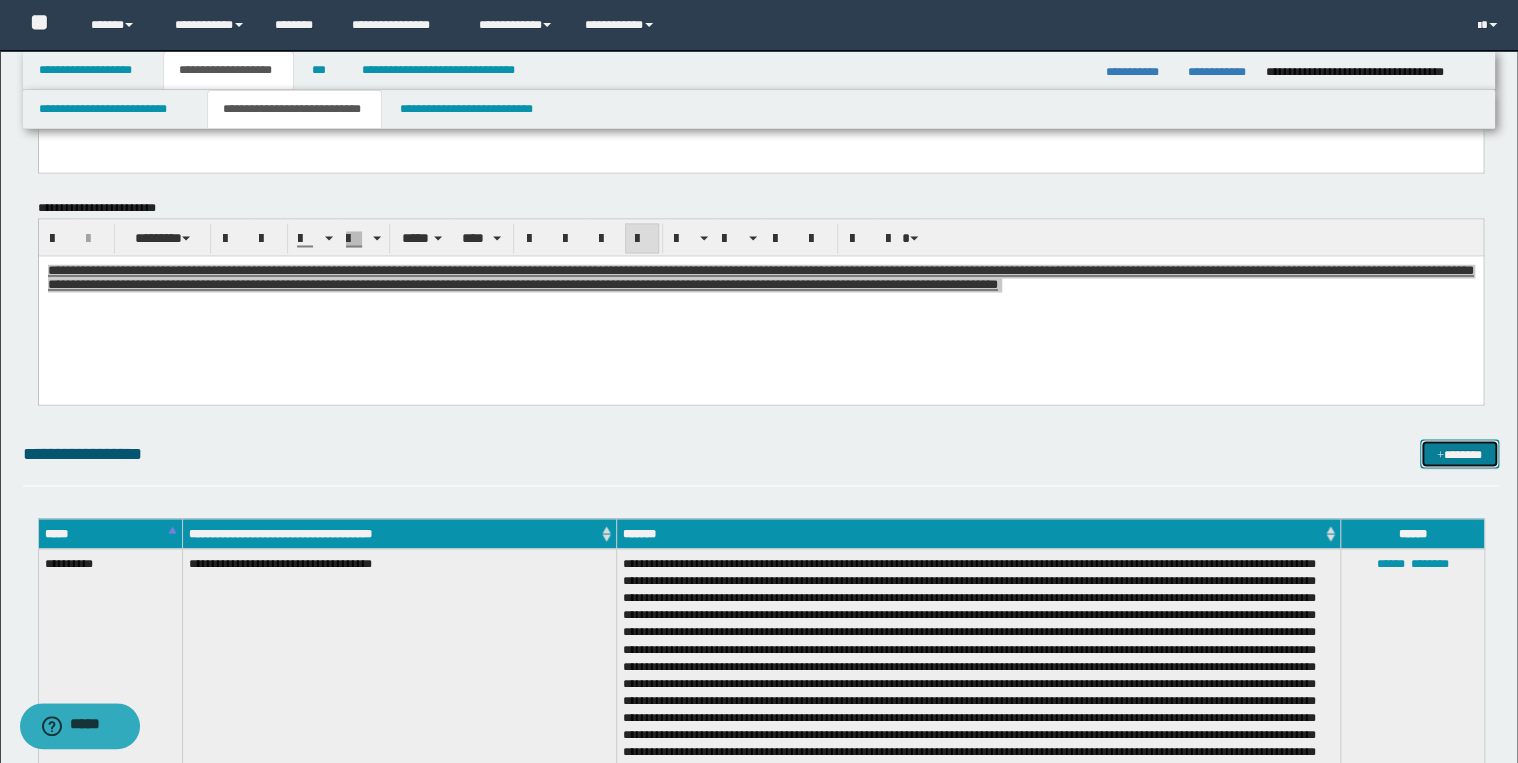 click at bounding box center [1440, 455] 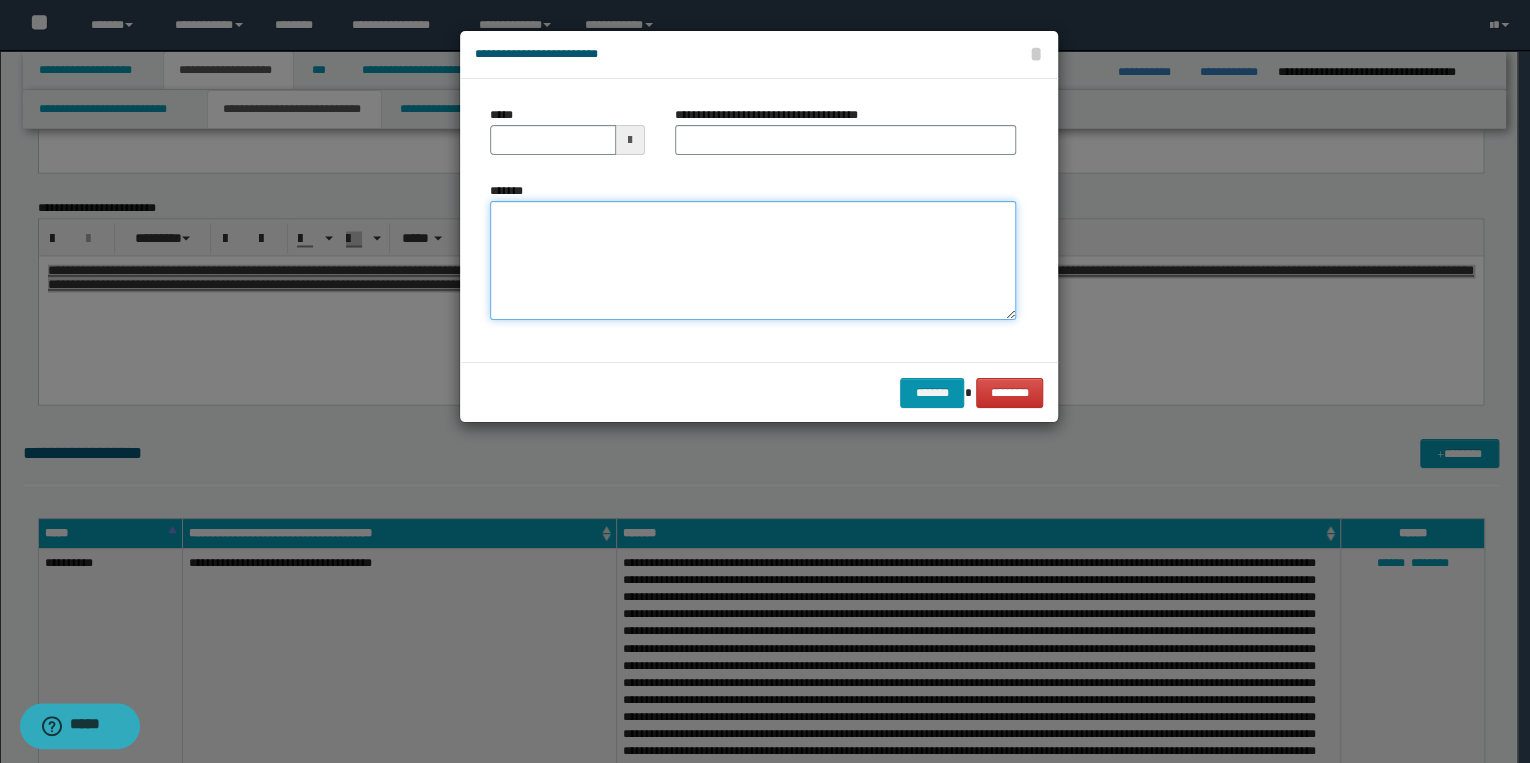 drag, startPoint x: 639, startPoint y: 263, endPoint x: 628, endPoint y: 262, distance: 11.045361 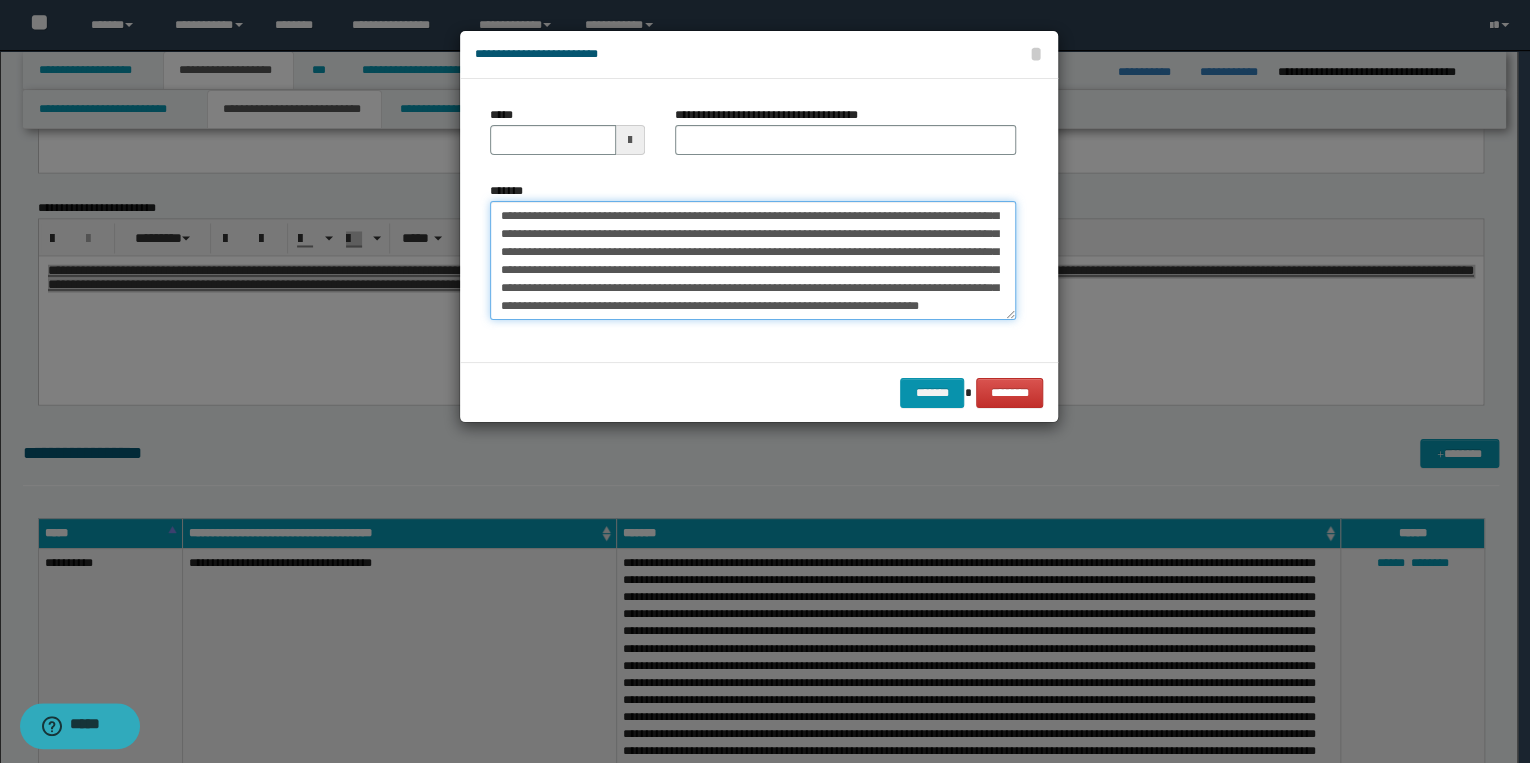 scroll, scrollTop: 0, scrollLeft: 0, axis: both 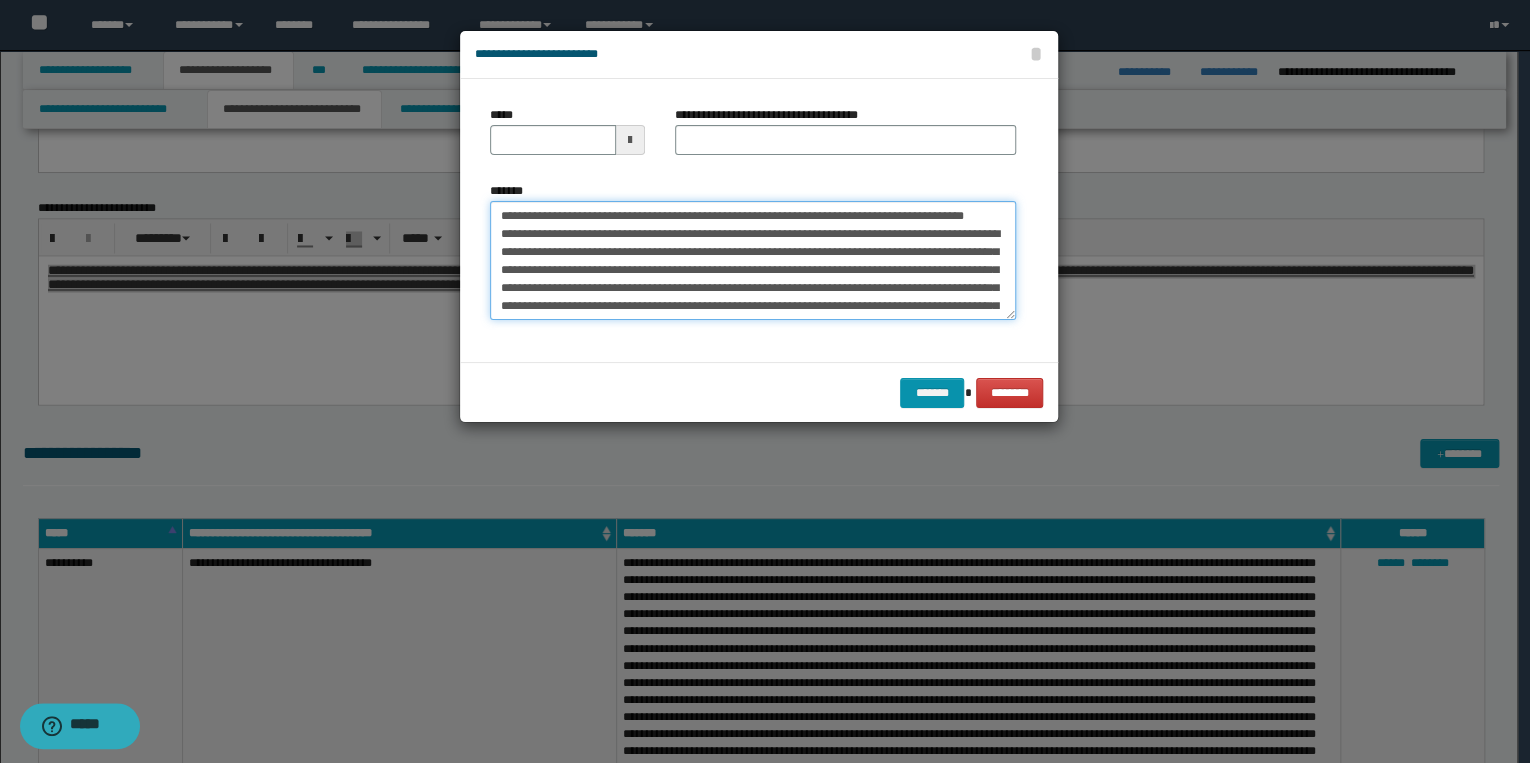 drag, startPoint x: 560, startPoint y: 216, endPoint x: 488, endPoint y: 208, distance: 72.443085 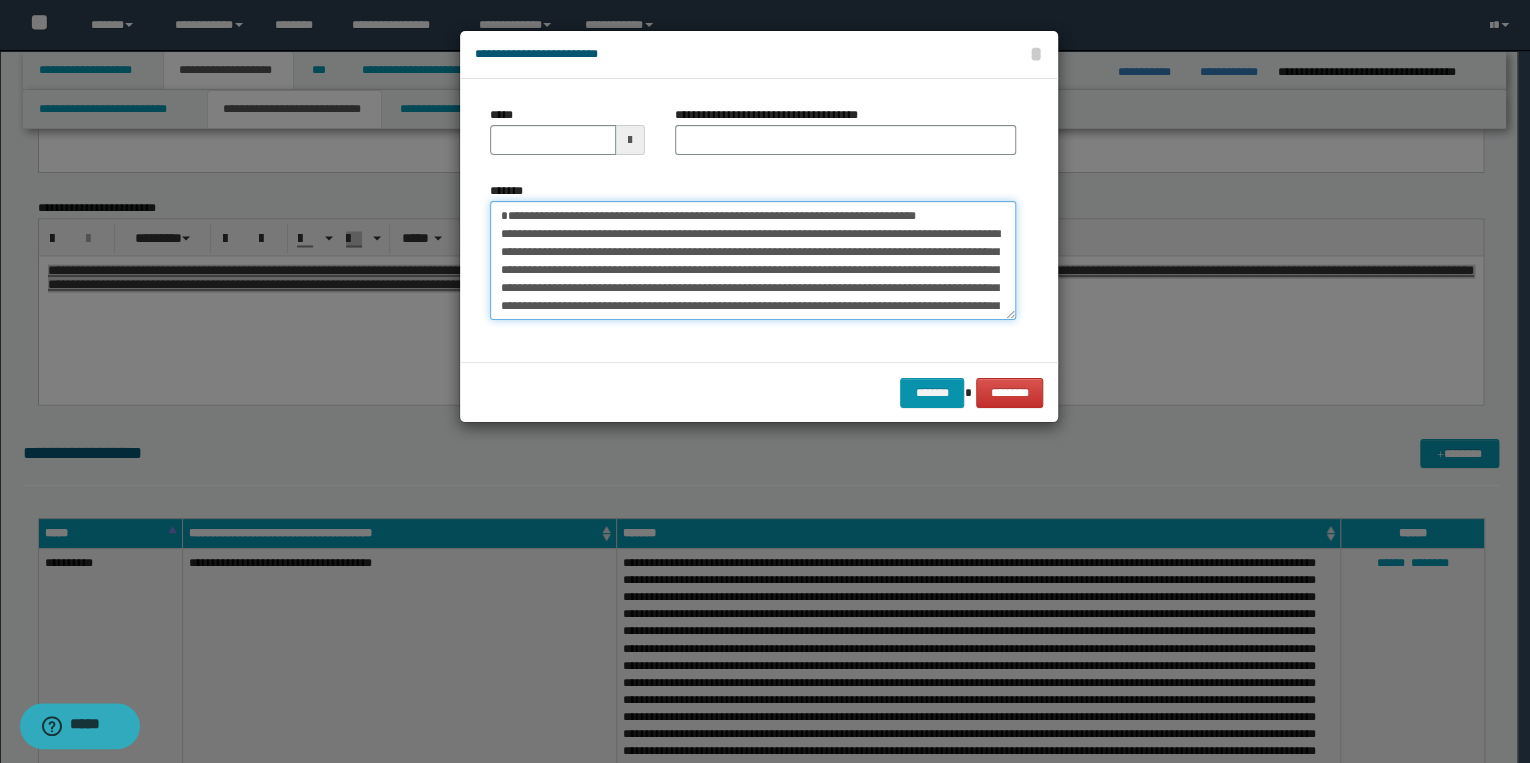 type 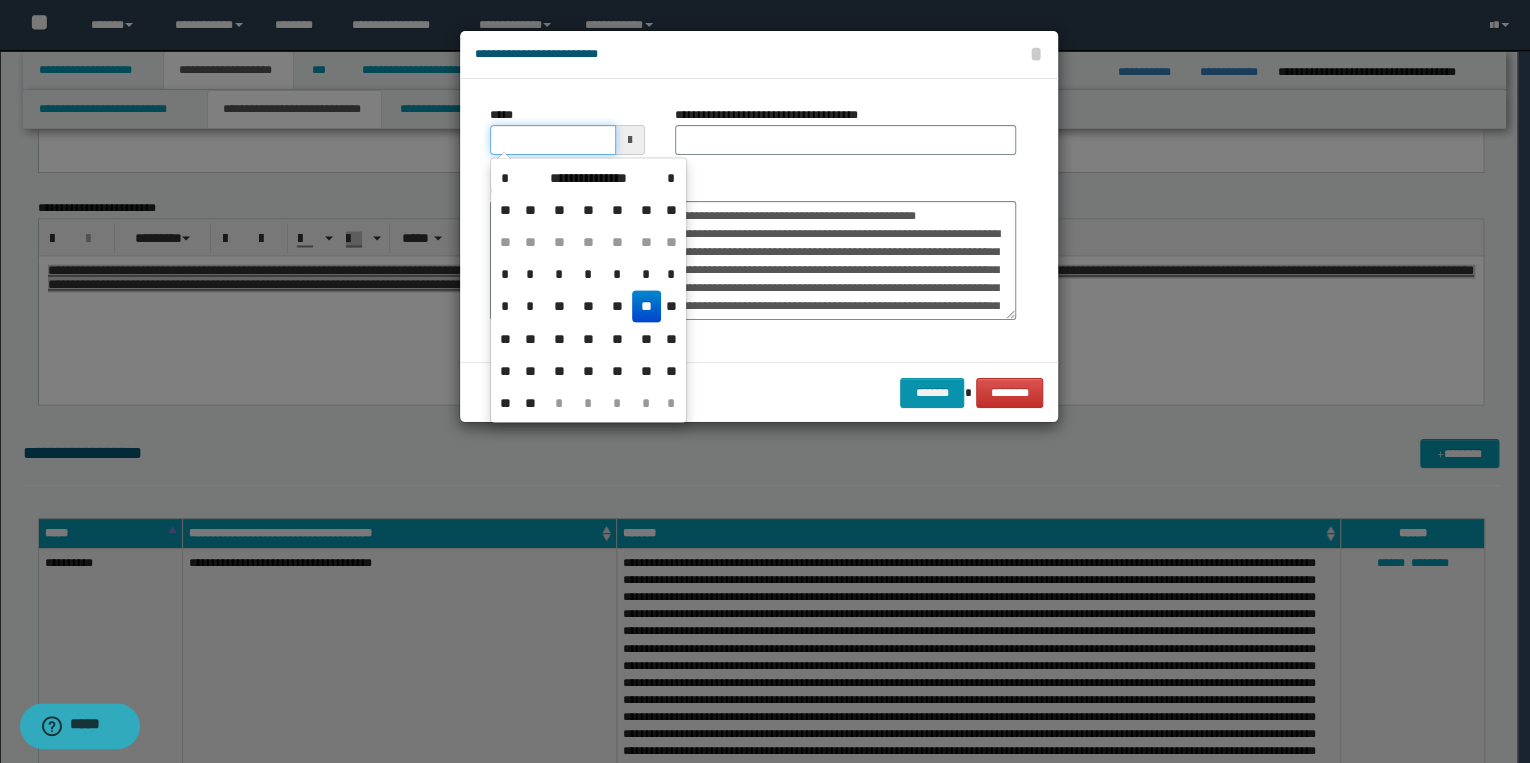 click on "*****" at bounding box center [553, 140] 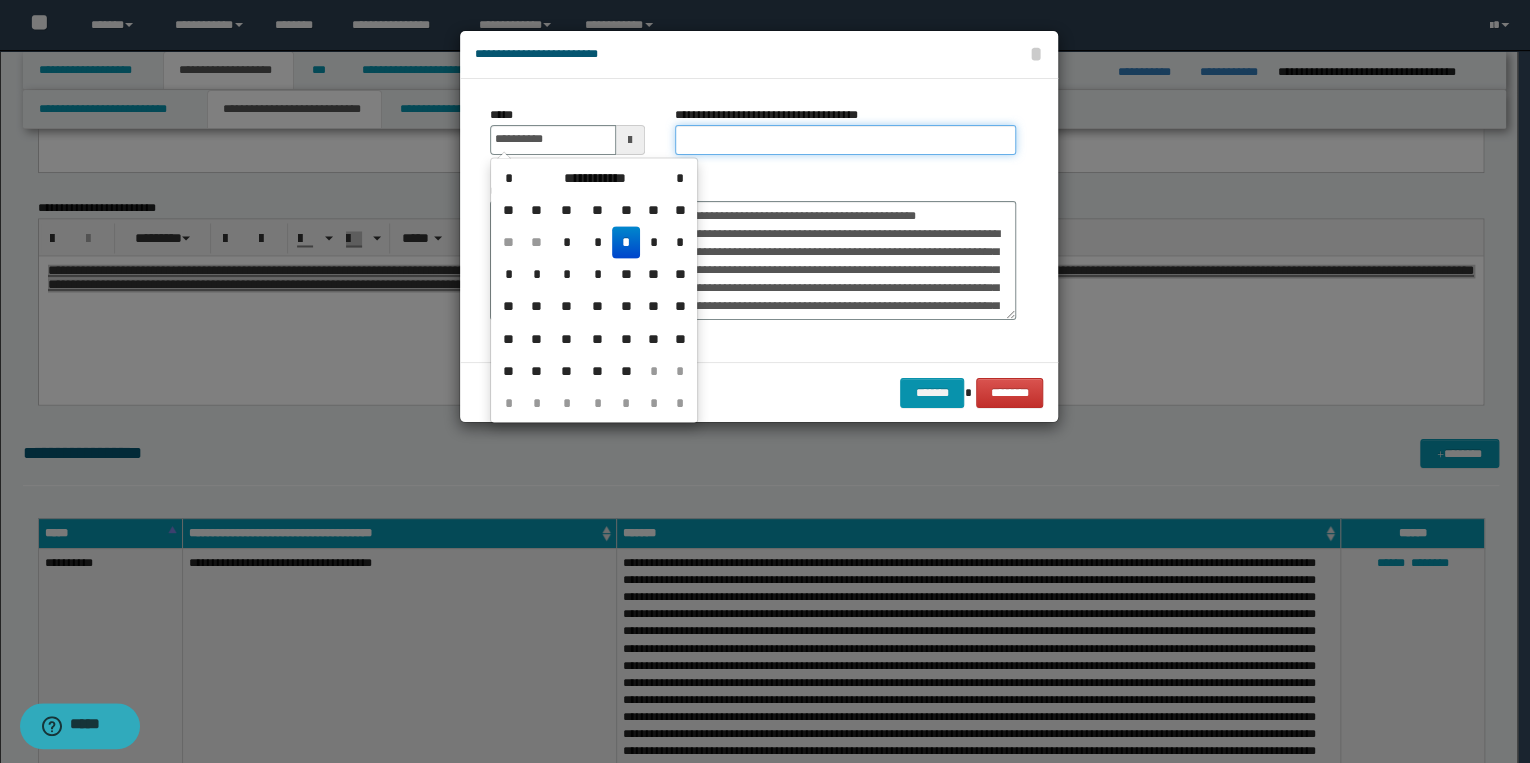type on "**********" 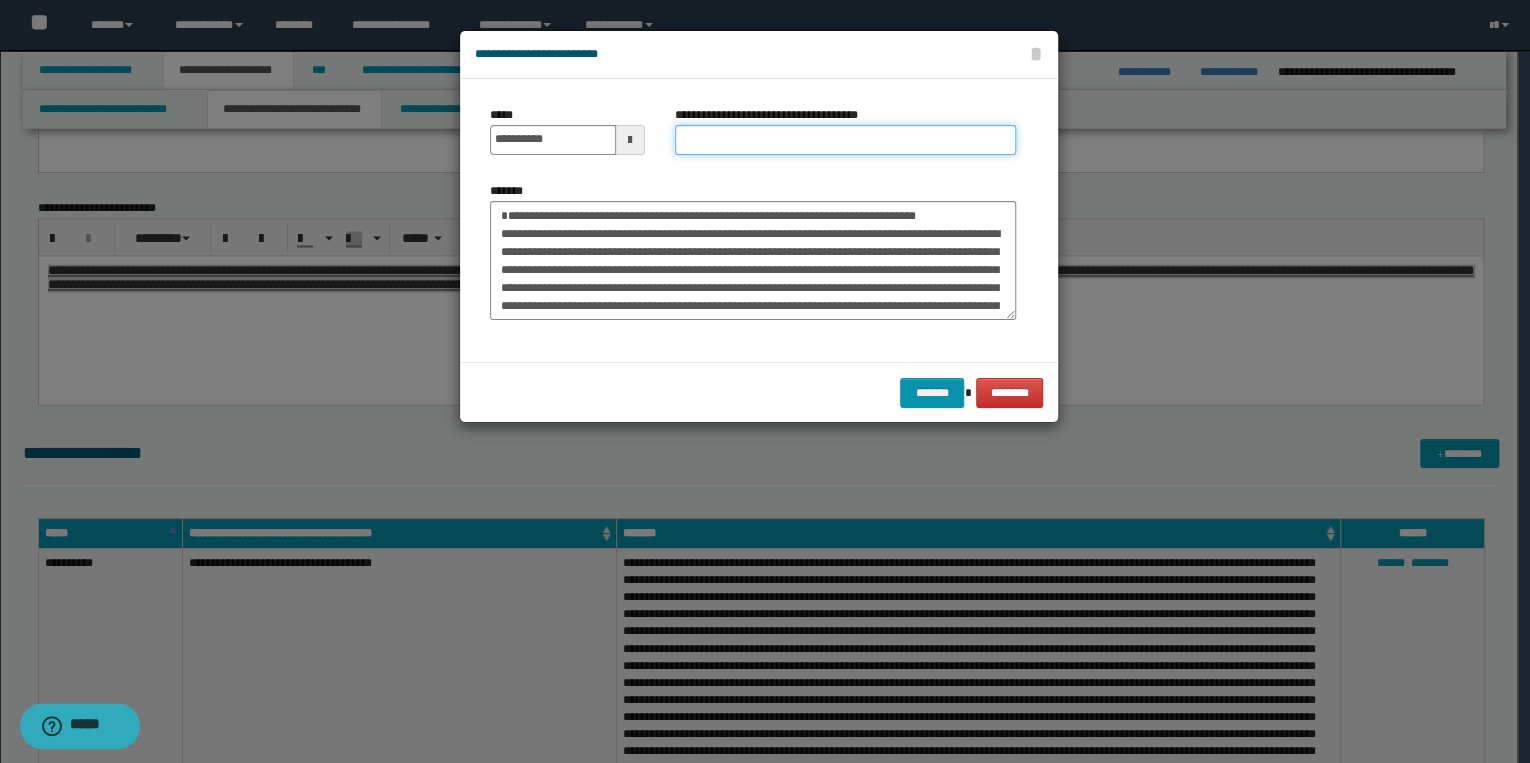 drag, startPoint x: 704, startPoint y: 145, endPoint x: 644, endPoint y: 172, distance: 65.795135 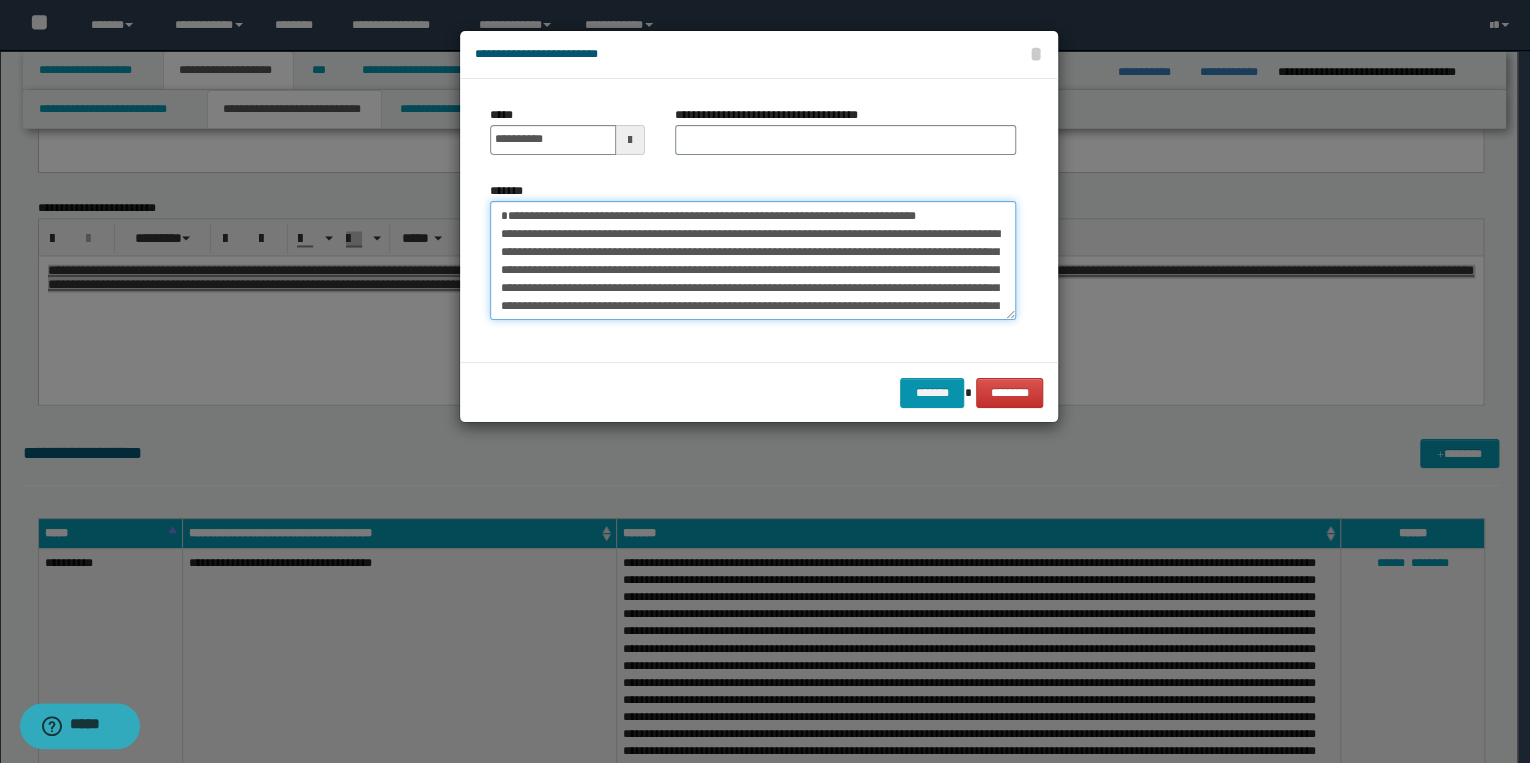 drag, startPoint x: 500, startPoint y: 212, endPoint x: 991, endPoint y: 216, distance: 491.0163 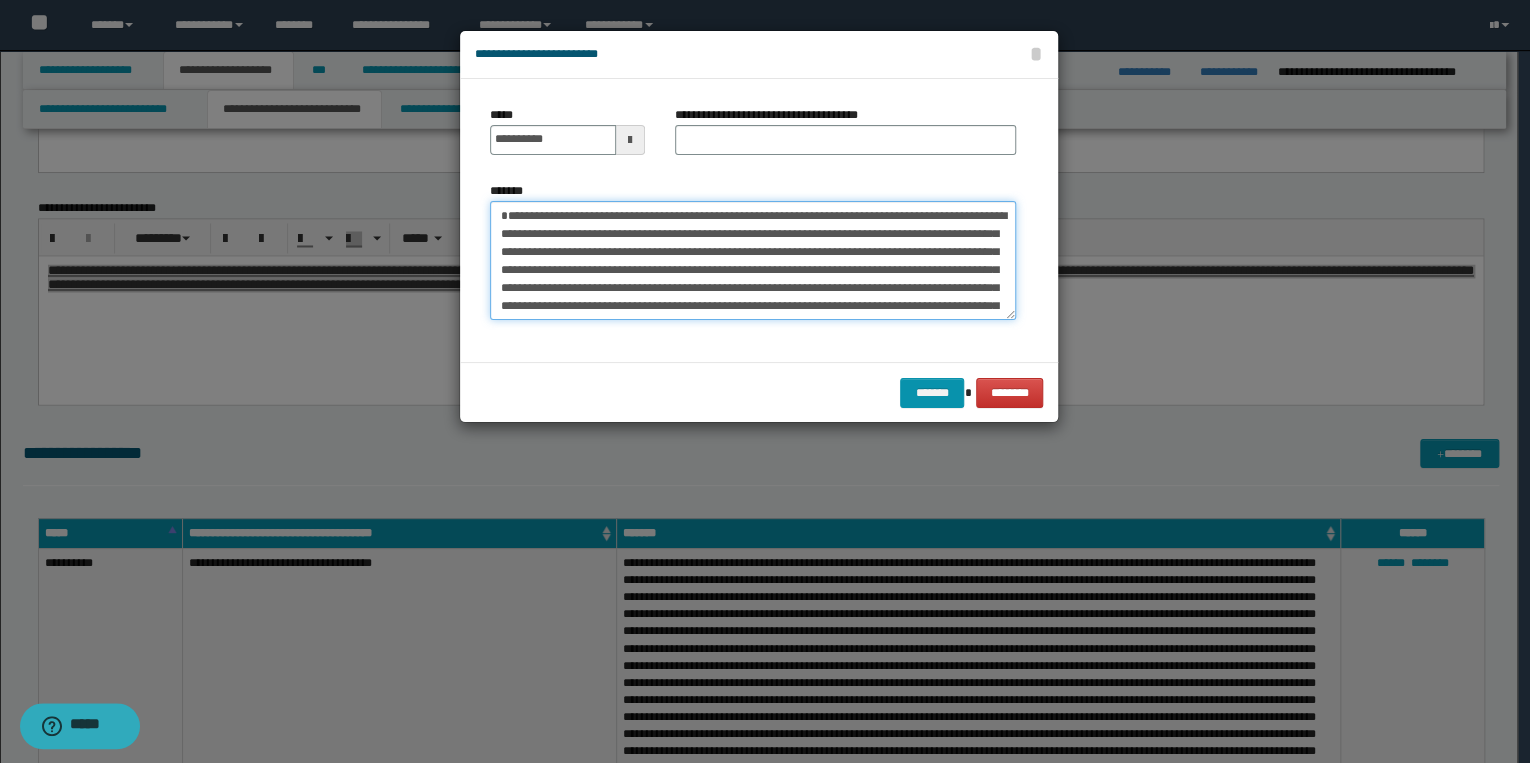 type on "**********" 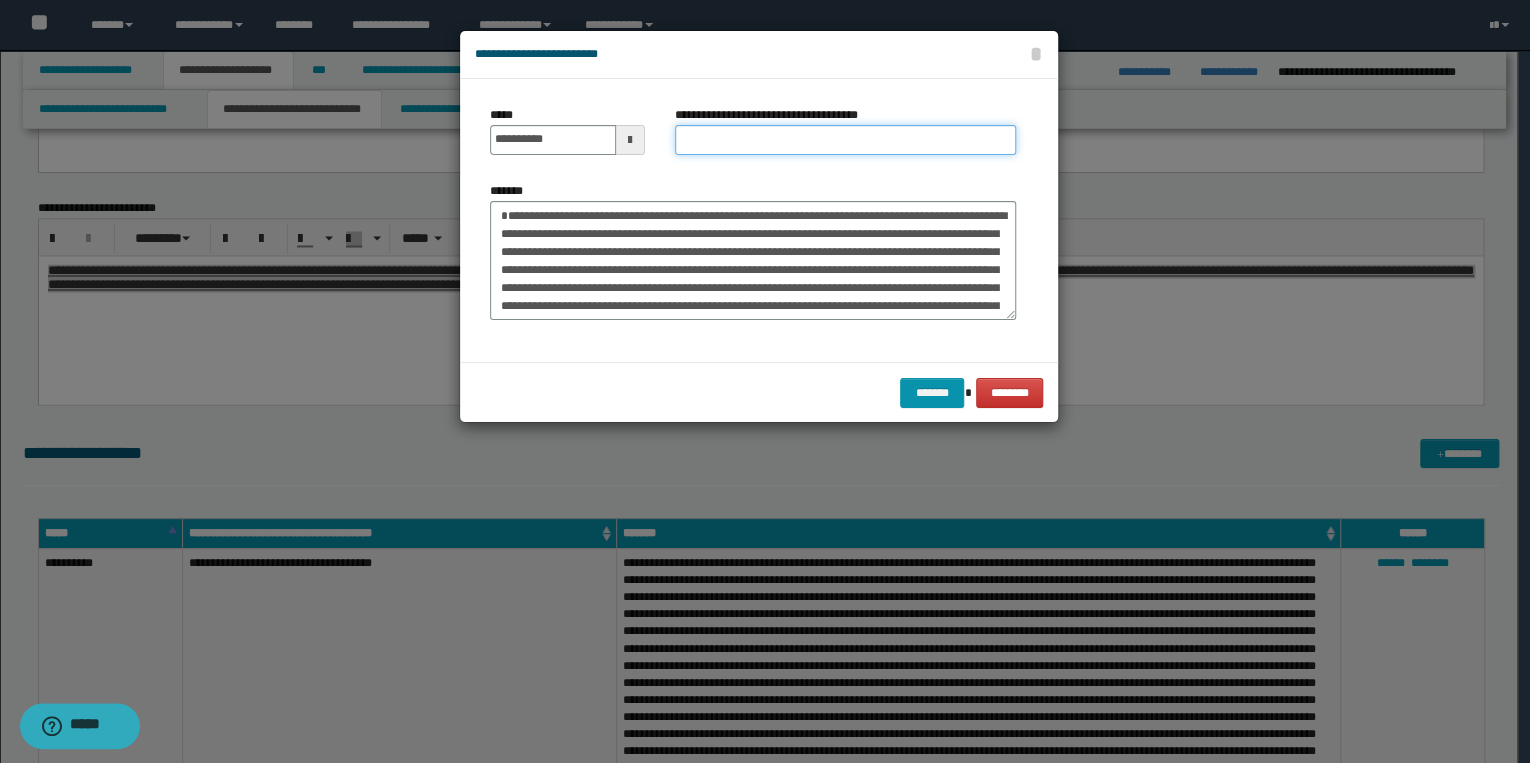 click on "**********" at bounding box center [845, 140] 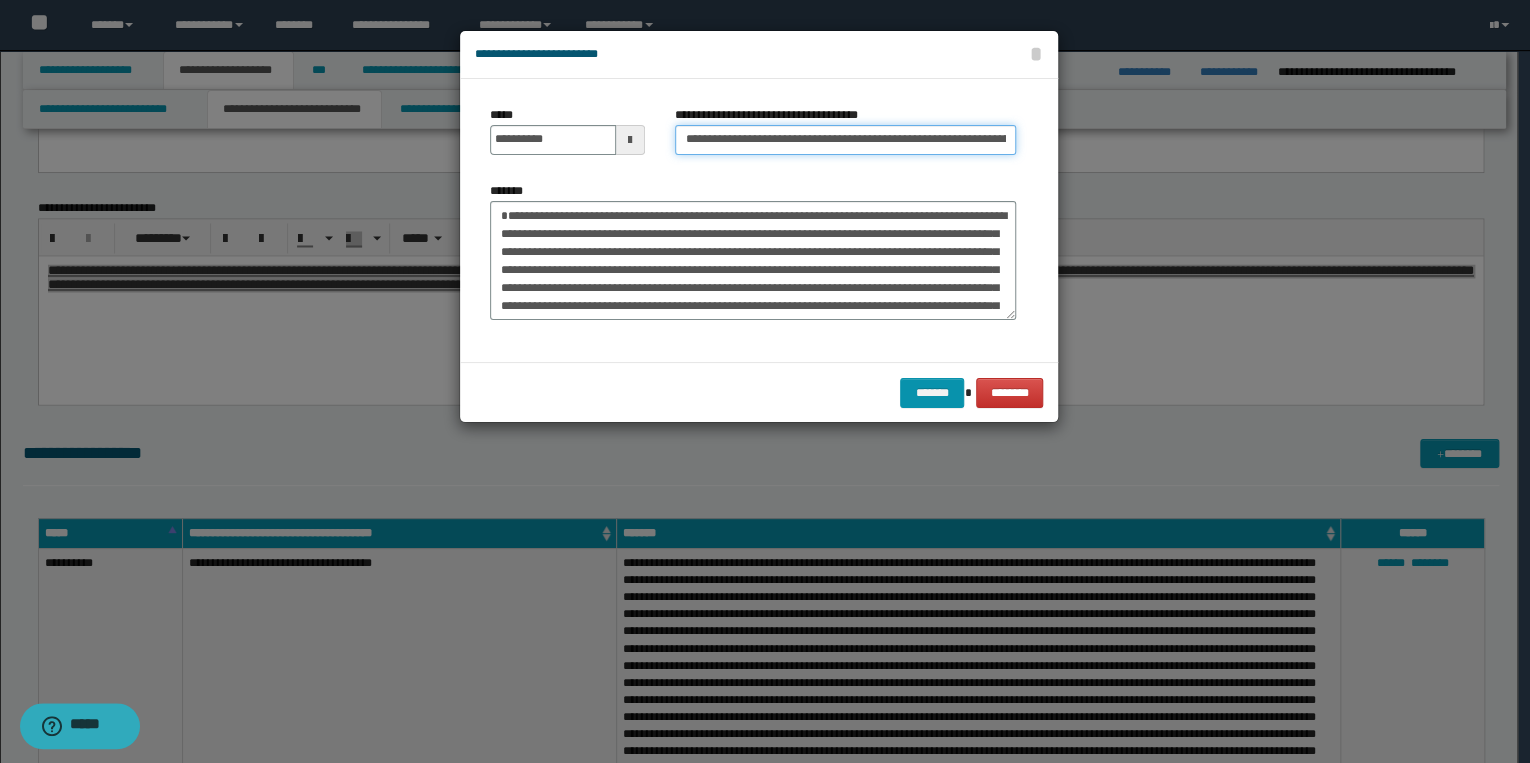 scroll, scrollTop: 0, scrollLeft: 159, axis: horizontal 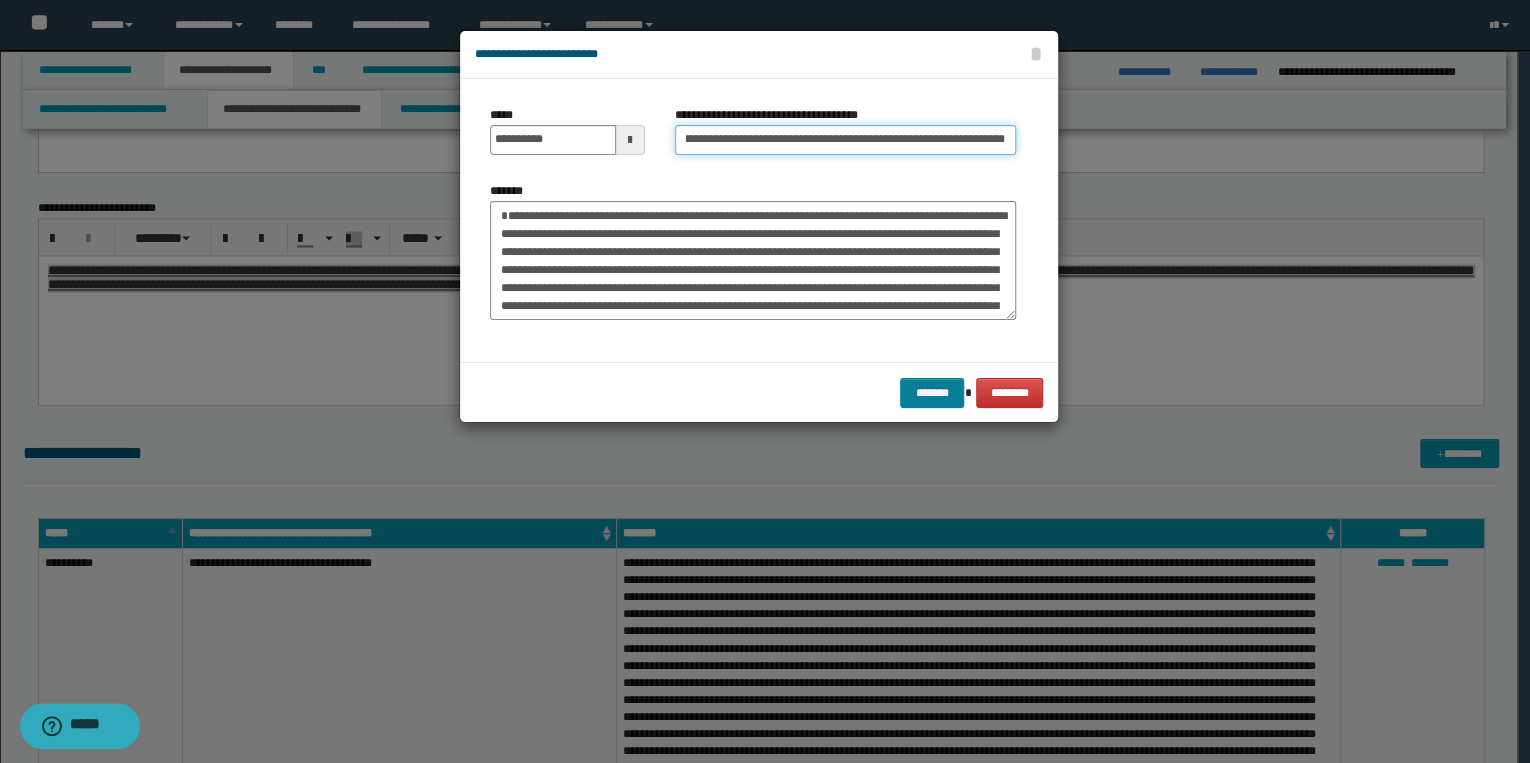 type on "**********" 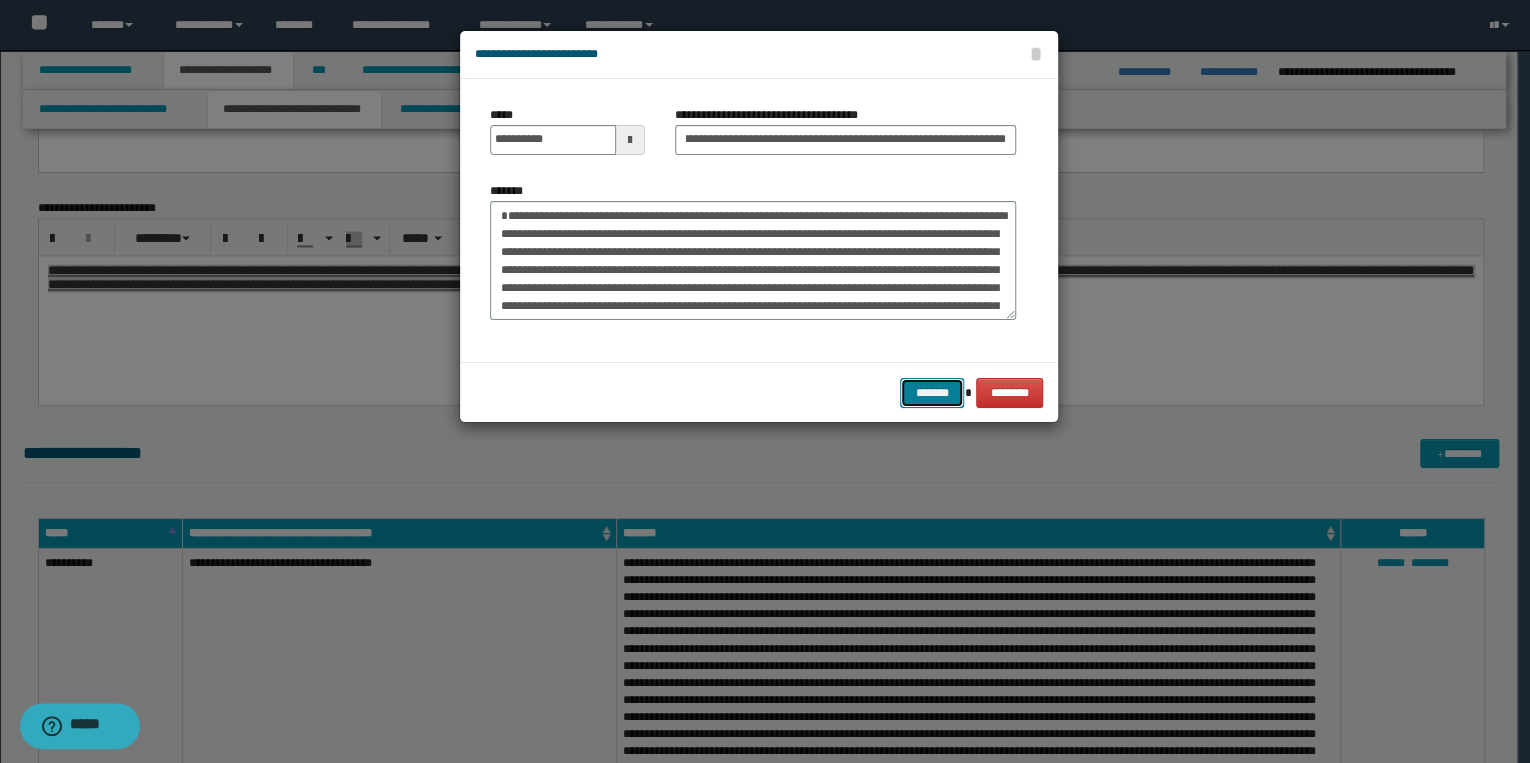 click on "*******" at bounding box center (932, 393) 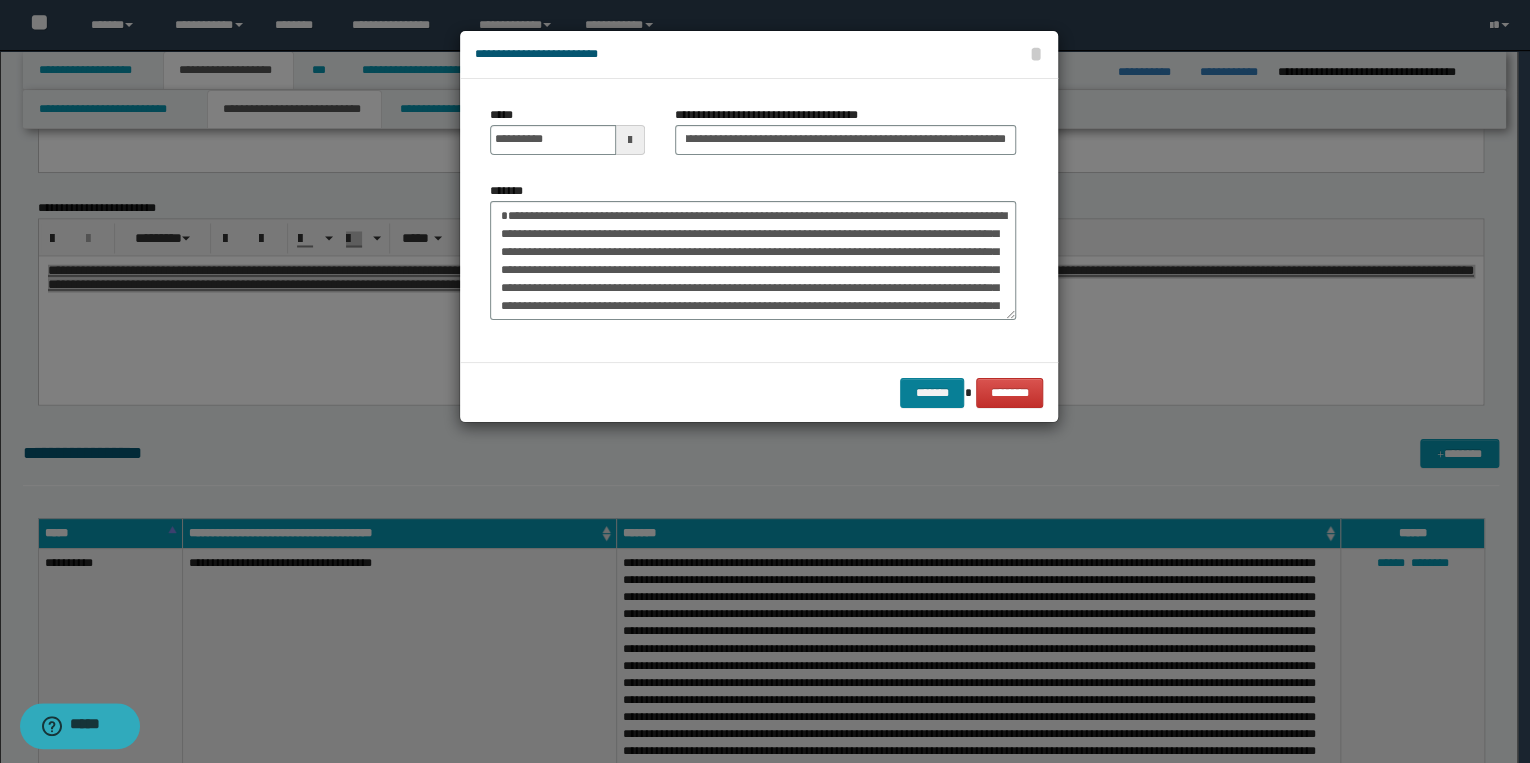 scroll, scrollTop: 0, scrollLeft: 0, axis: both 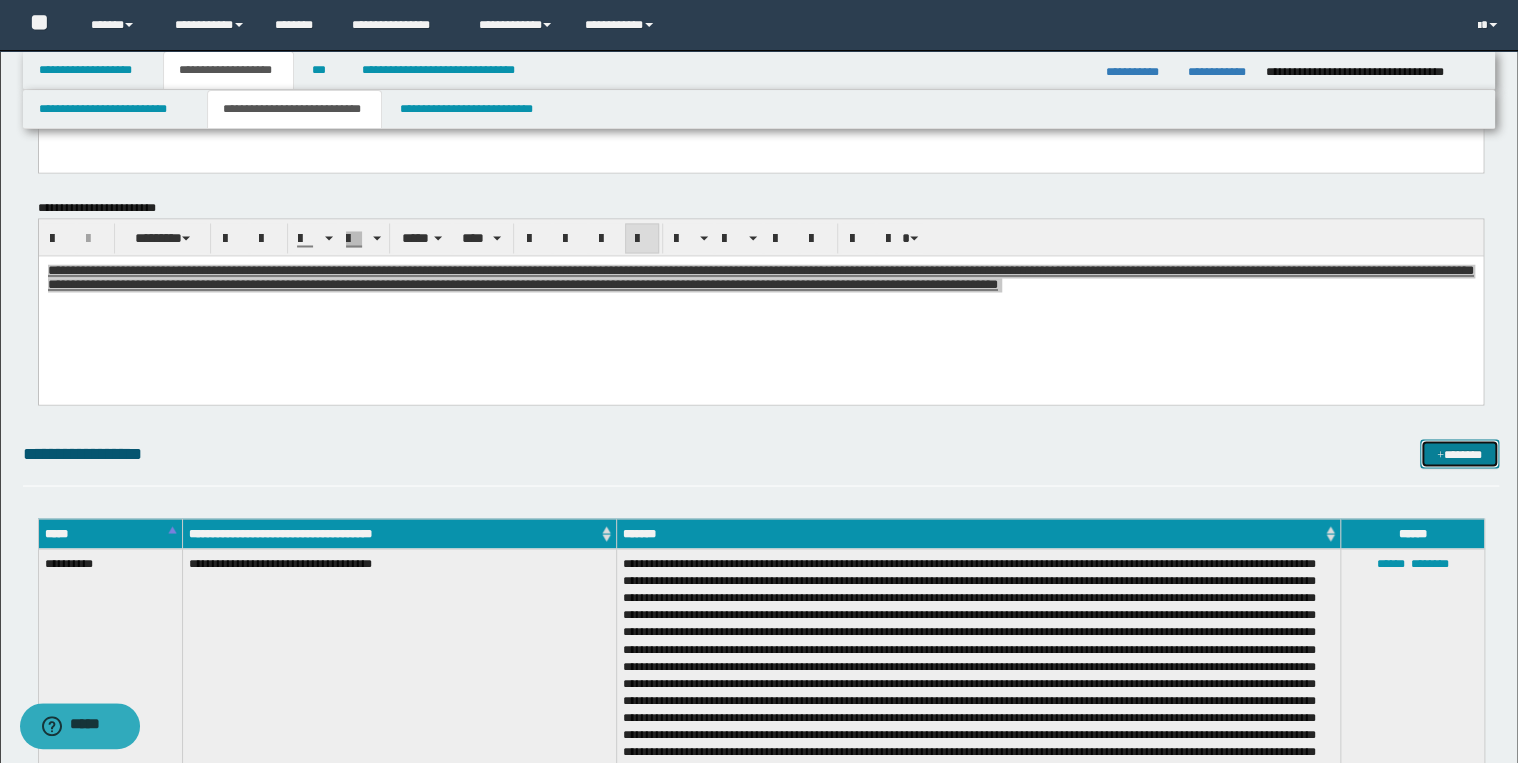 click on "*******" at bounding box center [1459, 454] 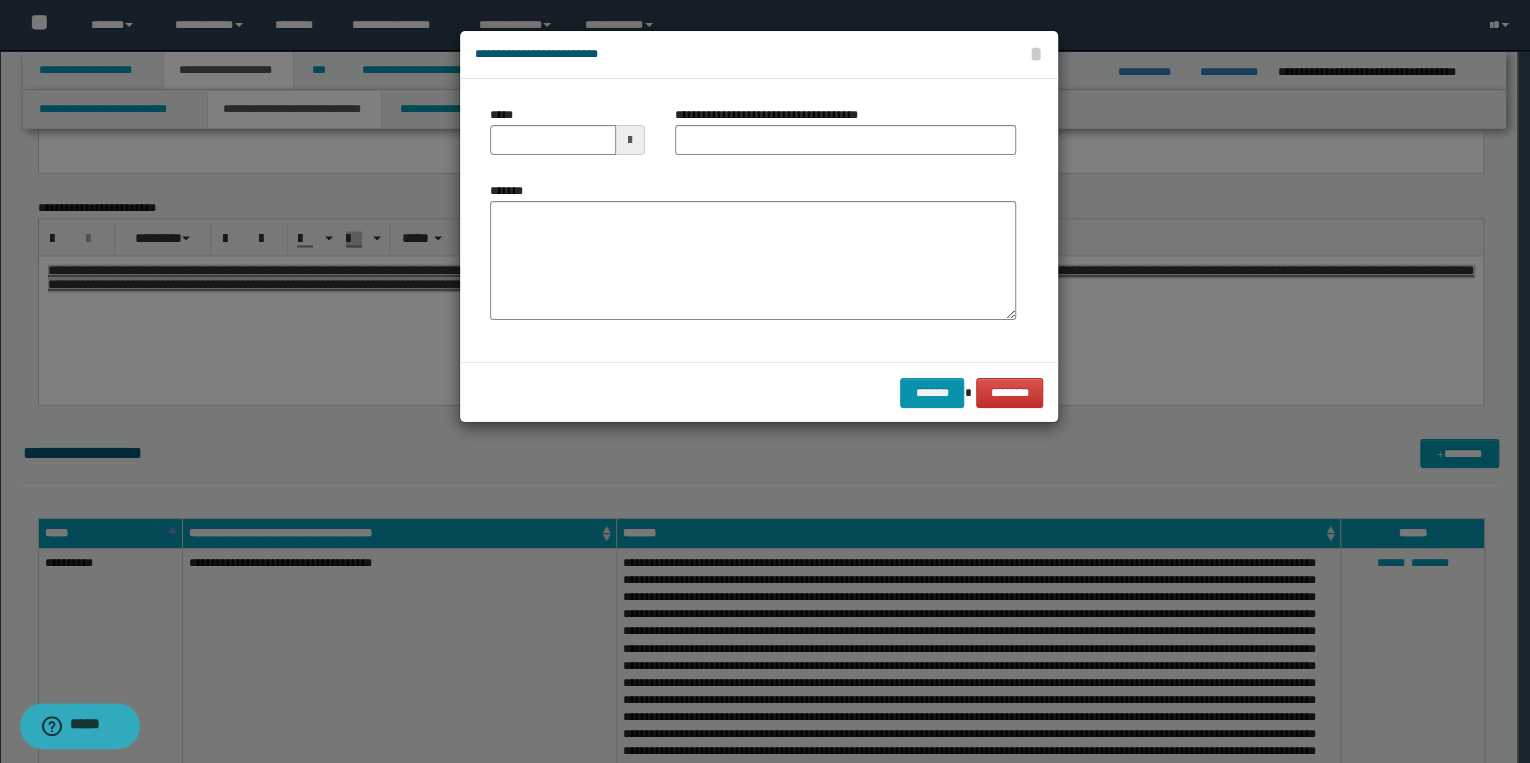 click on "*******" at bounding box center [753, 258] 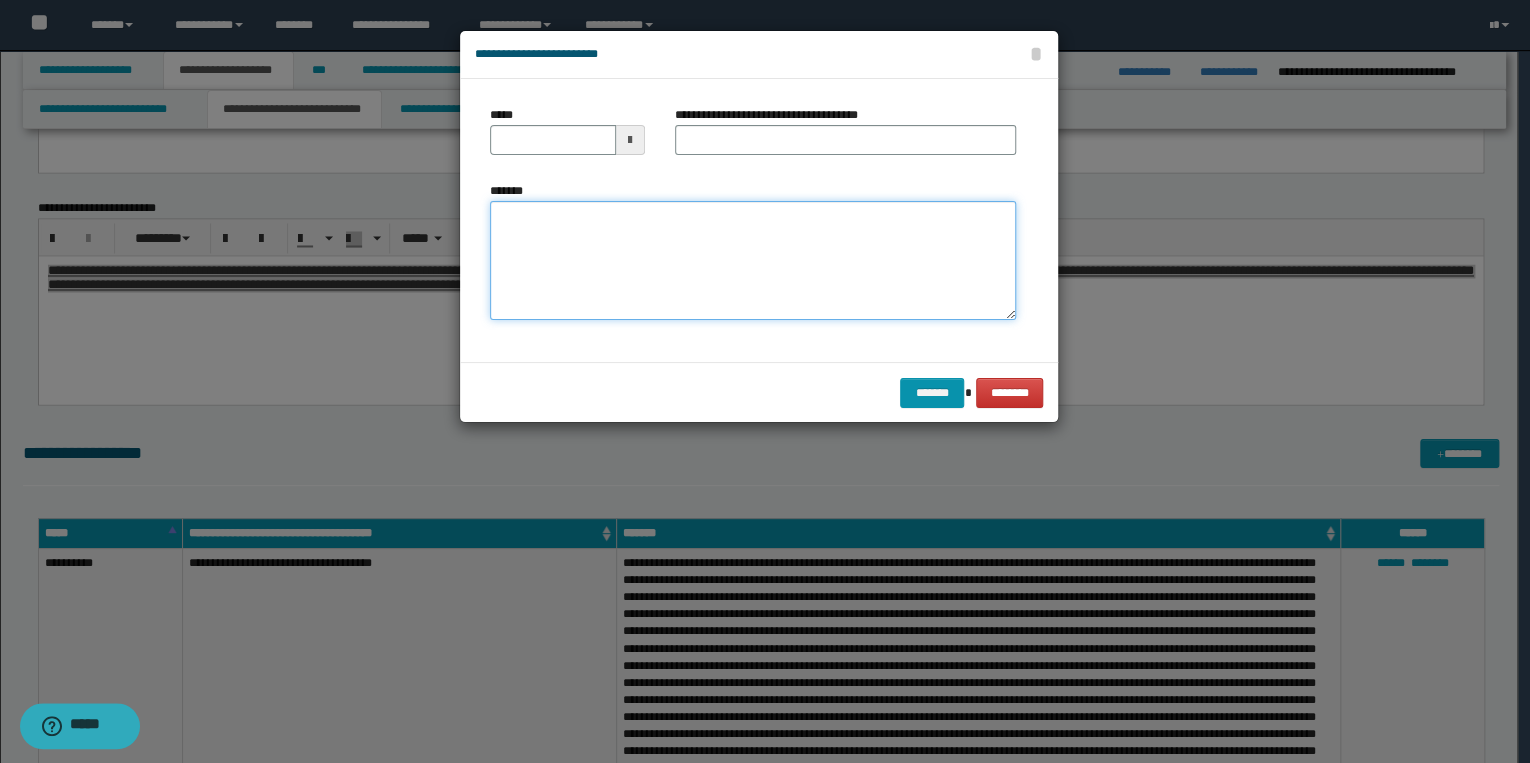 click on "*******" at bounding box center (753, 261) 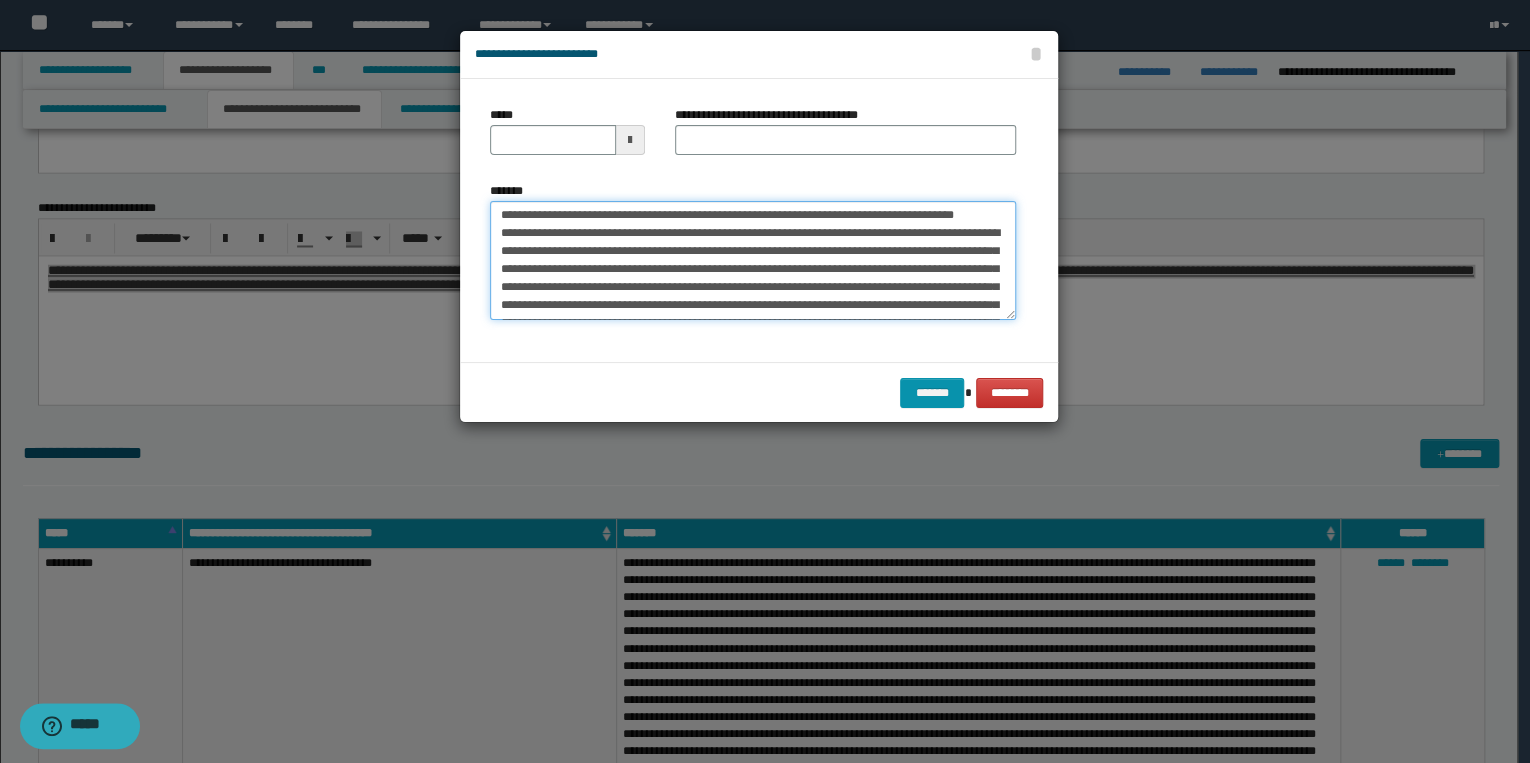 scroll, scrollTop: 0, scrollLeft: 0, axis: both 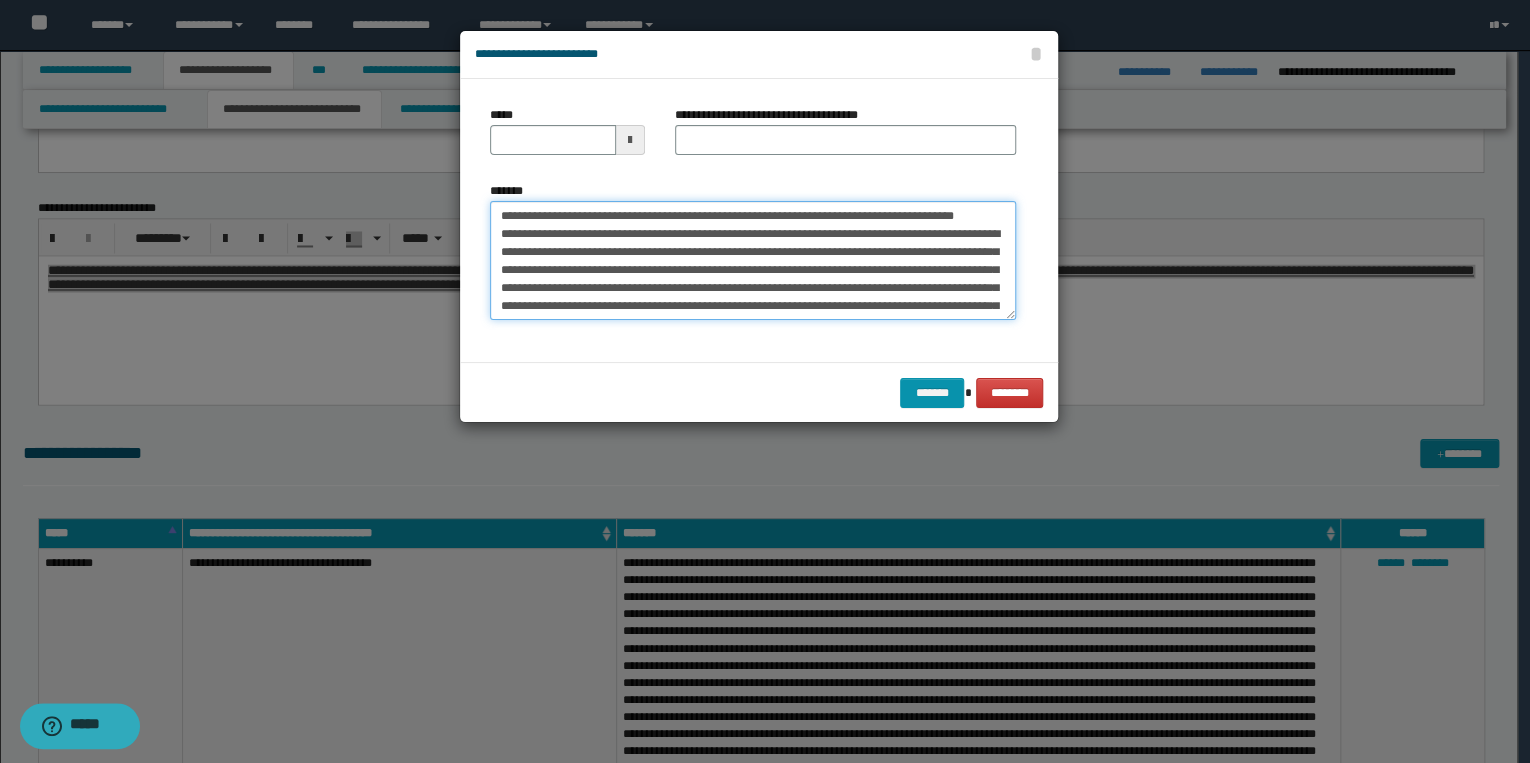 drag, startPoint x: 563, startPoint y: 214, endPoint x: 476, endPoint y: 208, distance: 87.20665 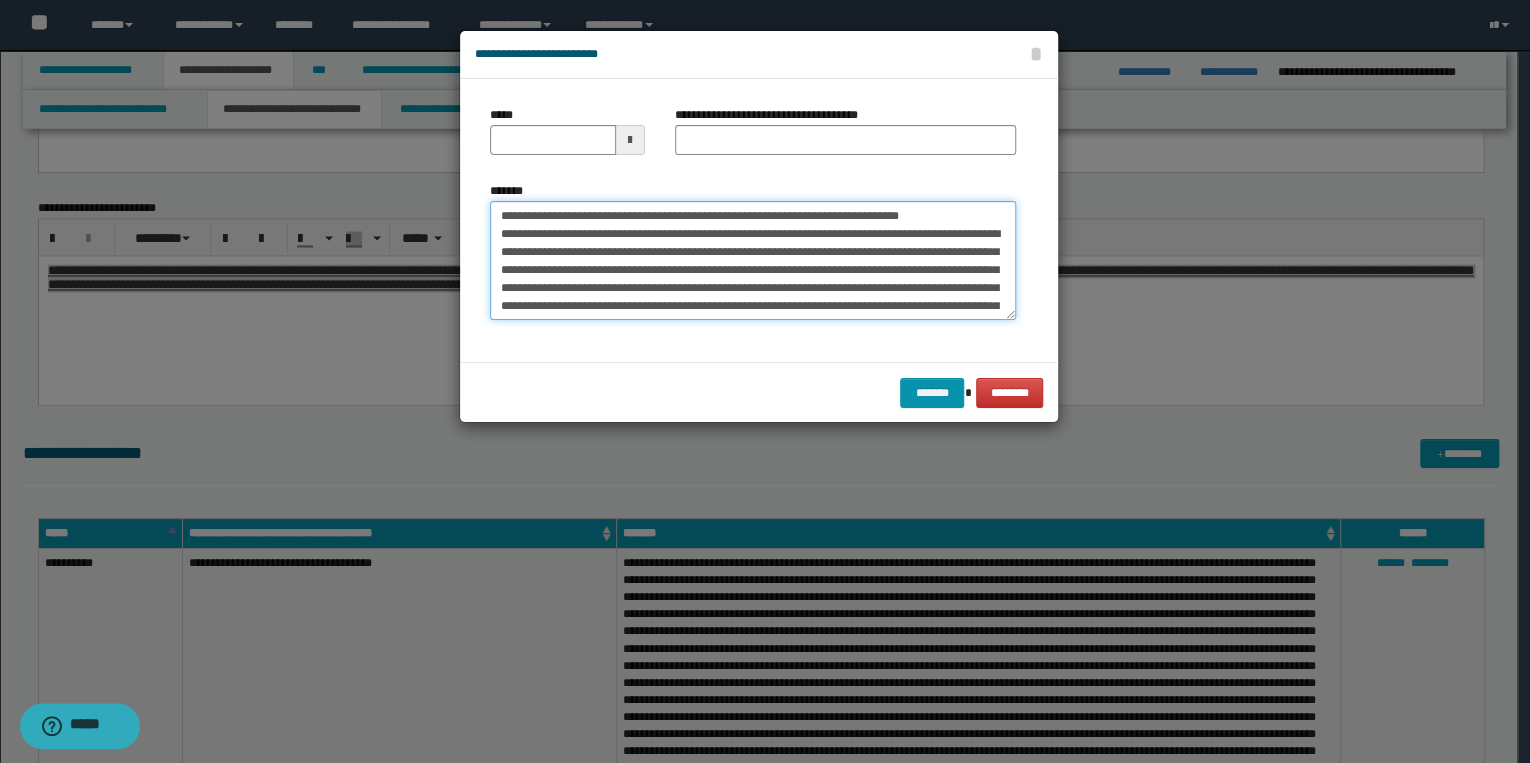 type 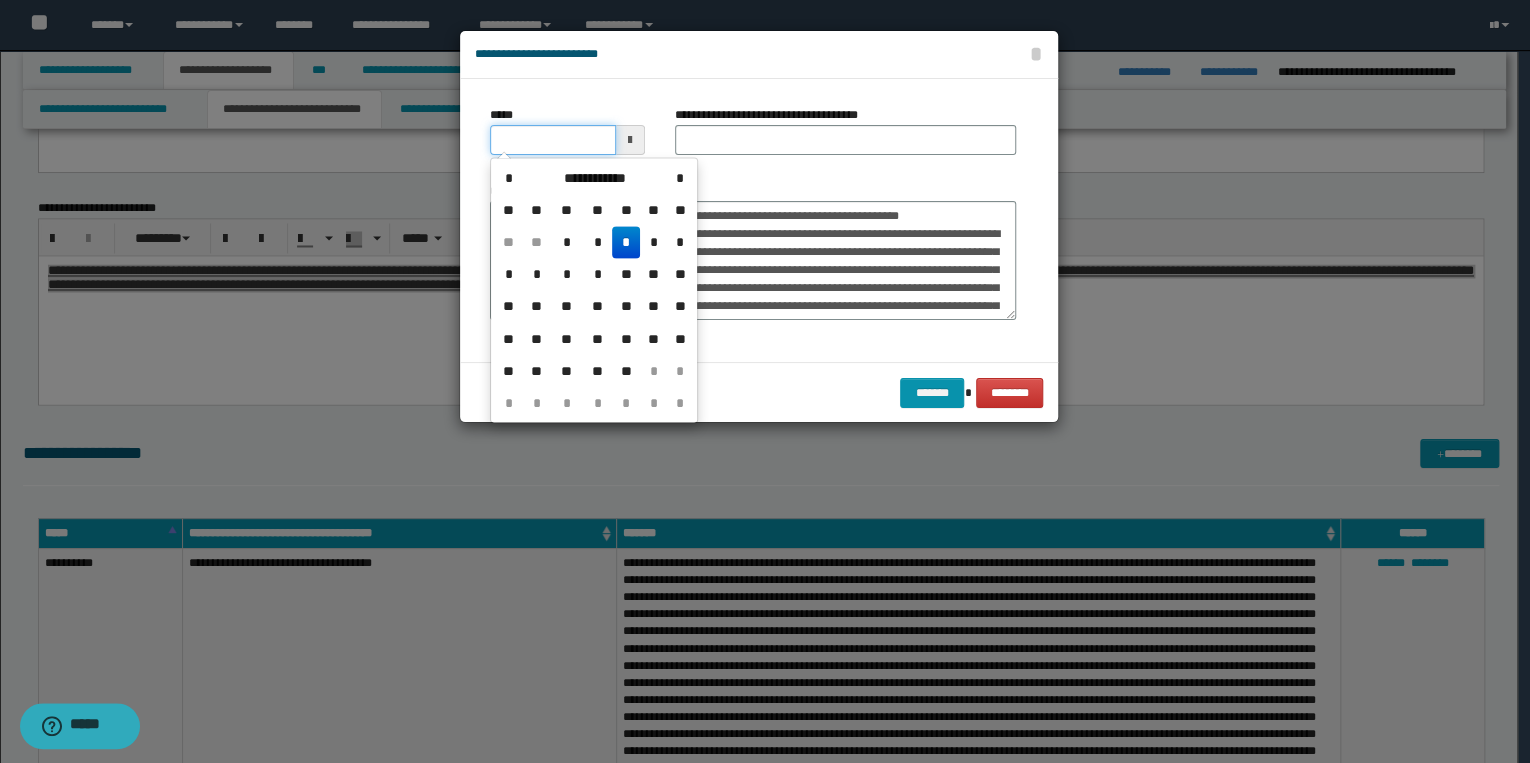 click on "*****" at bounding box center [553, 140] 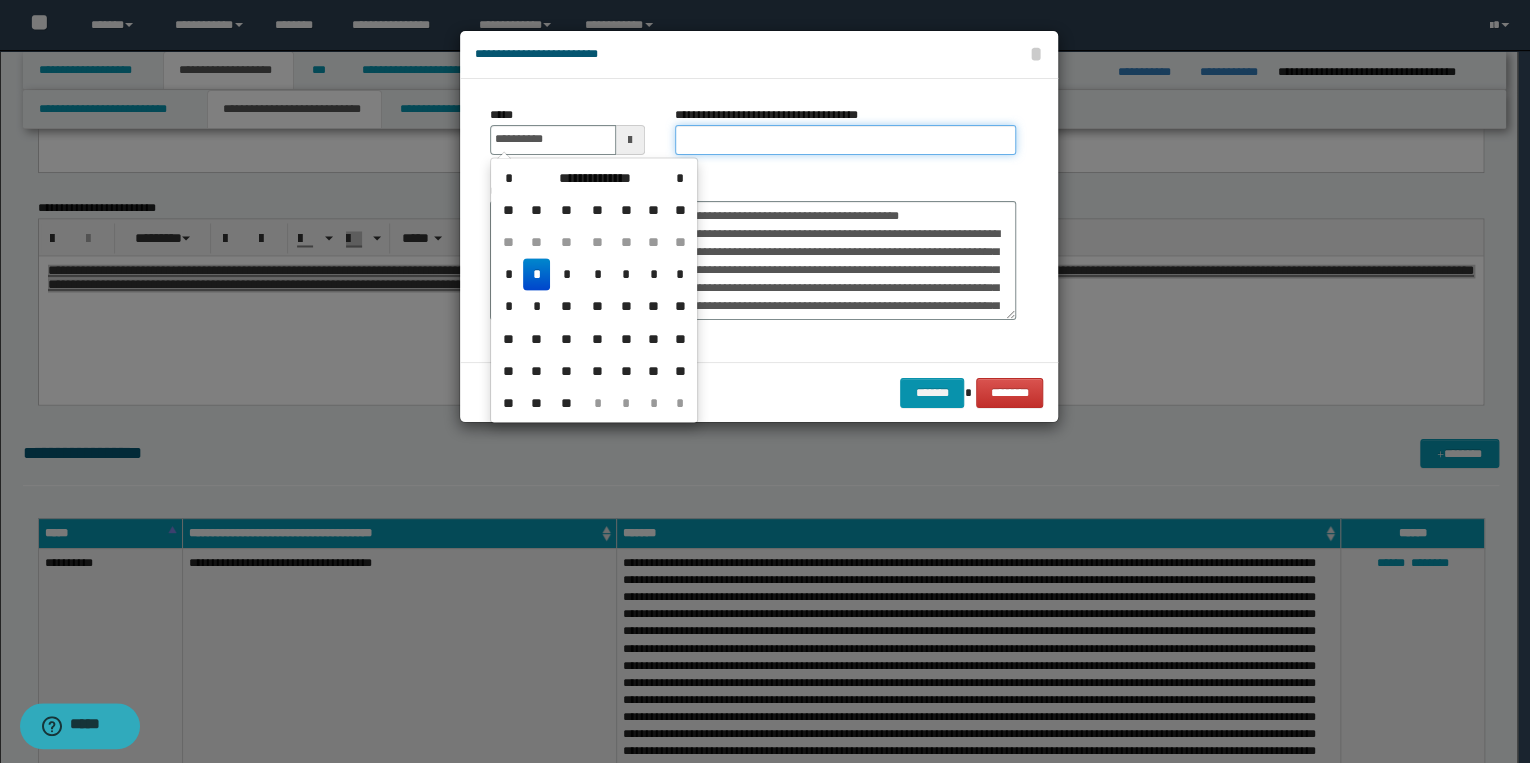 type on "**********" 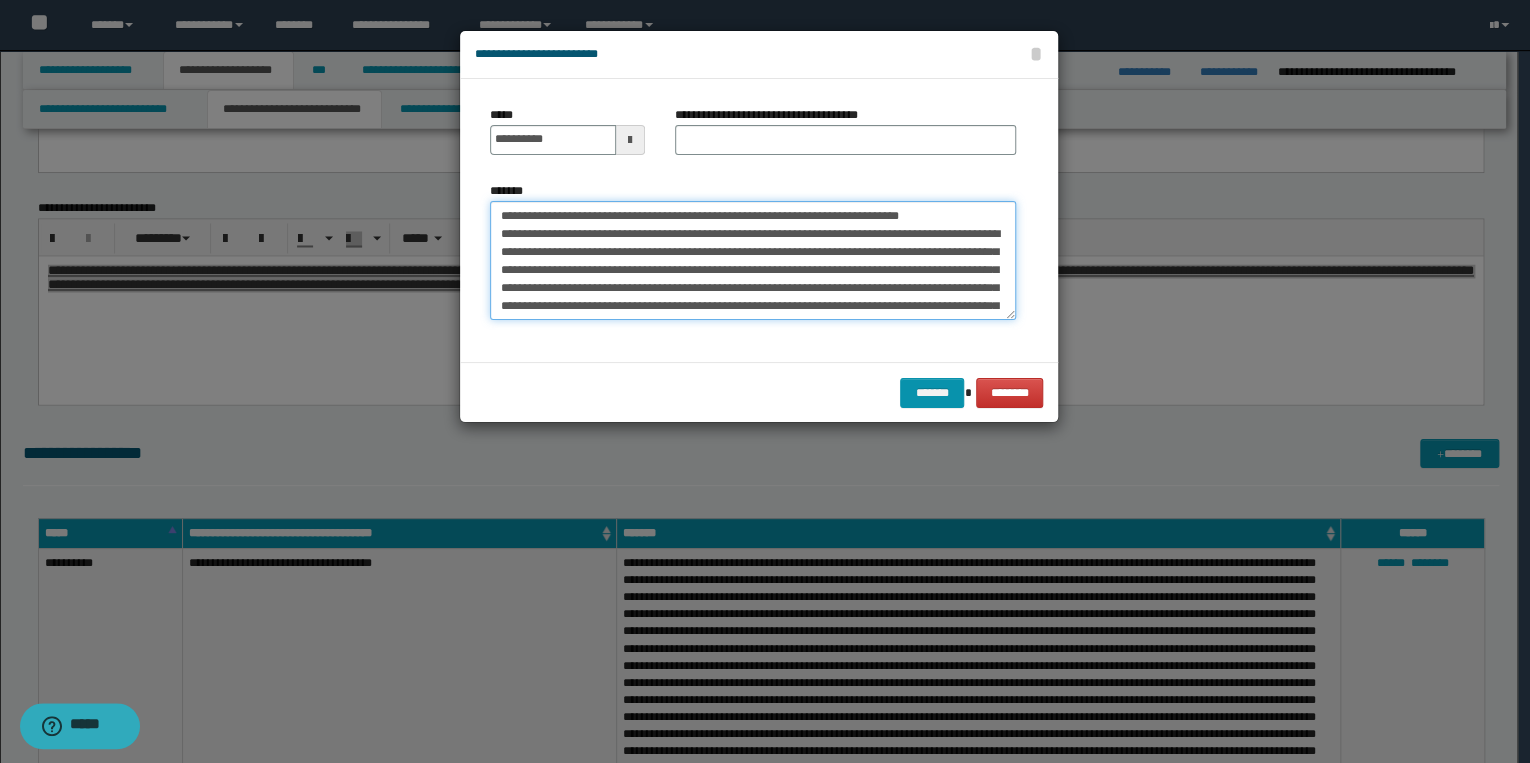 drag, startPoint x: 497, startPoint y: 212, endPoint x: 938, endPoint y: 217, distance: 441.02835 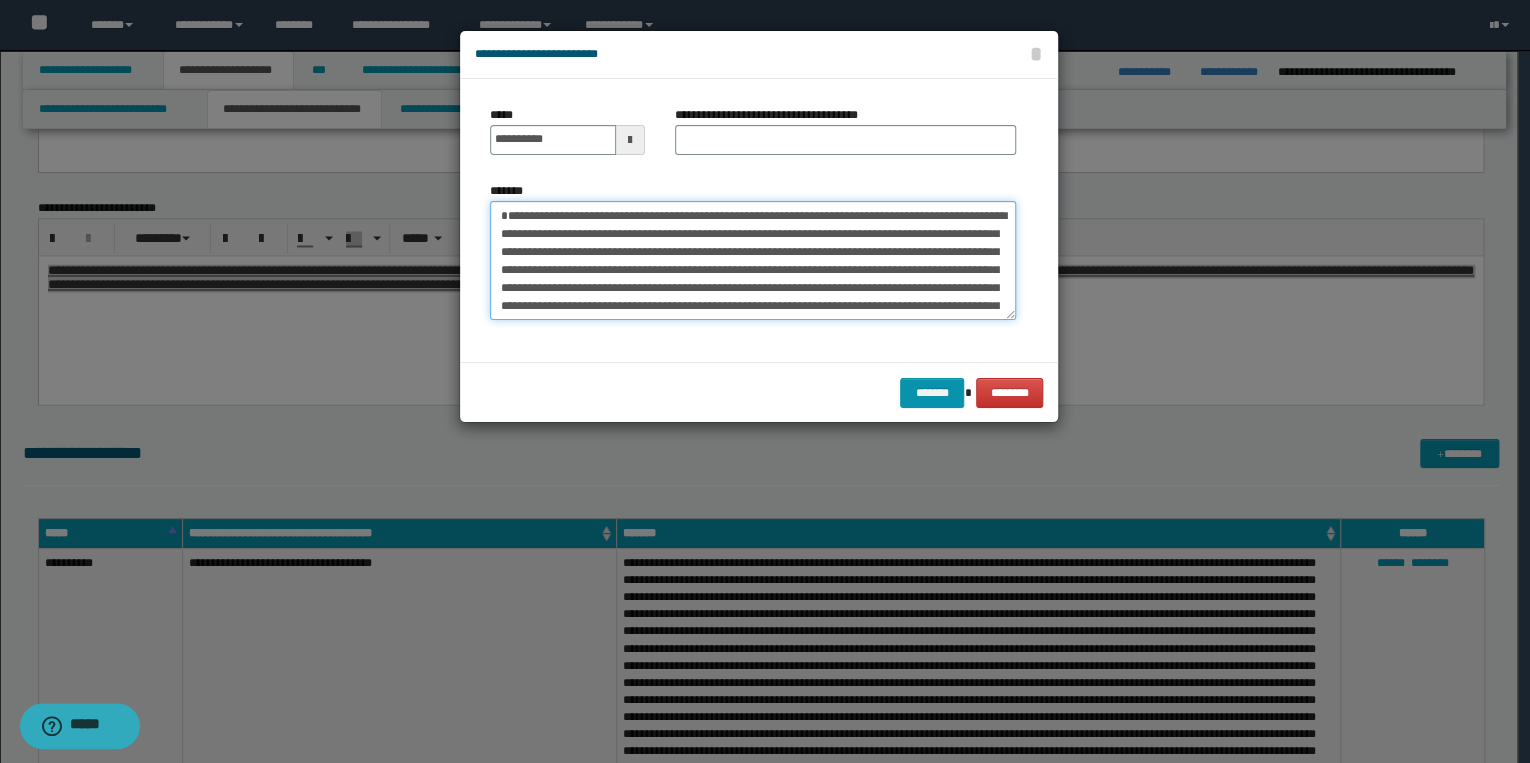 type on "**********" 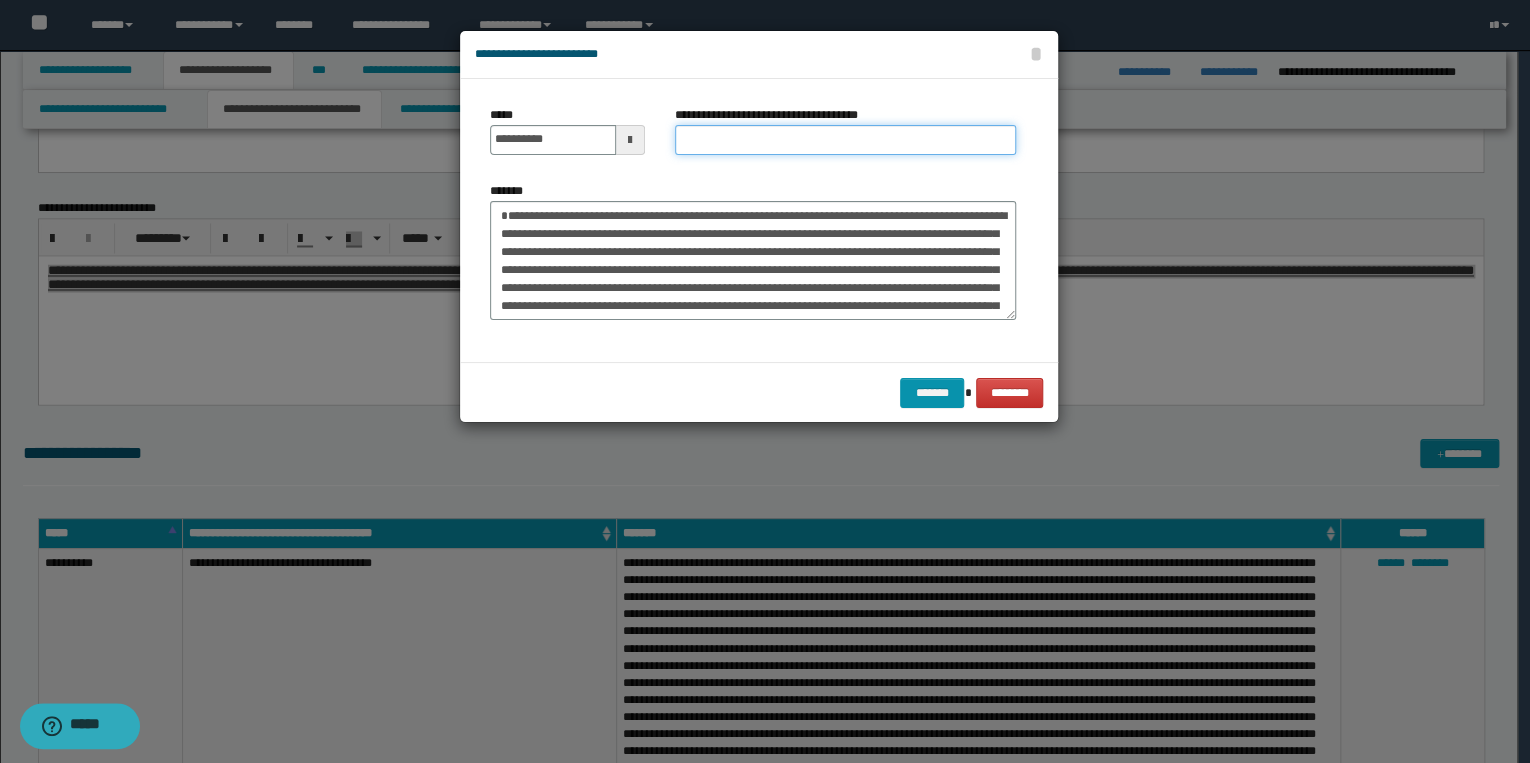 click on "**********" at bounding box center [845, 140] 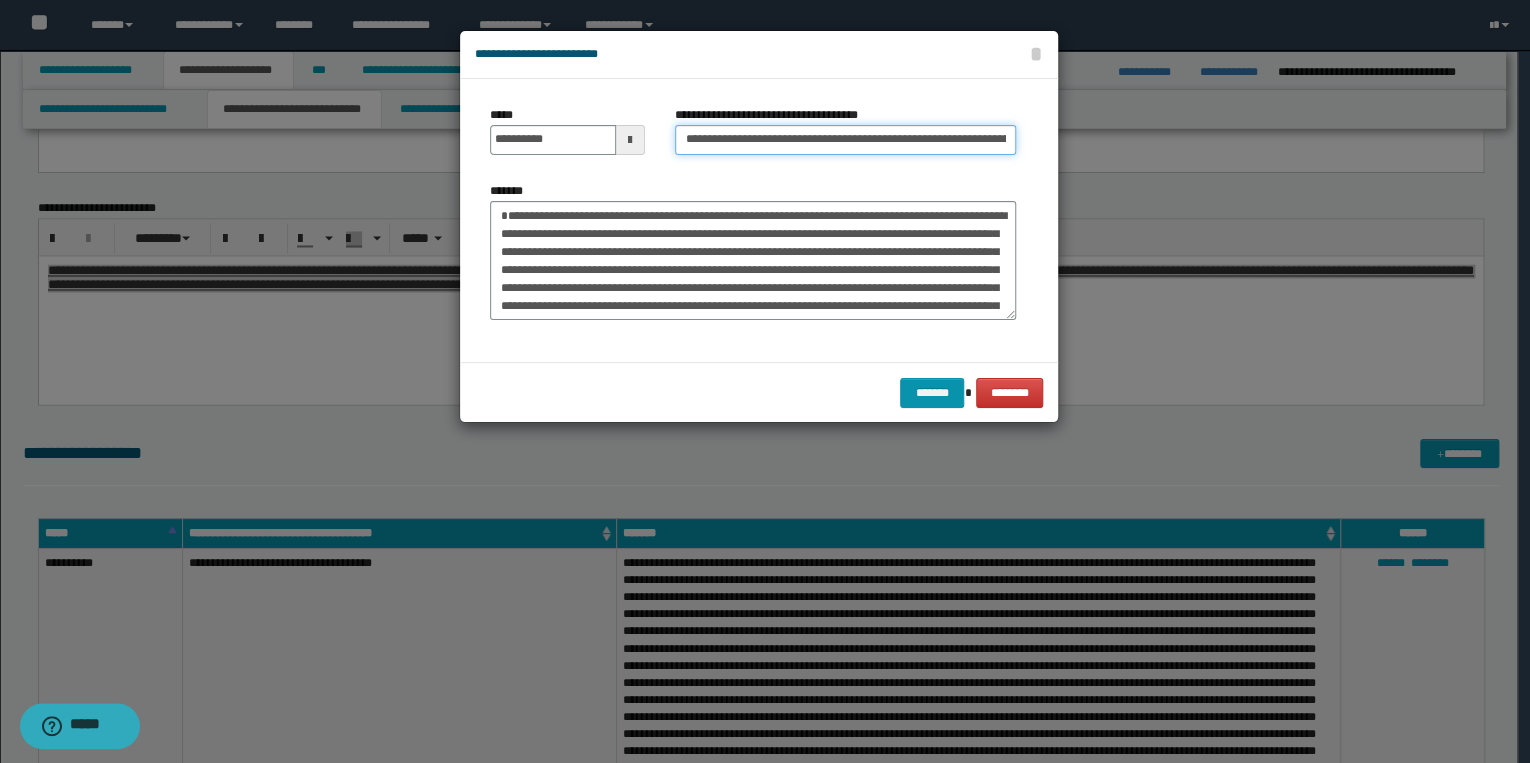 scroll, scrollTop: 0, scrollLeft: 111, axis: horizontal 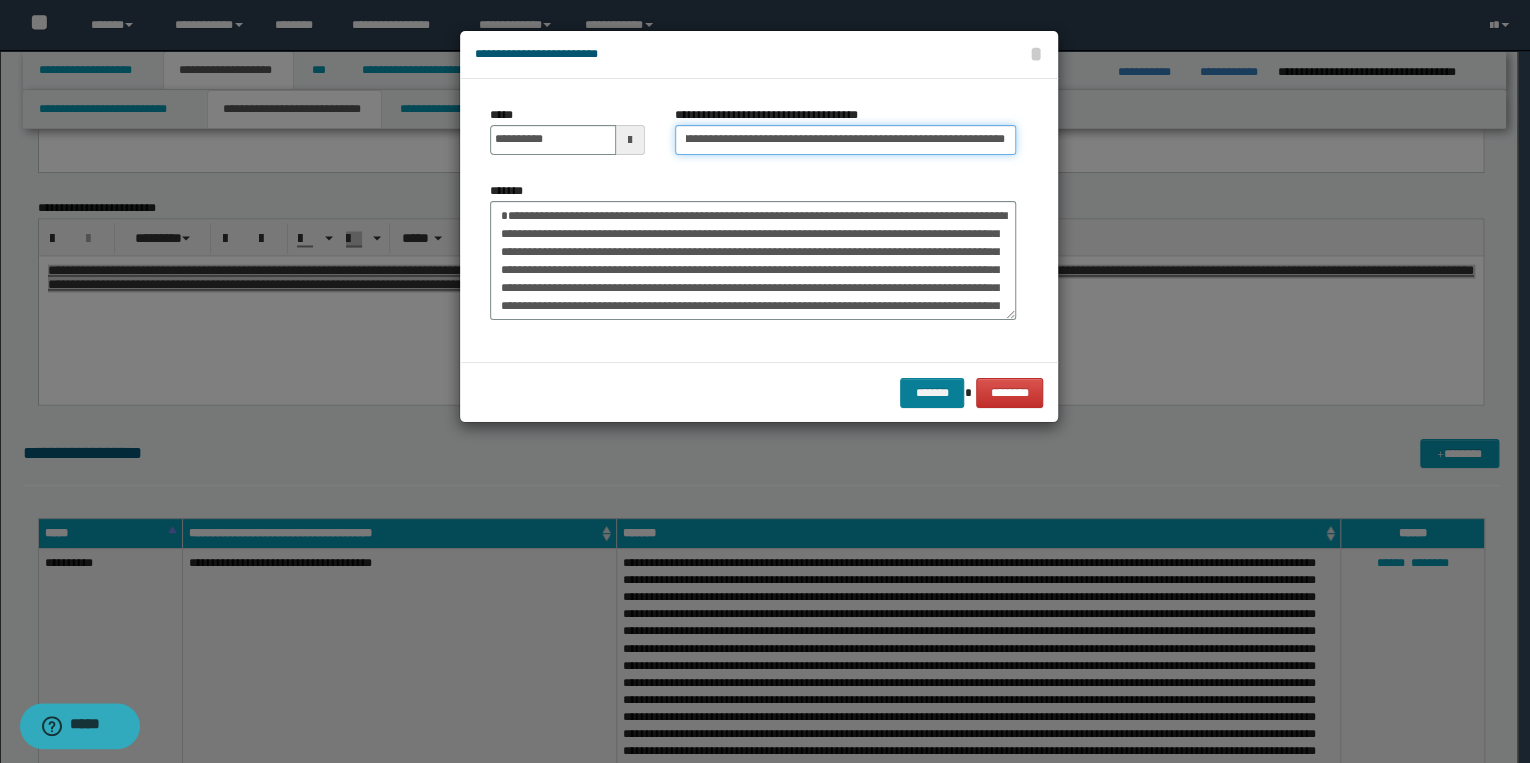 type on "**********" 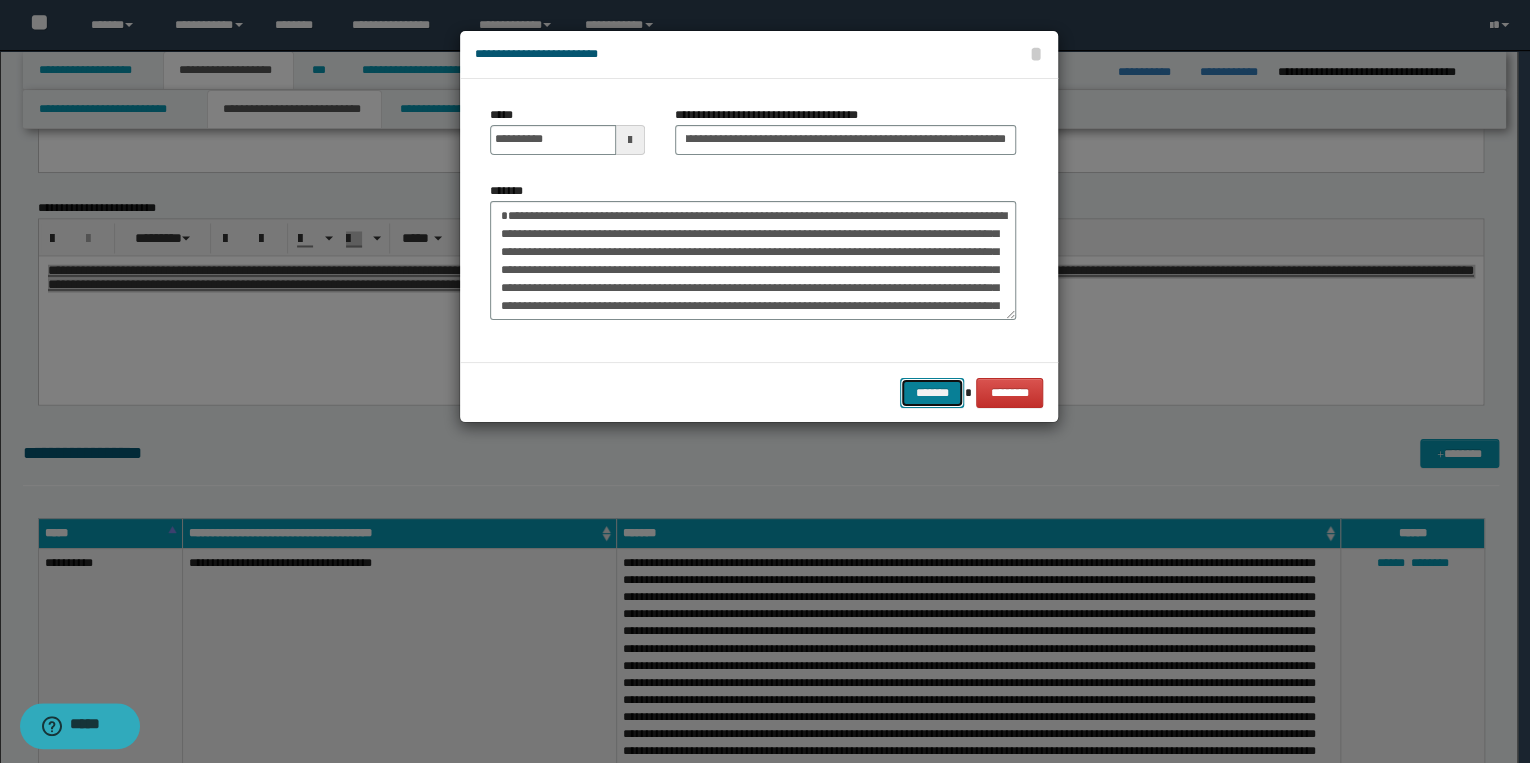 click on "*******" at bounding box center (932, 393) 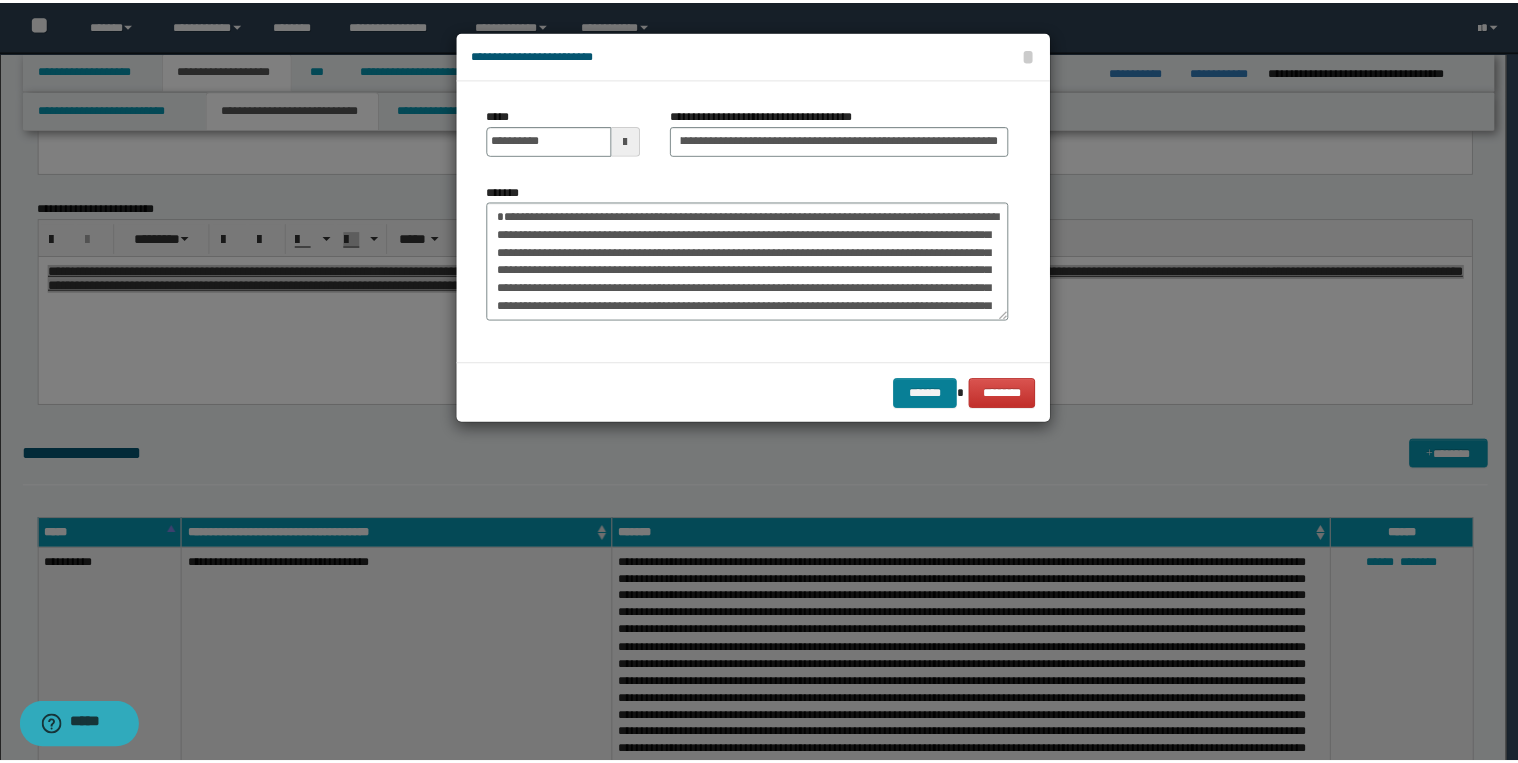 scroll, scrollTop: 0, scrollLeft: 0, axis: both 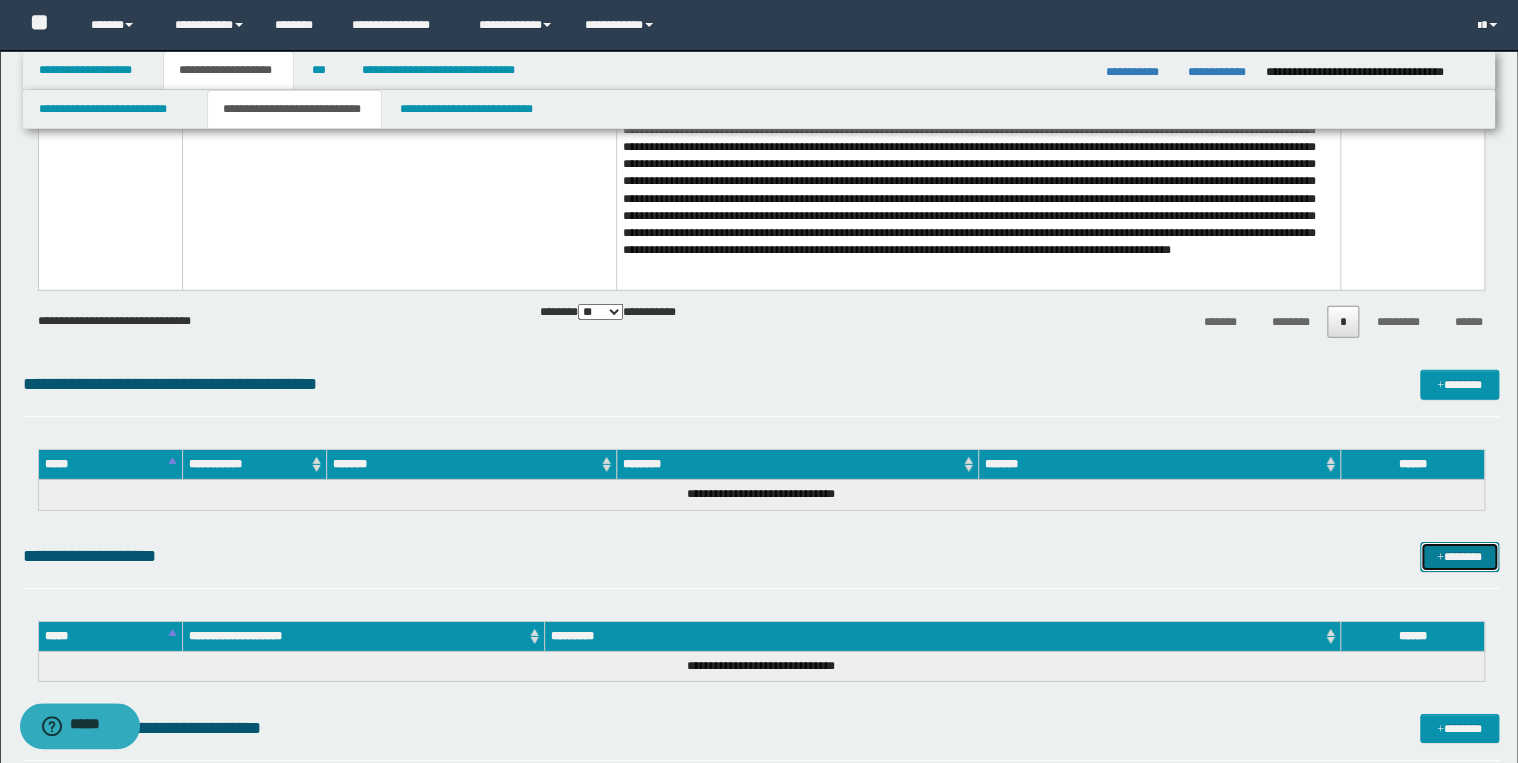 click on "*******" at bounding box center [1459, 557] 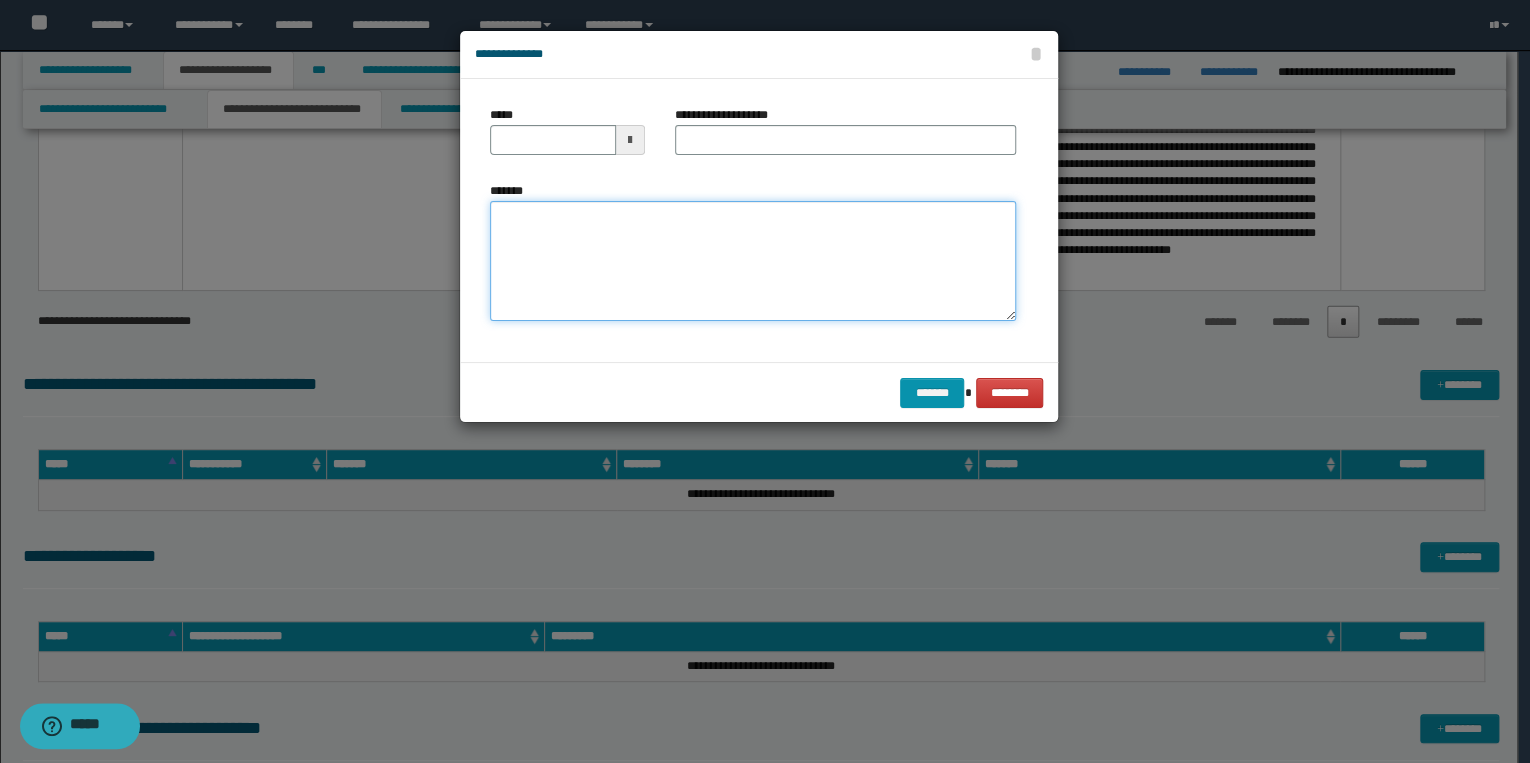 click on "*******" at bounding box center (753, 261) 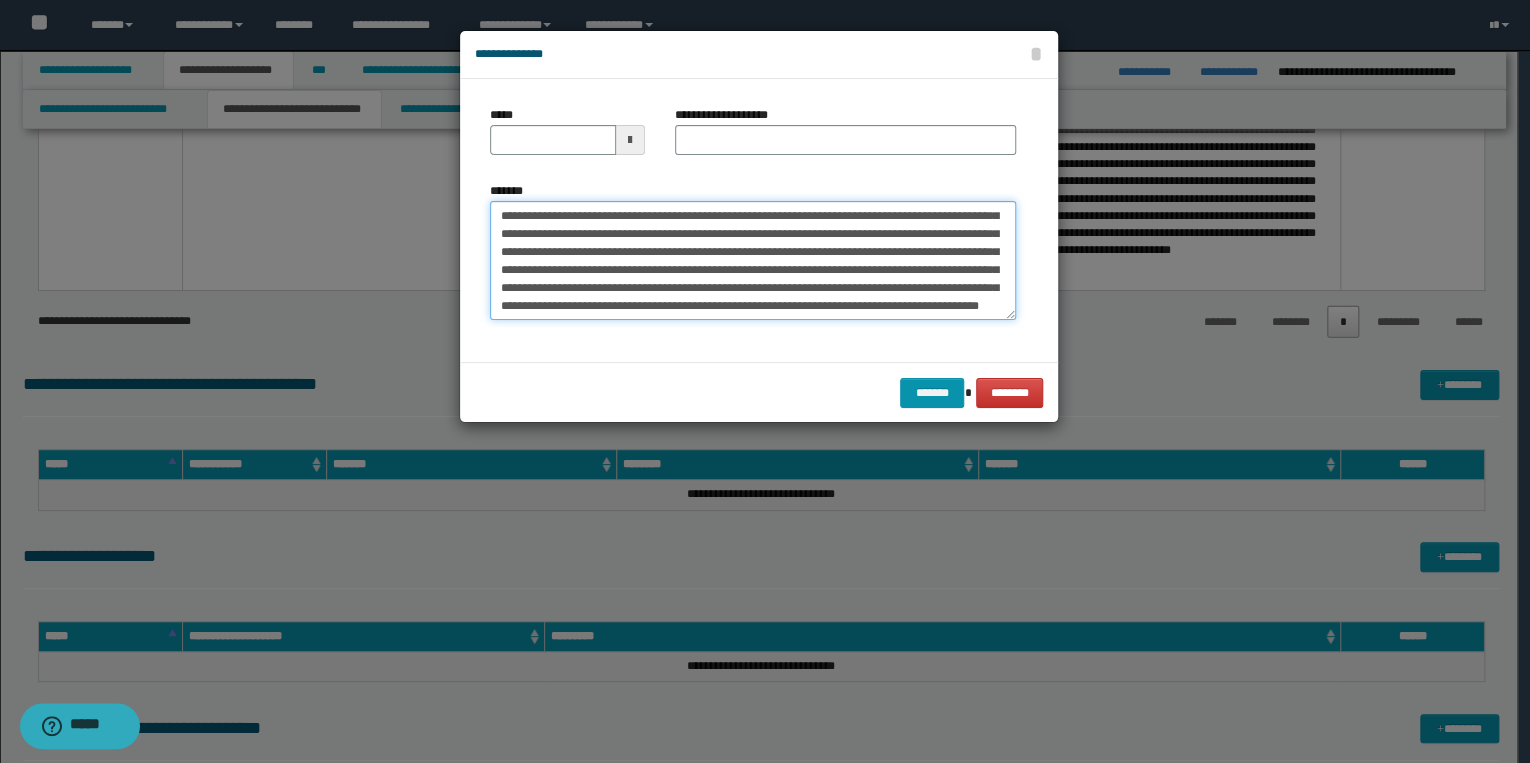 scroll, scrollTop: 0, scrollLeft: 0, axis: both 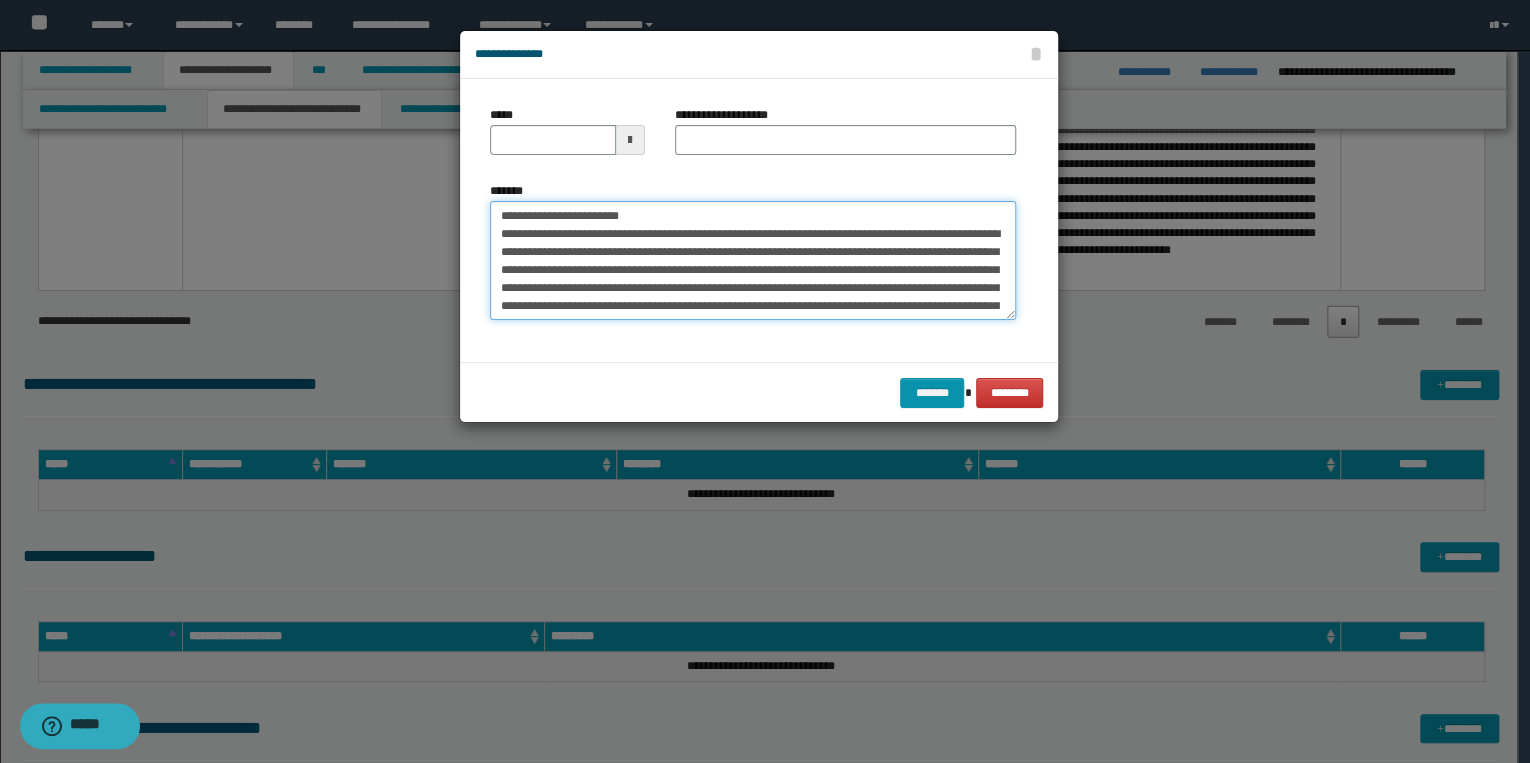 drag, startPoint x: 564, startPoint y: 216, endPoint x: 483, endPoint y: 208, distance: 81.394104 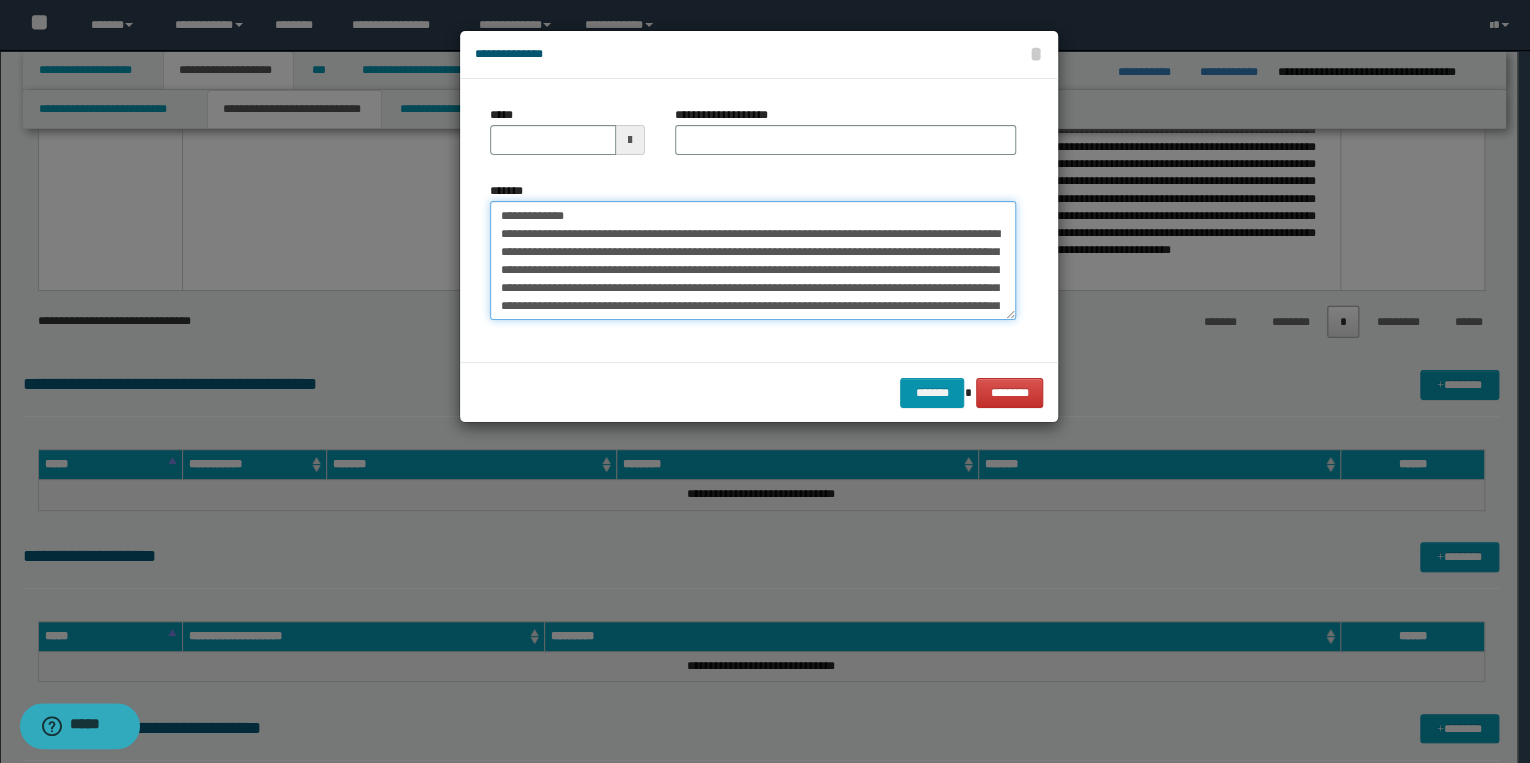 type 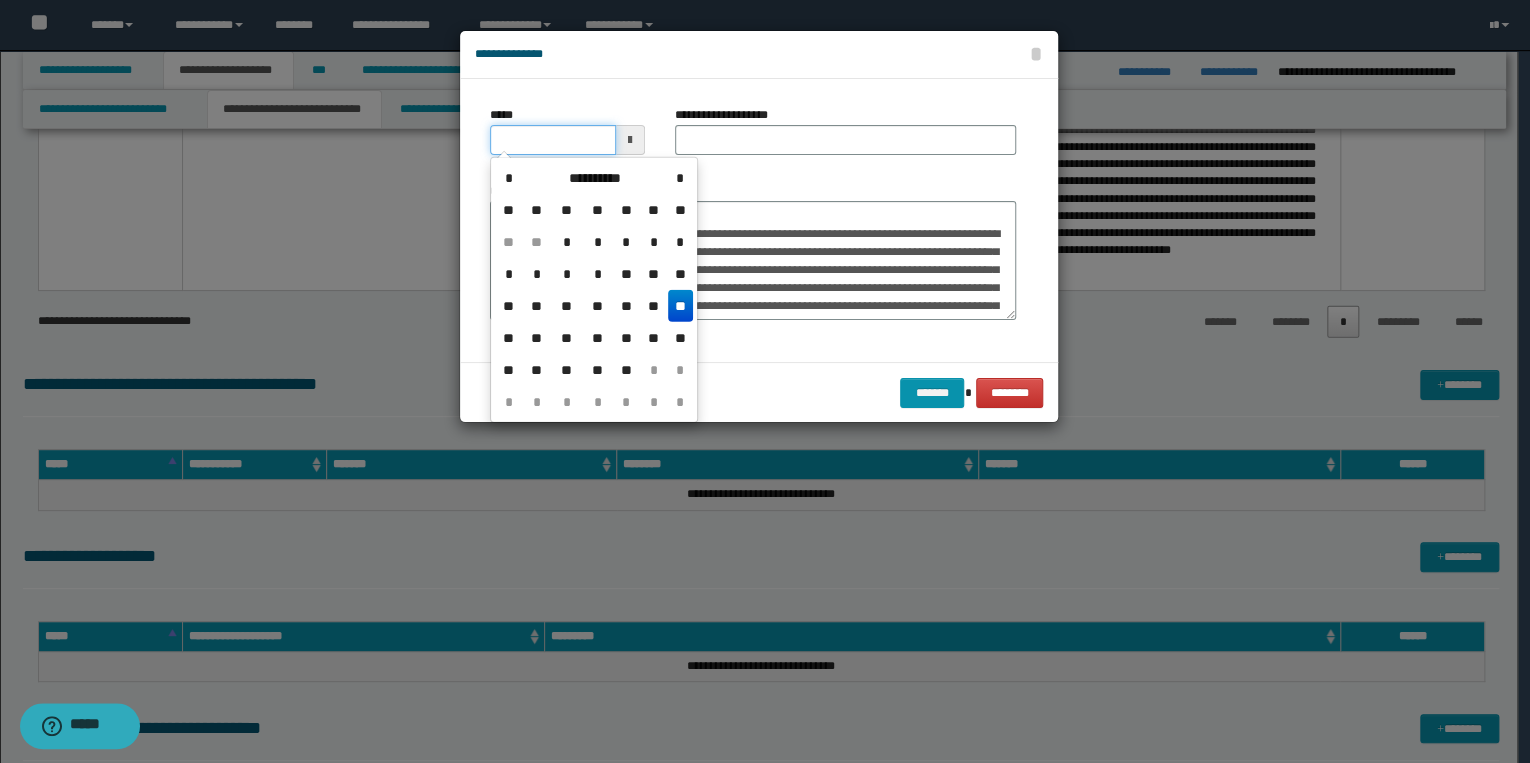 click on "*****" at bounding box center (553, 140) 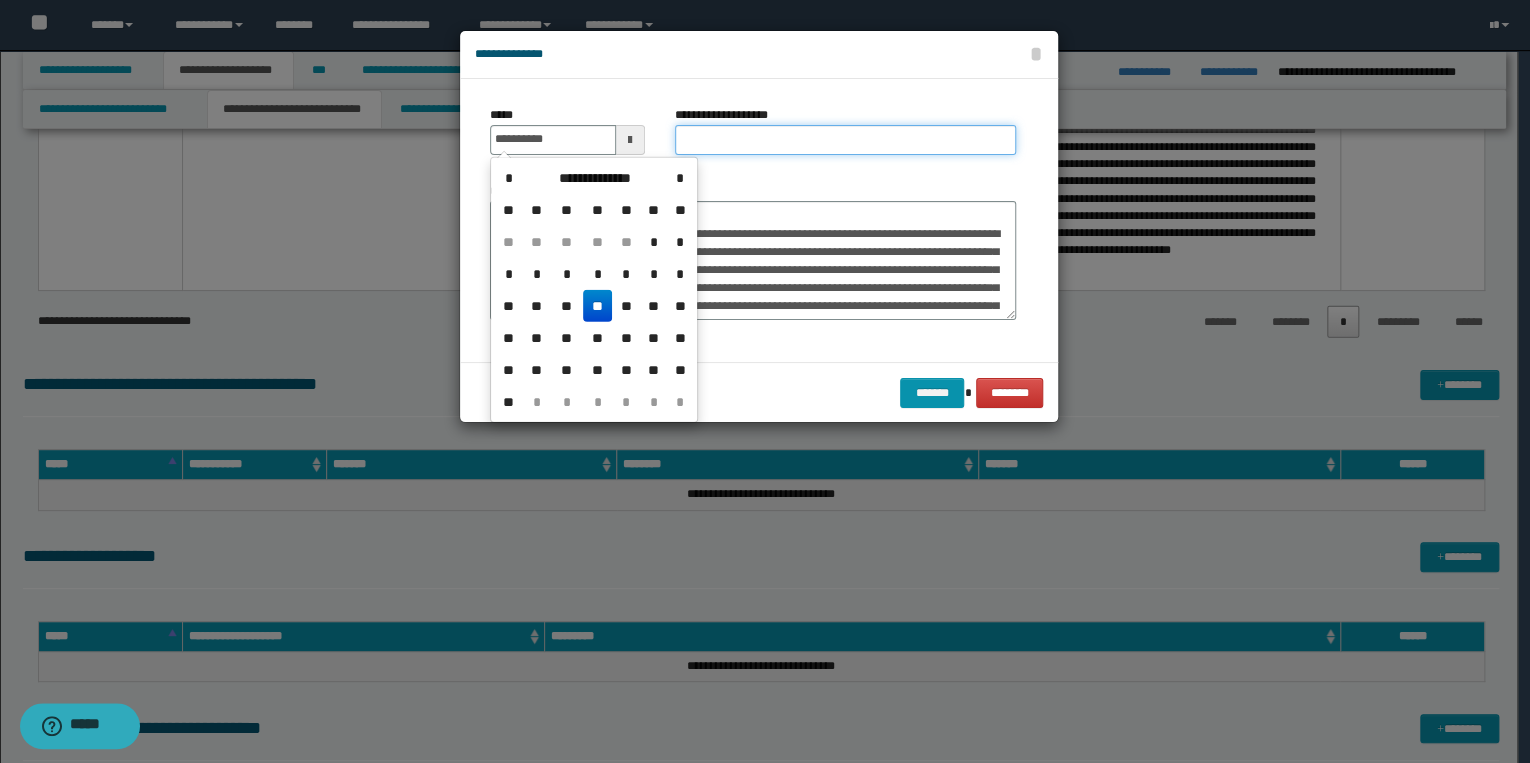 type on "**********" 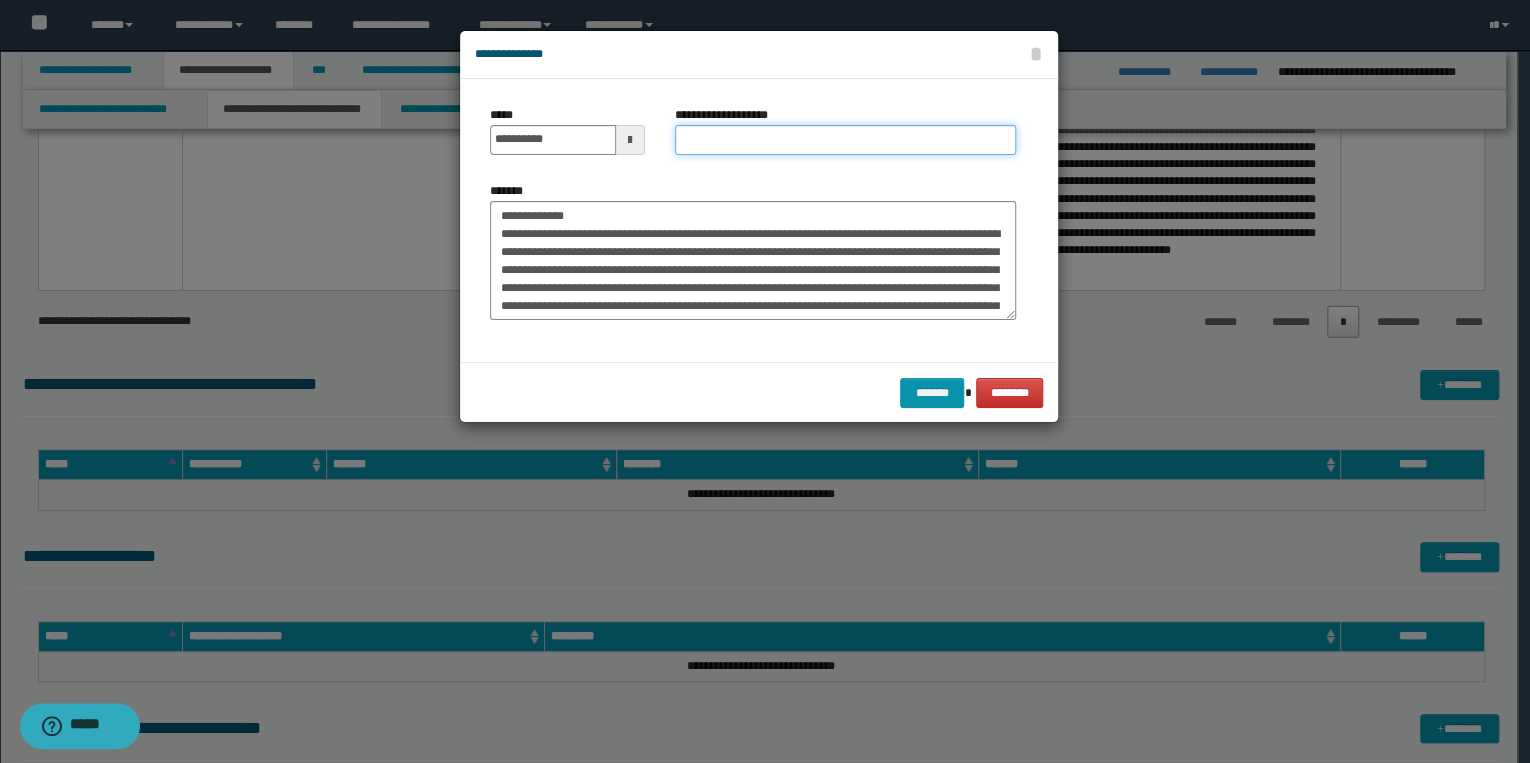 click on "**********" at bounding box center [845, 140] 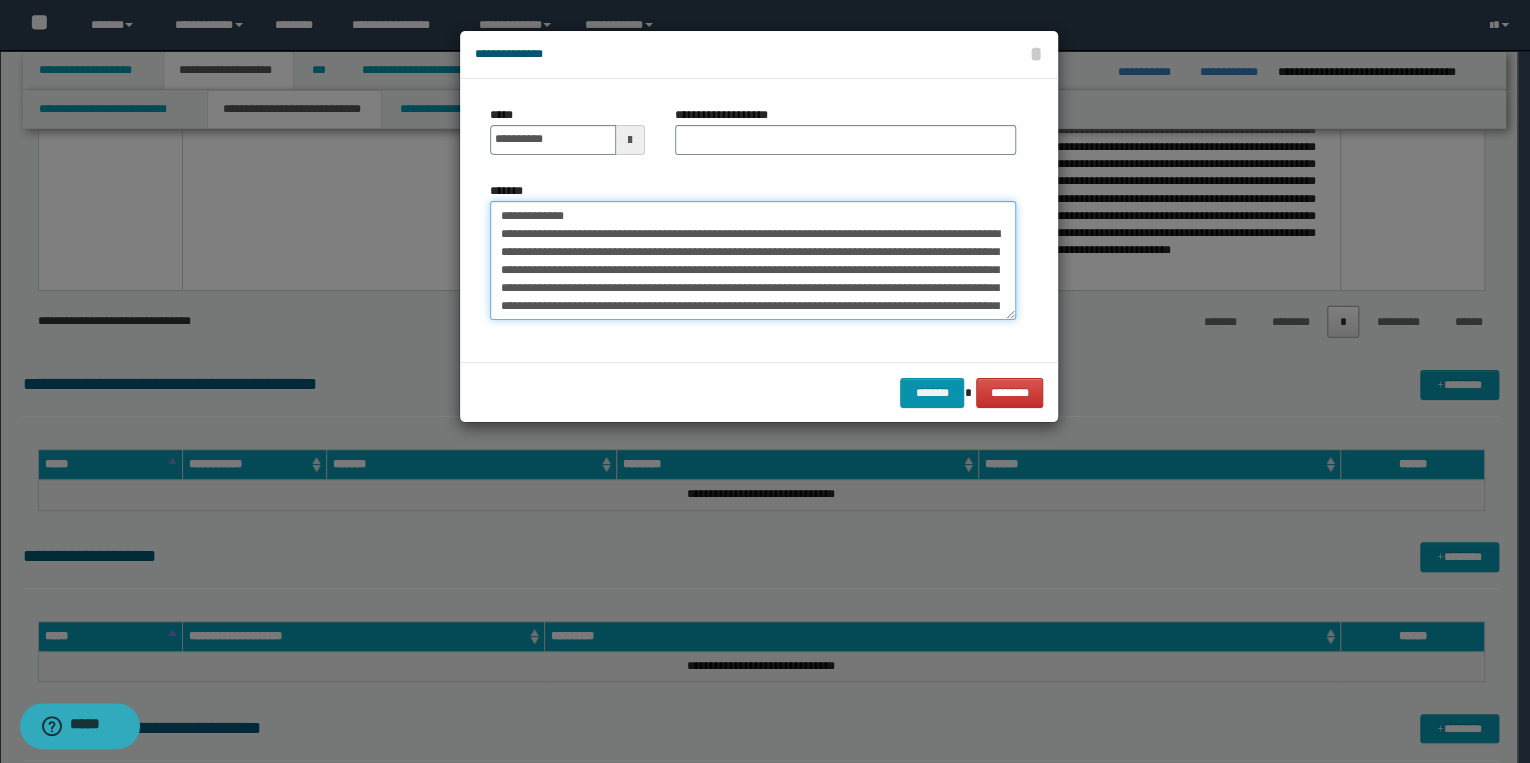drag, startPoint x: 489, startPoint y: 213, endPoint x: 592, endPoint y: 213, distance: 103 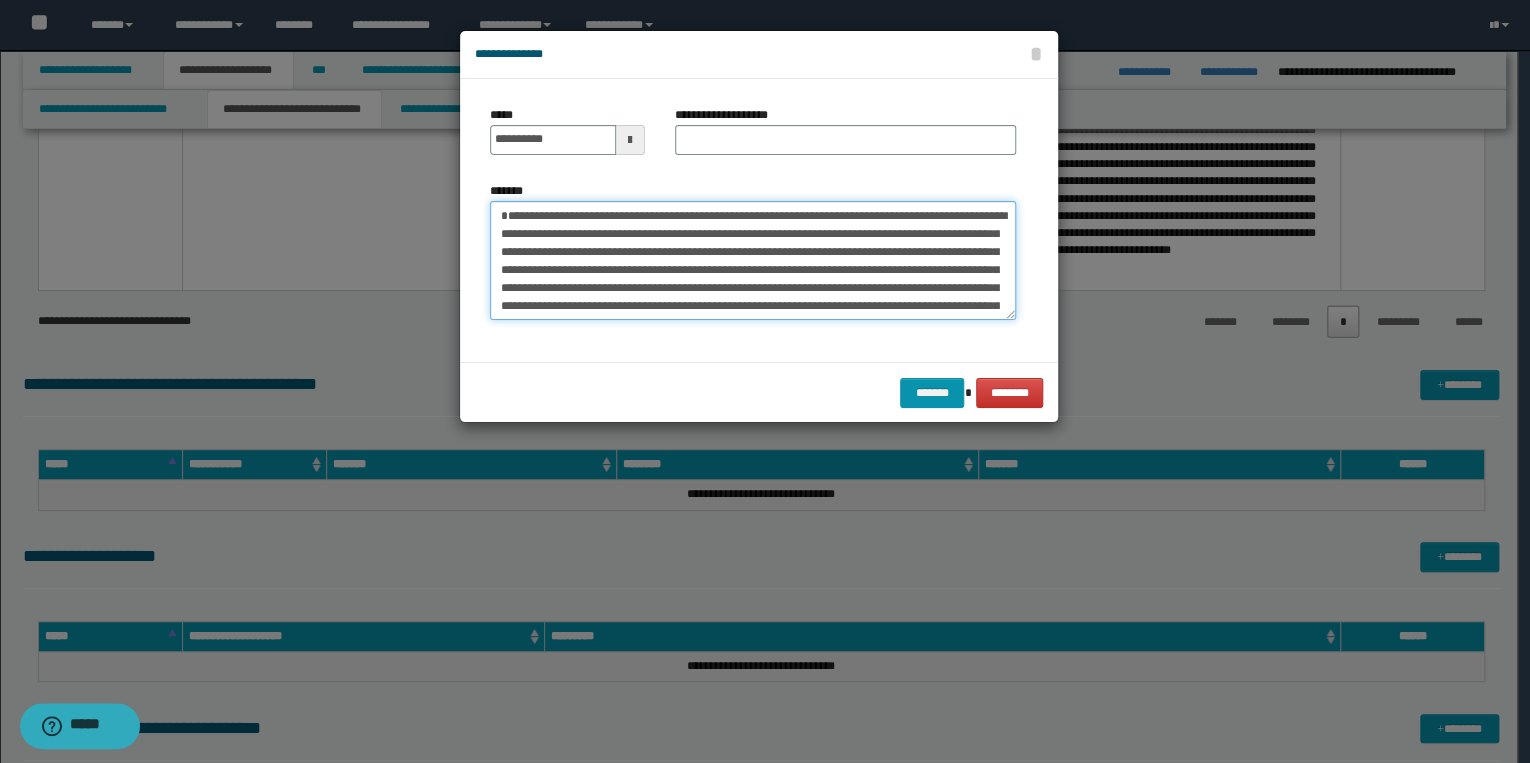type on "**********" 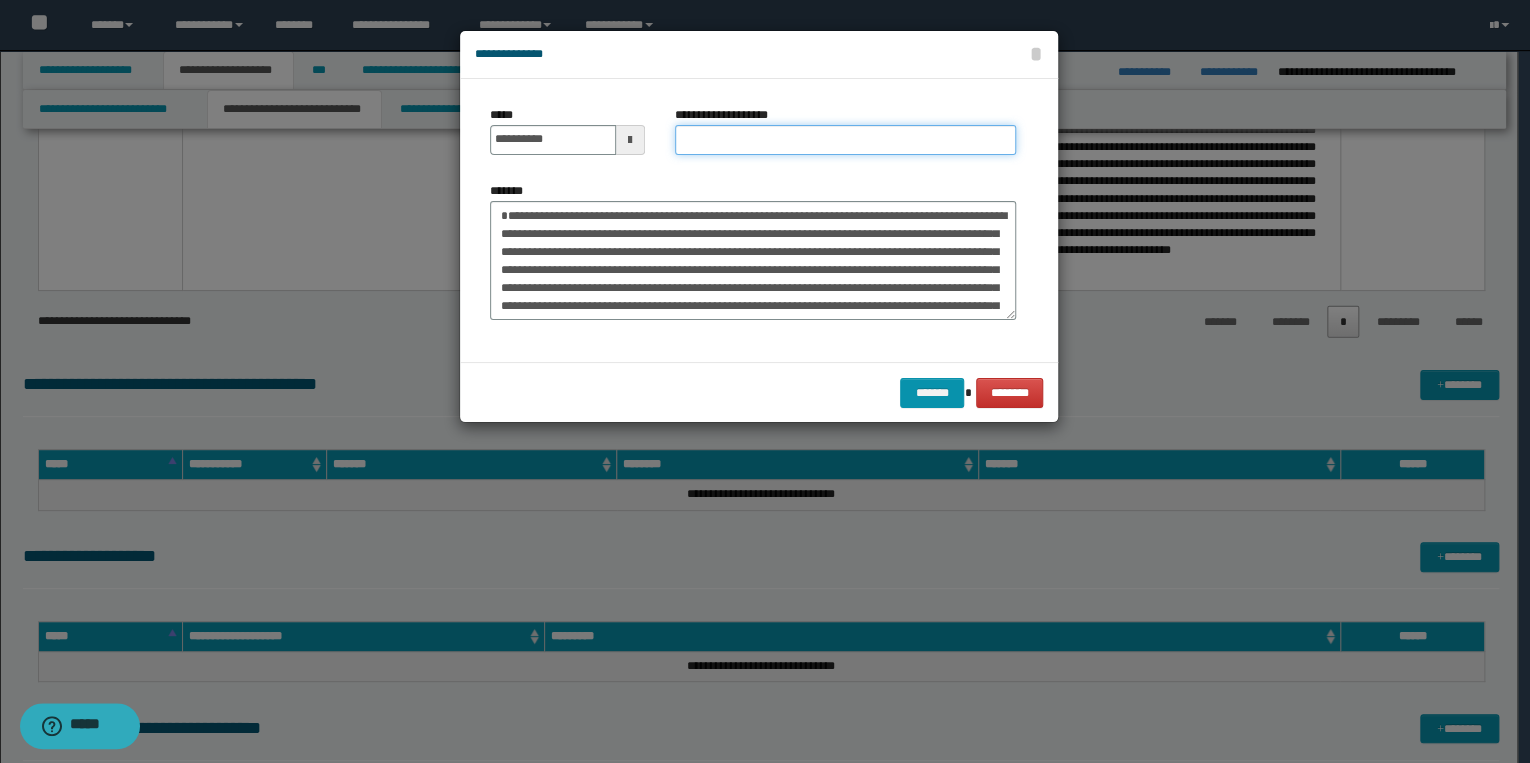 click on "**********" at bounding box center [845, 140] 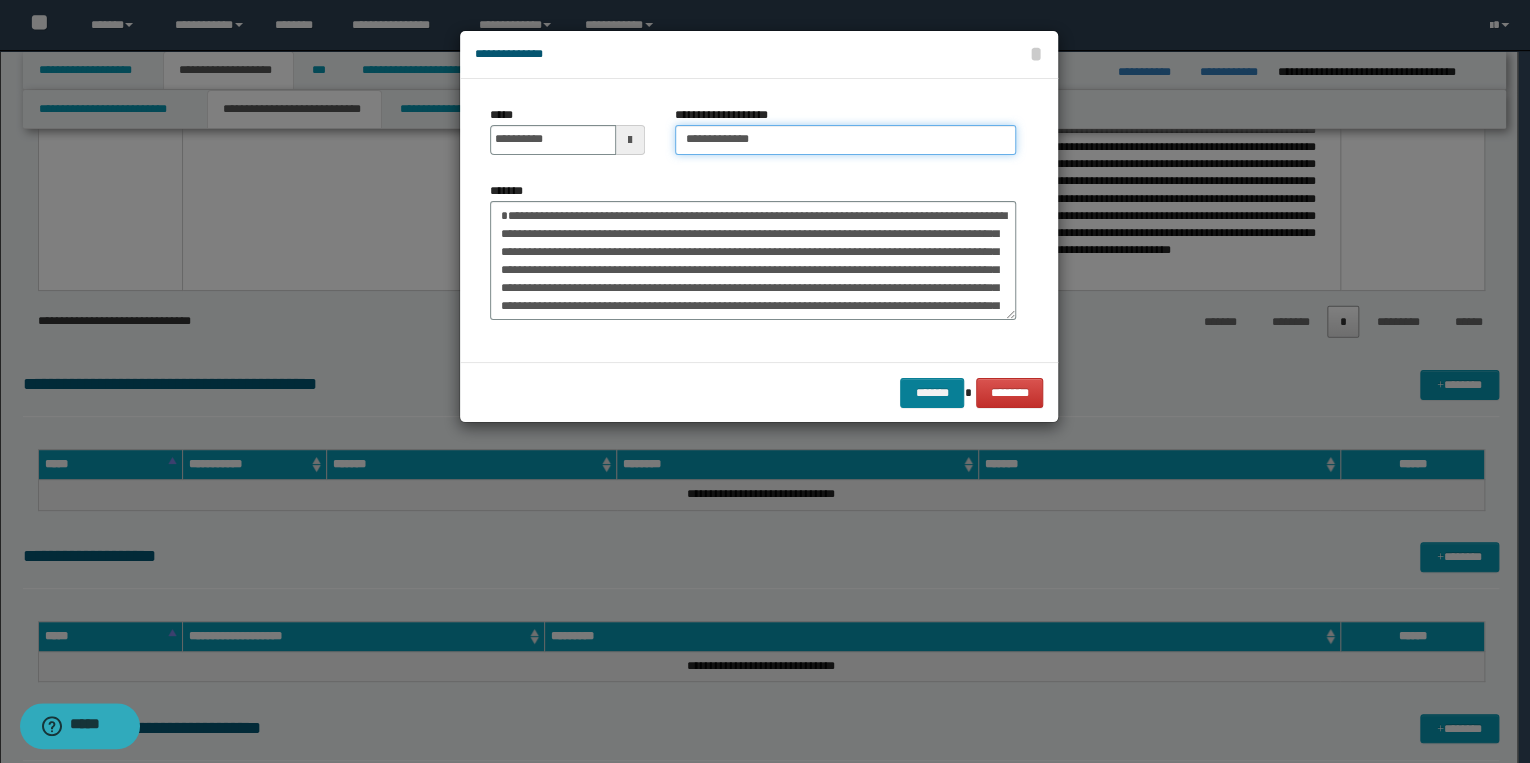 type on "**********" 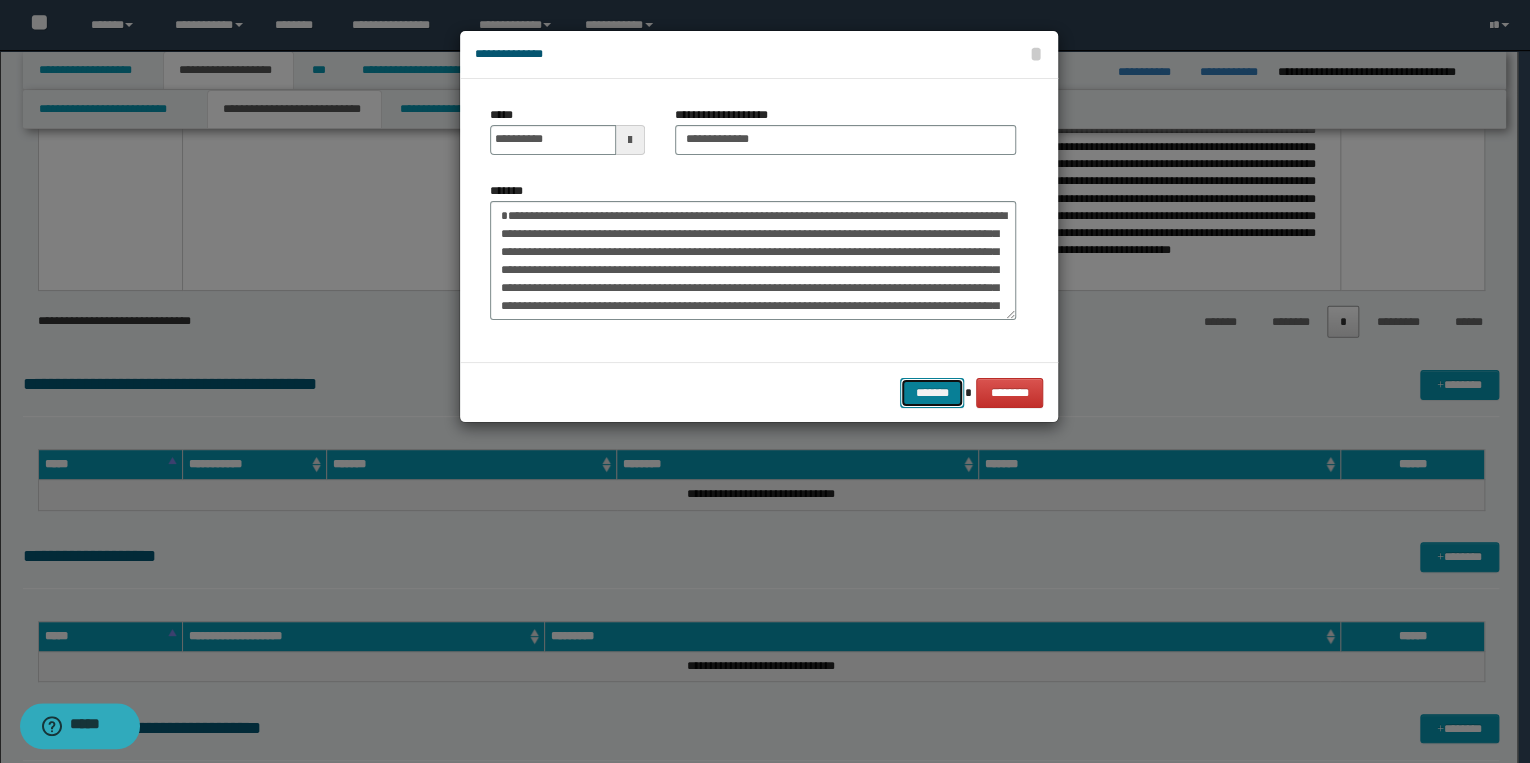 click on "*******" at bounding box center [932, 393] 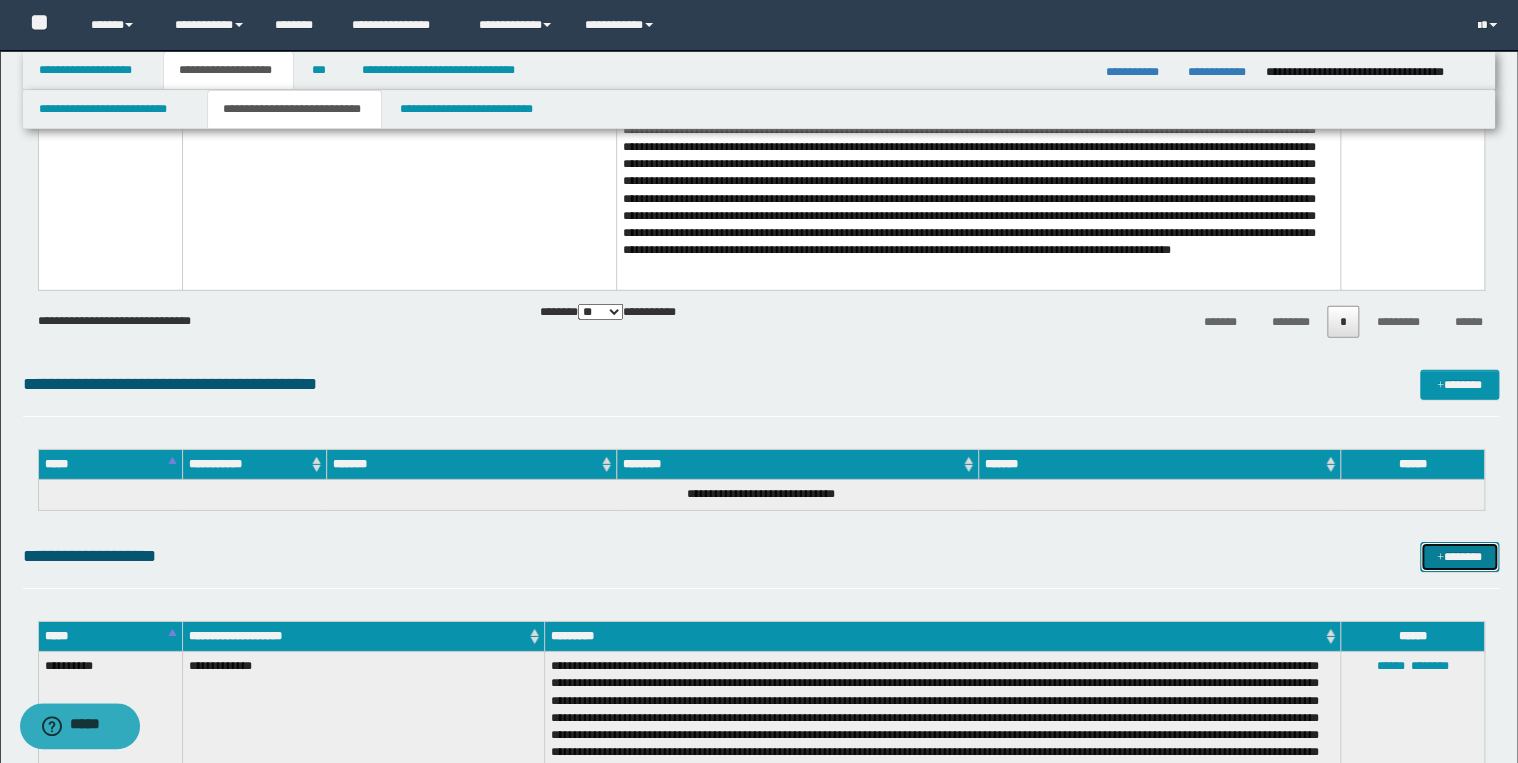 click on "*******" at bounding box center [1459, 557] 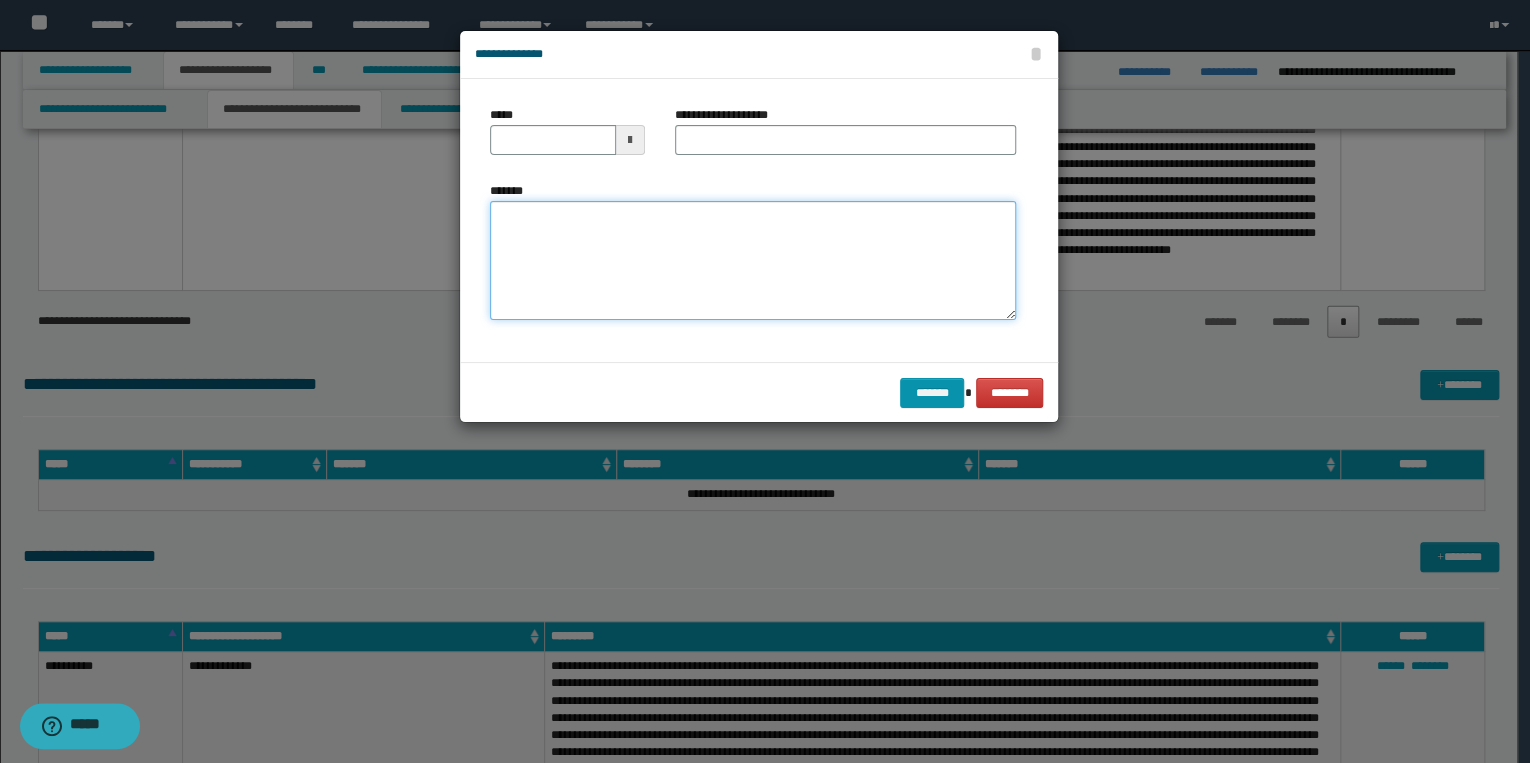 click on "*******" at bounding box center (753, 261) 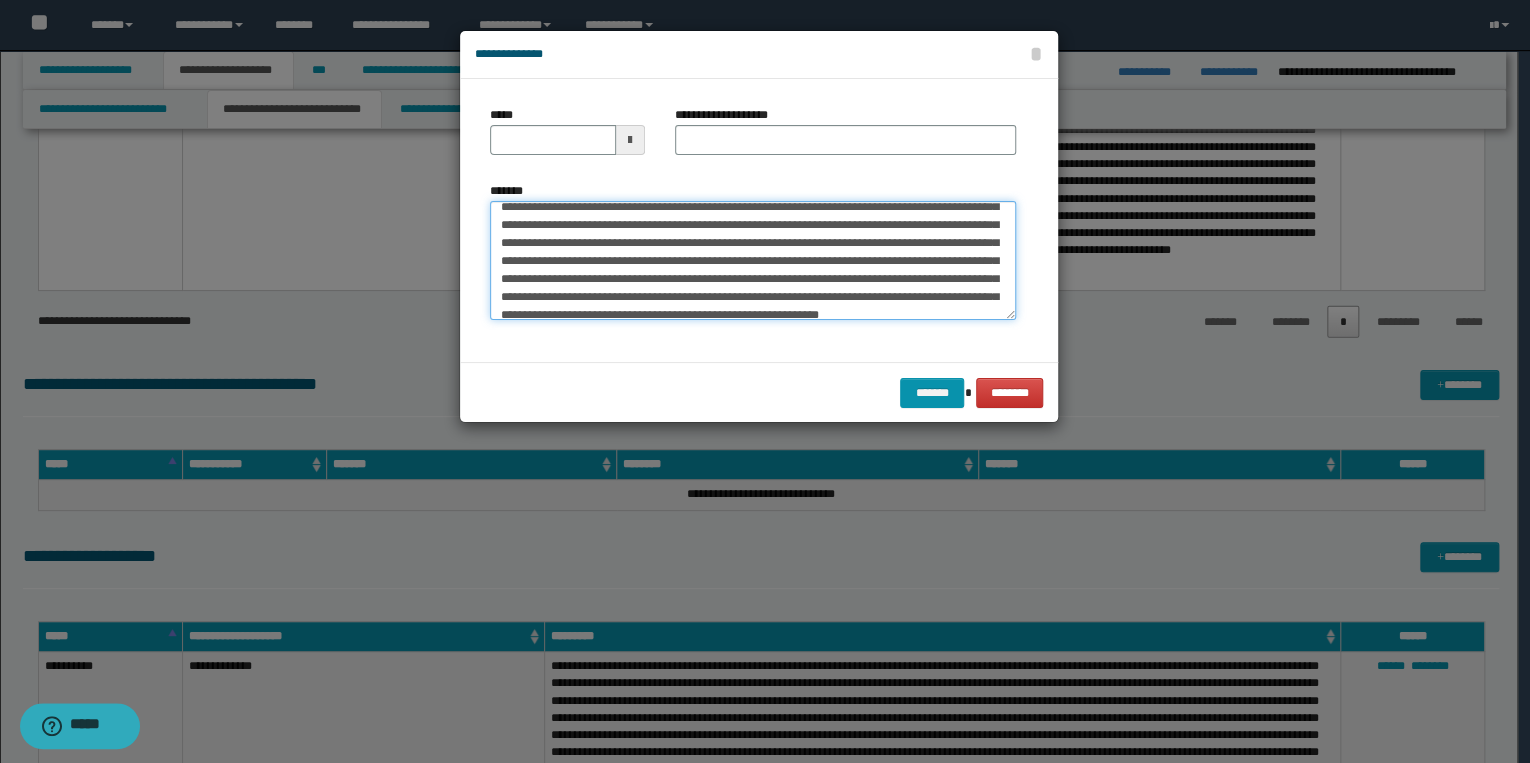 scroll, scrollTop: 0, scrollLeft: 0, axis: both 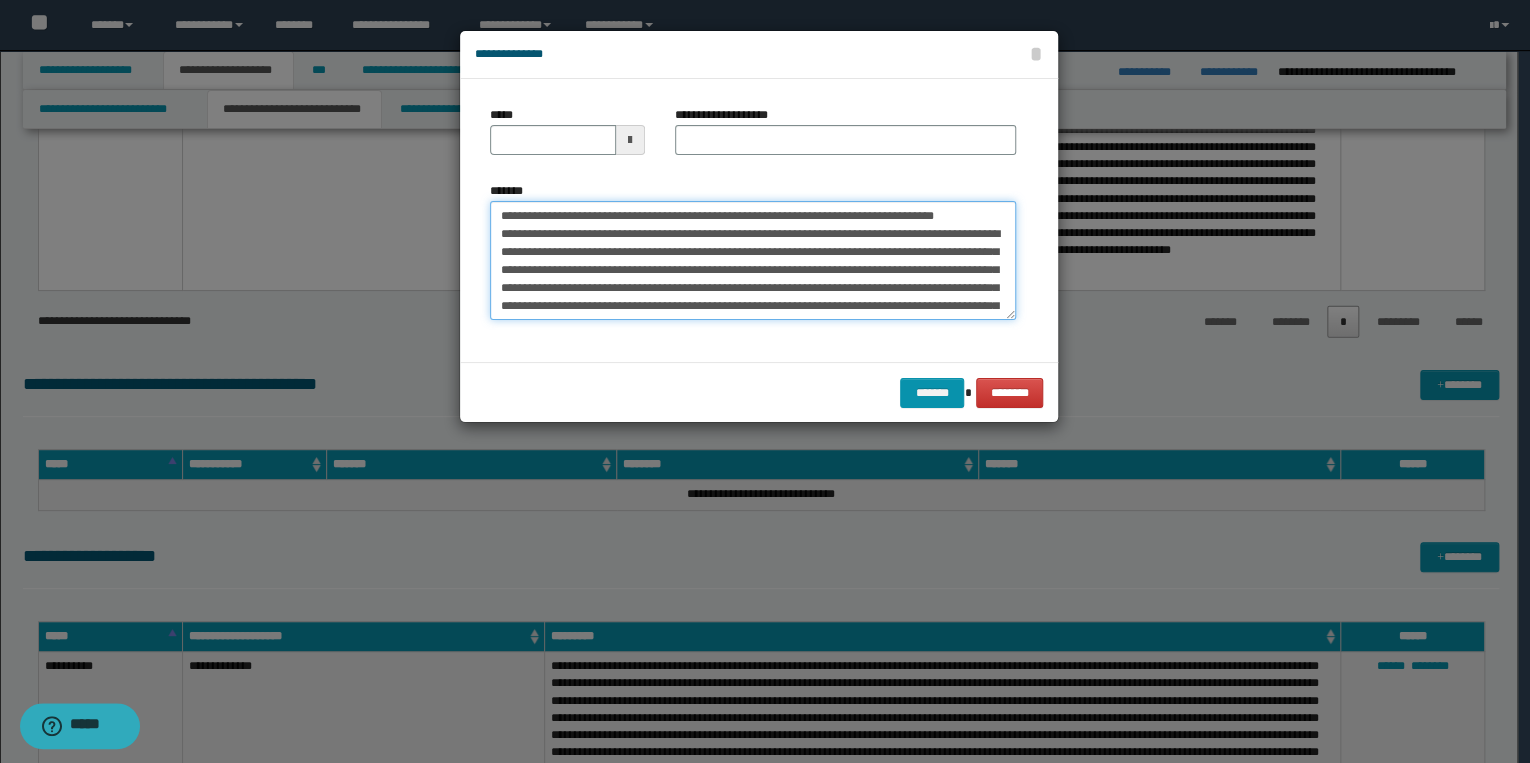 drag, startPoint x: 561, startPoint y: 216, endPoint x: 487, endPoint y: 208, distance: 74.431175 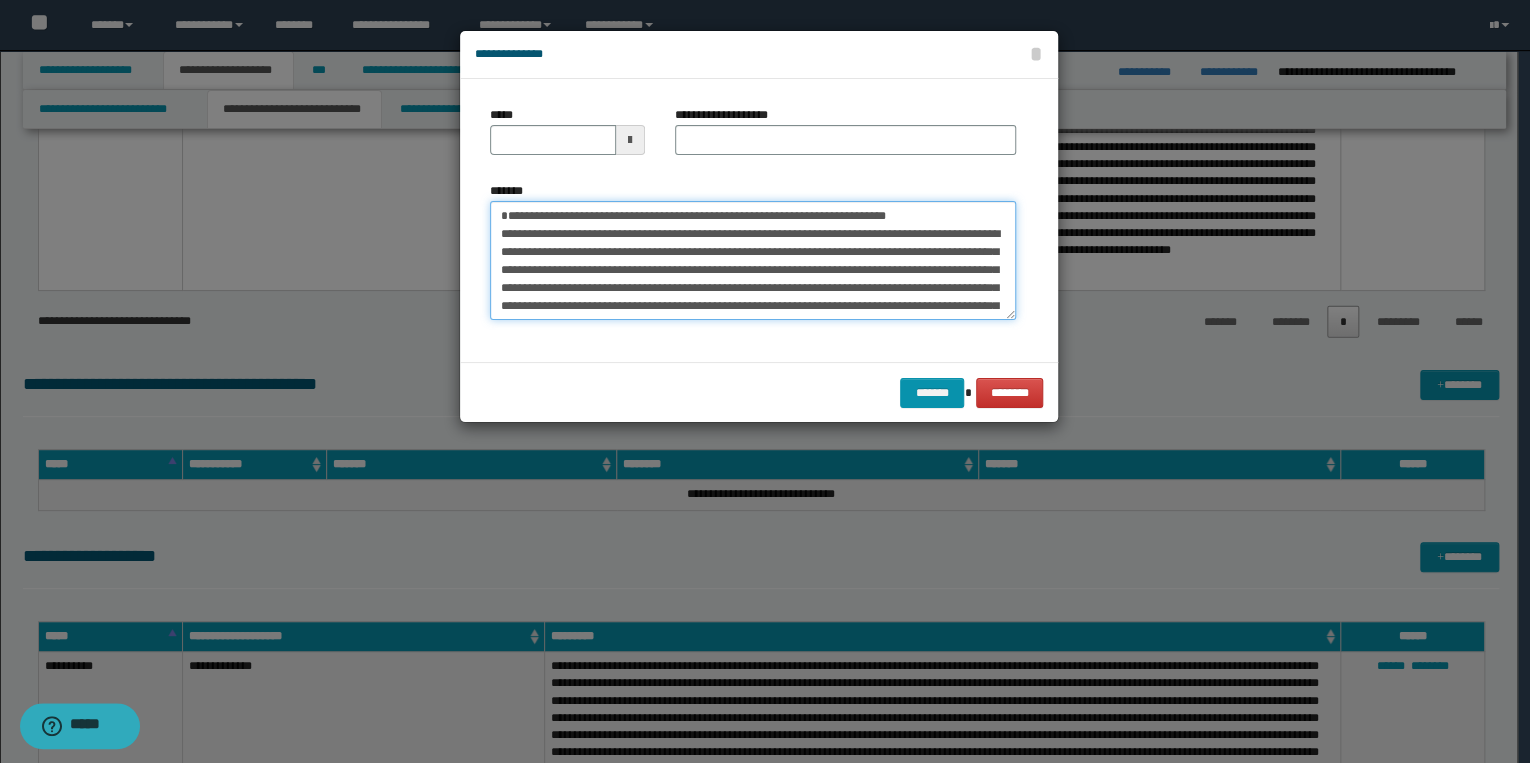 type 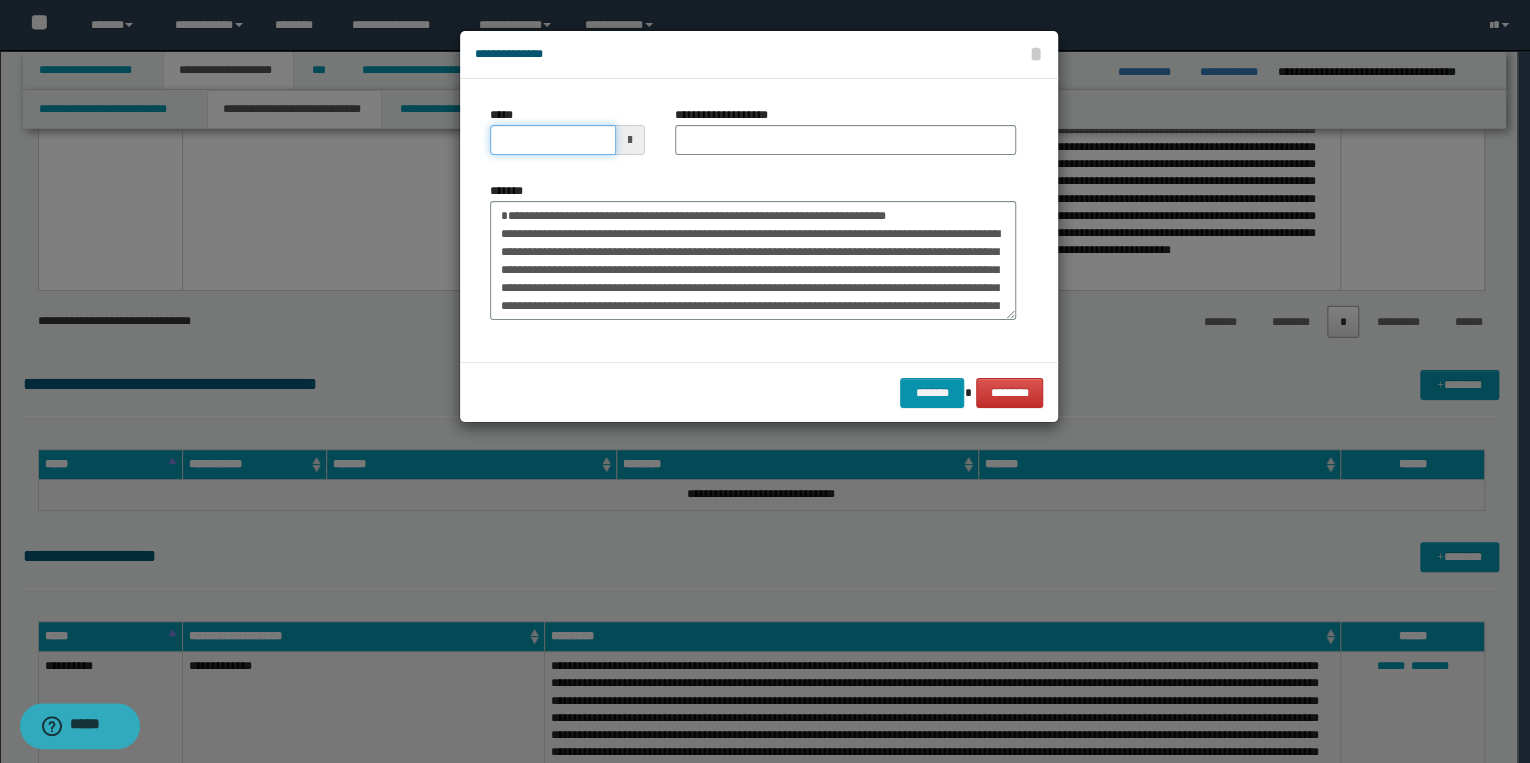 click on "*****" at bounding box center [553, 140] 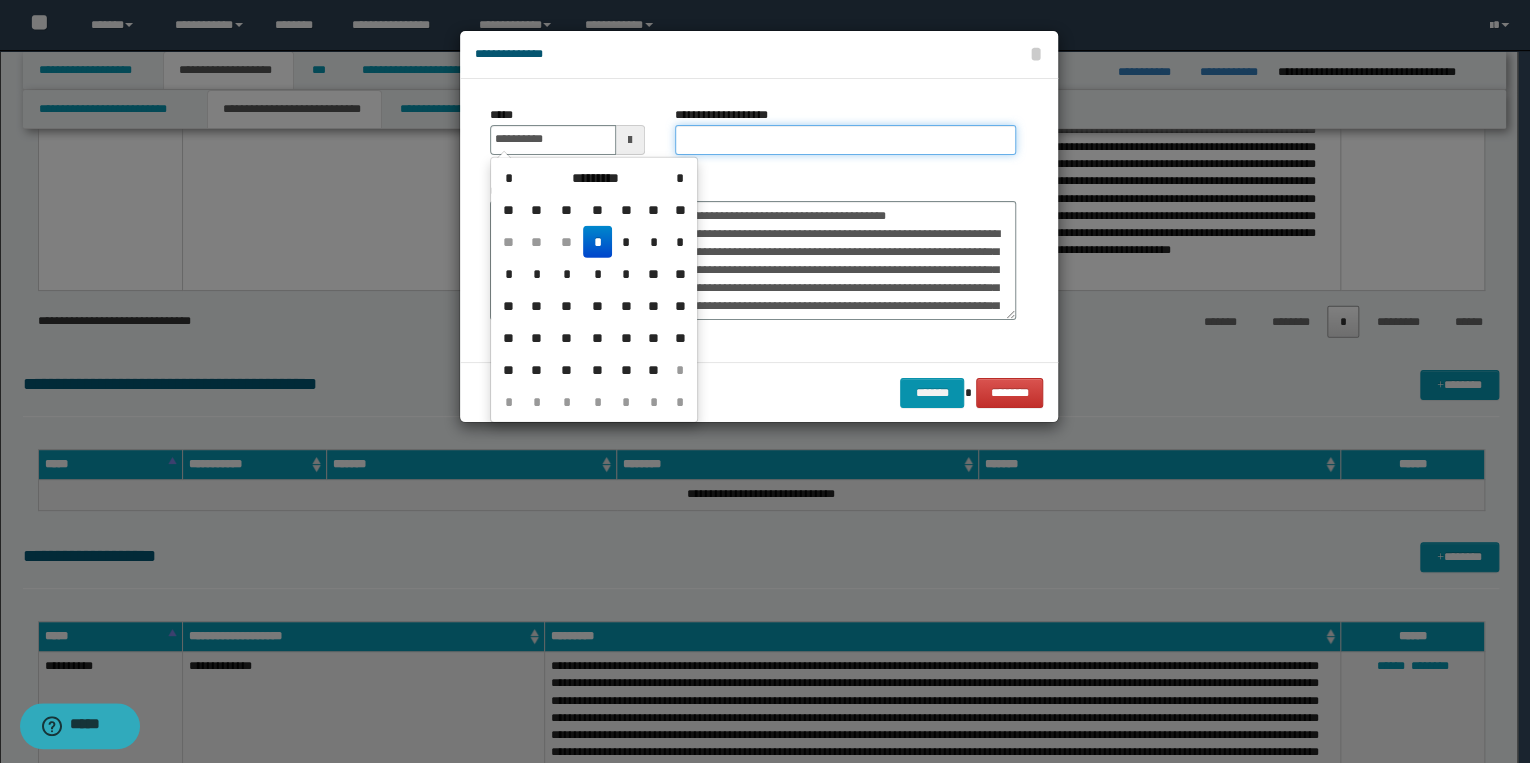 type on "**********" 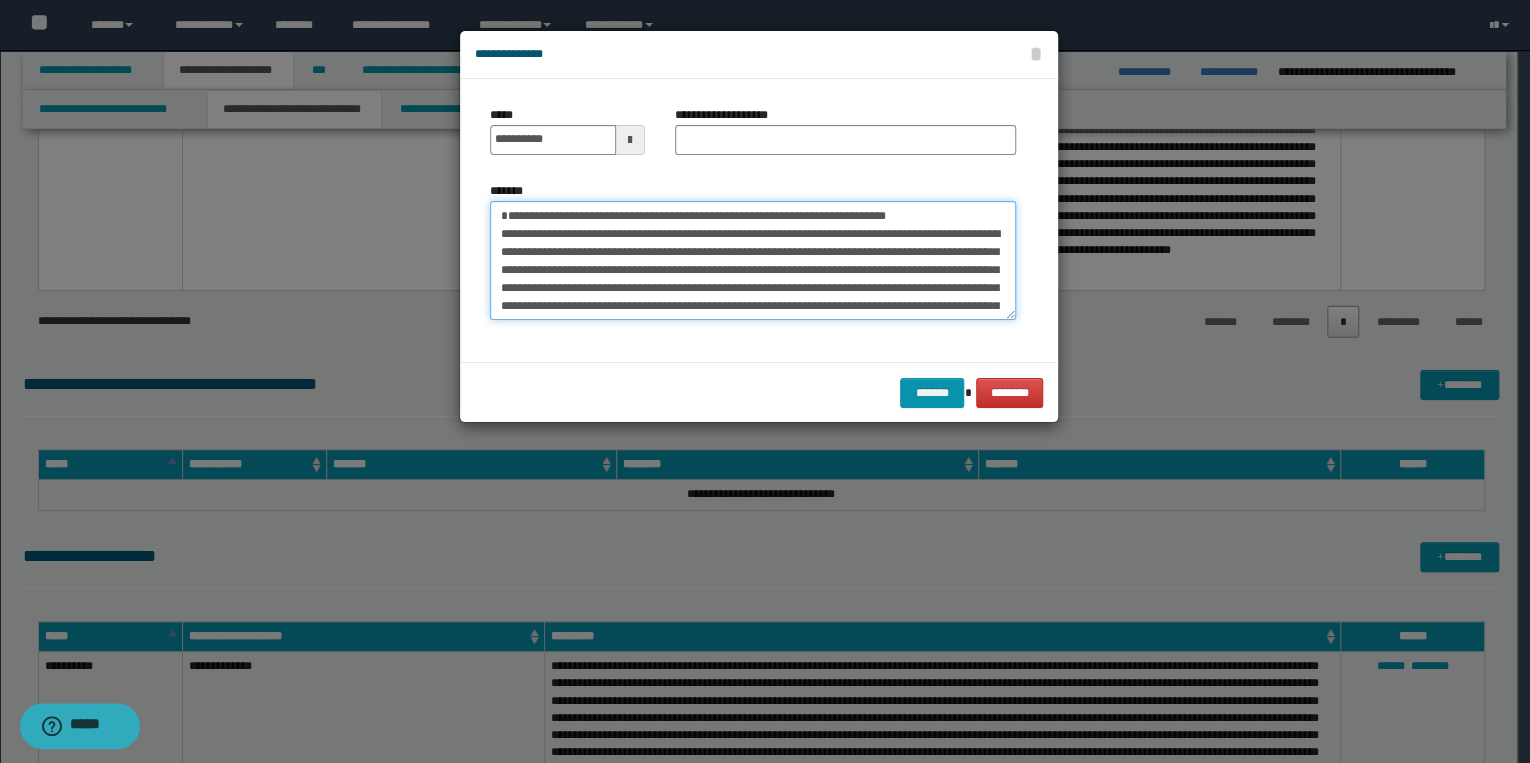 drag, startPoint x: 499, startPoint y: 212, endPoint x: 946, endPoint y: 214, distance: 447.0045 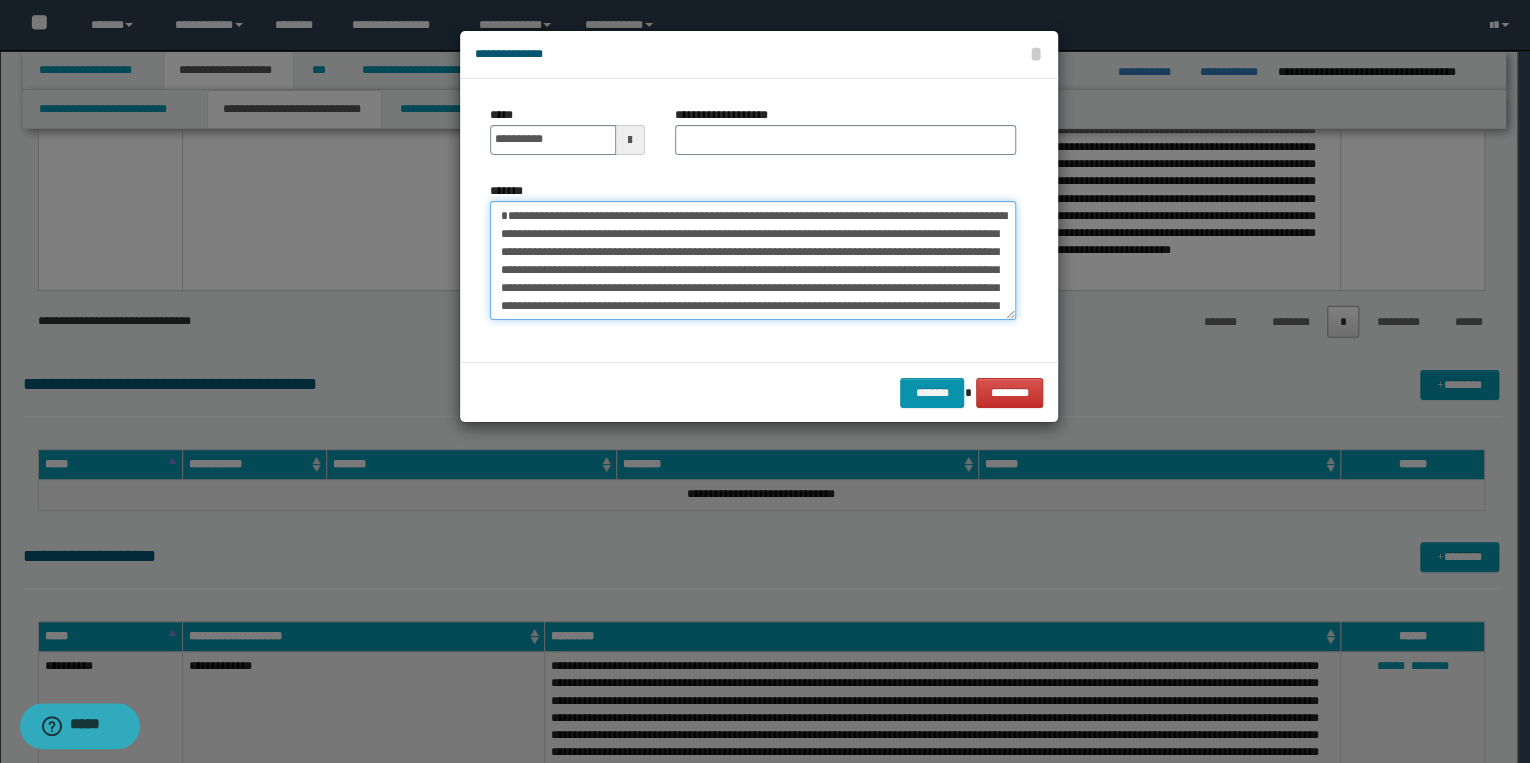 type on "**********" 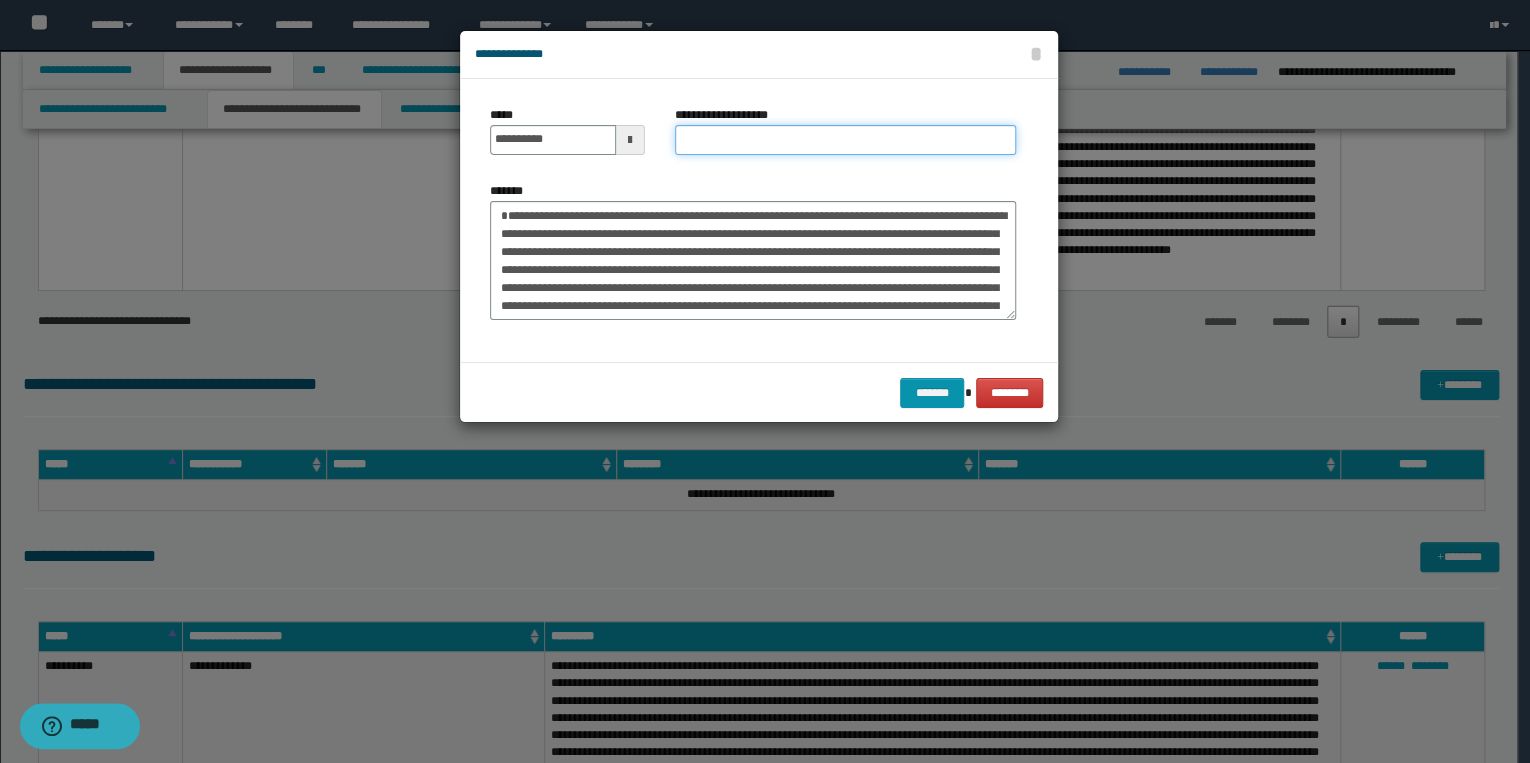 click on "**********" at bounding box center (845, 140) 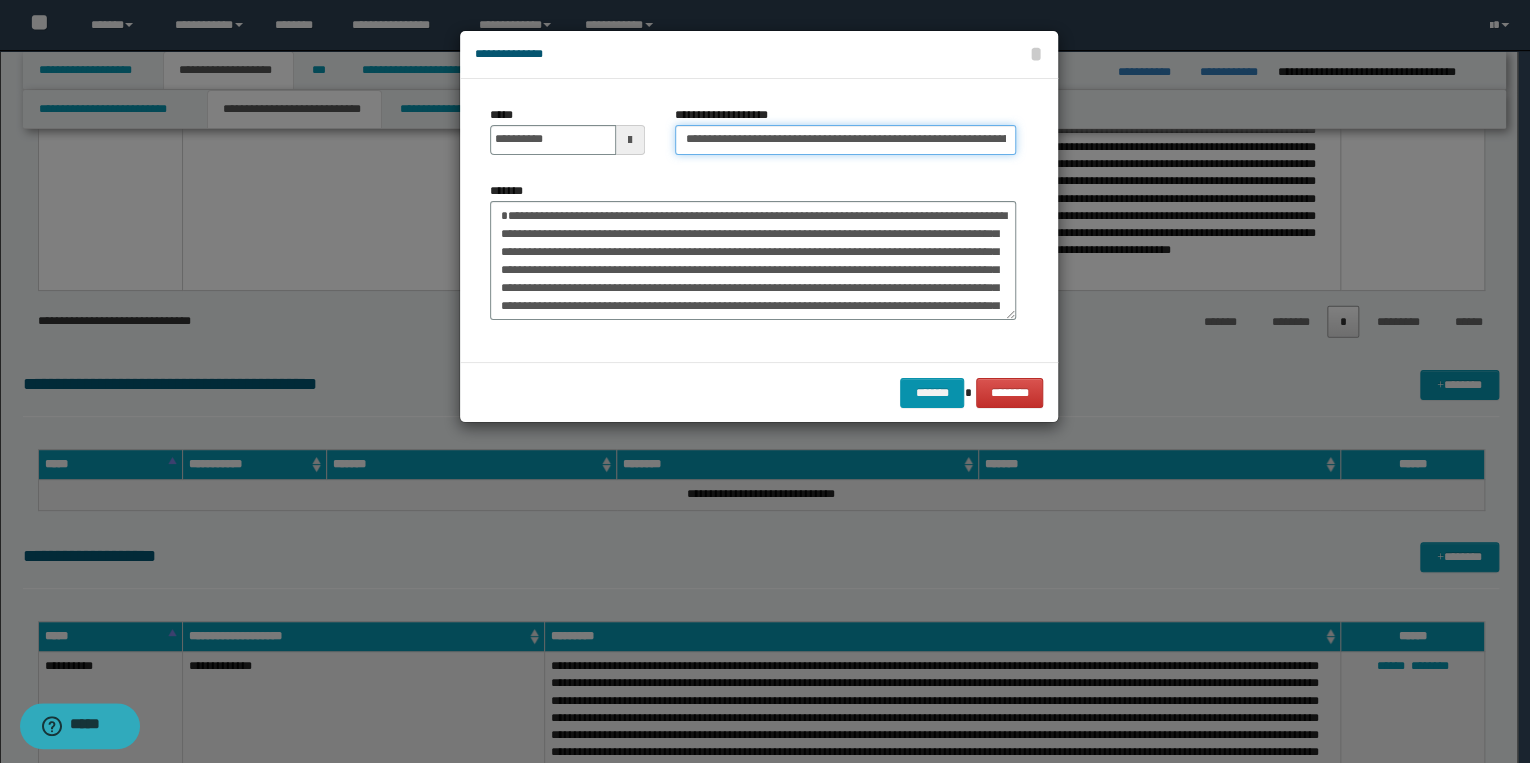 scroll, scrollTop: 0, scrollLeft: 117, axis: horizontal 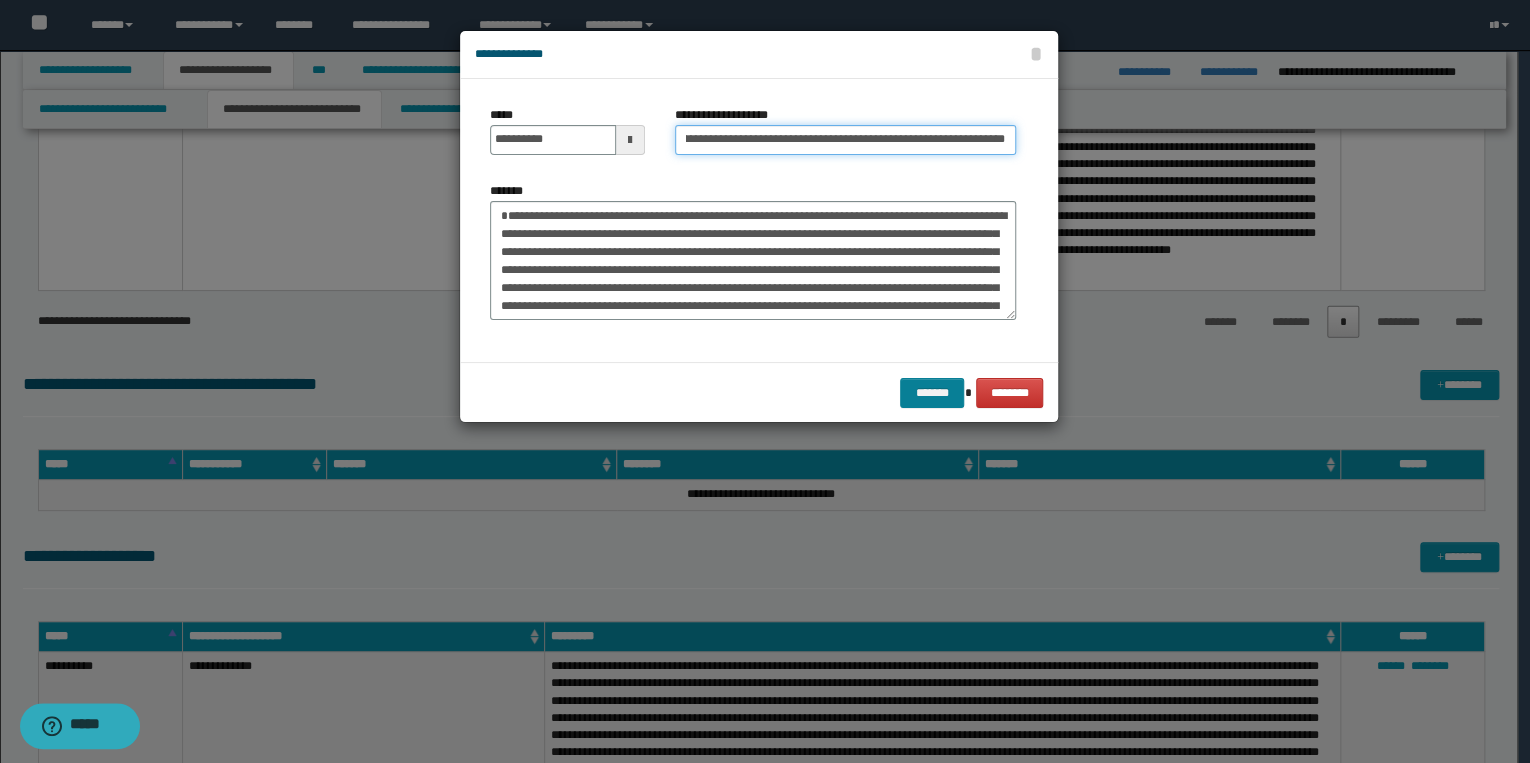type on "**********" 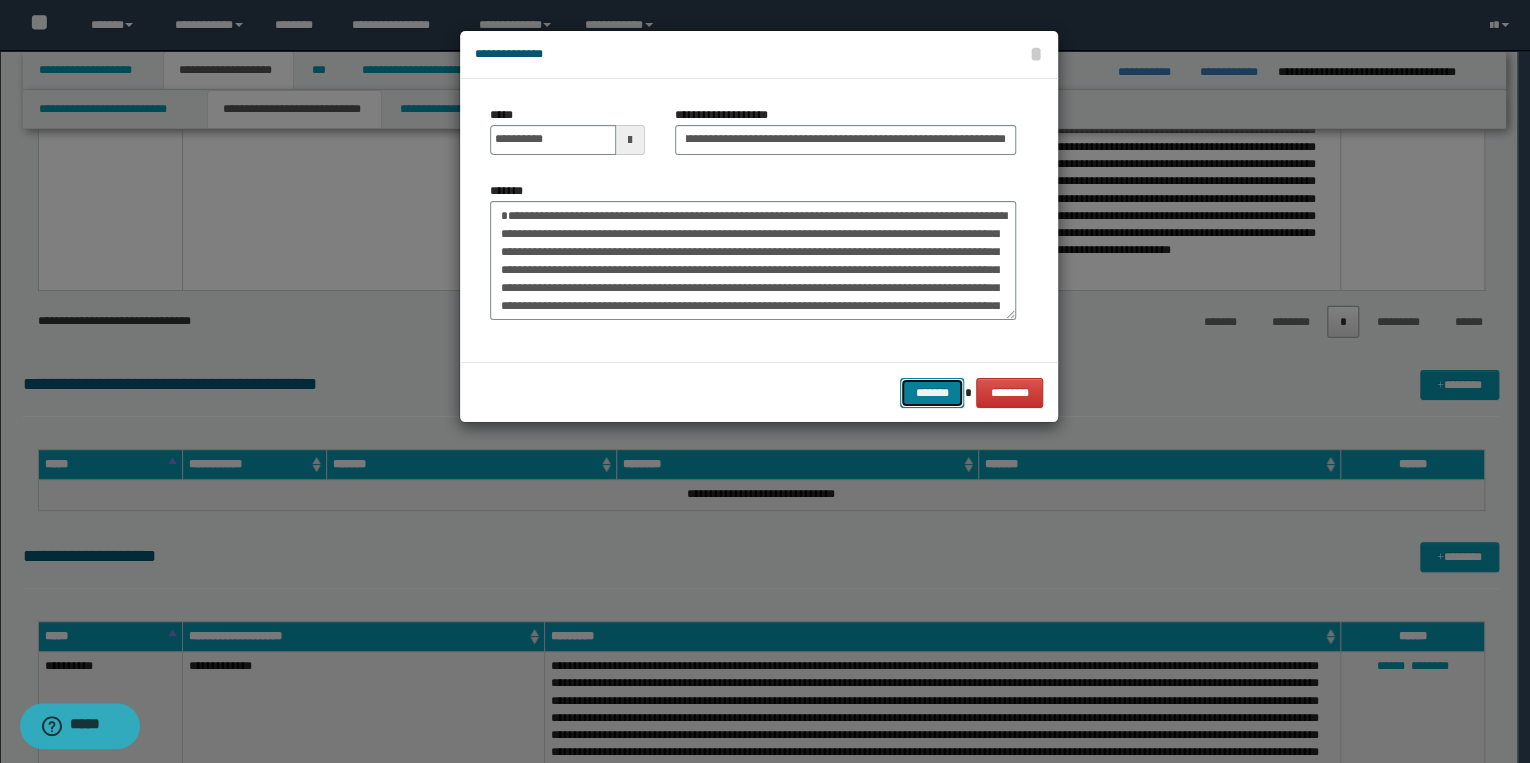 scroll, scrollTop: 0, scrollLeft: 0, axis: both 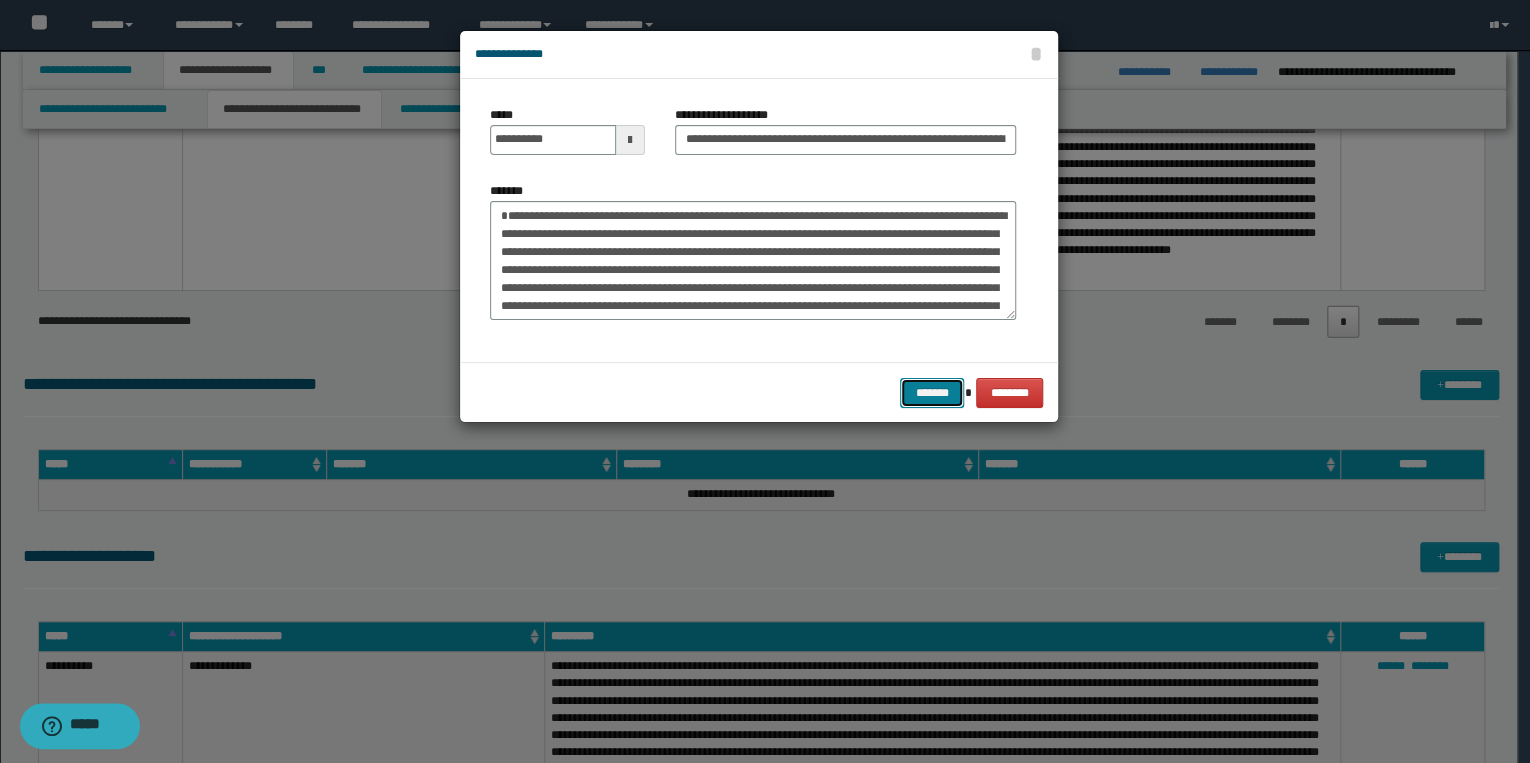 click on "*******" at bounding box center (932, 393) 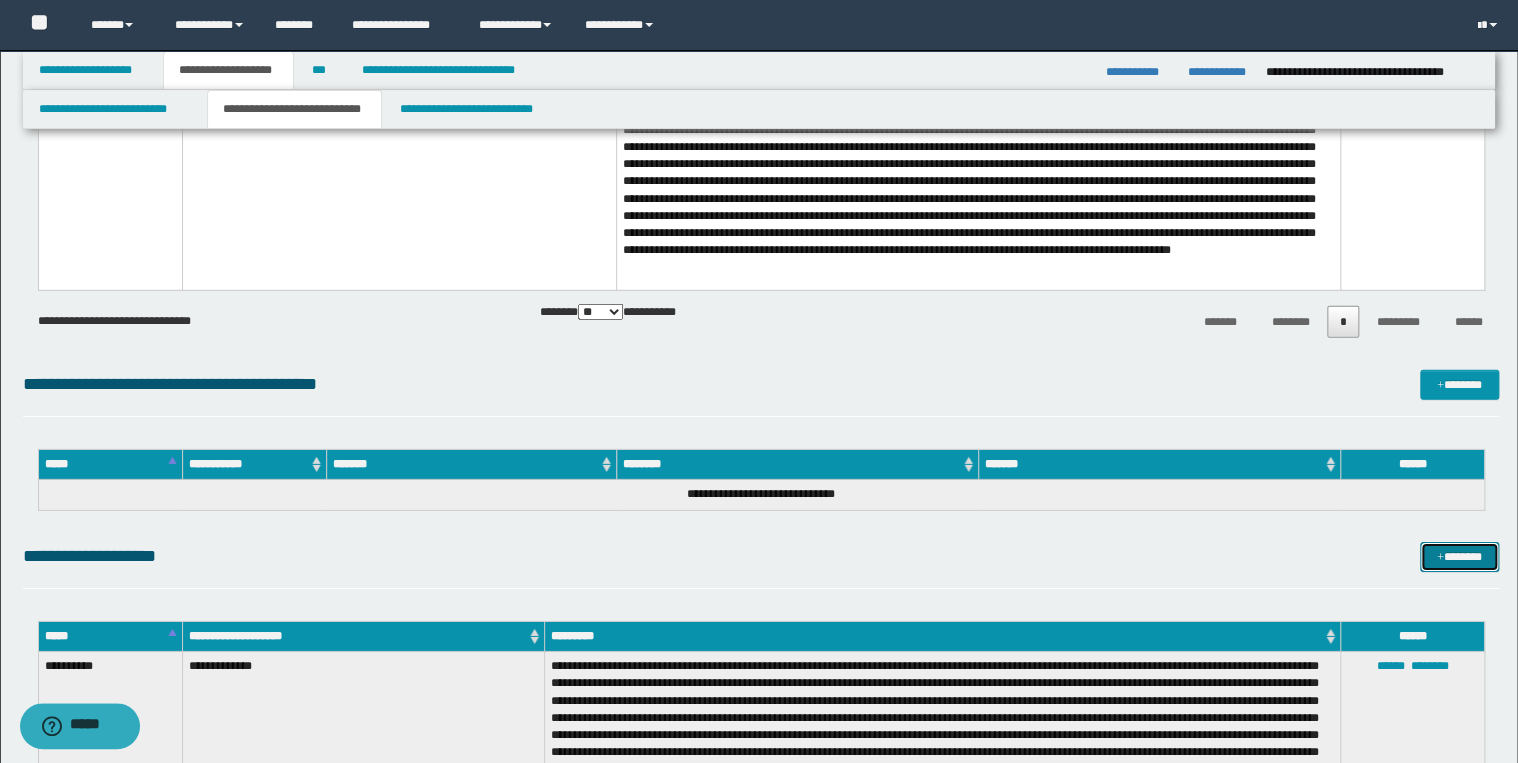 click at bounding box center [1440, 558] 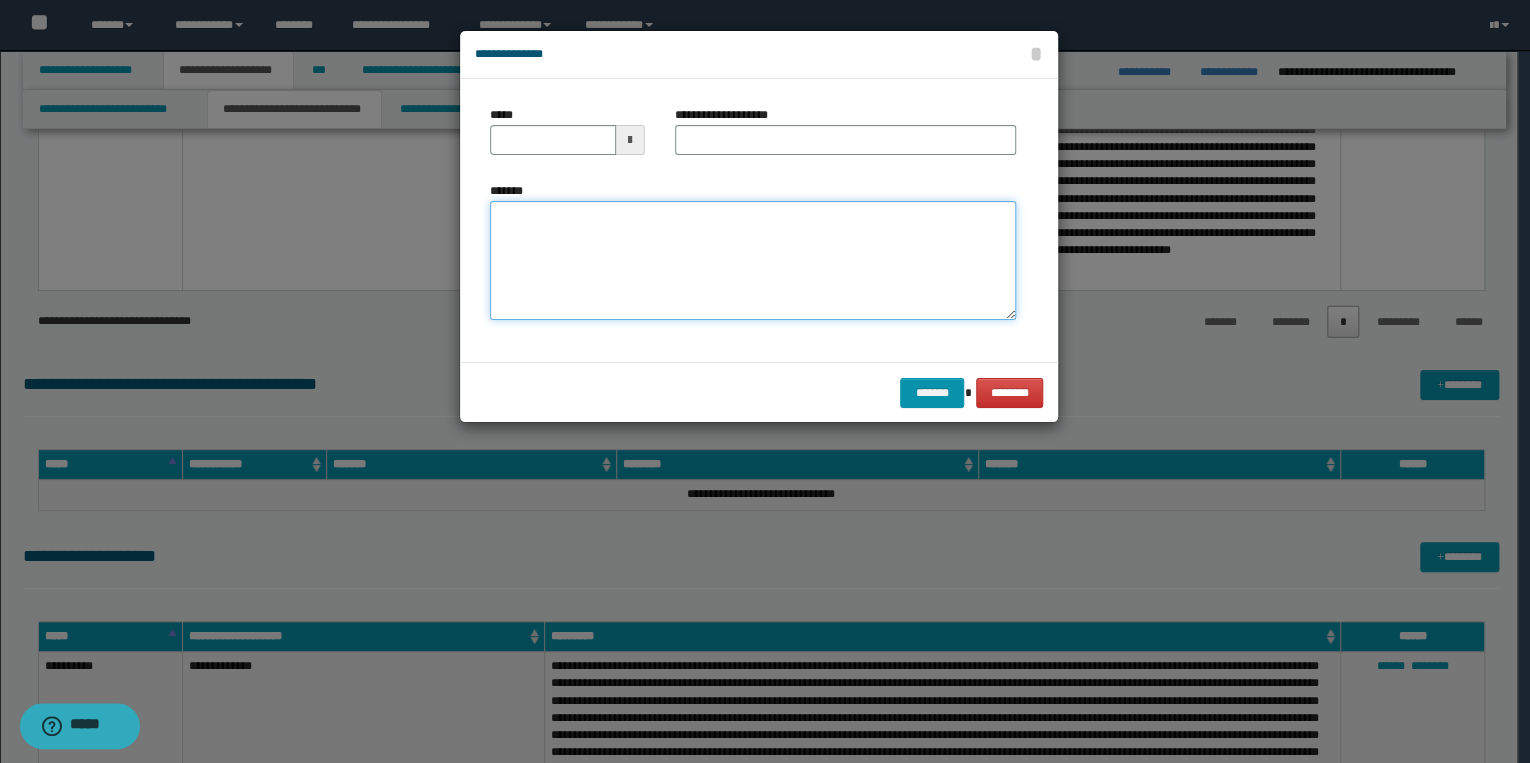 click on "*******" at bounding box center (753, 261) 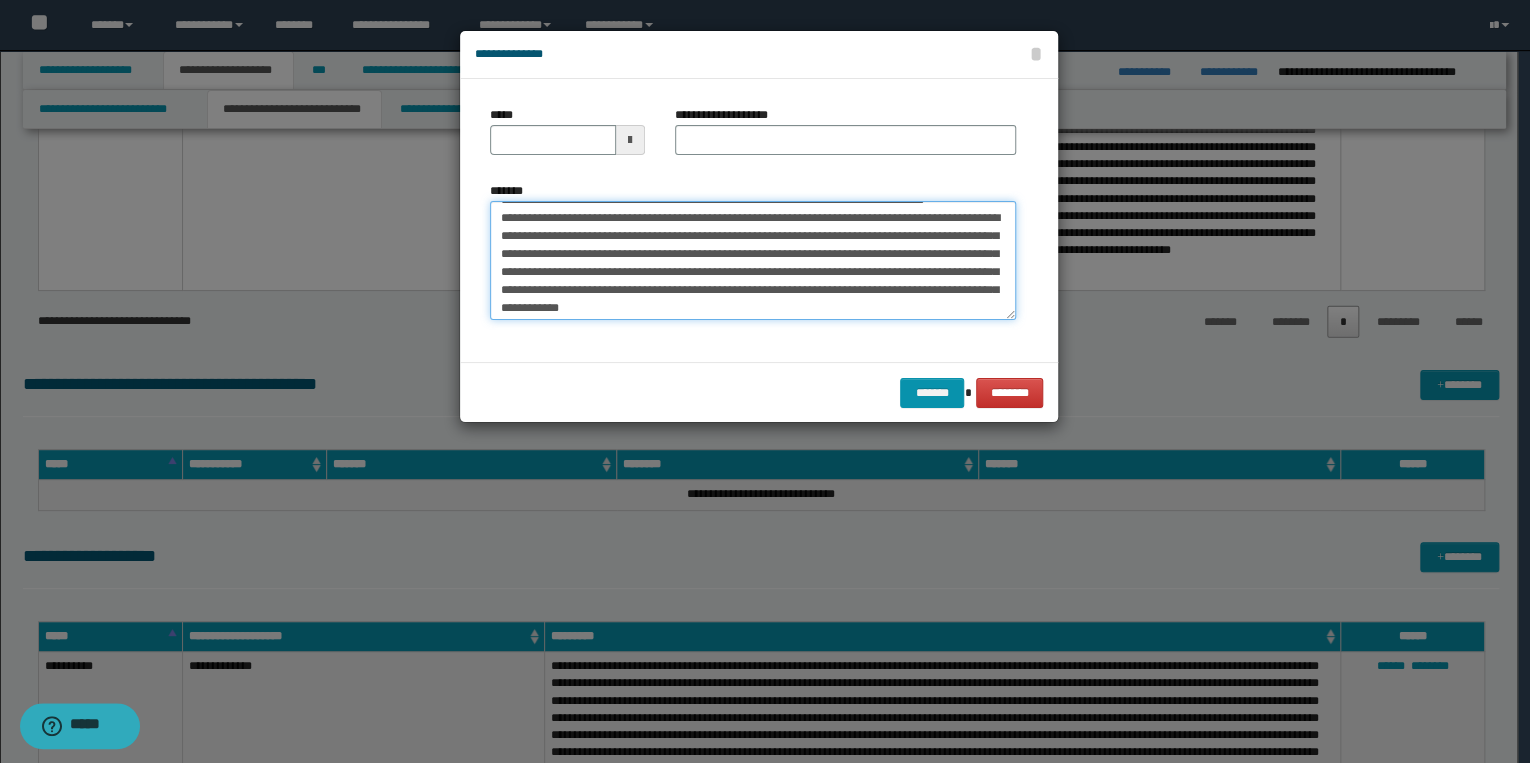 scroll, scrollTop: 0, scrollLeft: 0, axis: both 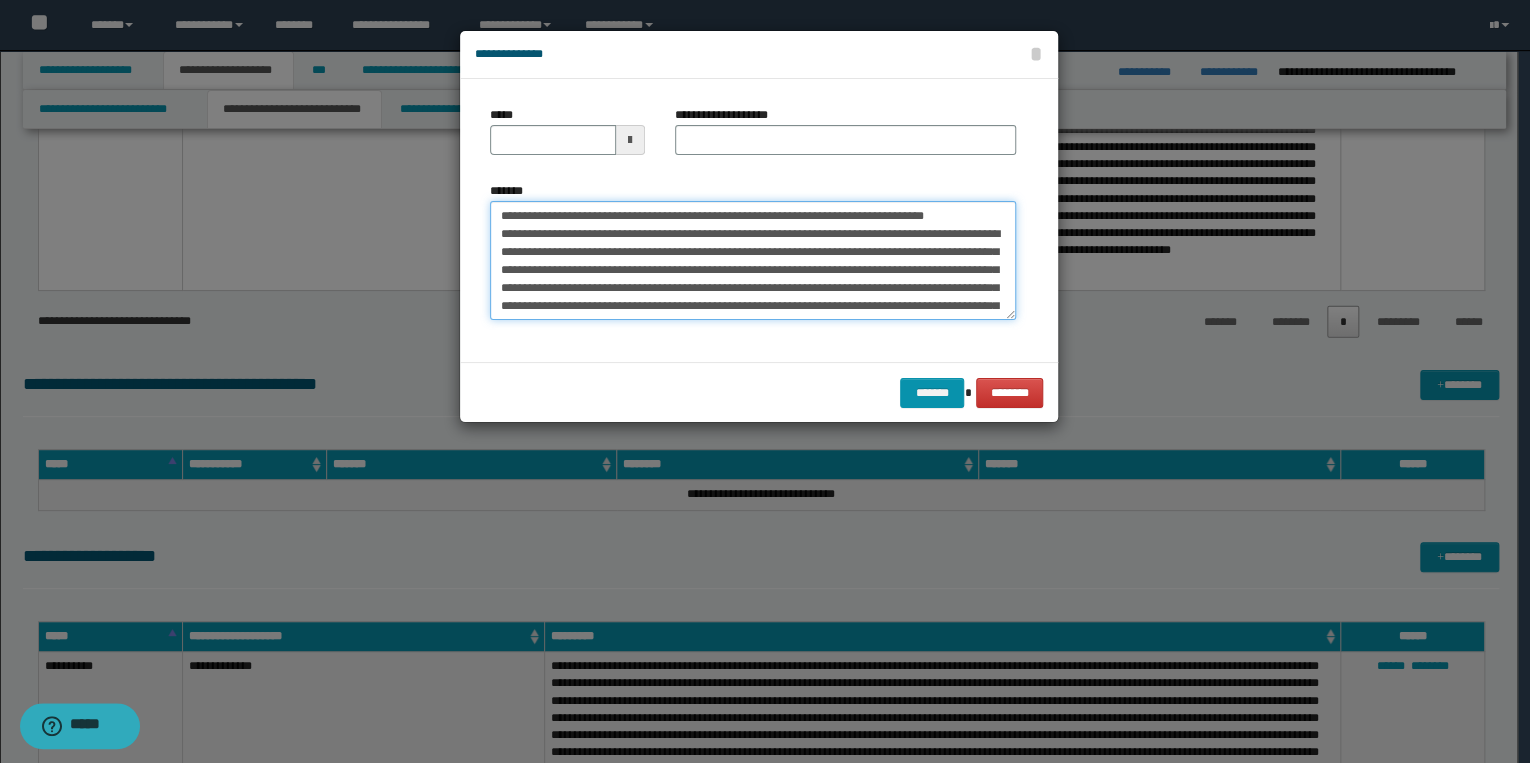 drag, startPoint x: 560, startPoint y: 215, endPoint x: 480, endPoint y: 207, distance: 80.399 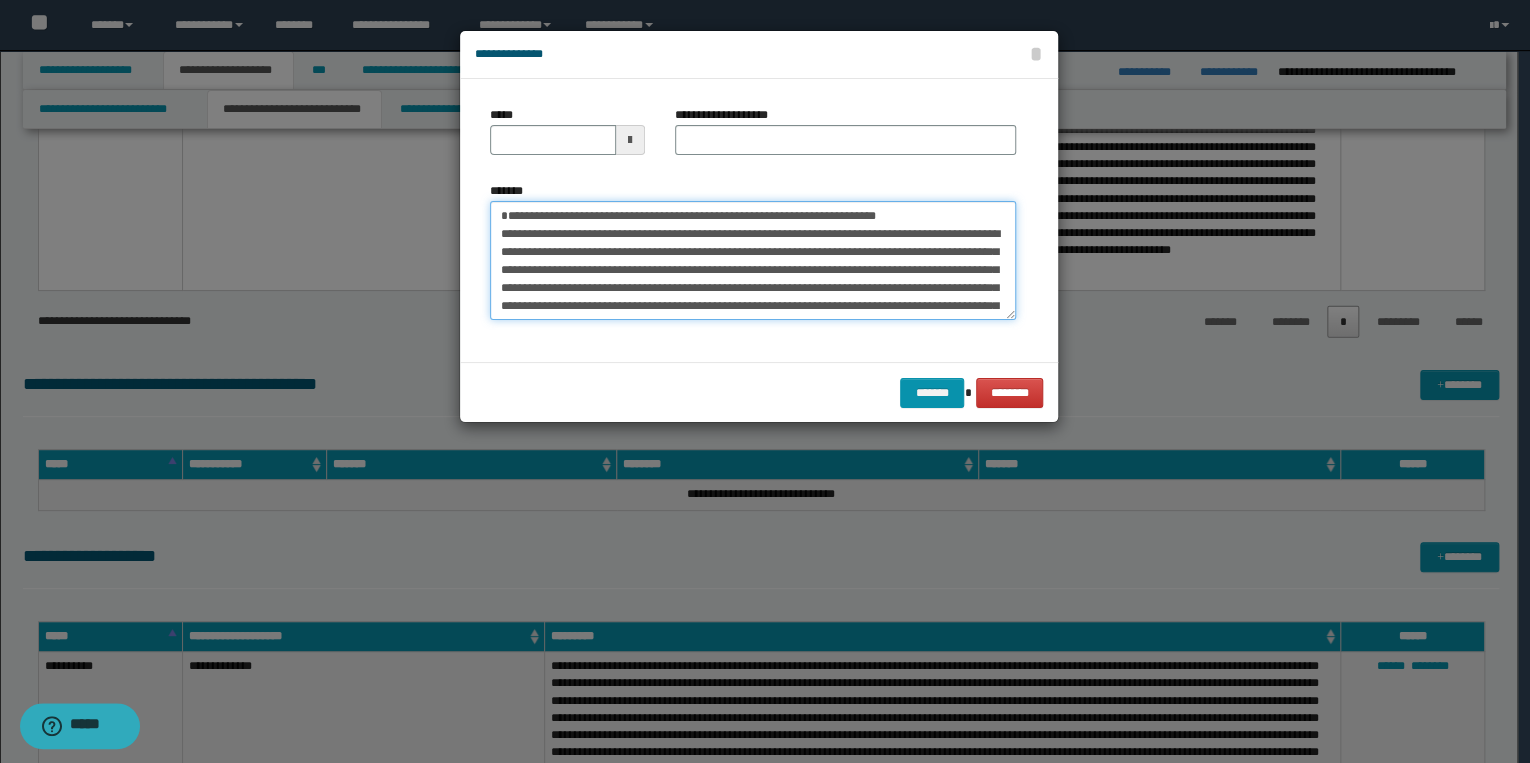 type 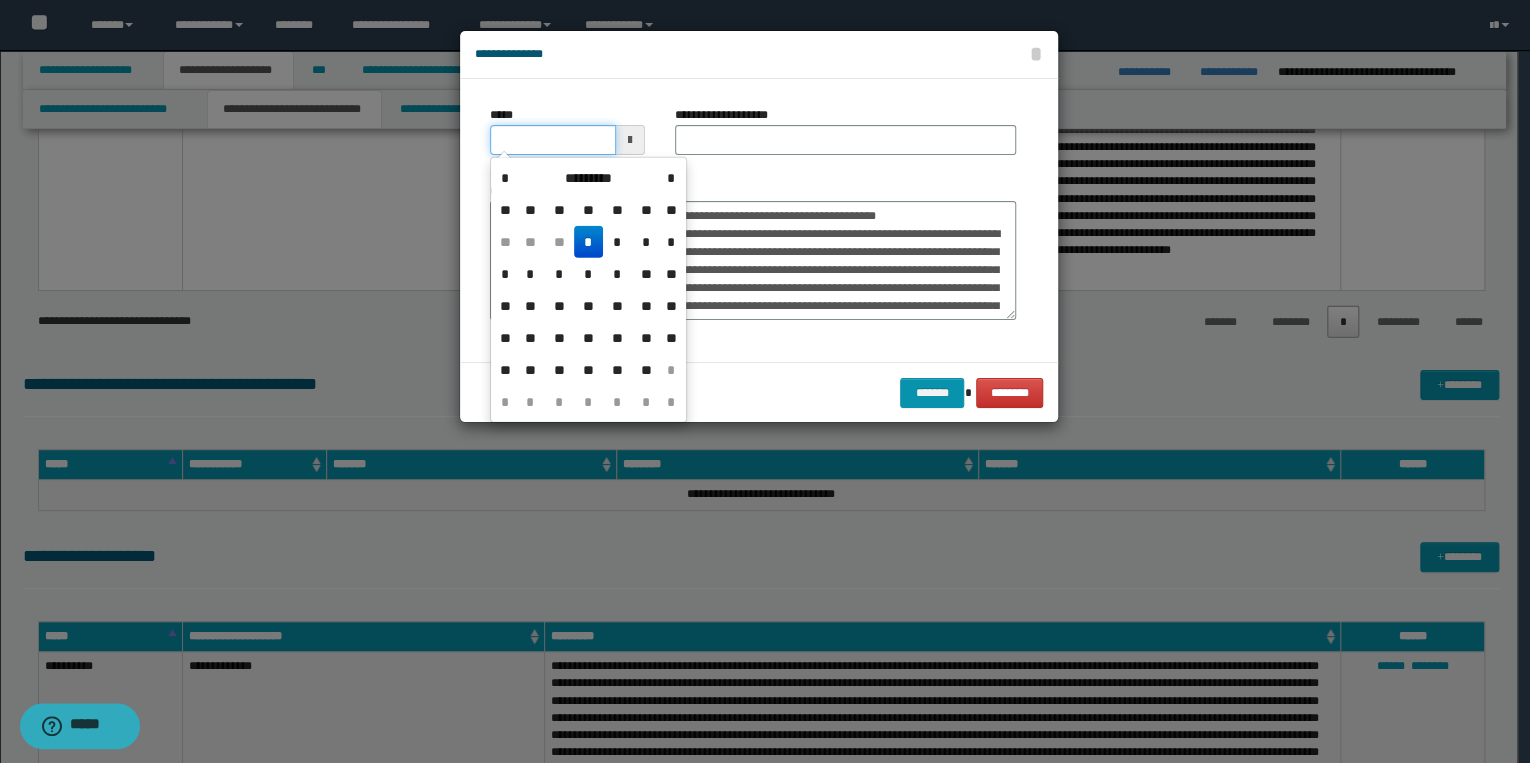 click on "*****" at bounding box center [553, 140] 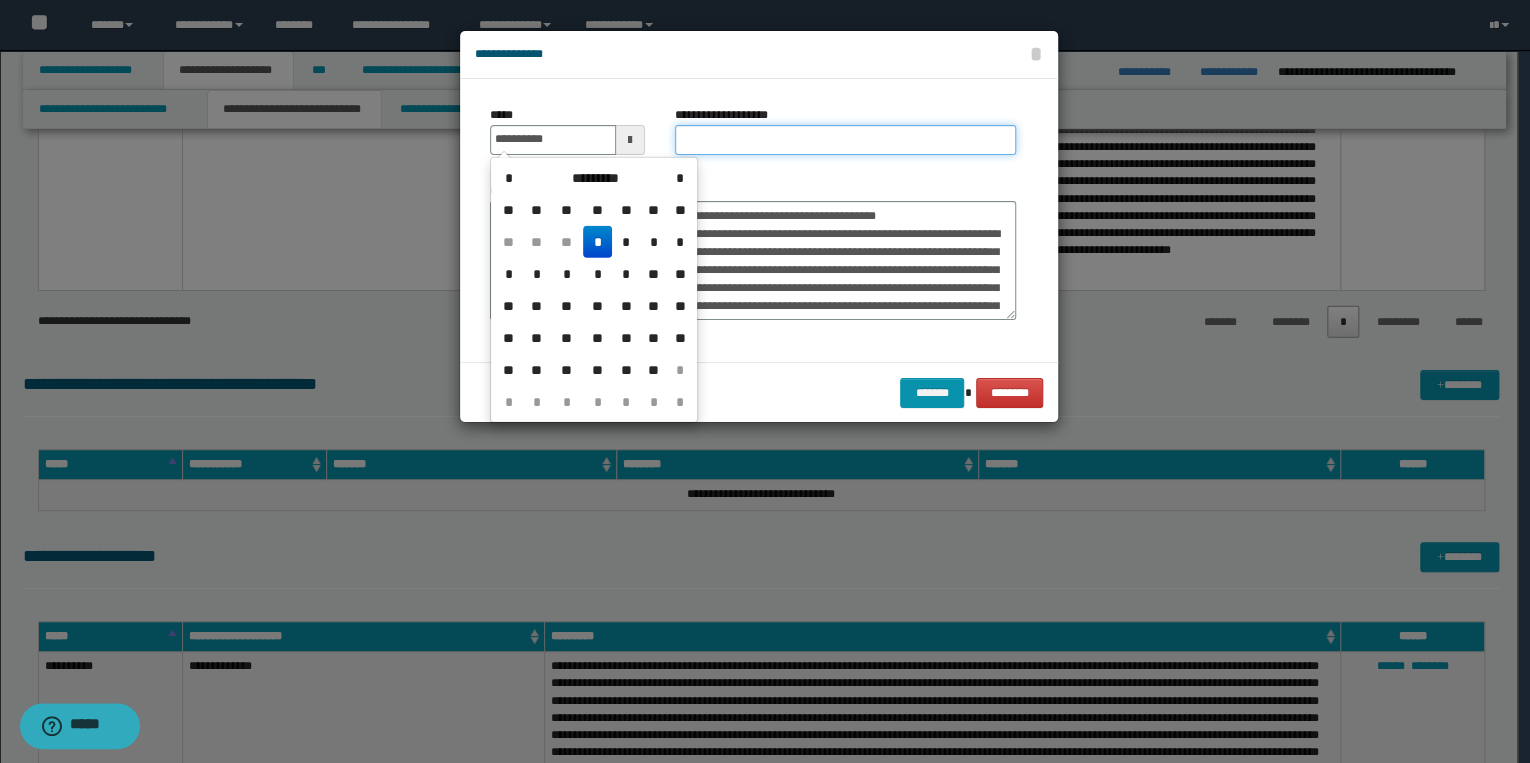 type on "**********" 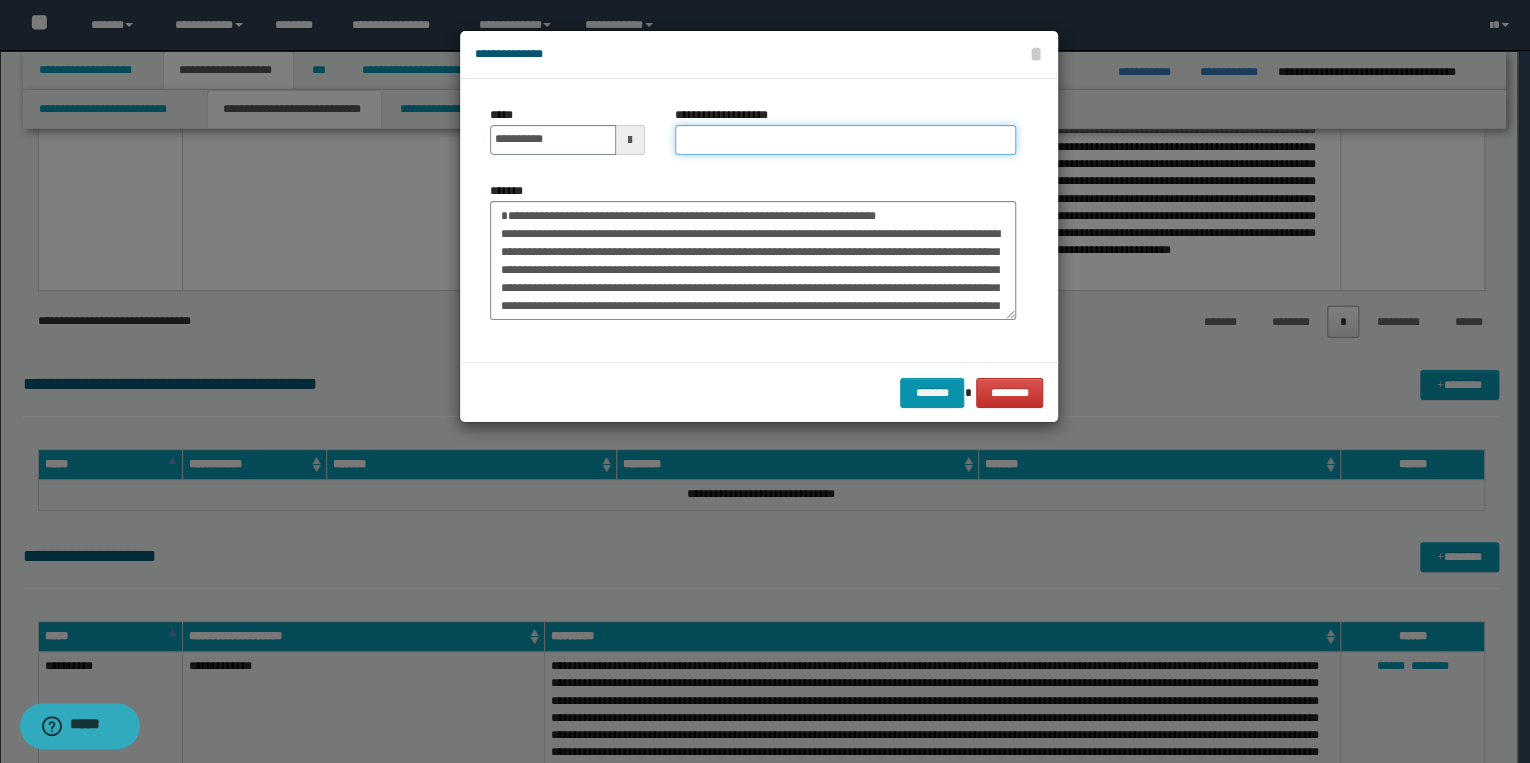 click on "**********" at bounding box center (845, 140) 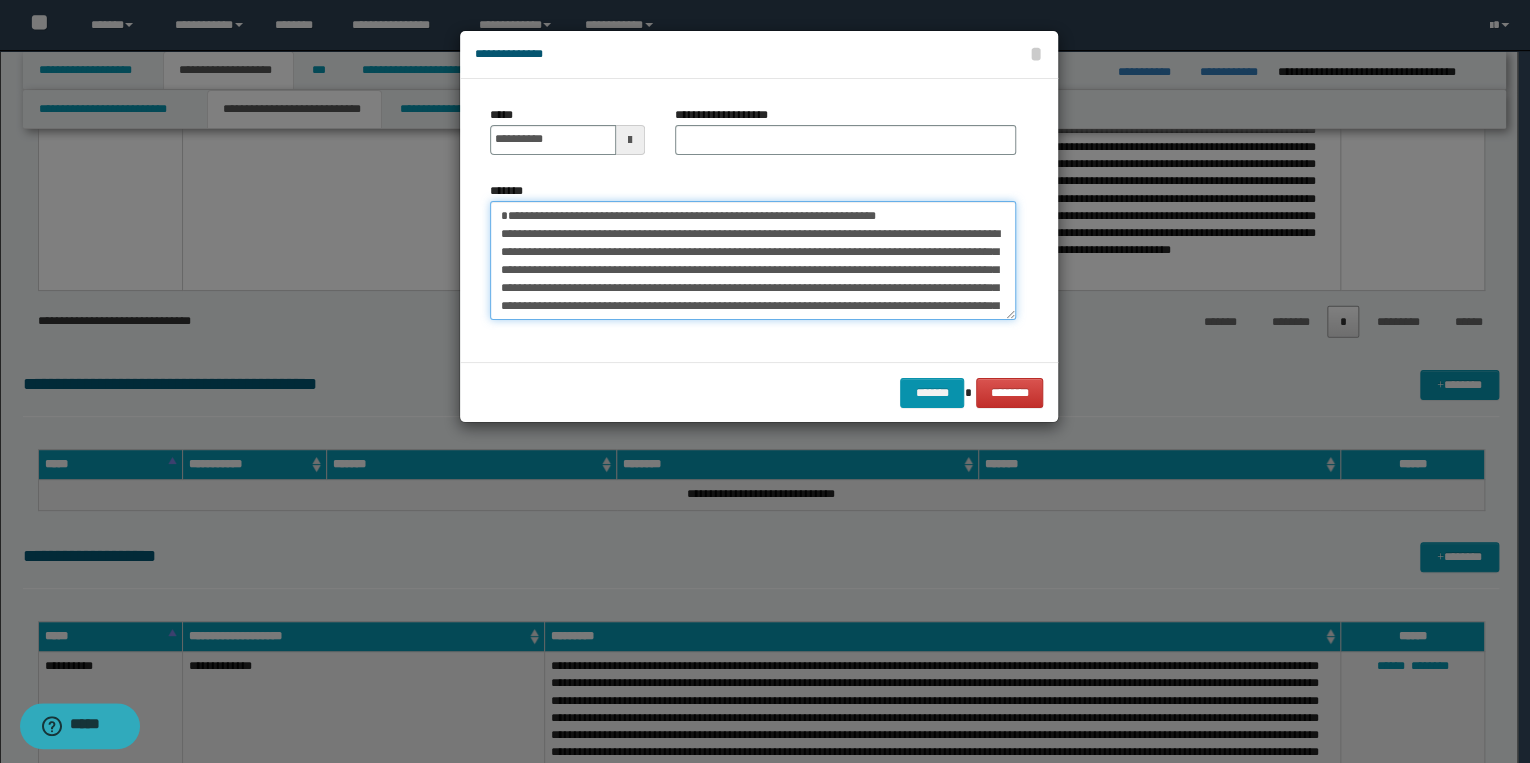 drag, startPoint x: 496, startPoint y: 210, endPoint x: 948, endPoint y: 211, distance: 452.0011 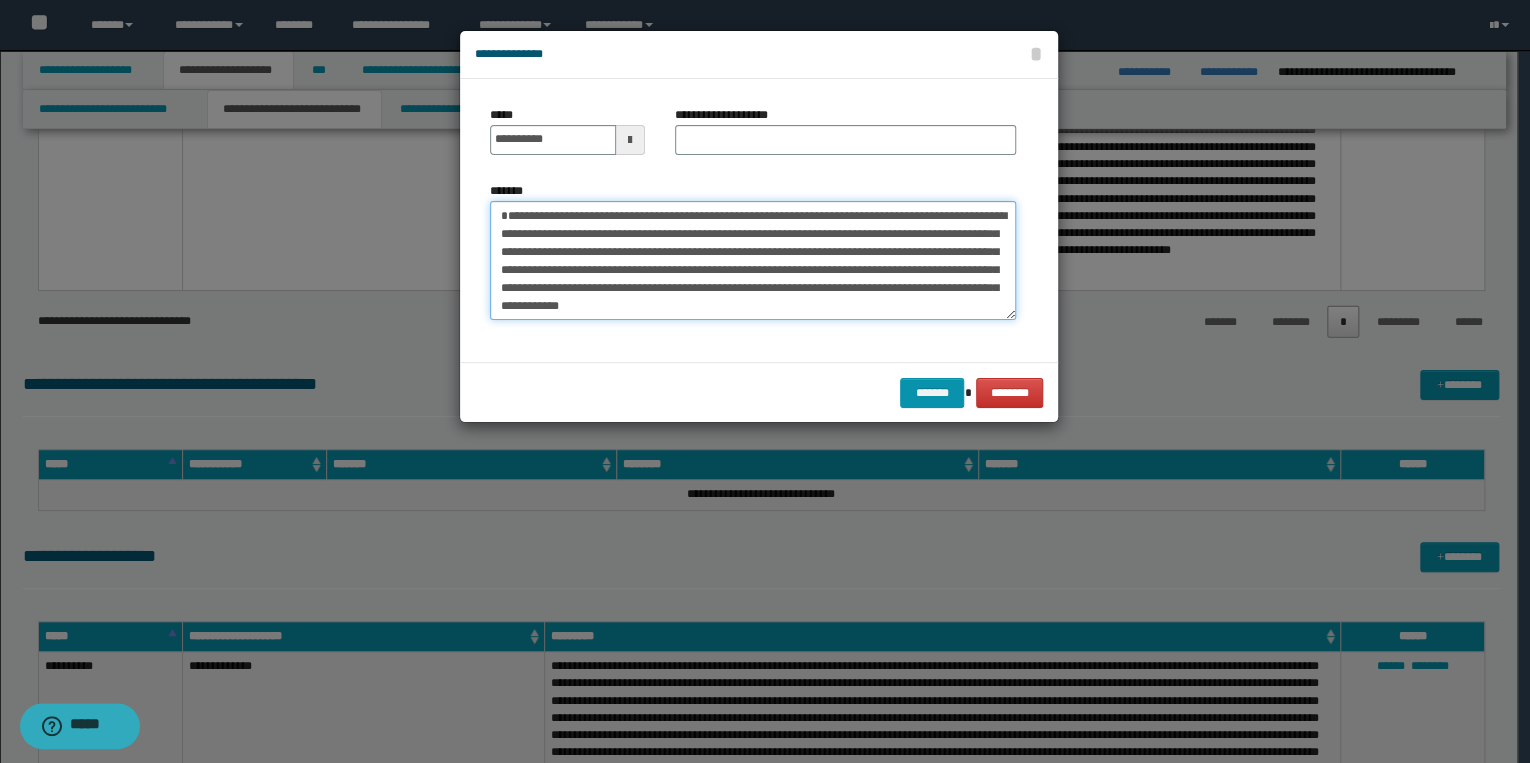 type on "**********" 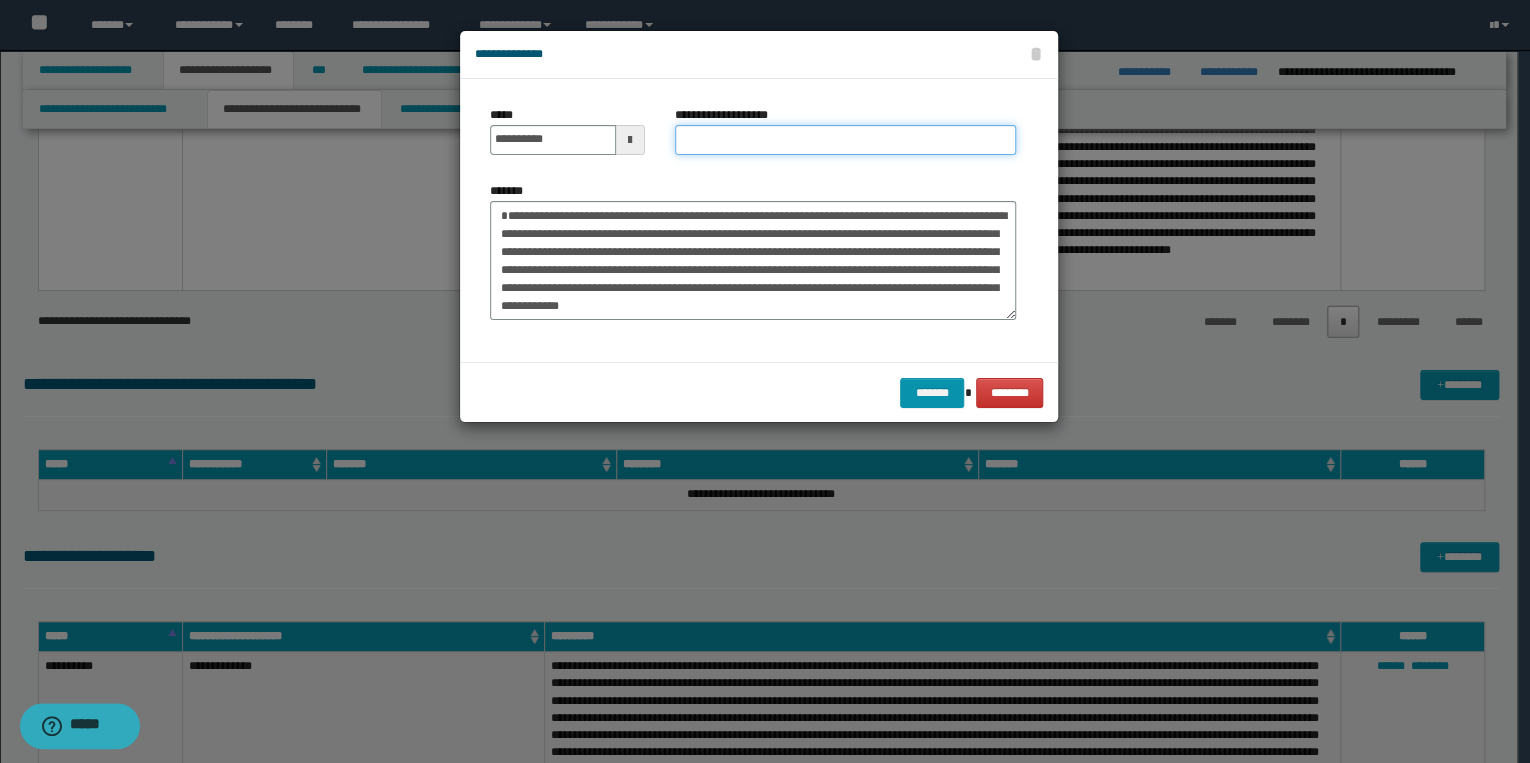 click on "**********" at bounding box center [845, 140] 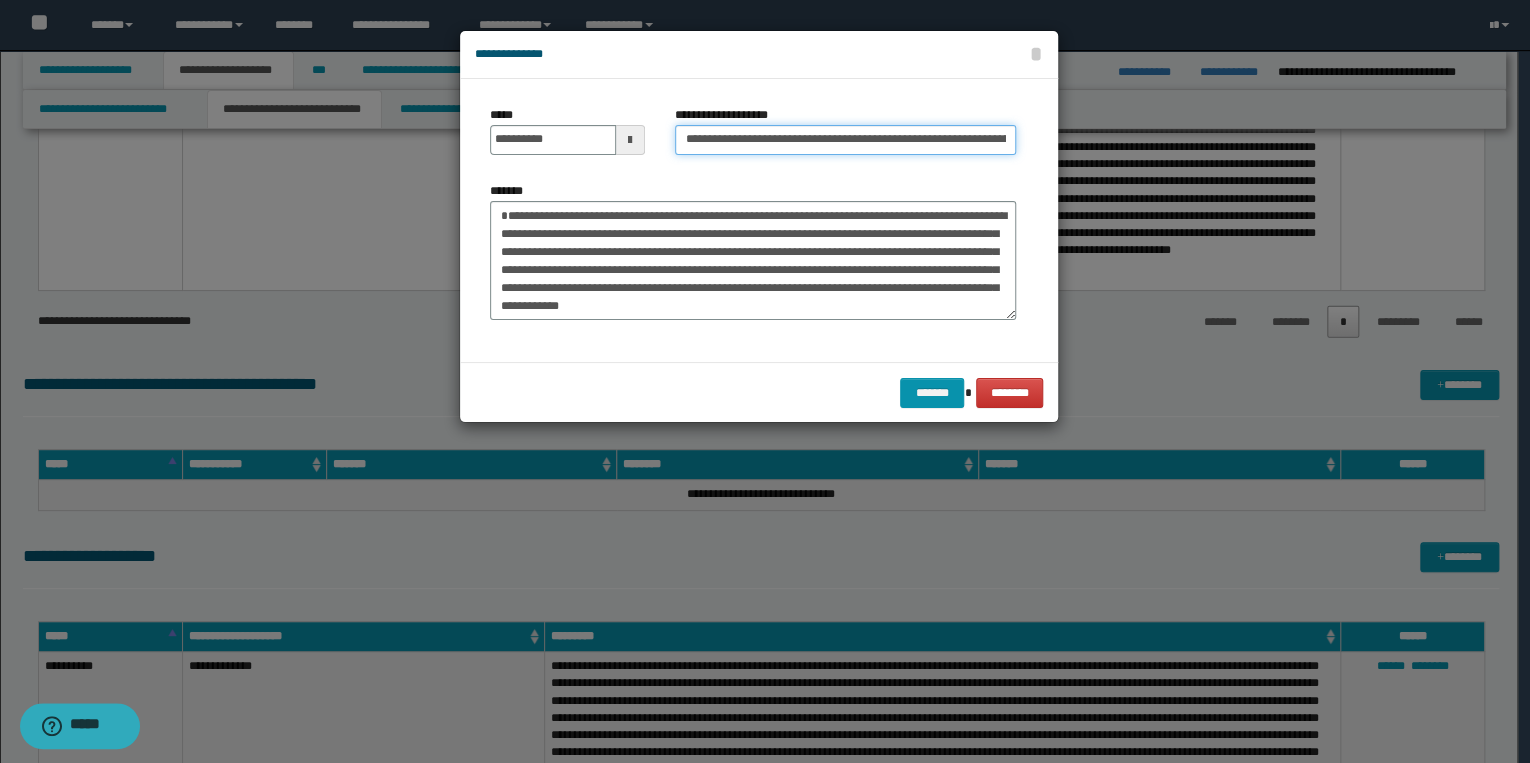 scroll, scrollTop: 0, scrollLeft: 110, axis: horizontal 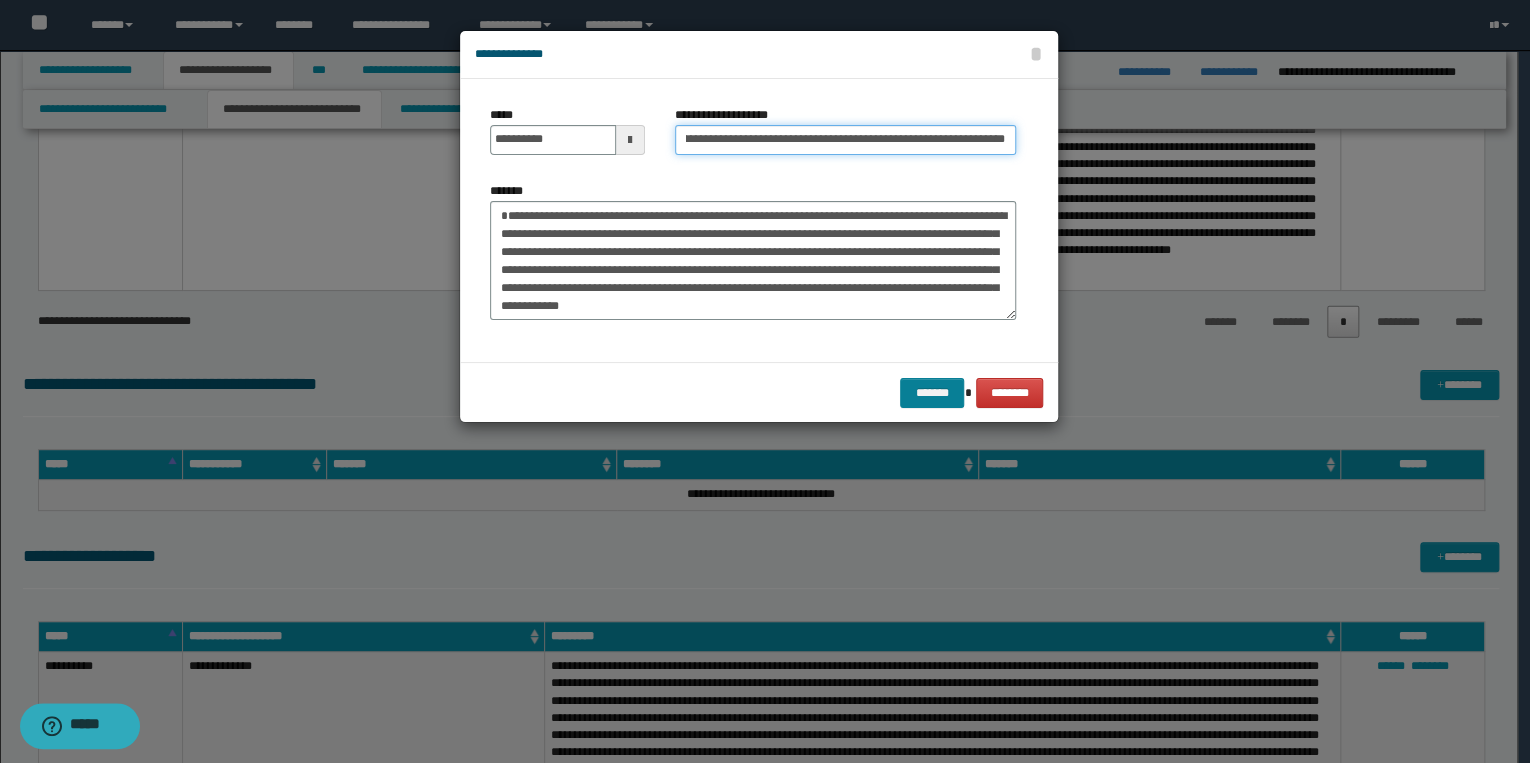 type on "**********" 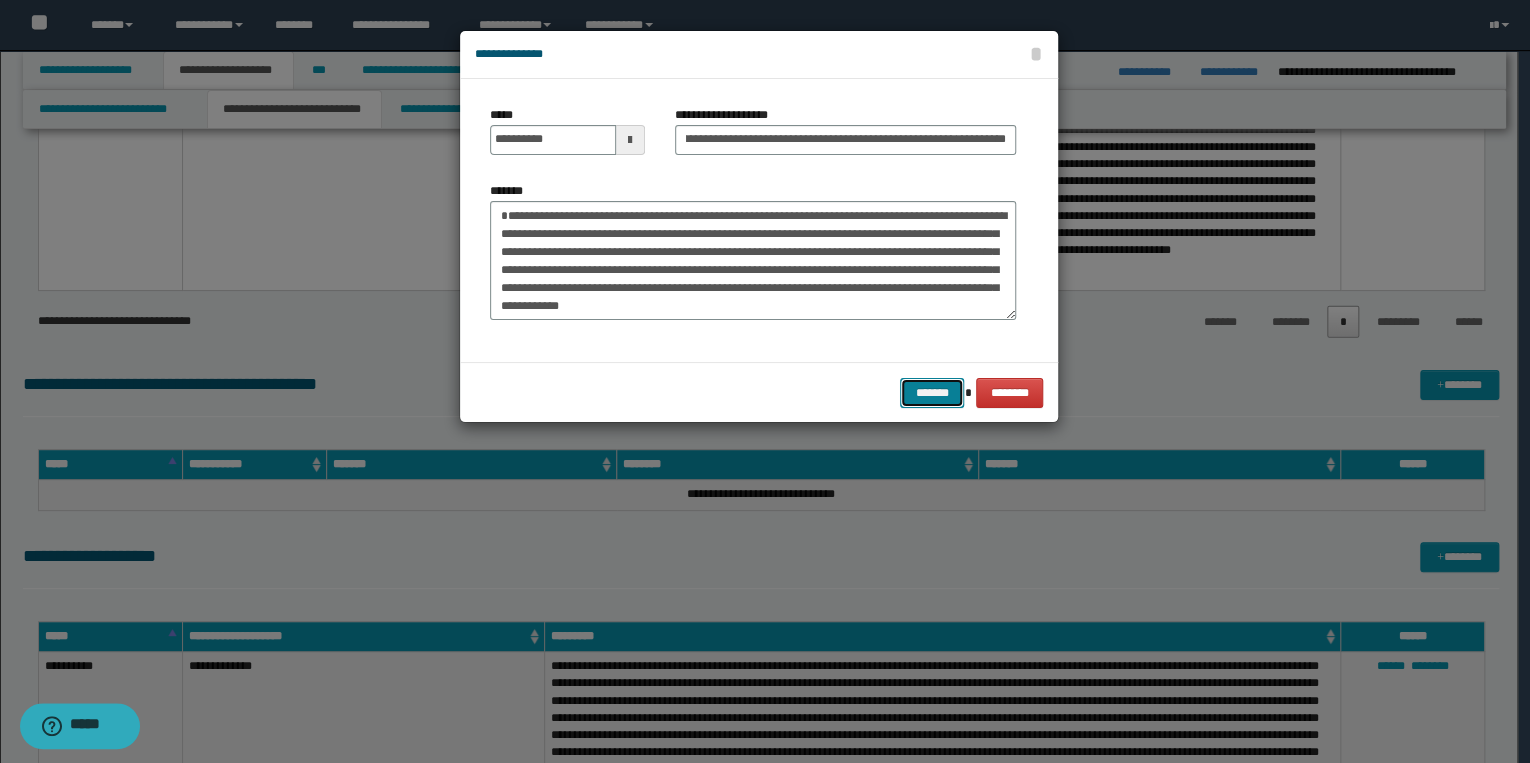 click on "*******" at bounding box center (932, 393) 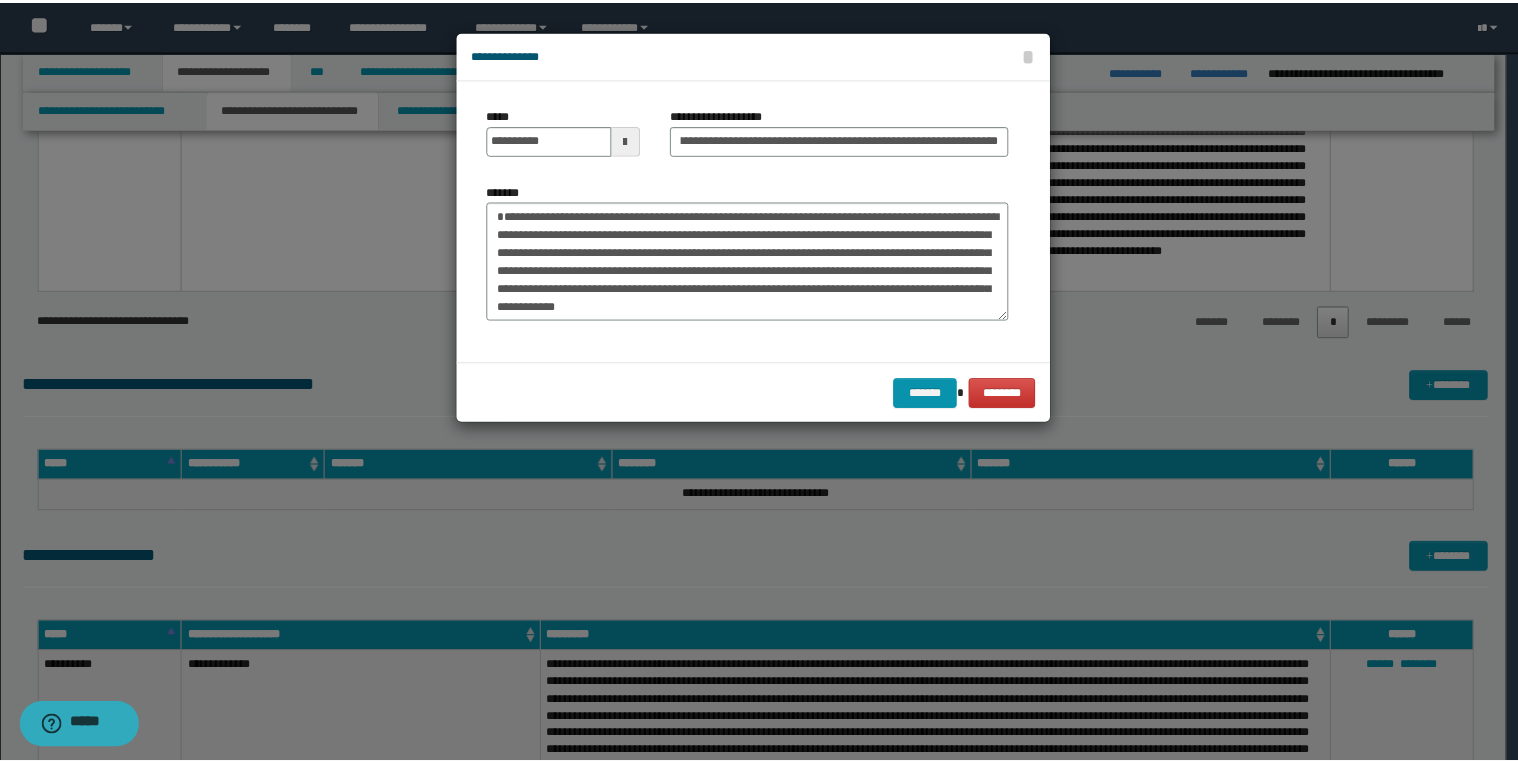 scroll, scrollTop: 0, scrollLeft: 0, axis: both 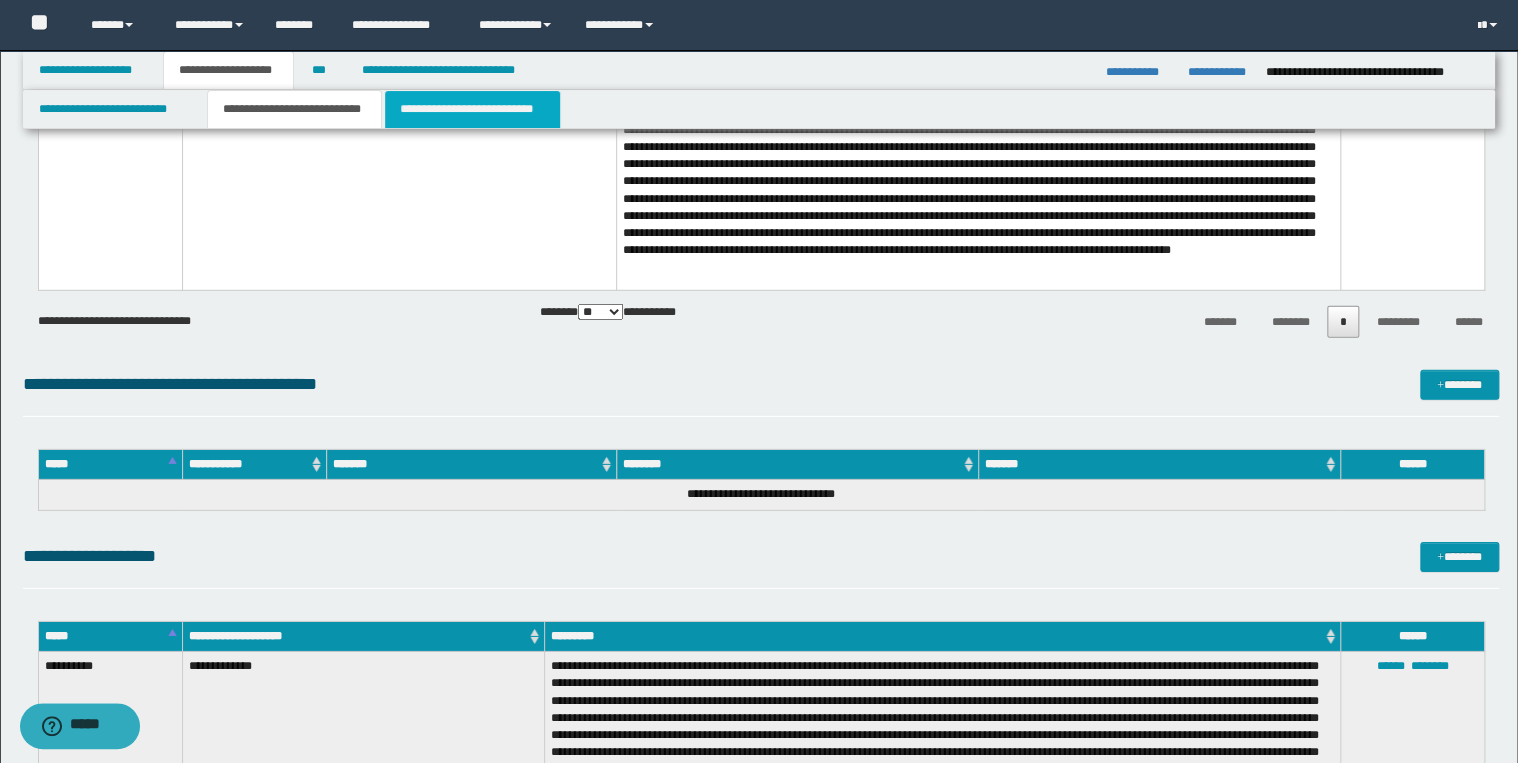 click on "**********" at bounding box center (472, 109) 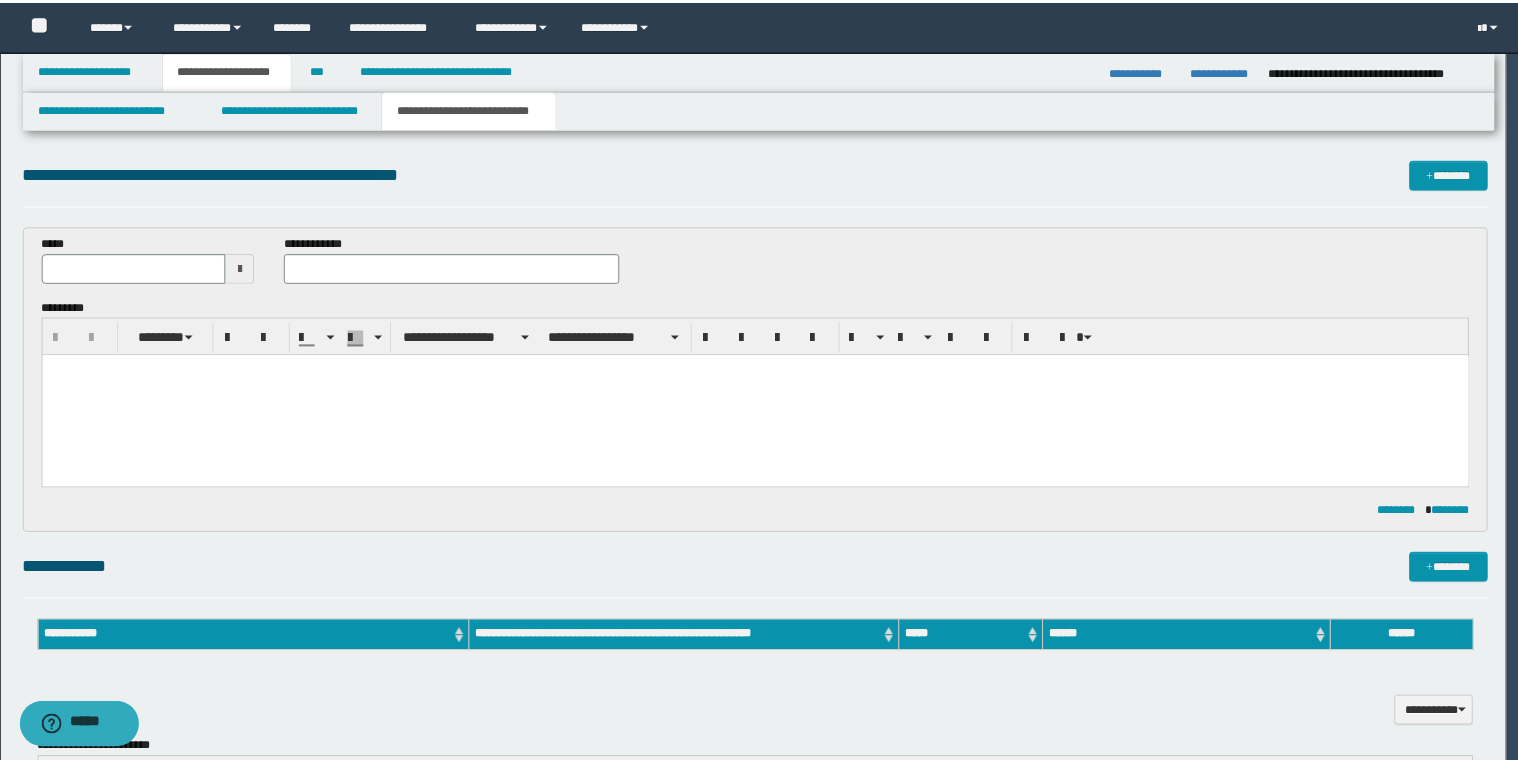 scroll, scrollTop: 0, scrollLeft: 0, axis: both 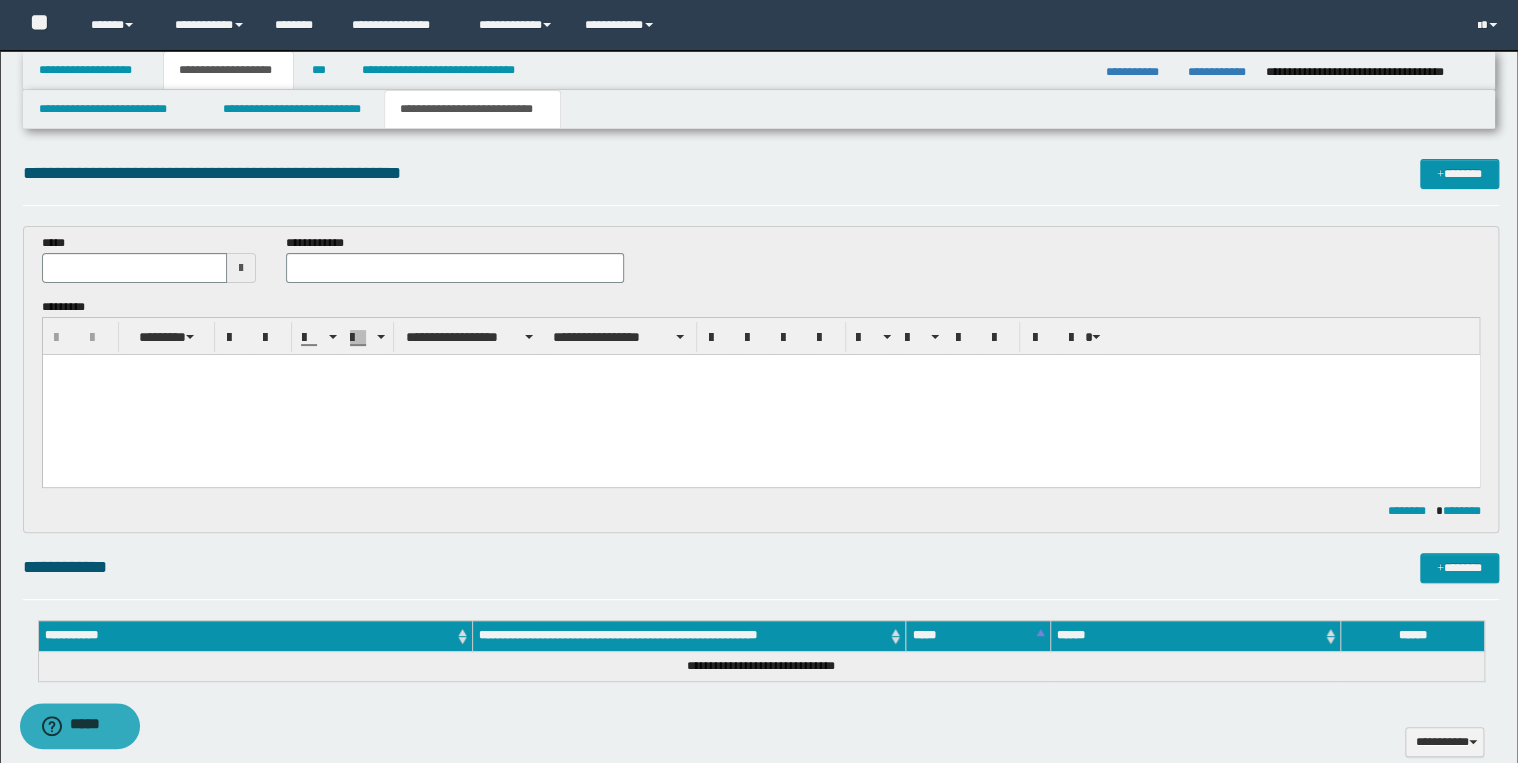 click at bounding box center (760, 395) 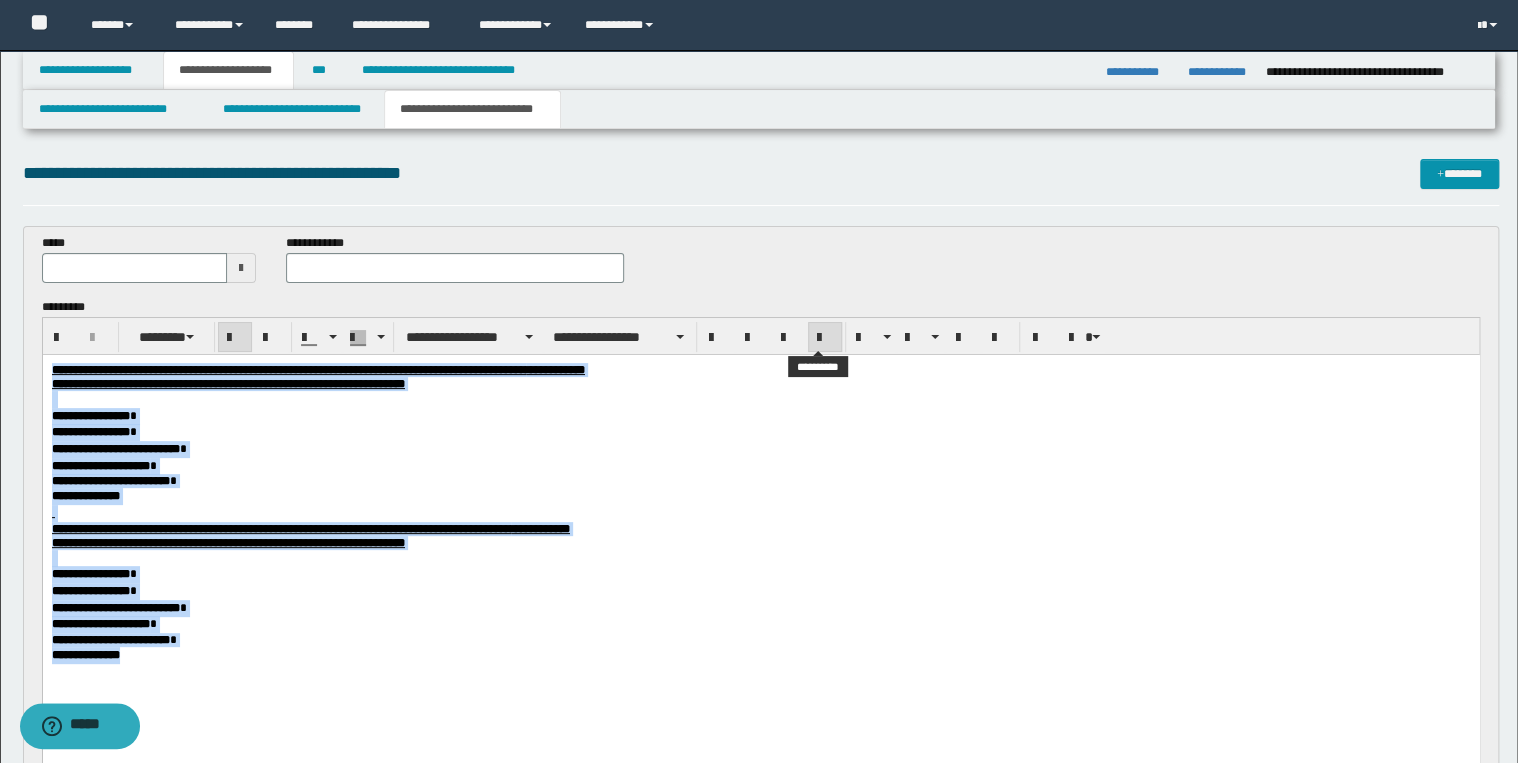 click at bounding box center [825, 338] 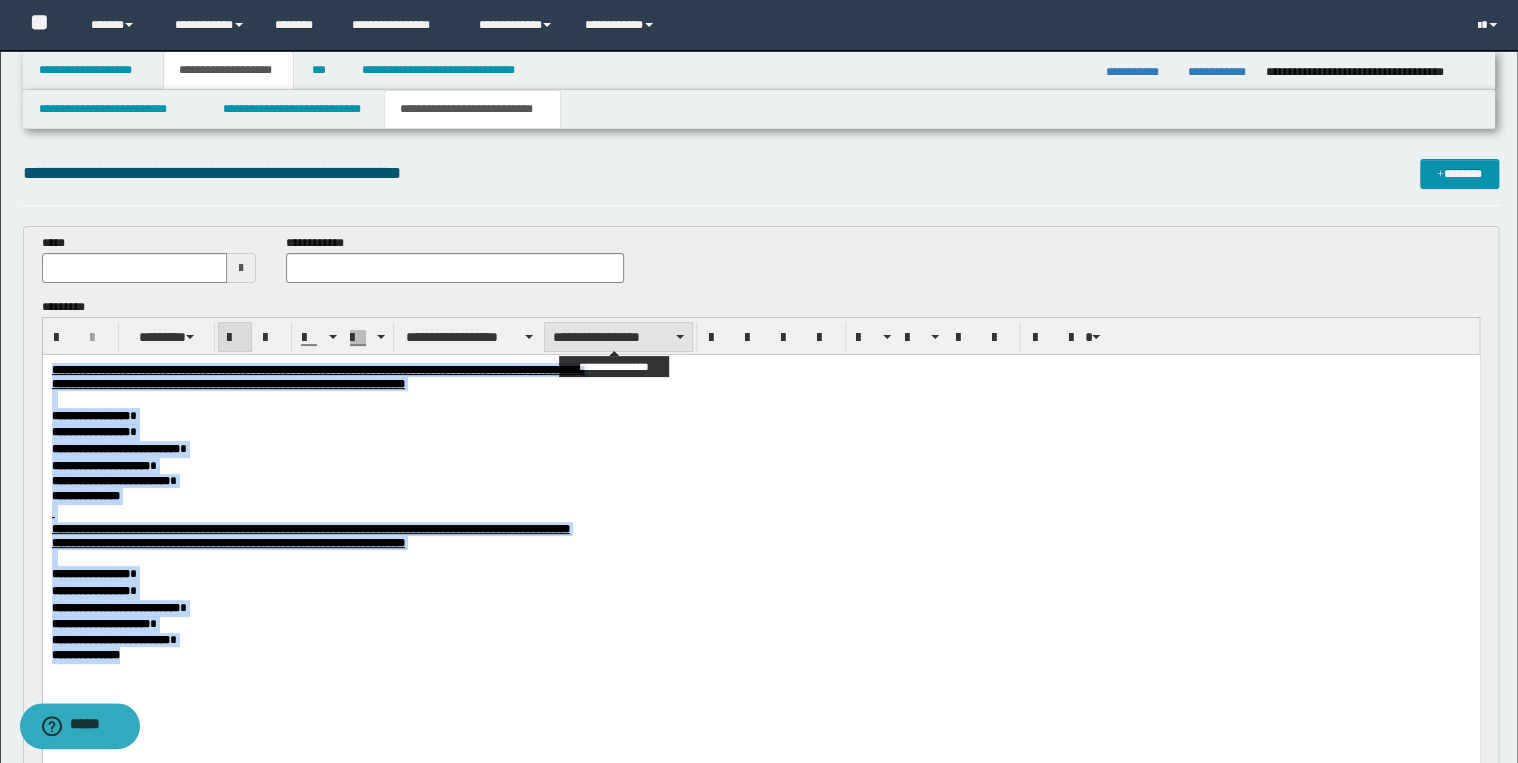 click on "**********" at bounding box center [618, 337] 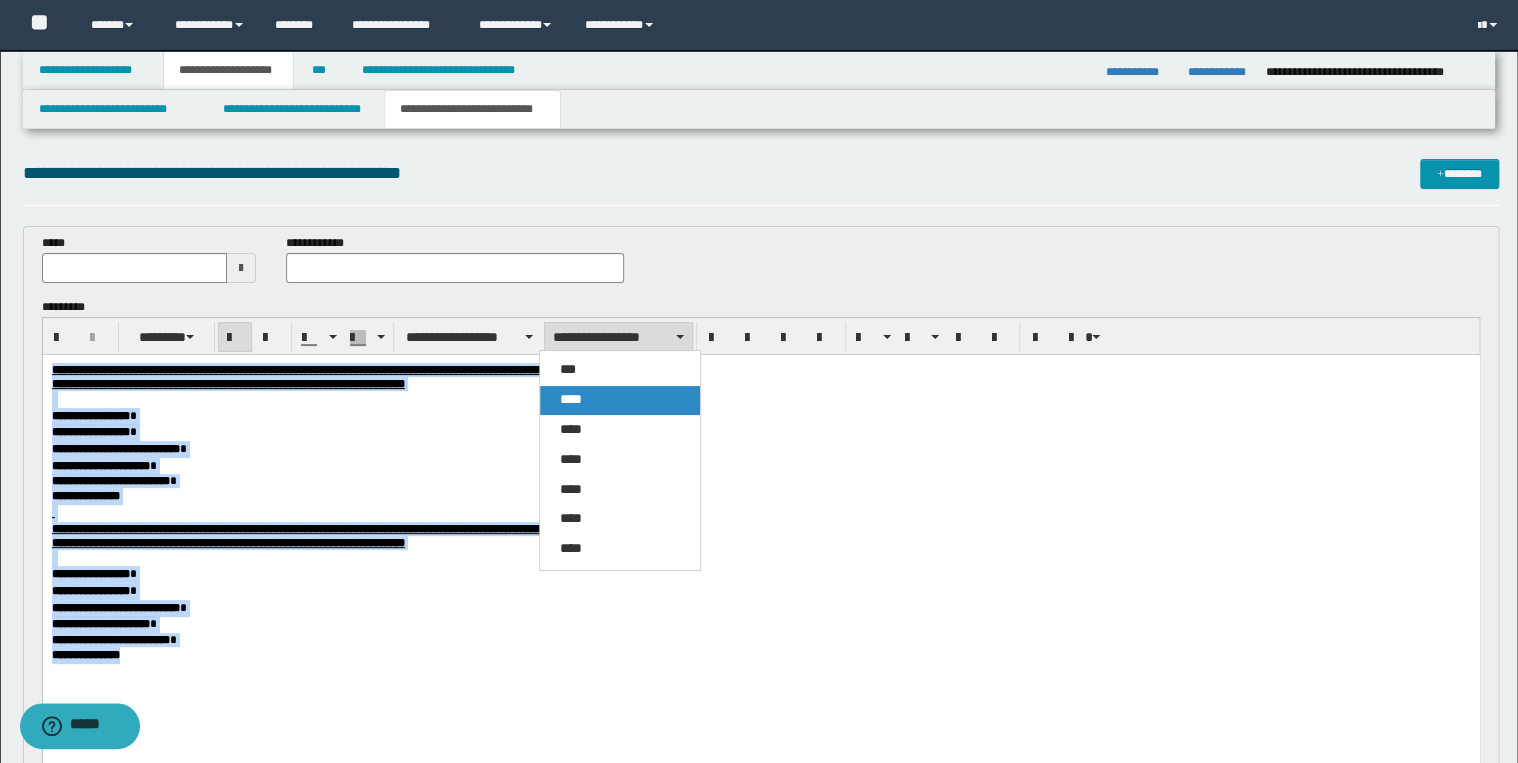 click on "****" at bounding box center [620, 400] 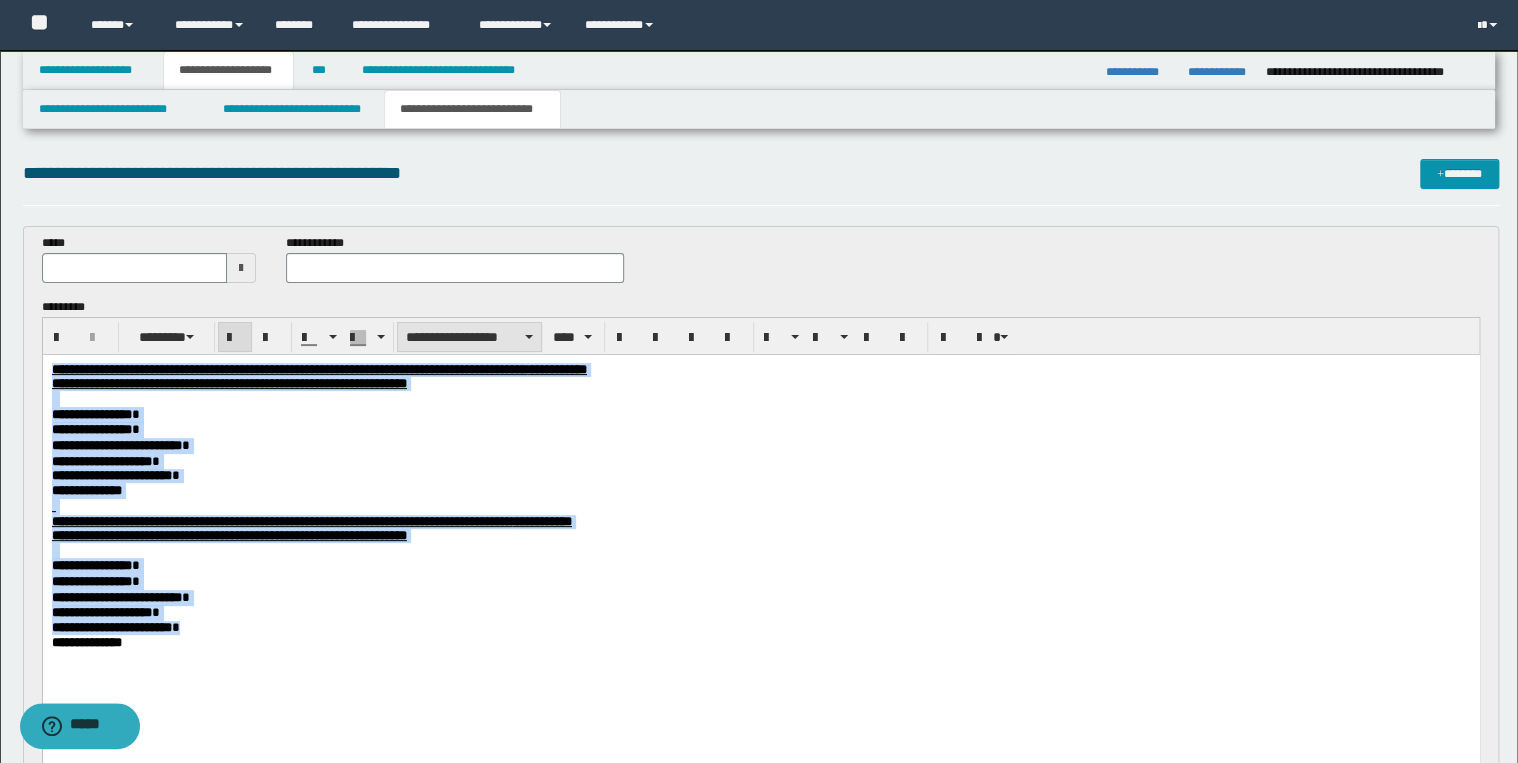 click on "**********" at bounding box center (469, 337) 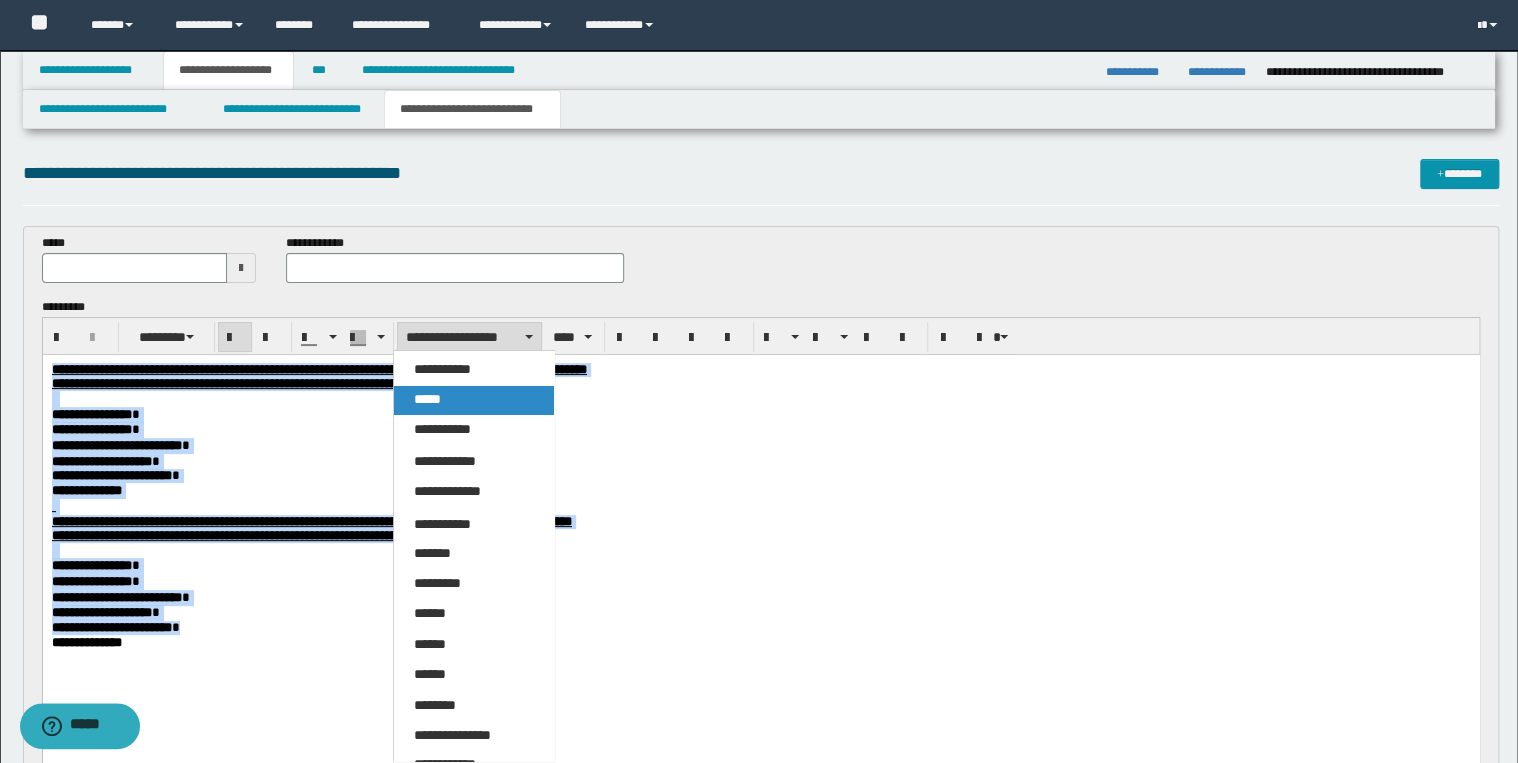 drag, startPoint x: 454, startPoint y: 404, endPoint x: 426, endPoint y: 61, distance: 344.14096 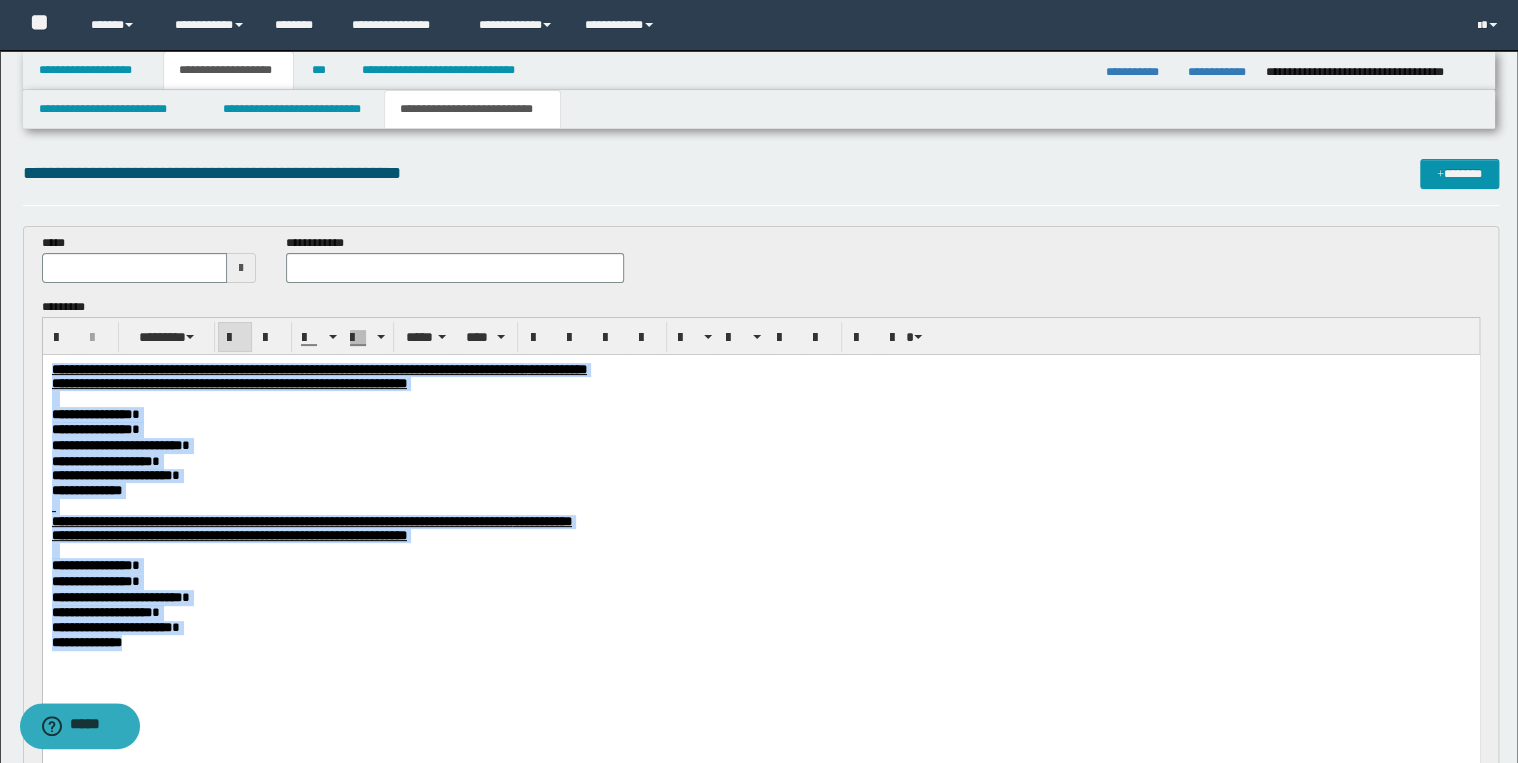 click on "**********" at bounding box center [760, 446] 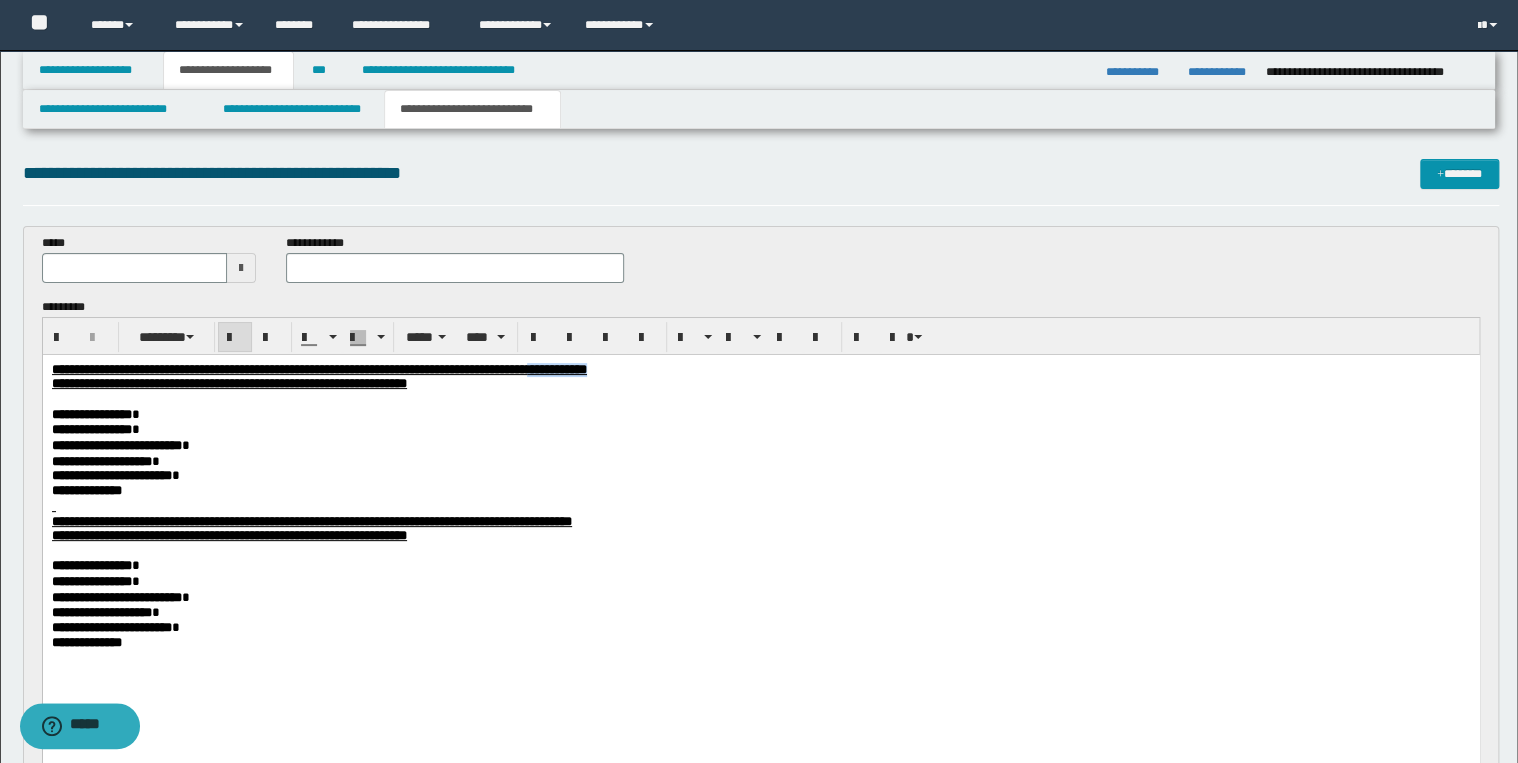 drag, startPoint x: 757, startPoint y: 370, endPoint x: 847, endPoint y: 370, distance: 90 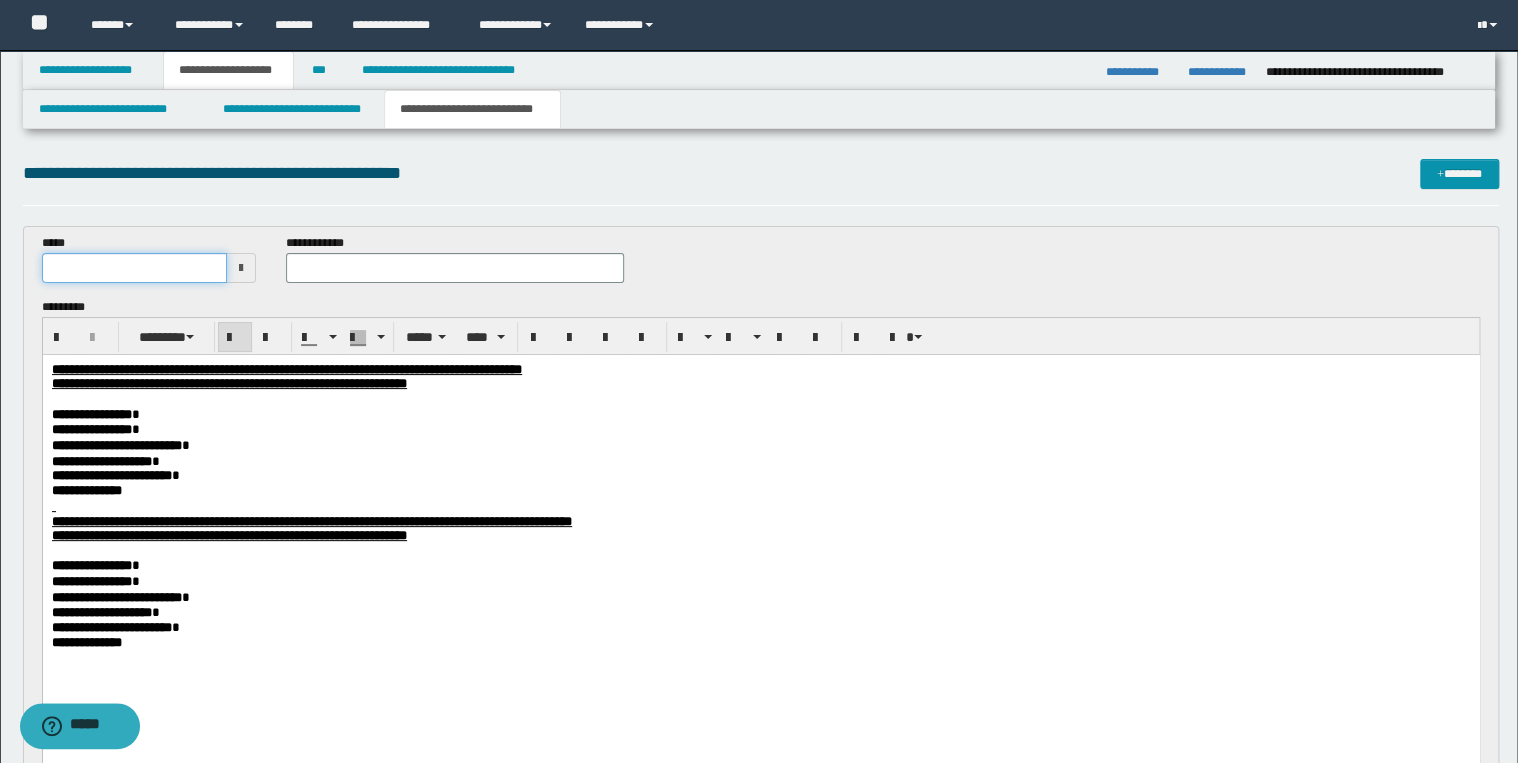 click at bounding box center [135, 268] 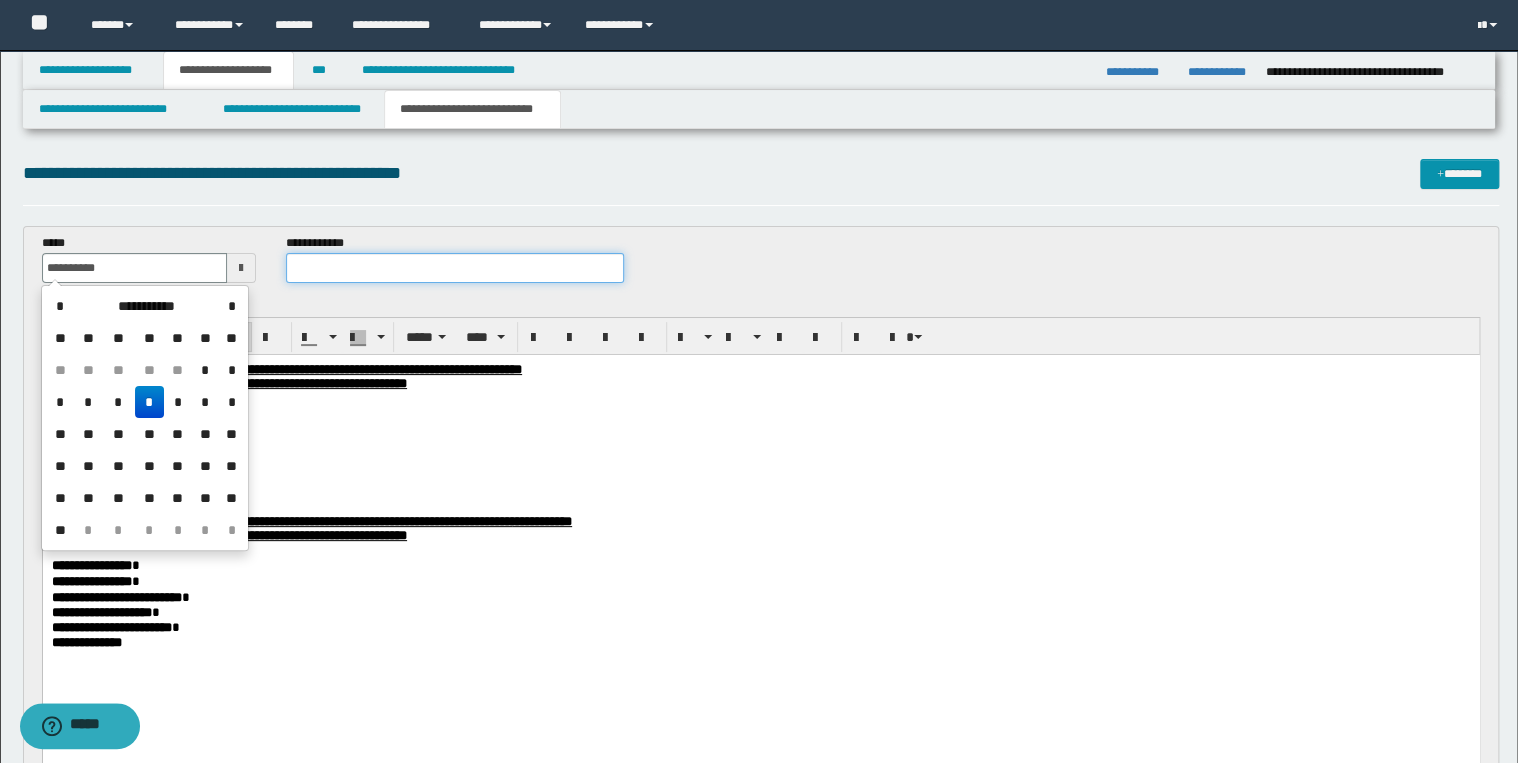 type on "**********" 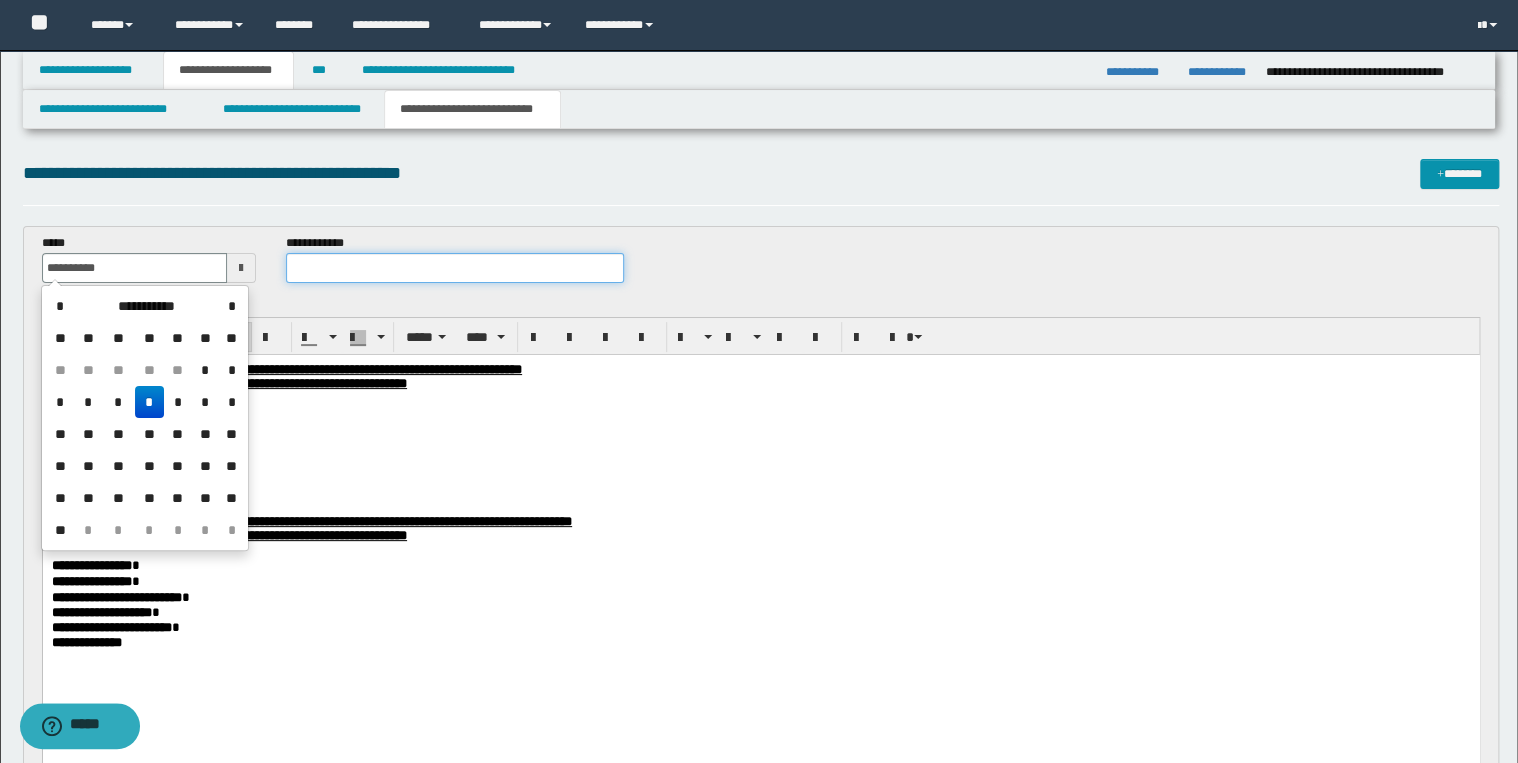click at bounding box center (454, 268) 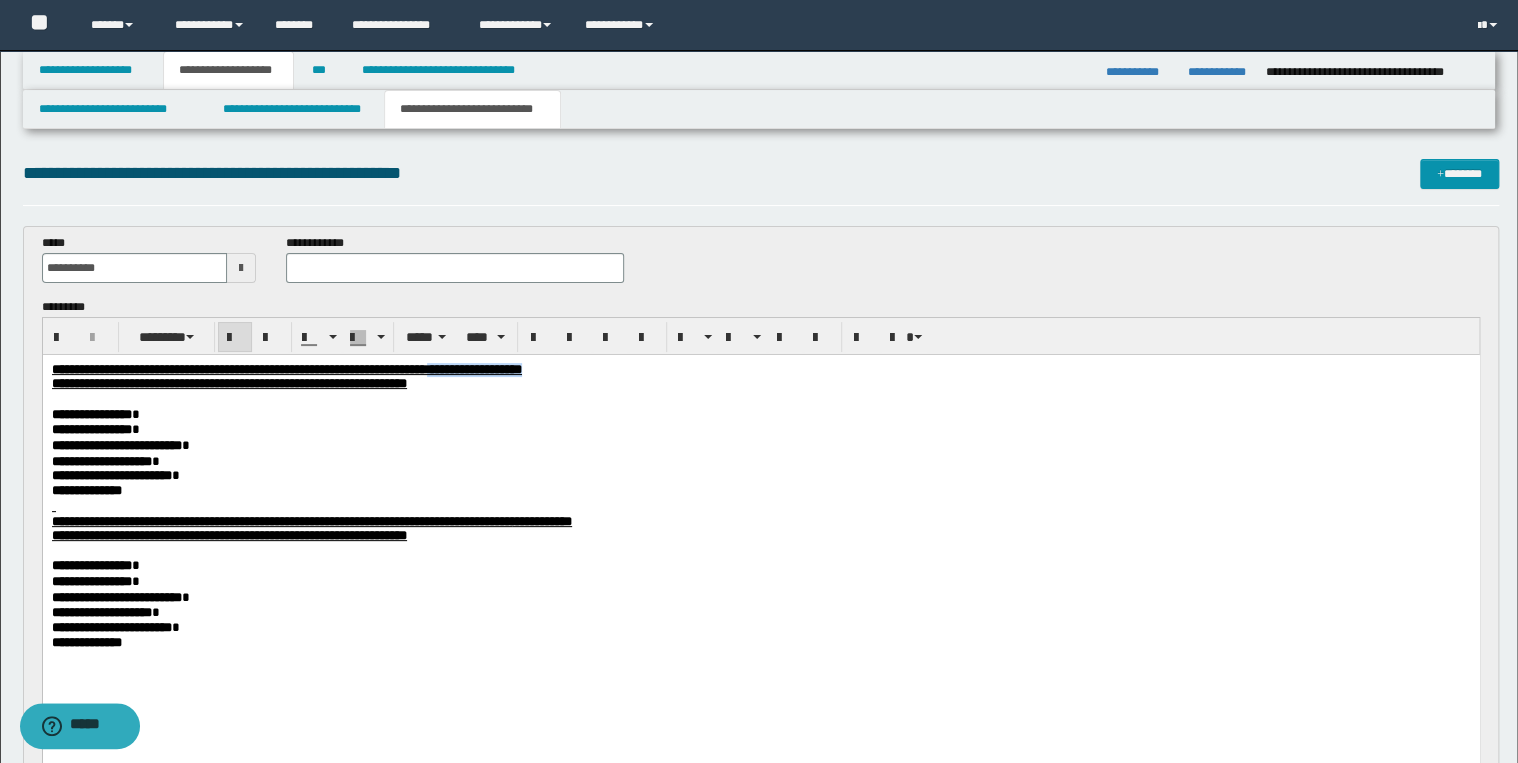 drag, startPoint x: 628, startPoint y: 368, endPoint x: 800, endPoint y: 367, distance: 172.00291 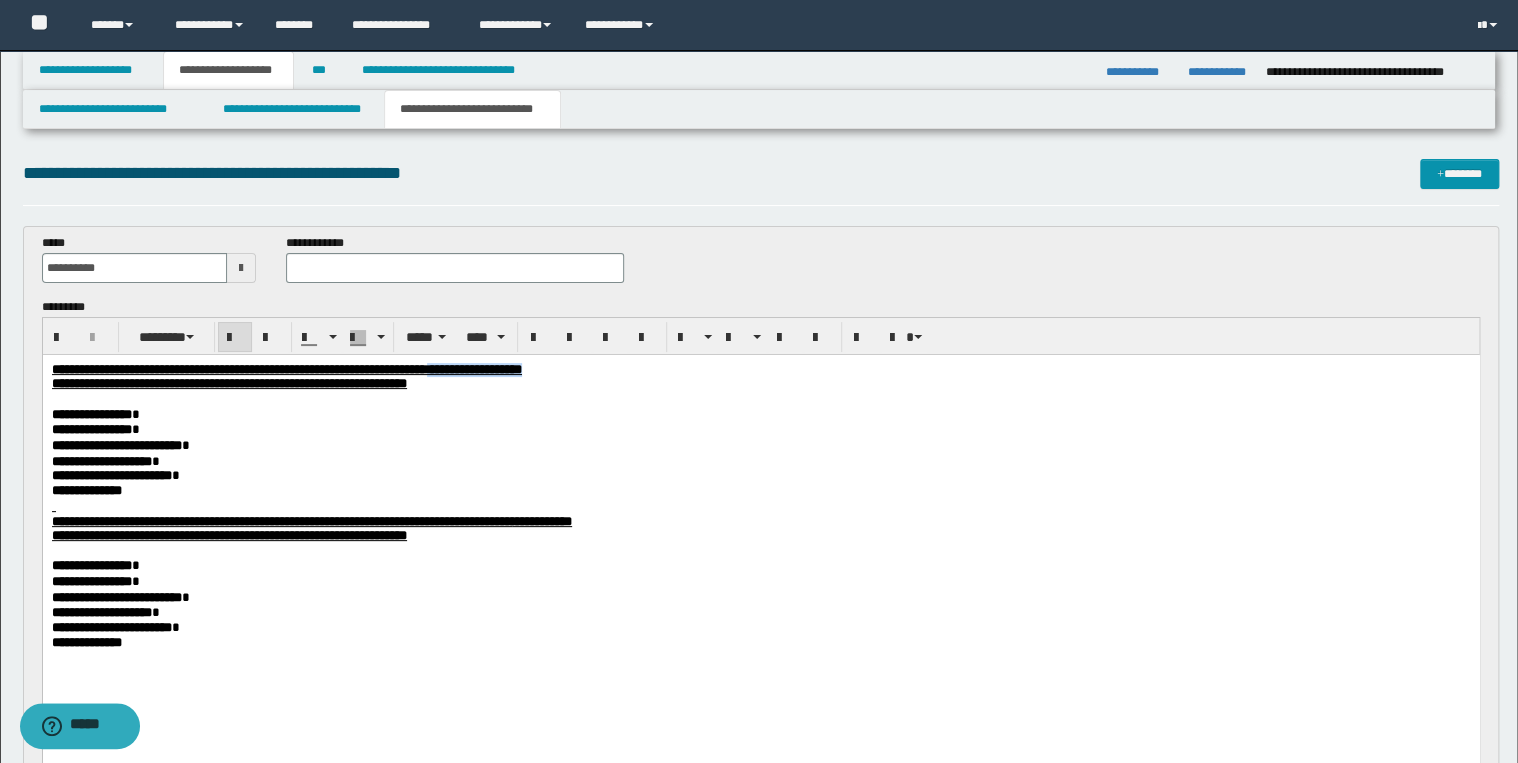 click on "**********" at bounding box center (760, 370) 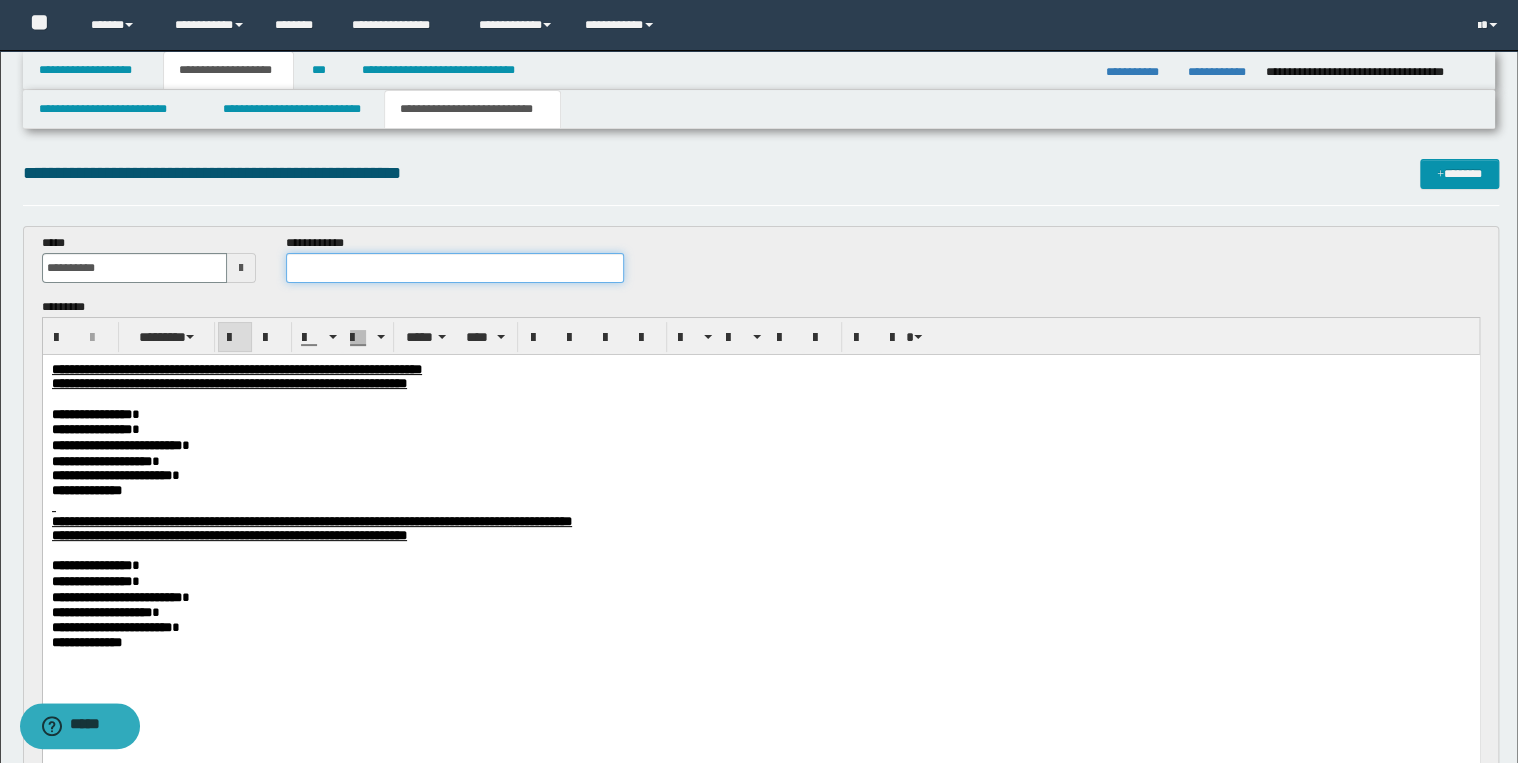 click at bounding box center (454, 268) 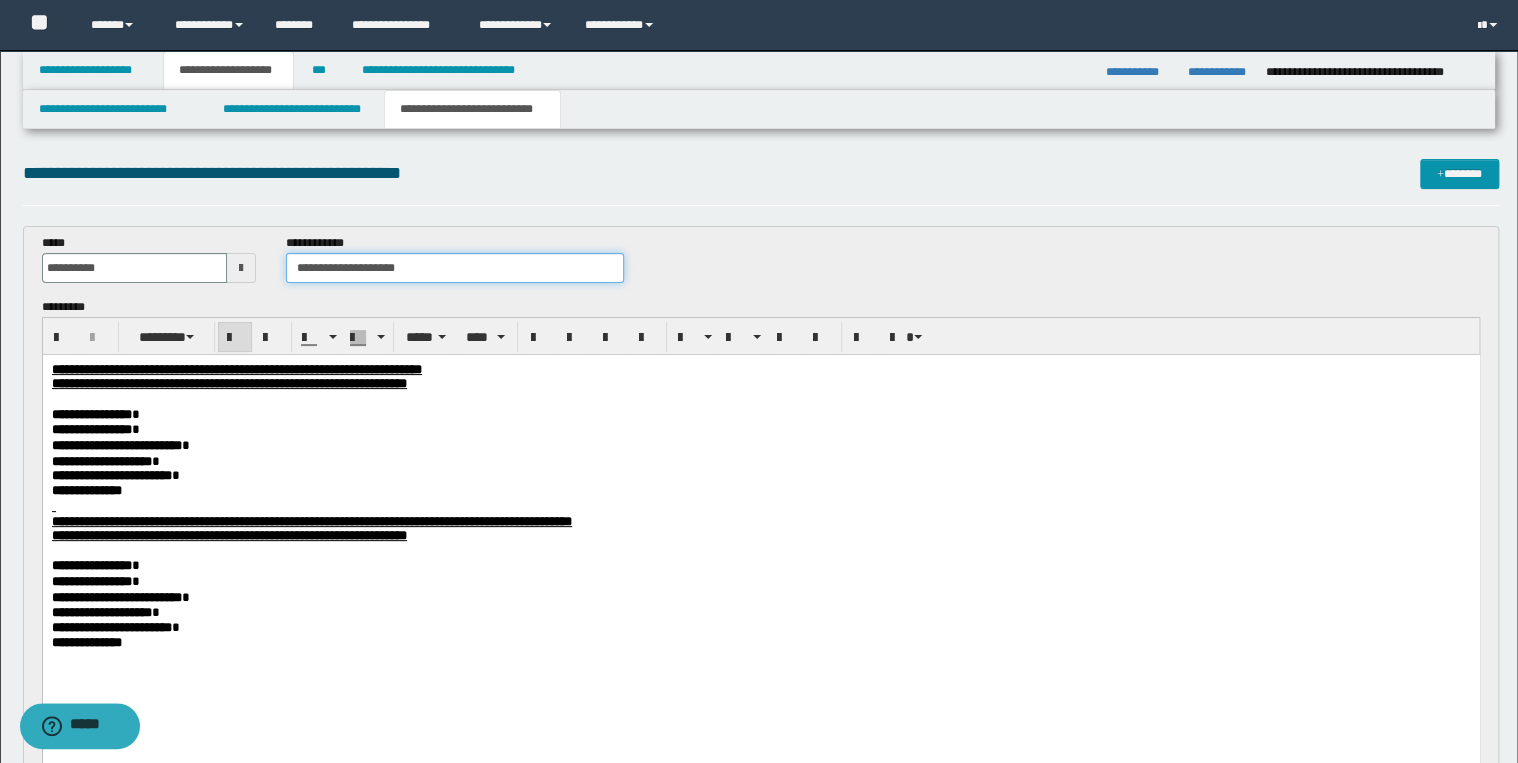 type on "**********" 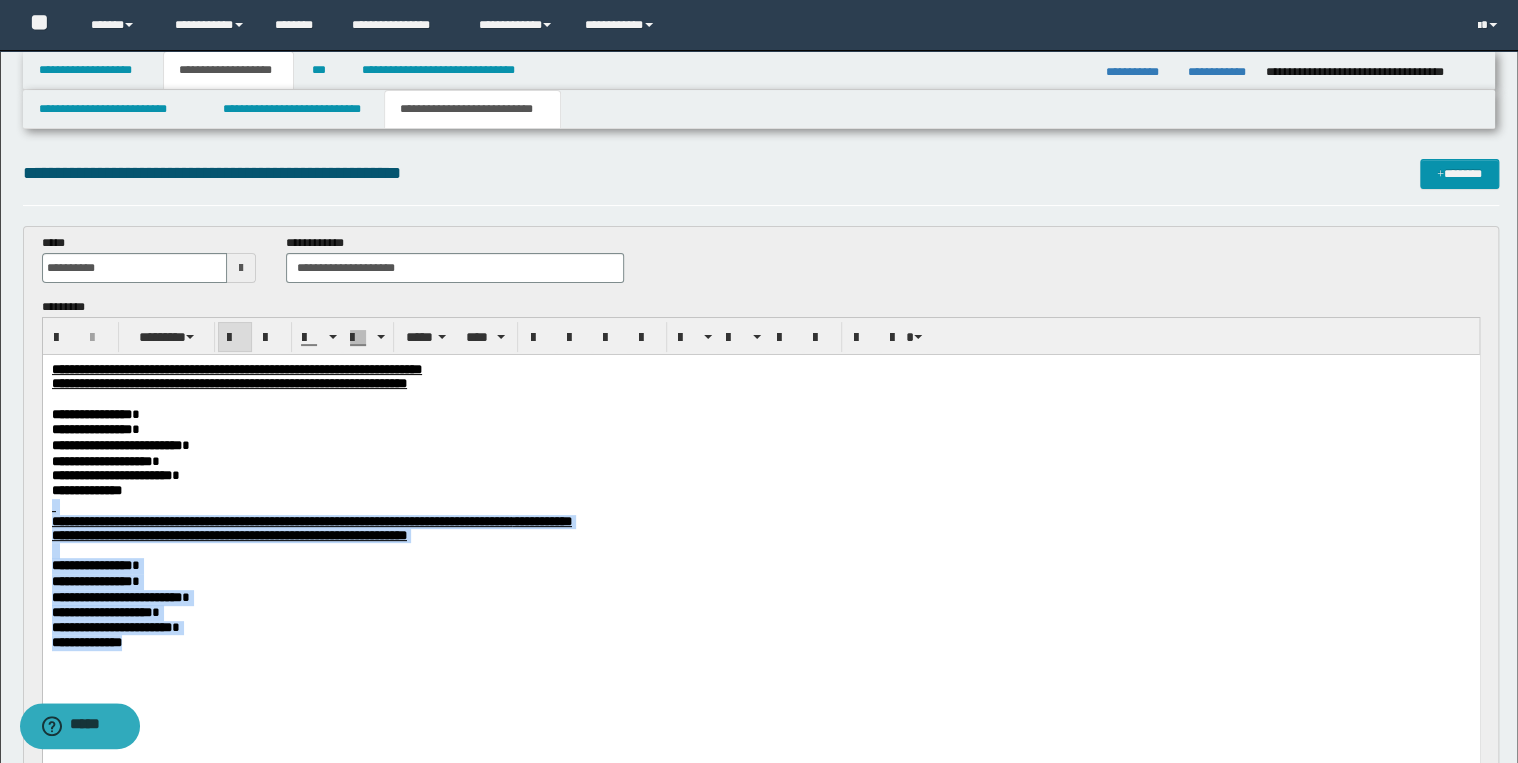 drag, startPoint x: 49, startPoint y: 518, endPoint x: 208, endPoint y: 694, distance: 237.18558 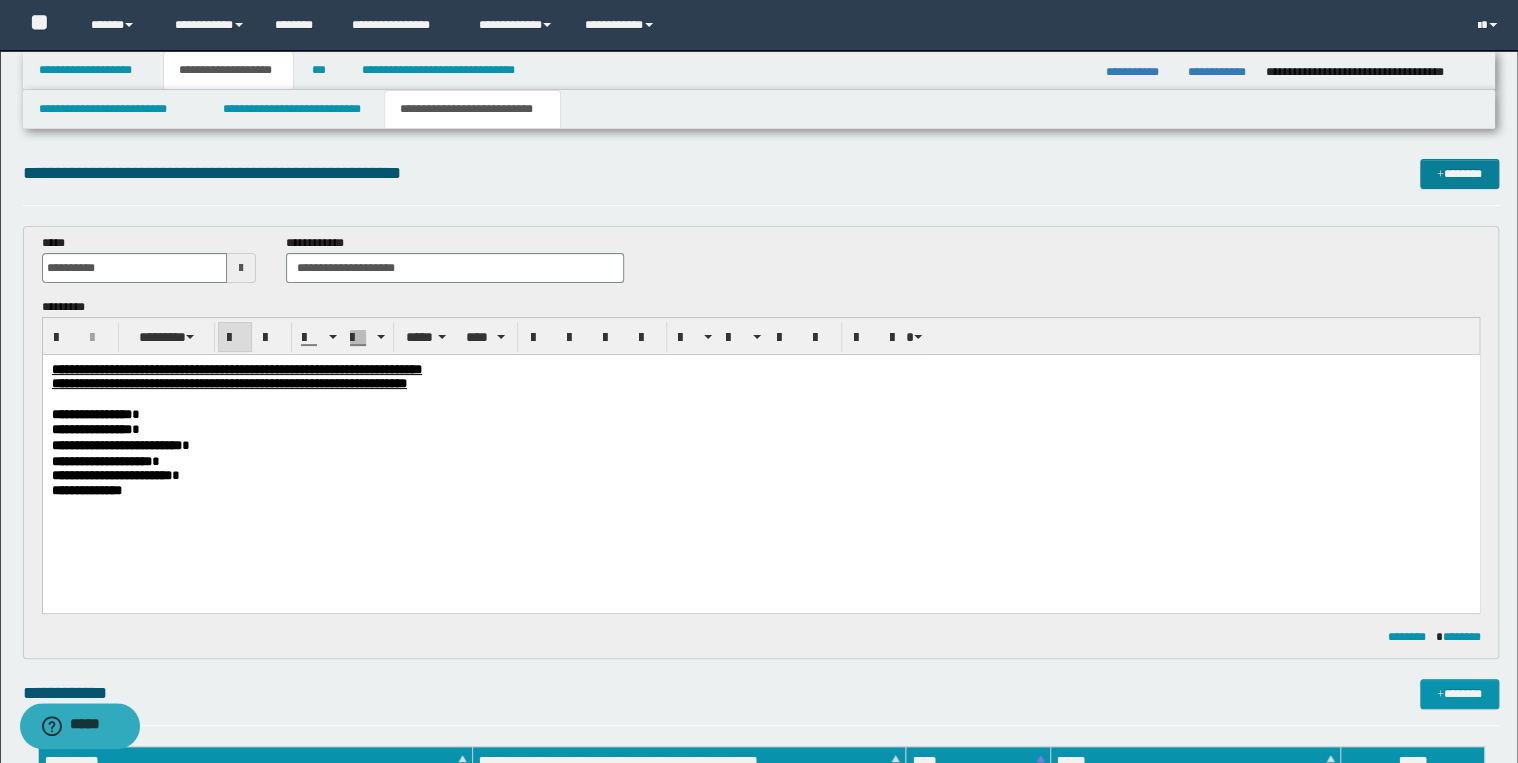 click on "*******" at bounding box center [1459, 174] 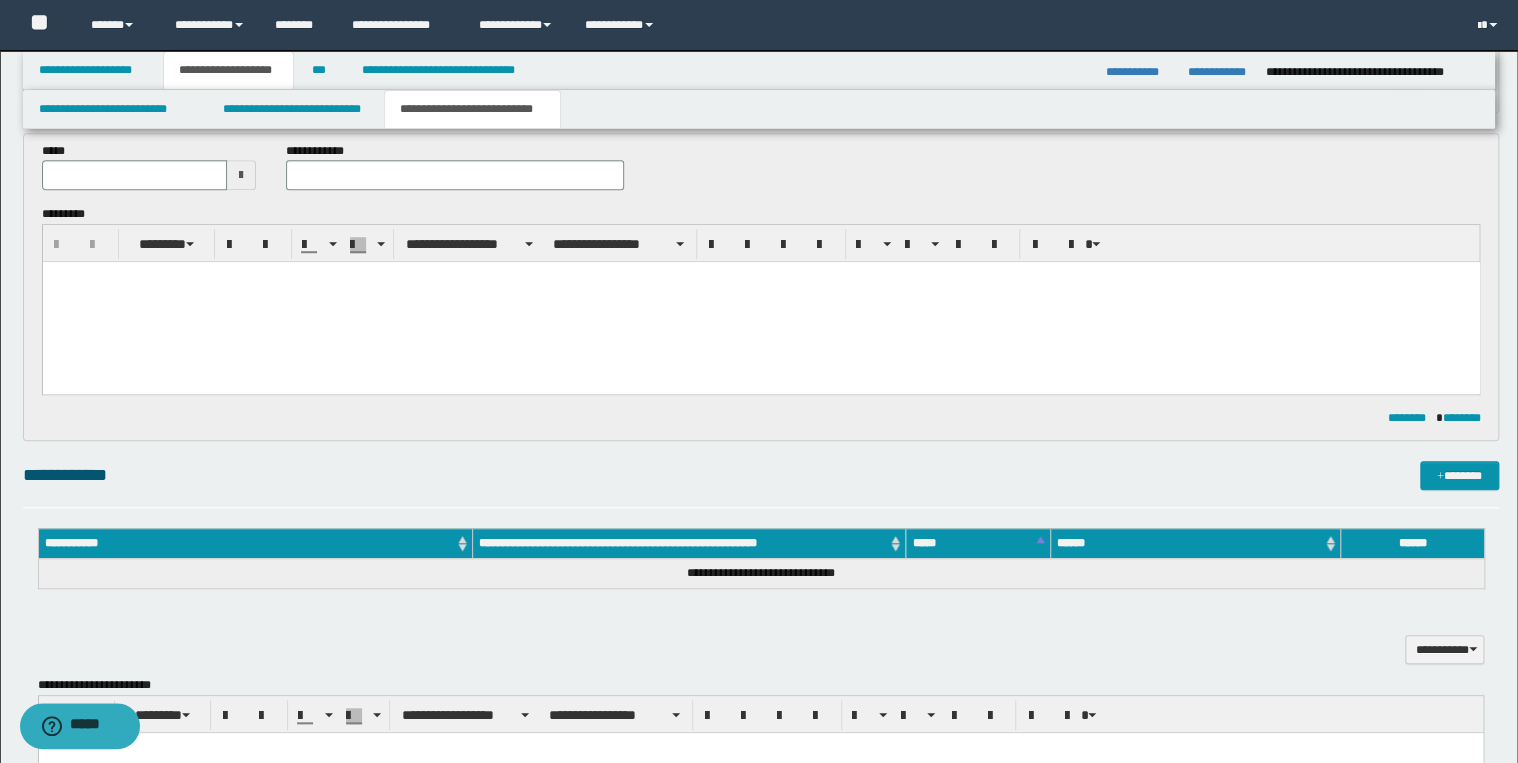 scroll, scrollTop: 446, scrollLeft: 0, axis: vertical 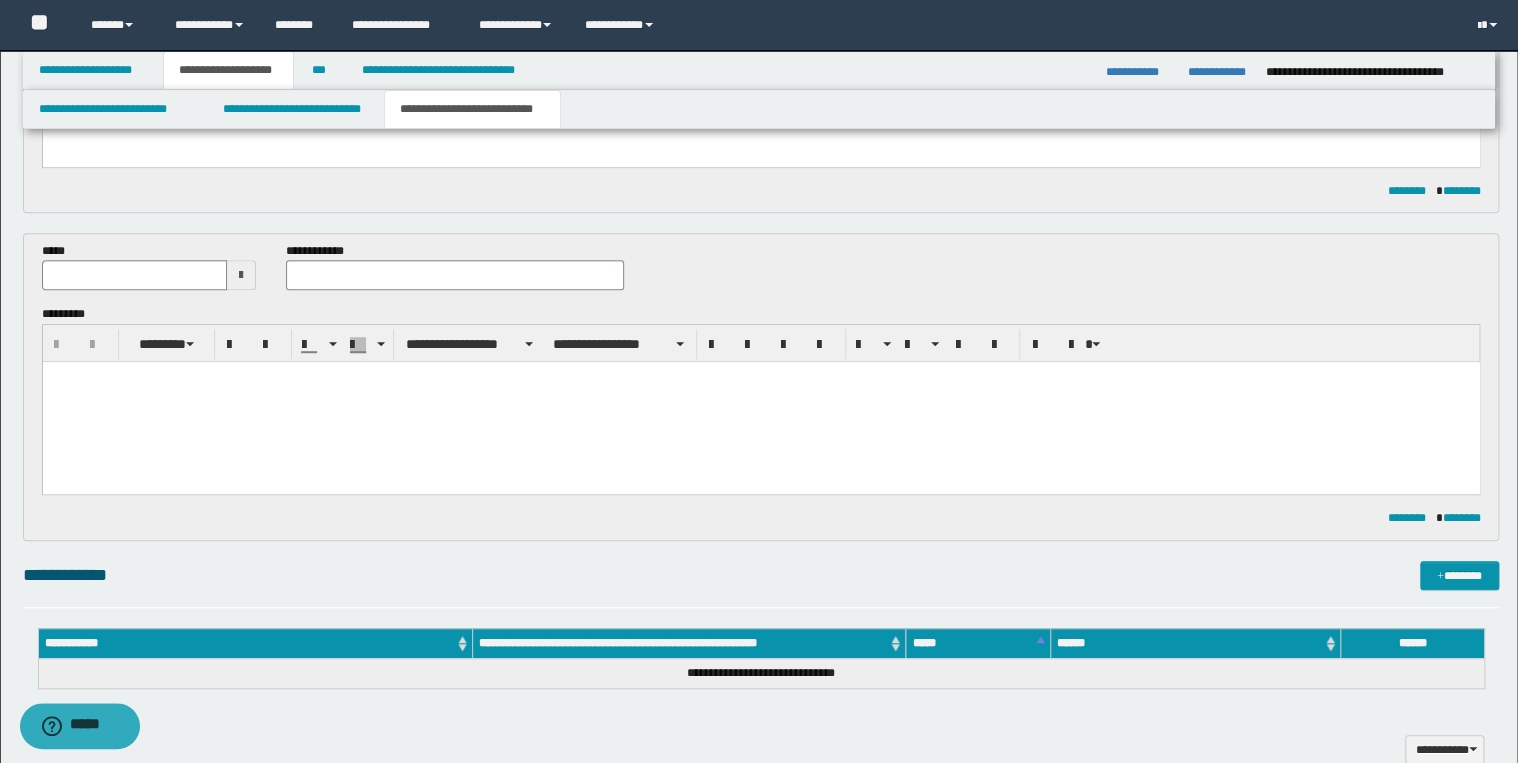 drag, startPoint x: 384, startPoint y: 459, endPoint x: 383, endPoint y: 446, distance: 13.038404 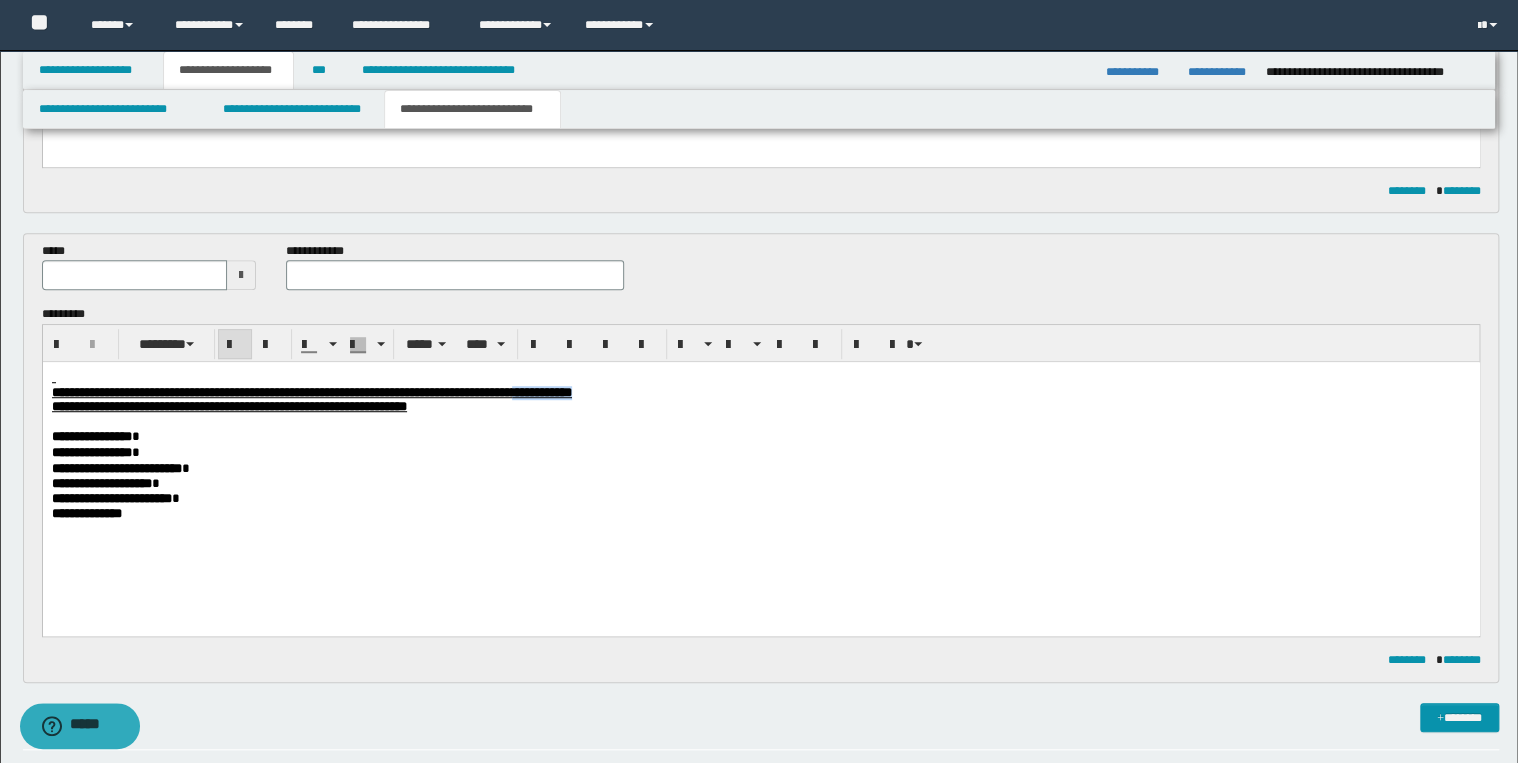 drag, startPoint x: 737, startPoint y: 395, endPoint x: 852, endPoint y: 397, distance: 115.01739 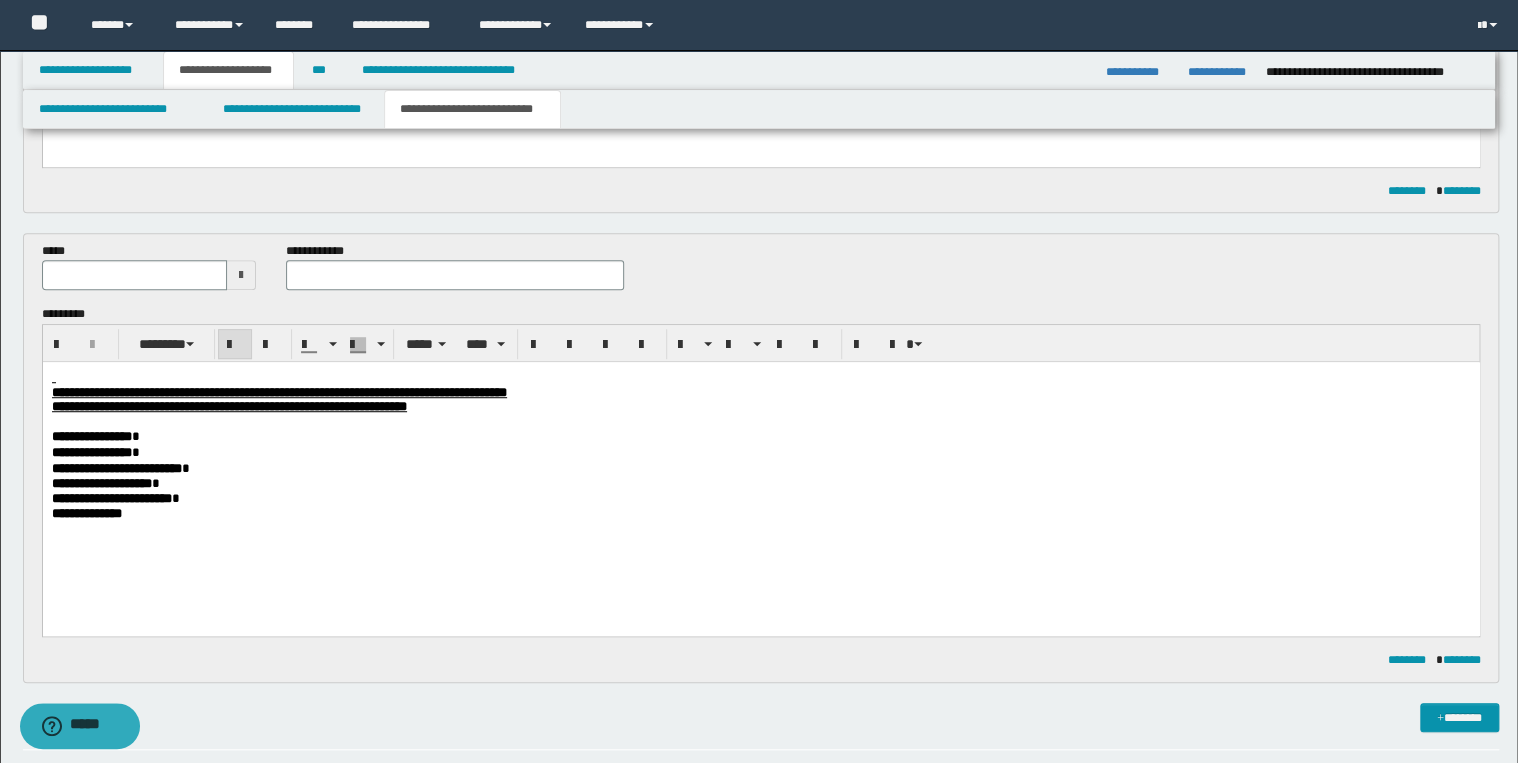 click at bounding box center [135, 275] 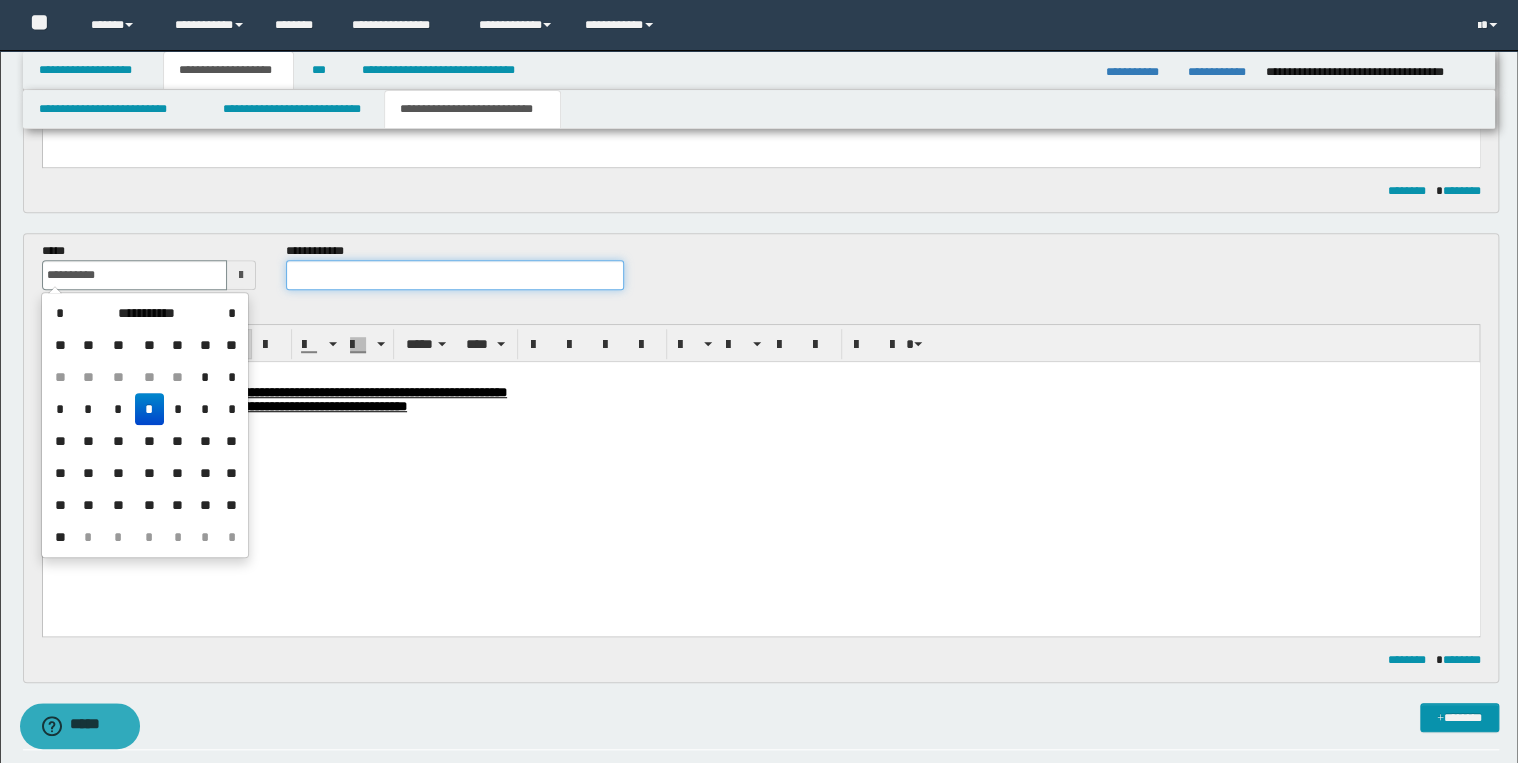 type on "**********" 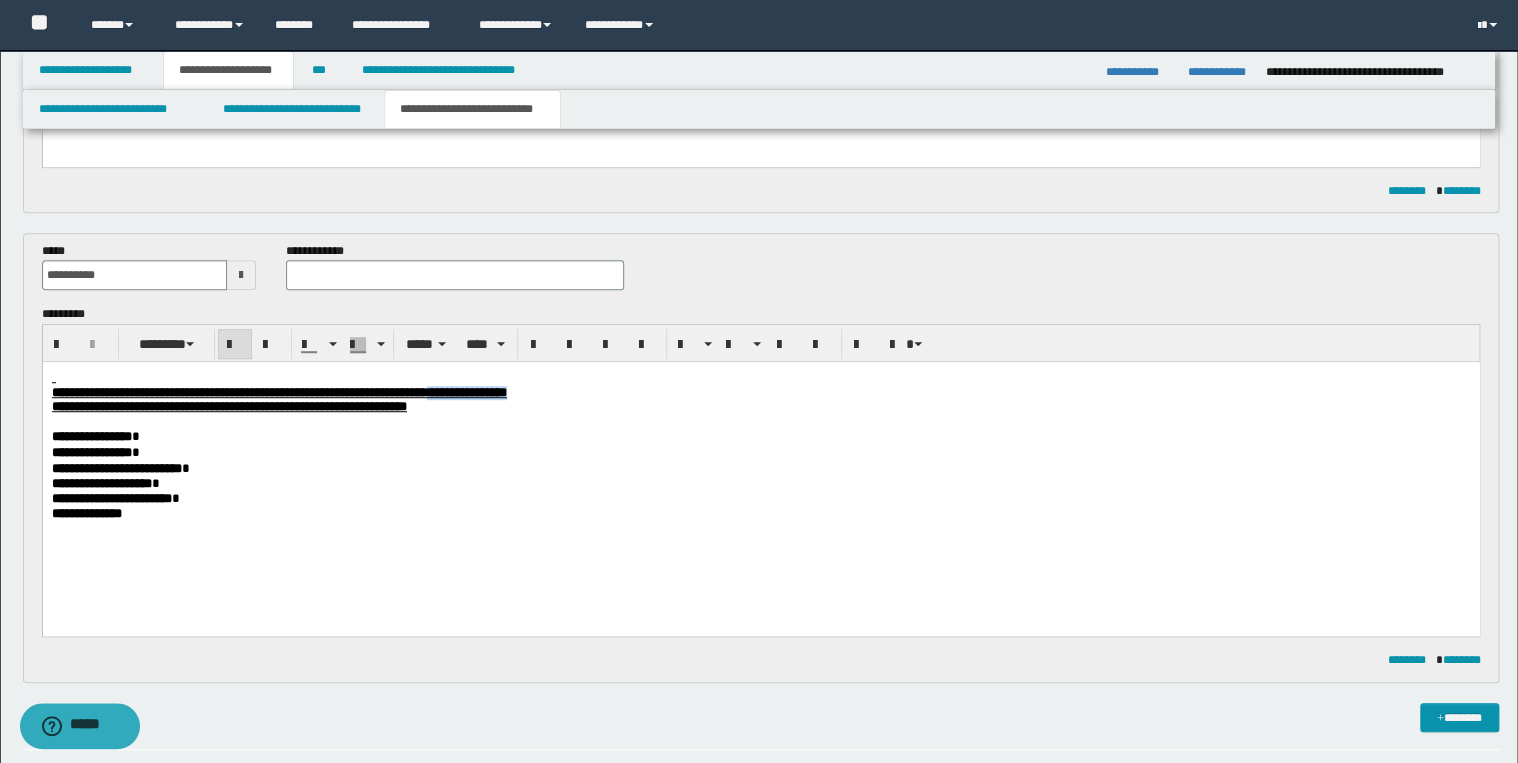 drag, startPoint x: 624, startPoint y: 392, endPoint x: 773, endPoint y: 394, distance: 149.01343 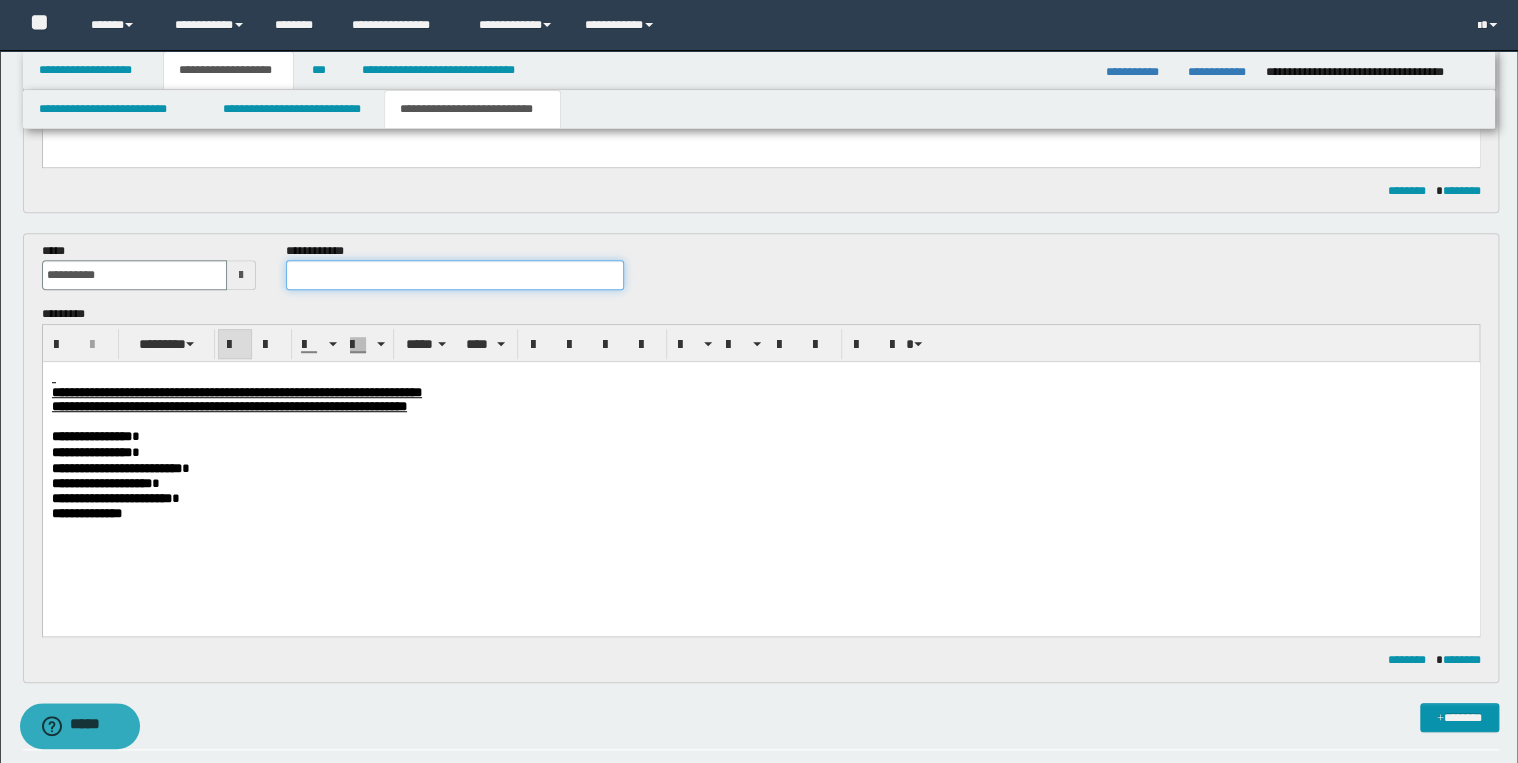 click at bounding box center (454, 275) 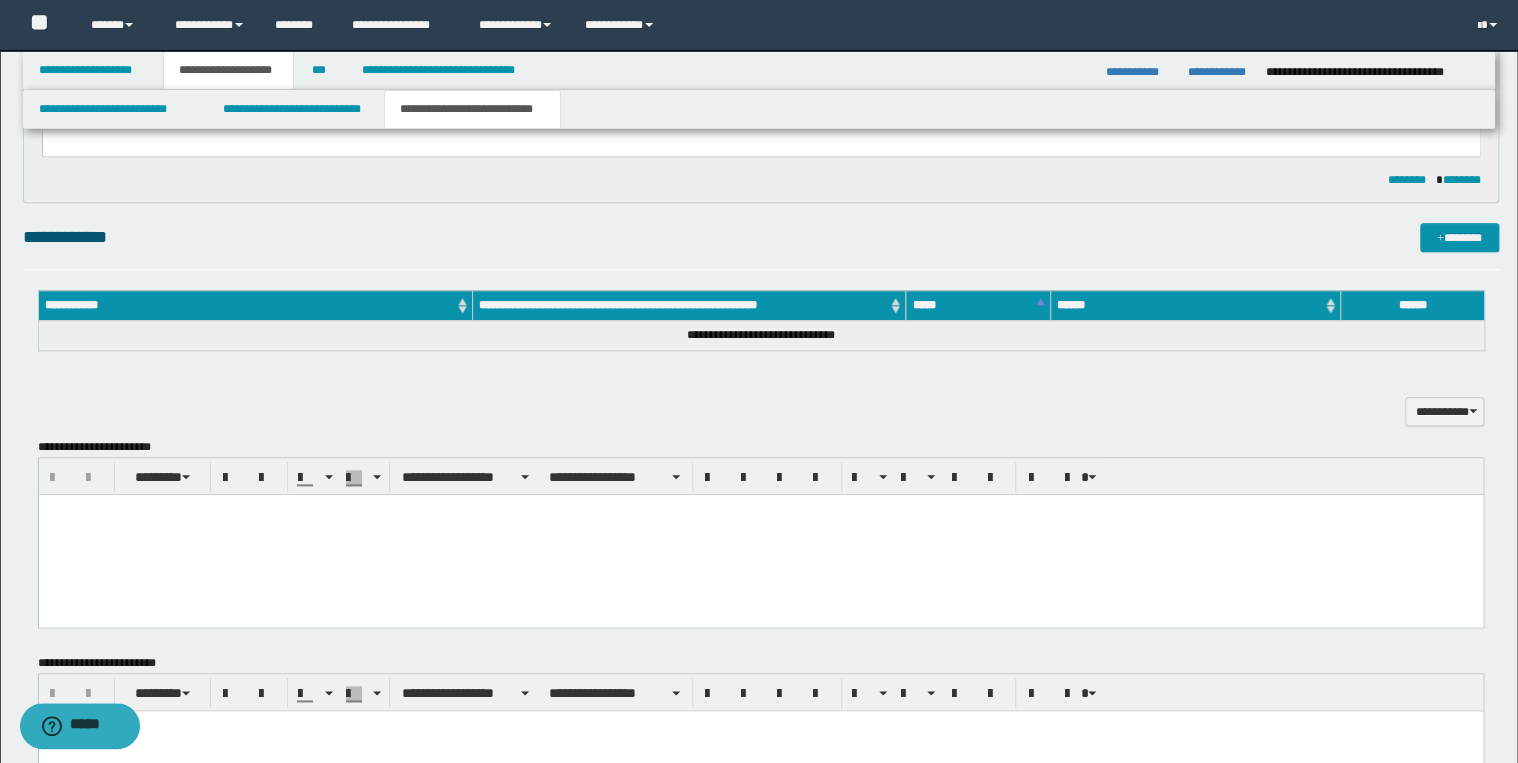 scroll, scrollTop: 1344, scrollLeft: 0, axis: vertical 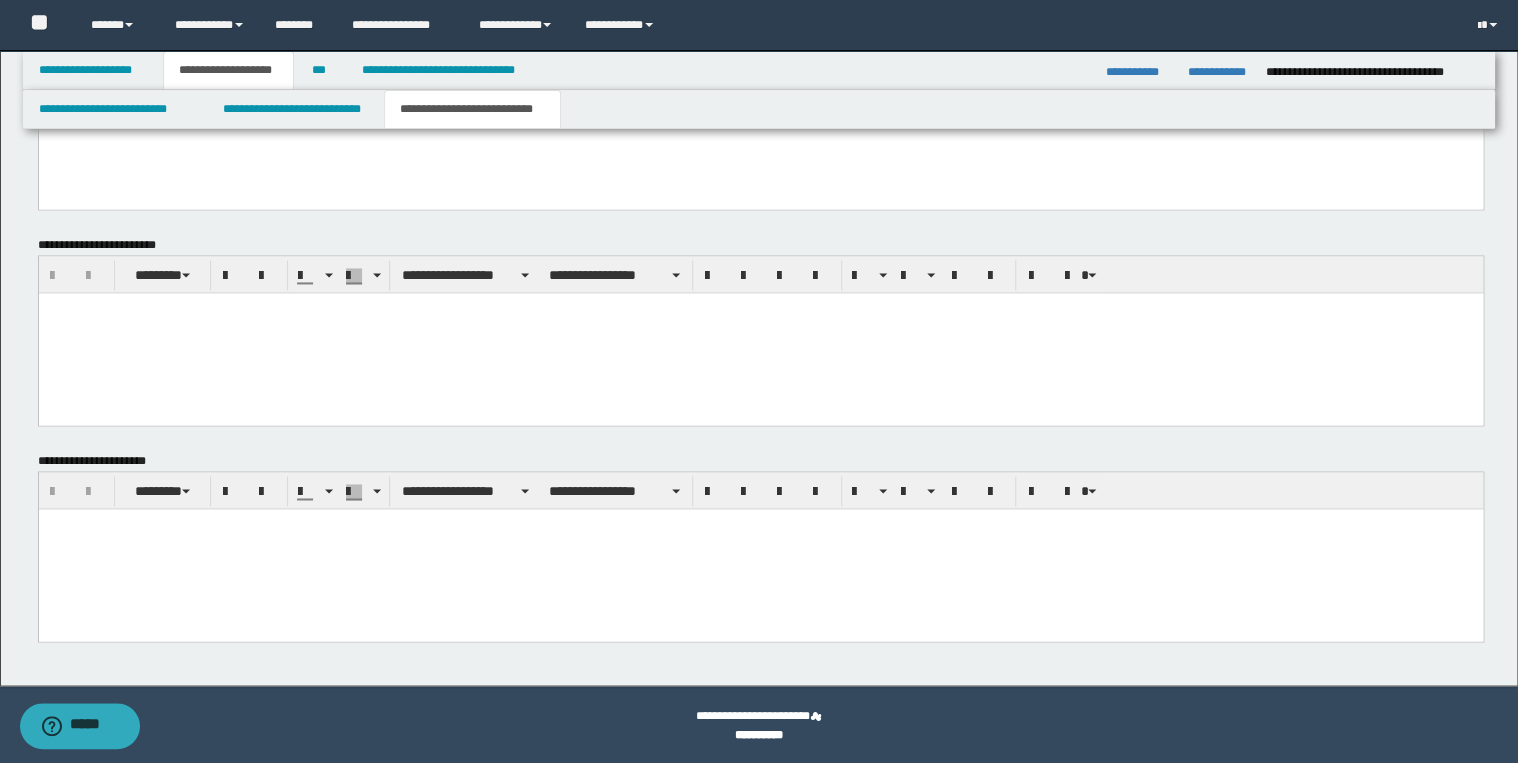type on "**********" 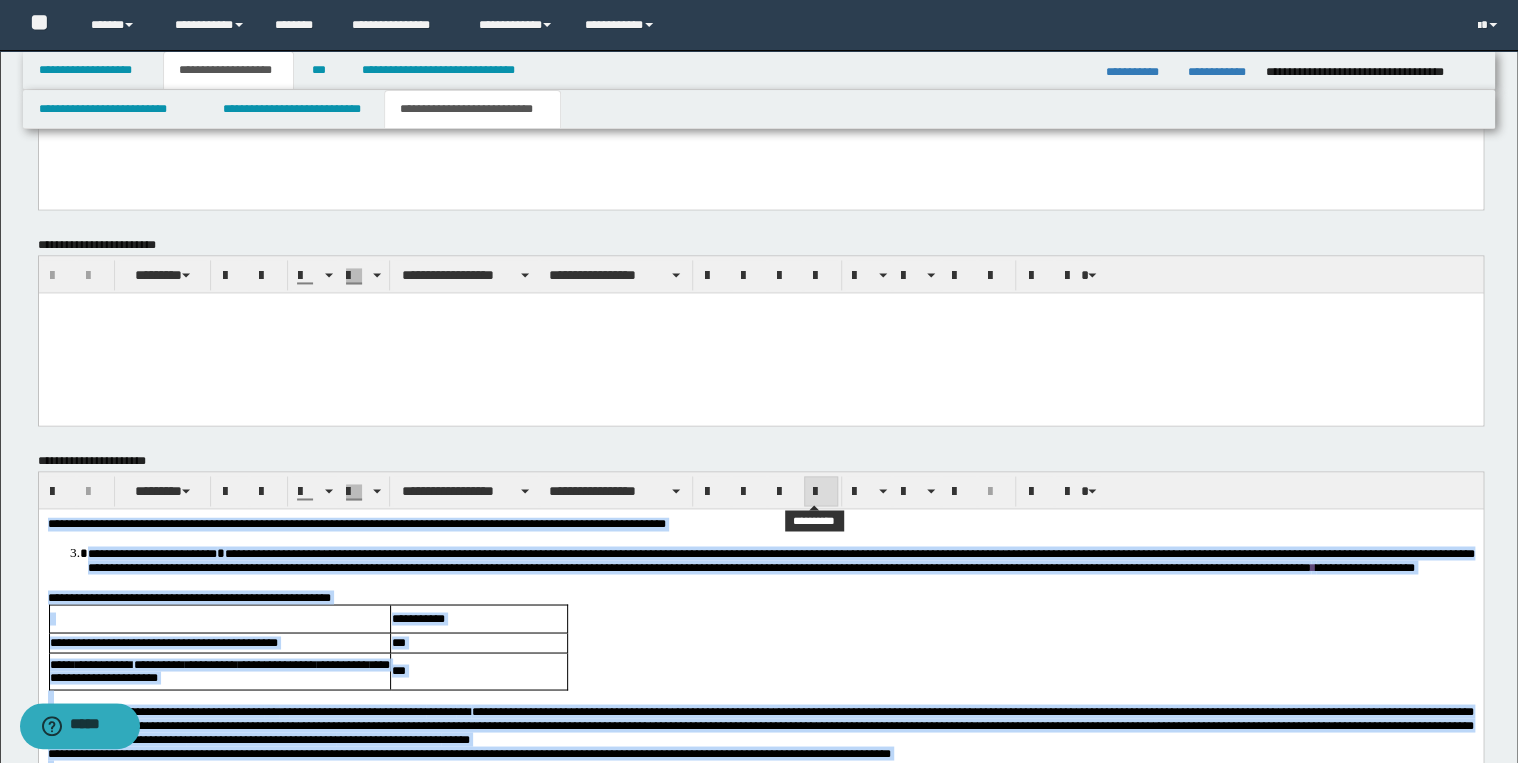 click at bounding box center [821, 492] 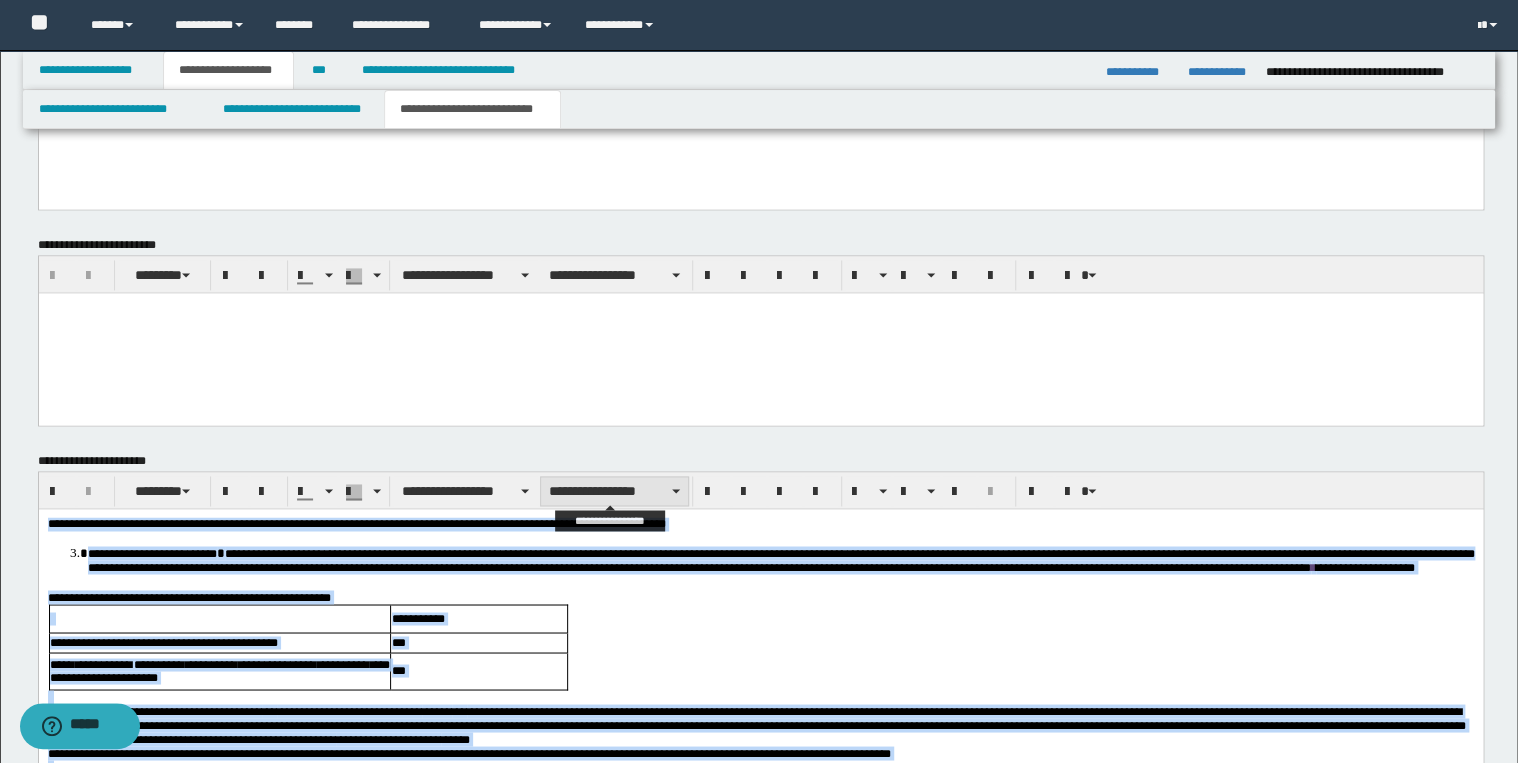 click on "**********" at bounding box center [614, 491] 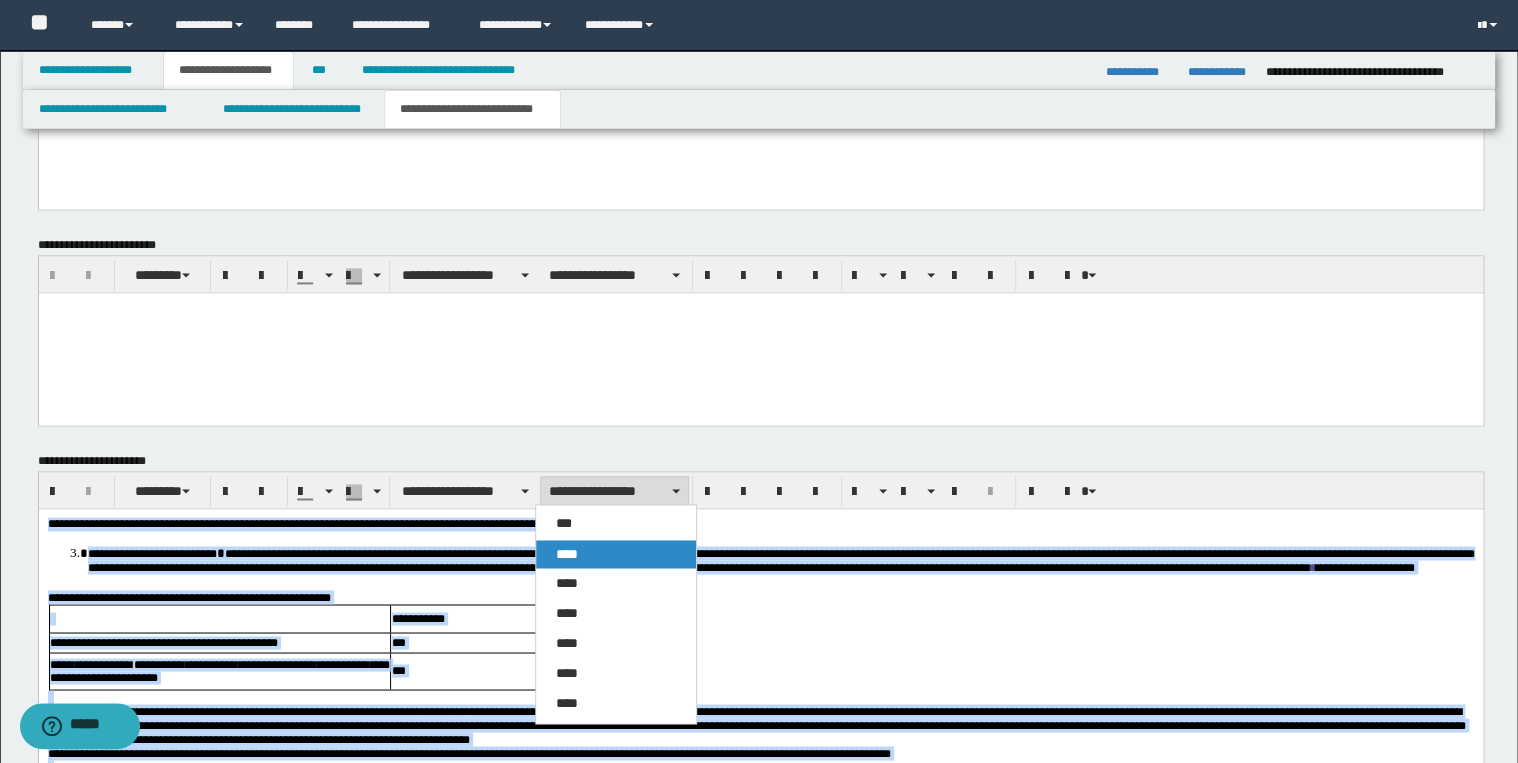 click on "****" at bounding box center (616, 554) 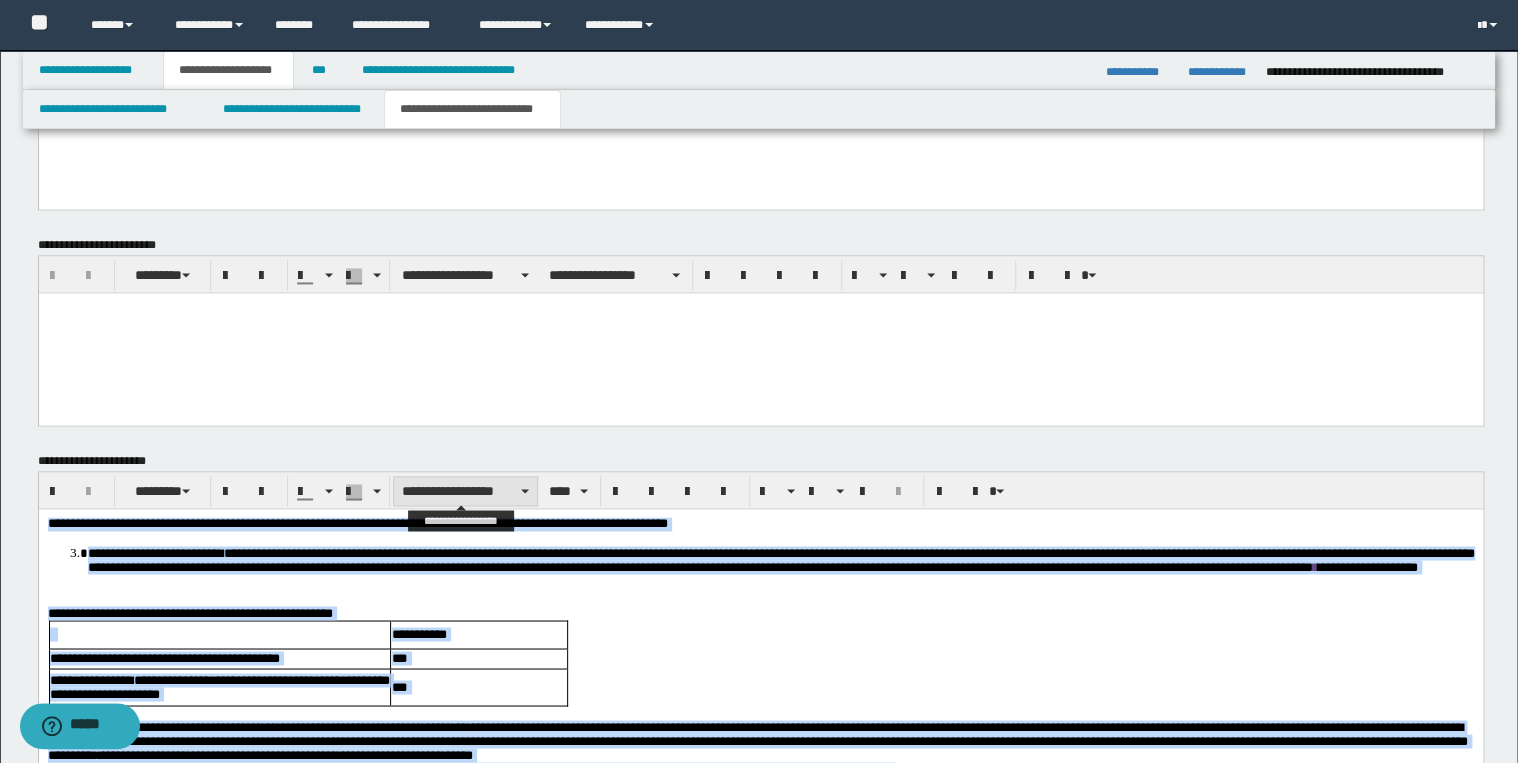 click on "**********" at bounding box center [465, 491] 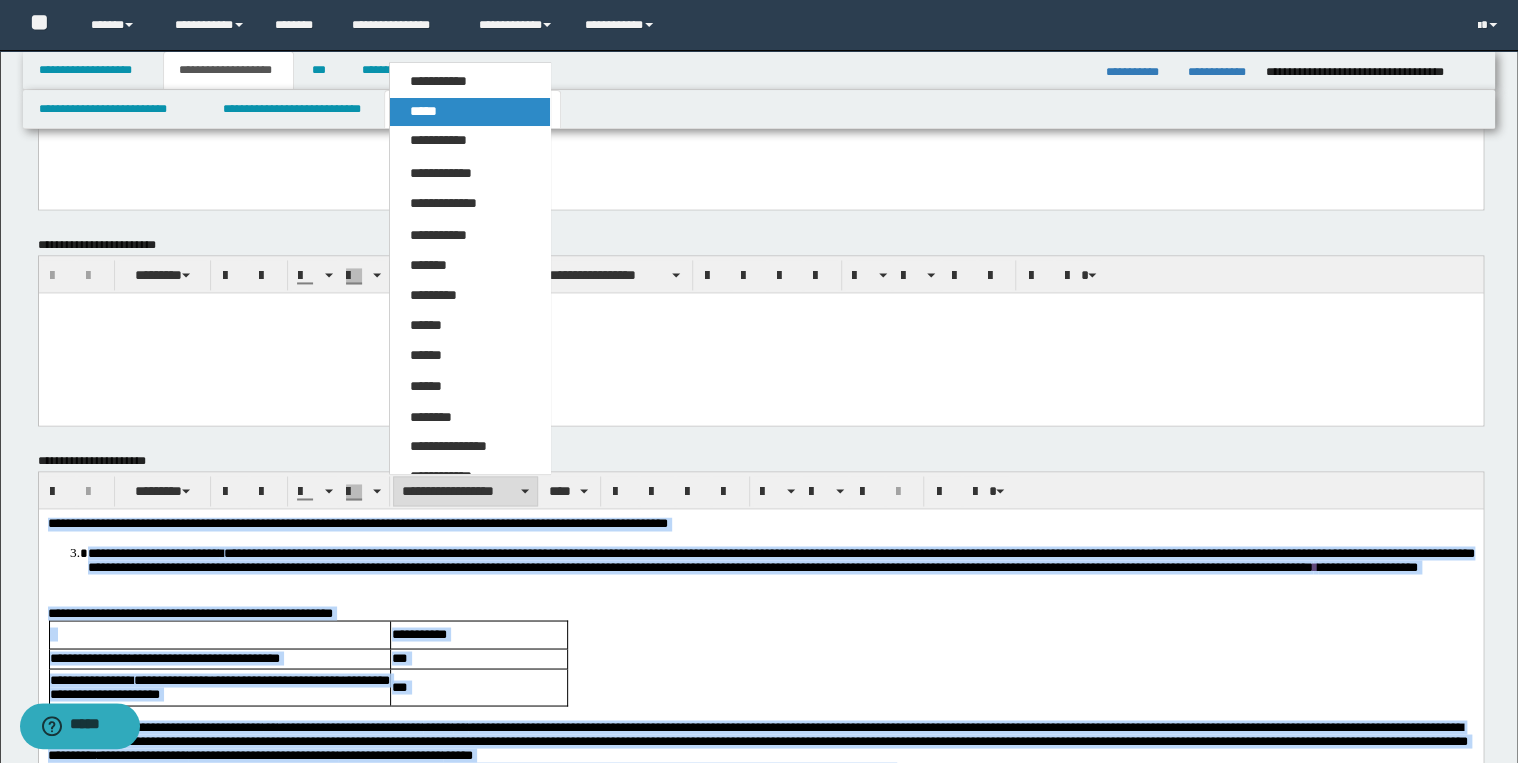 click on "*****" at bounding box center [470, 112] 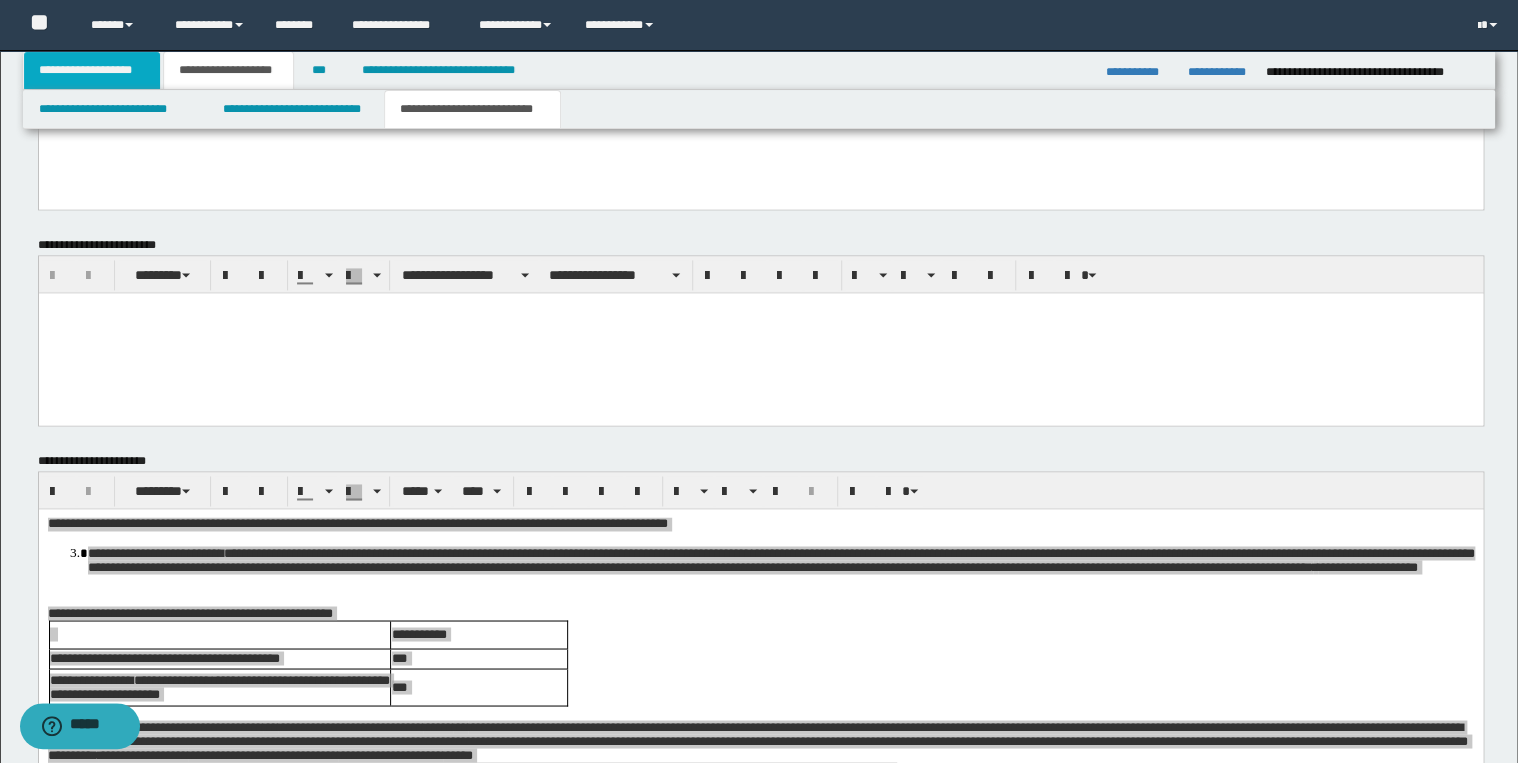 click on "**********" at bounding box center [92, 70] 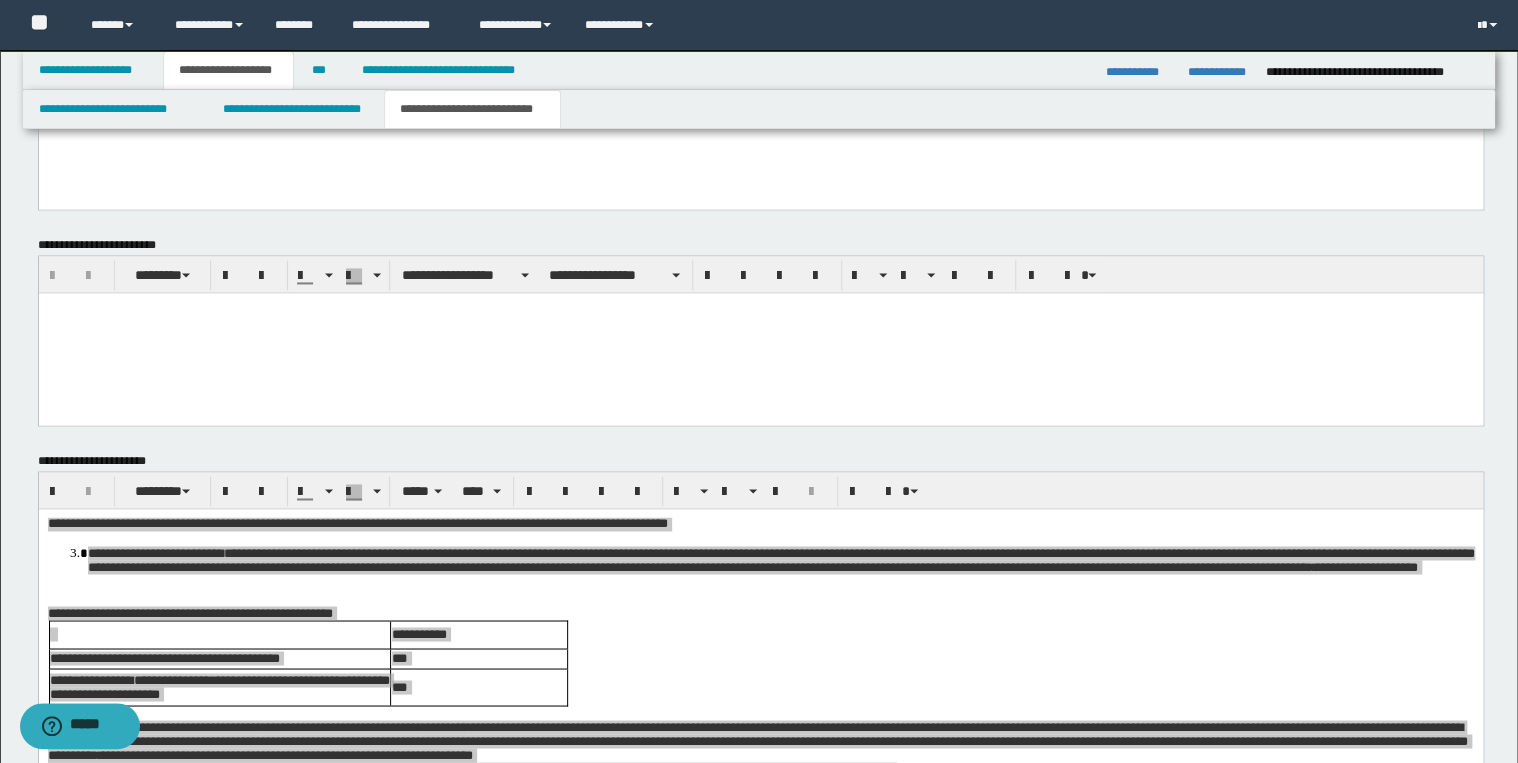 scroll, scrollTop: 120, scrollLeft: 0, axis: vertical 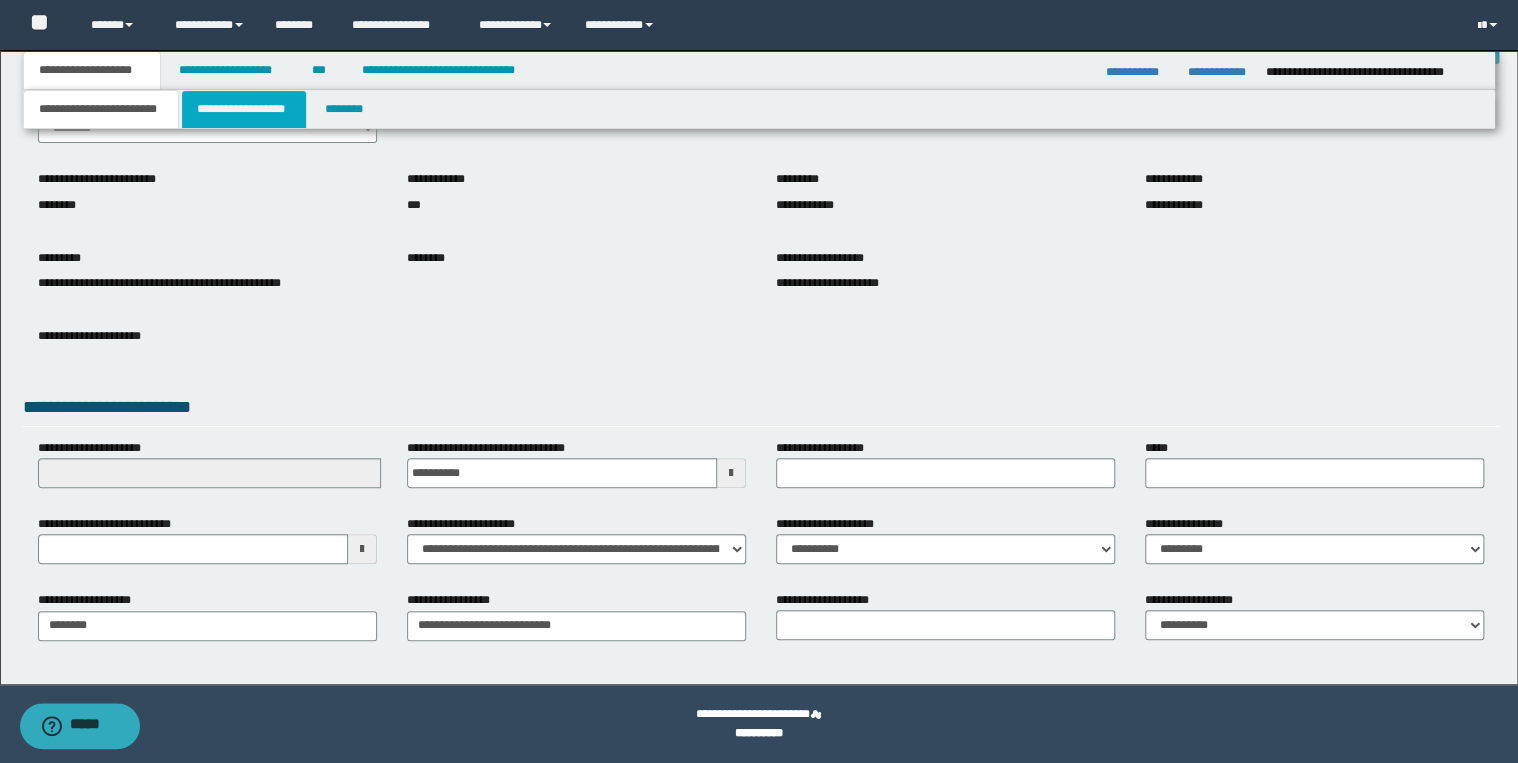 click on "**********" at bounding box center [244, 109] 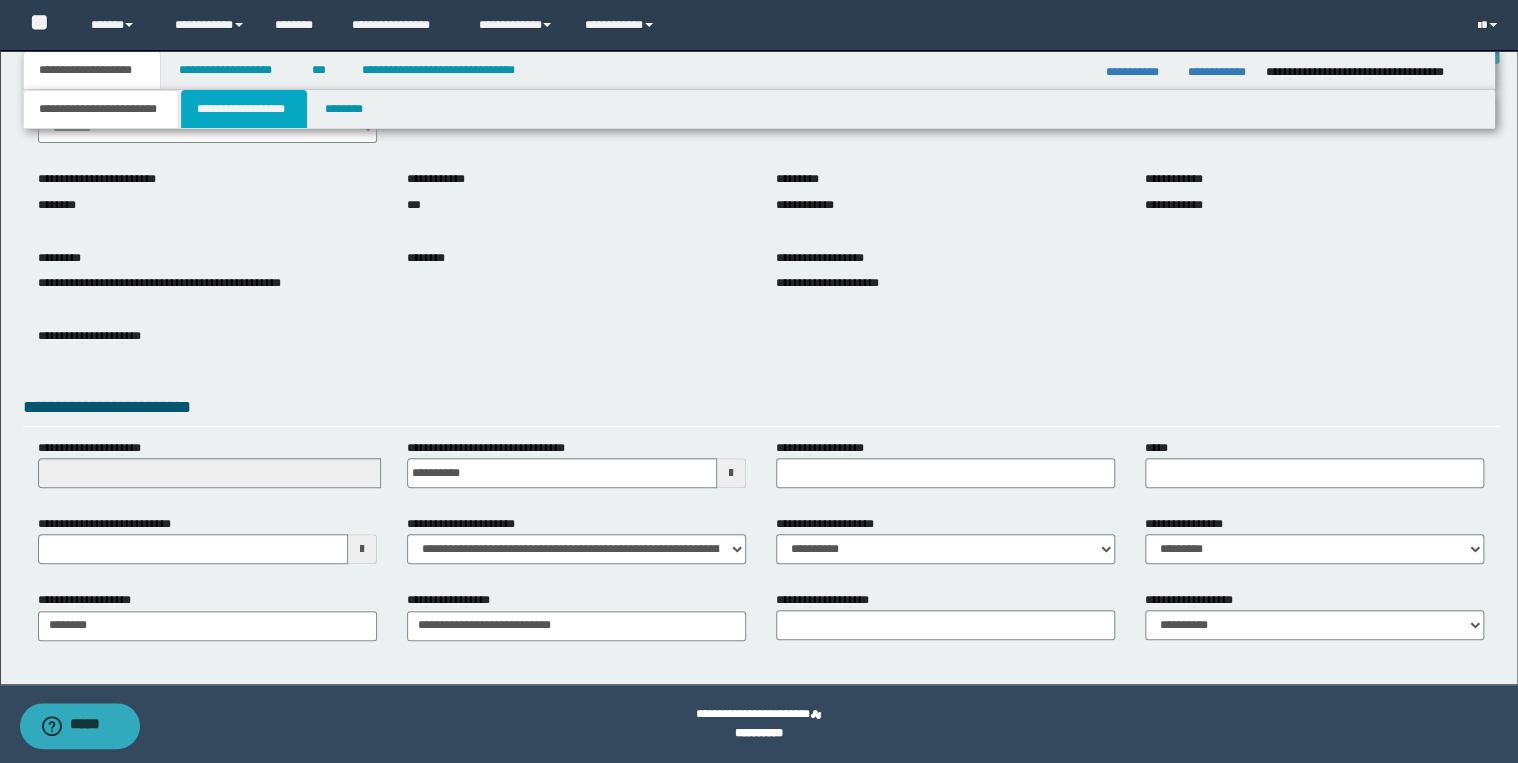 scroll, scrollTop: 0, scrollLeft: 0, axis: both 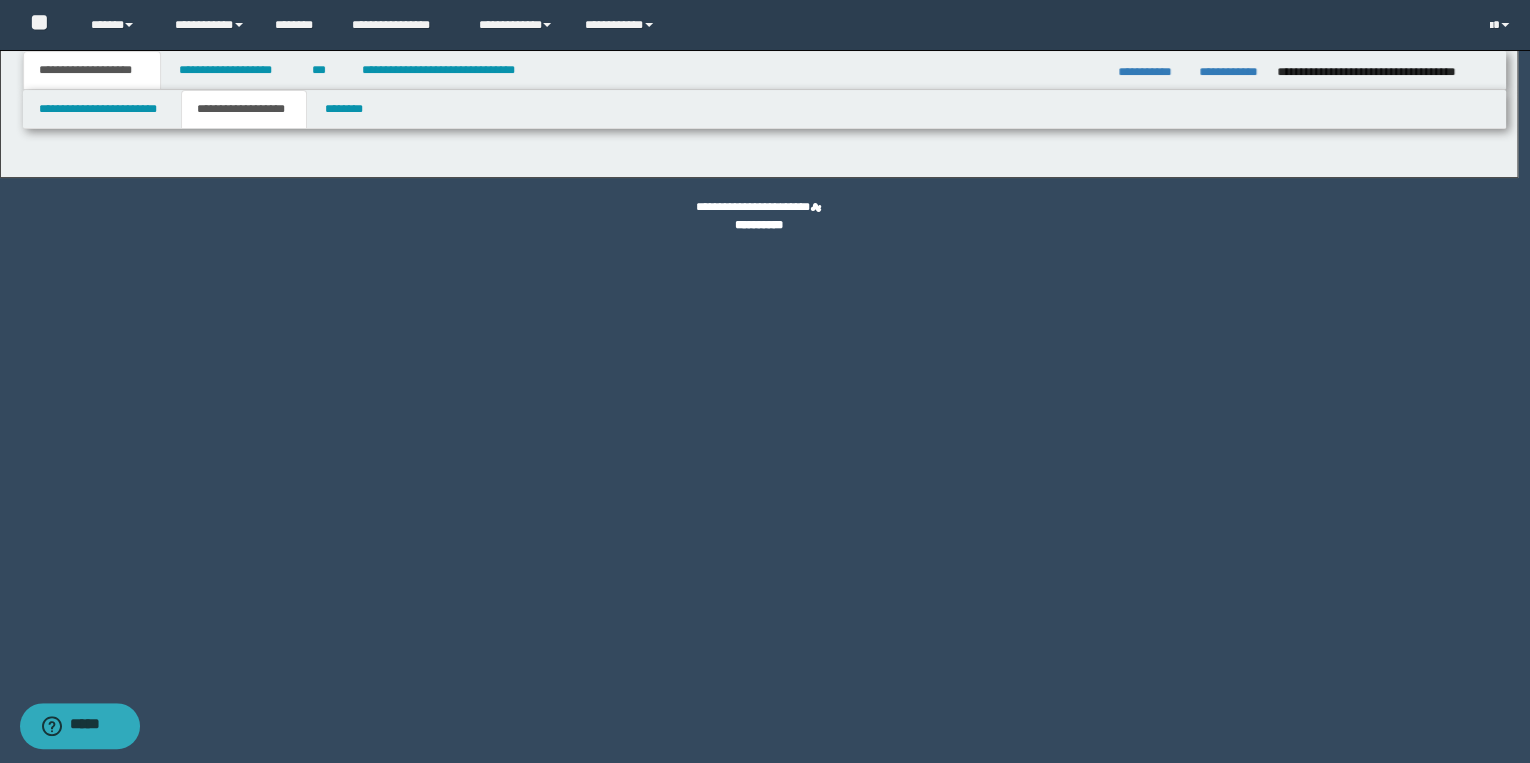 type on "********" 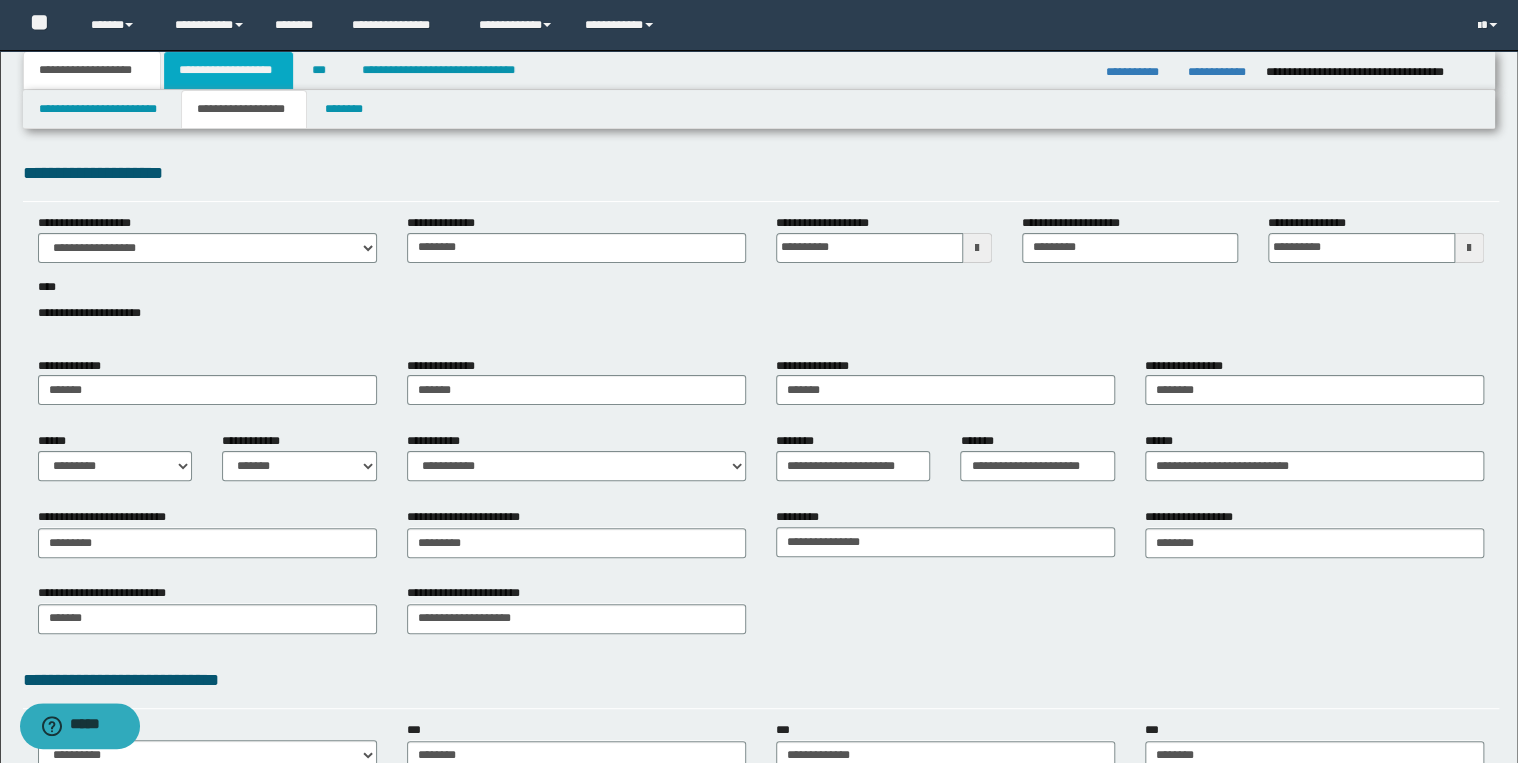 click on "**********" at bounding box center [228, 70] 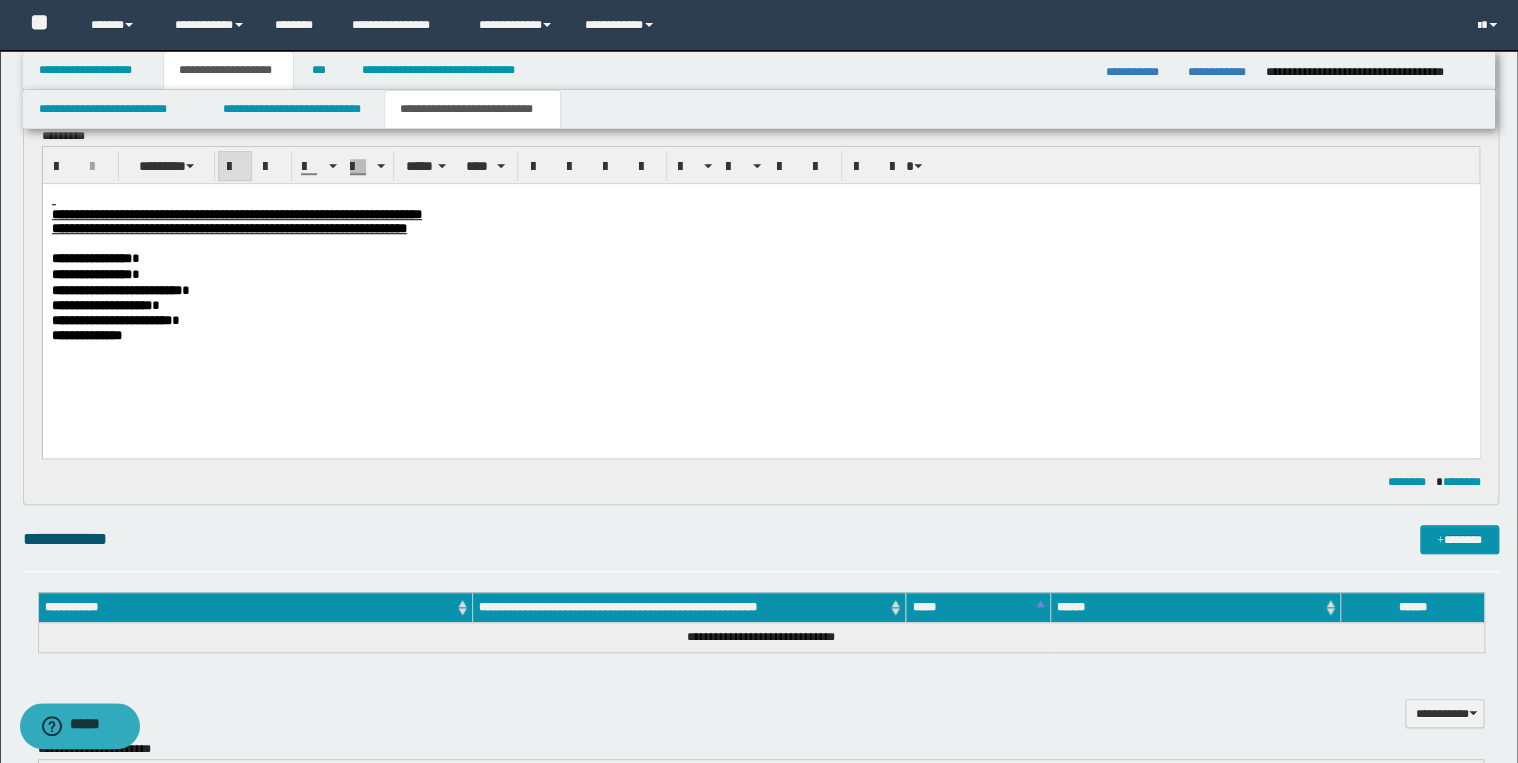 scroll, scrollTop: 720, scrollLeft: 0, axis: vertical 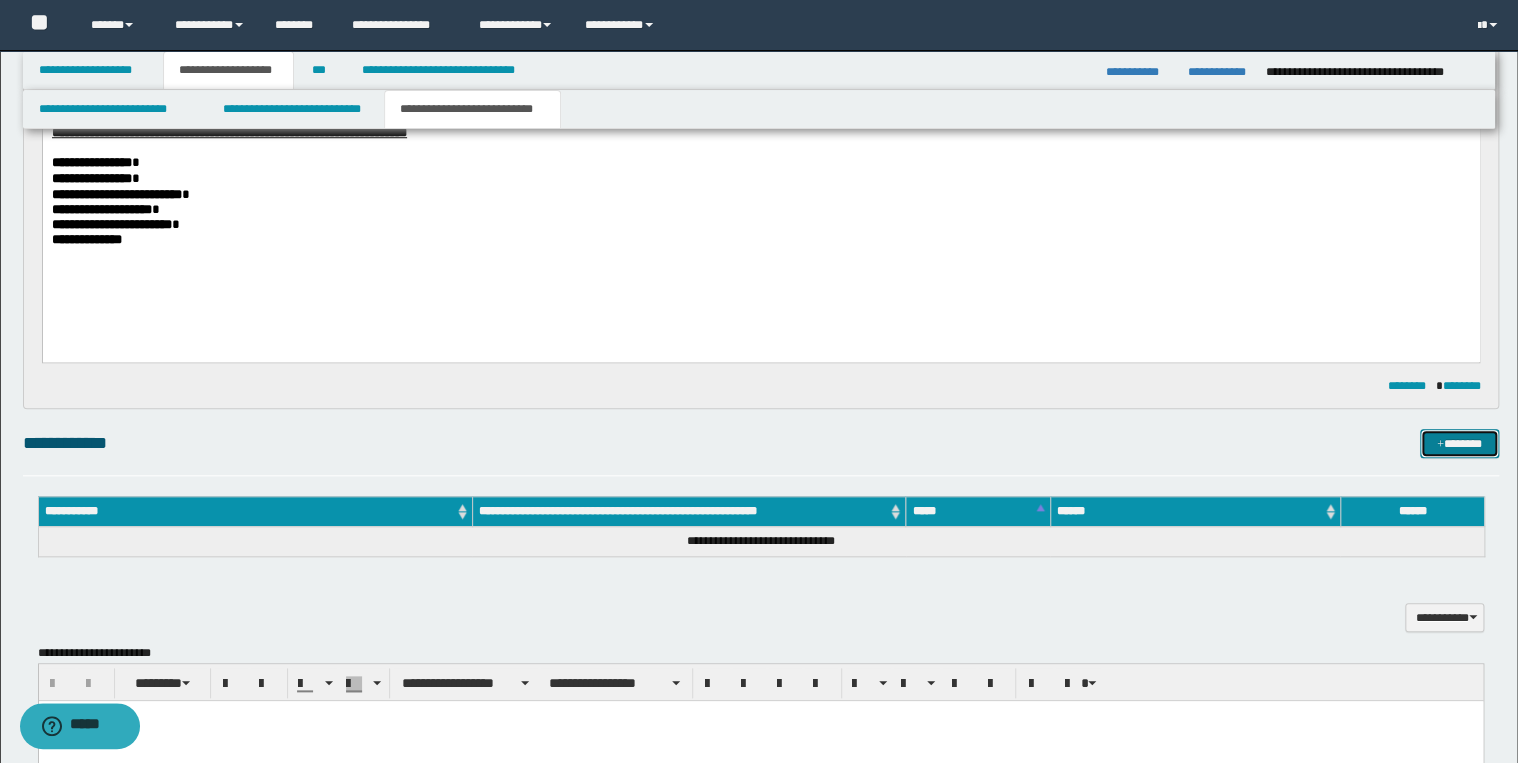 click on "*******" at bounding box center (1459, 444) 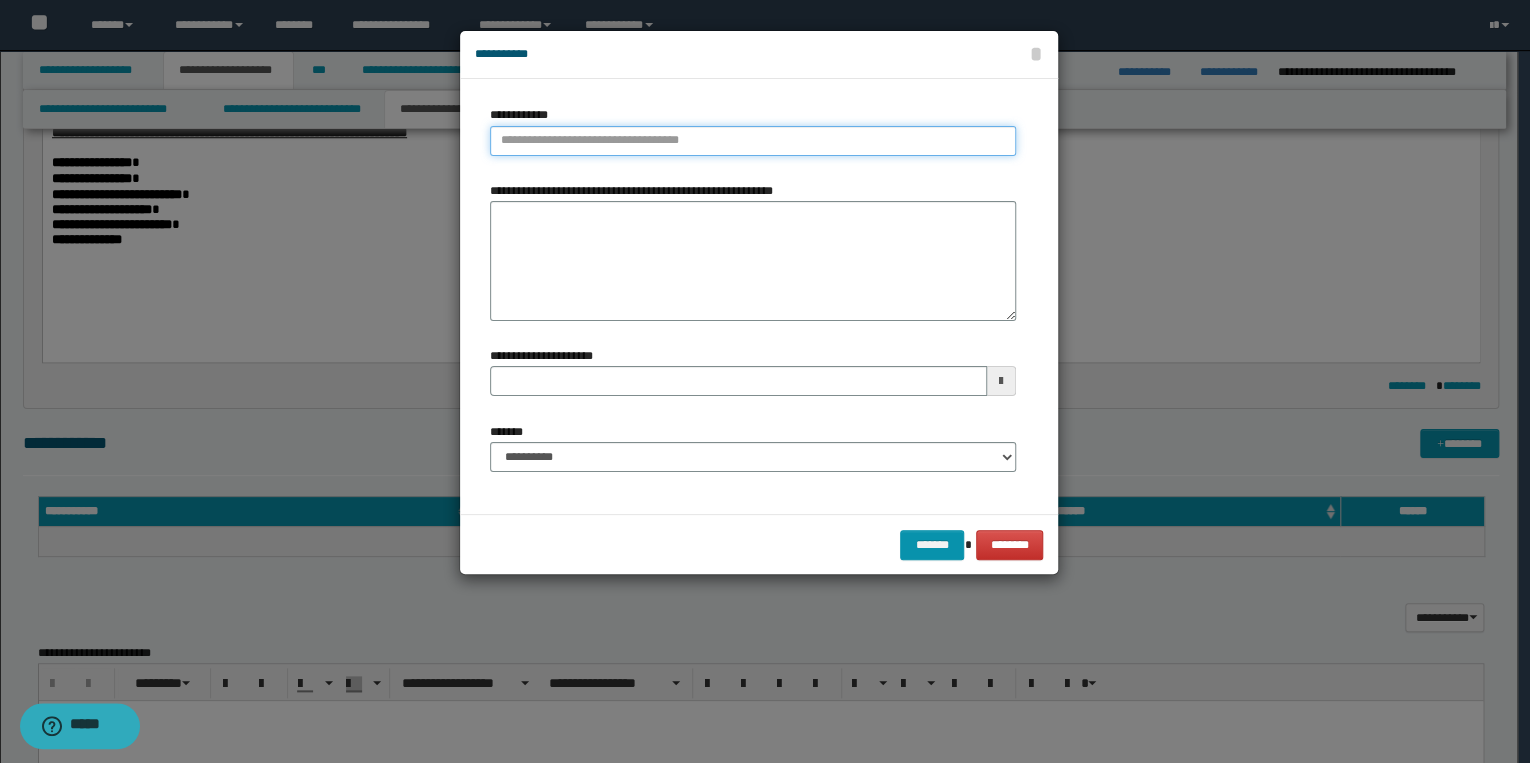 click on "**********" at bounding box center [753, 141] 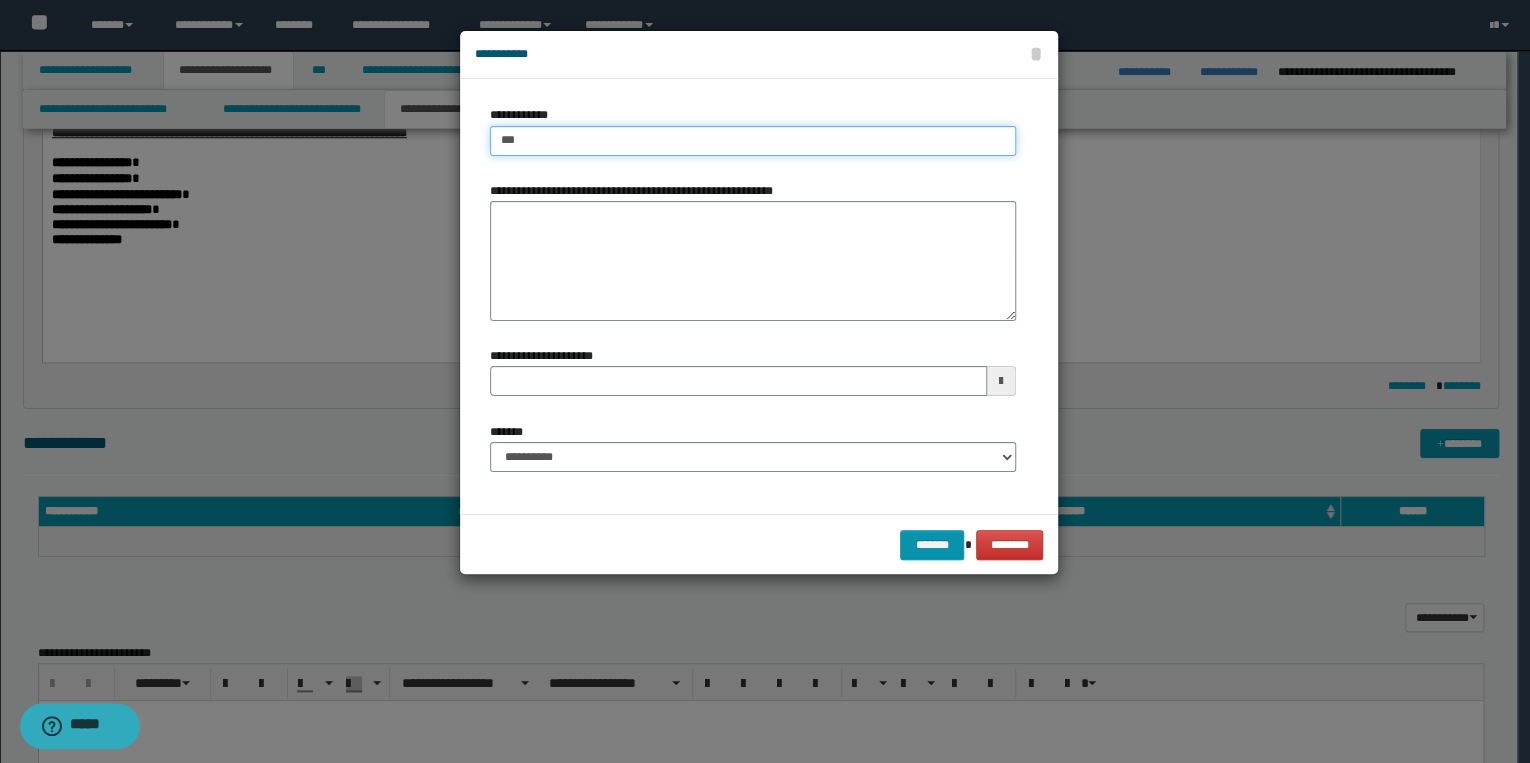 type on "****" 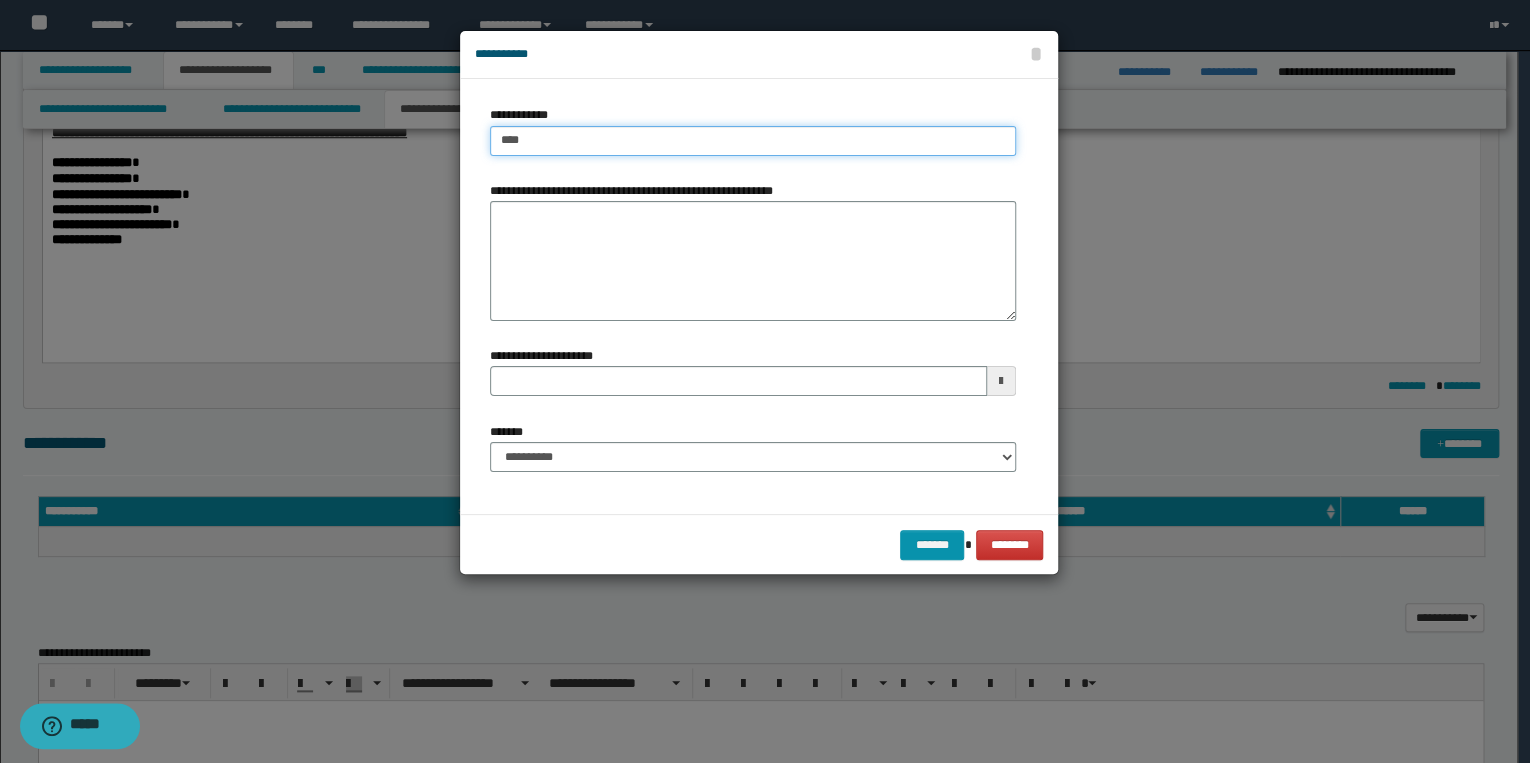 type on "****" 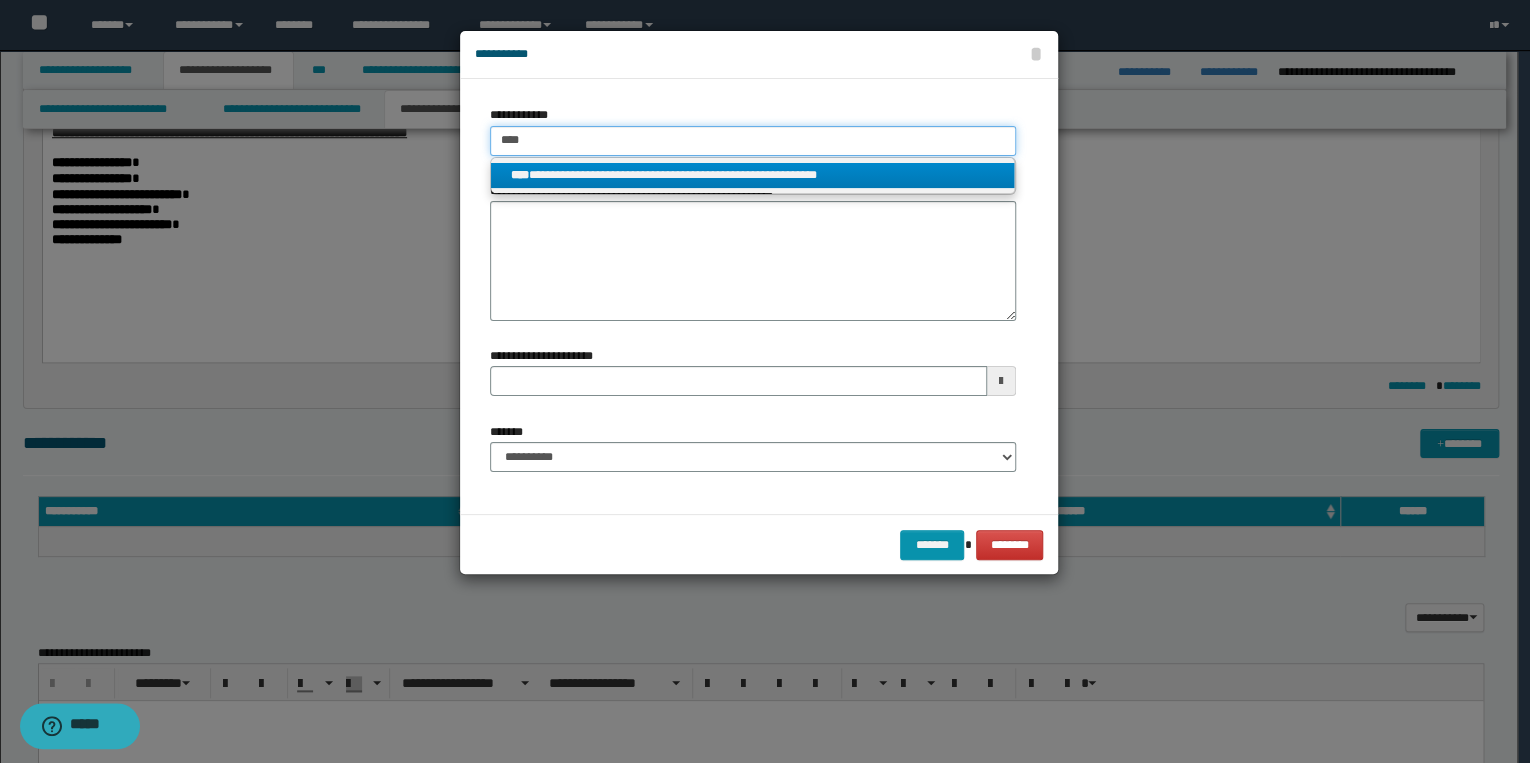 type on "****" 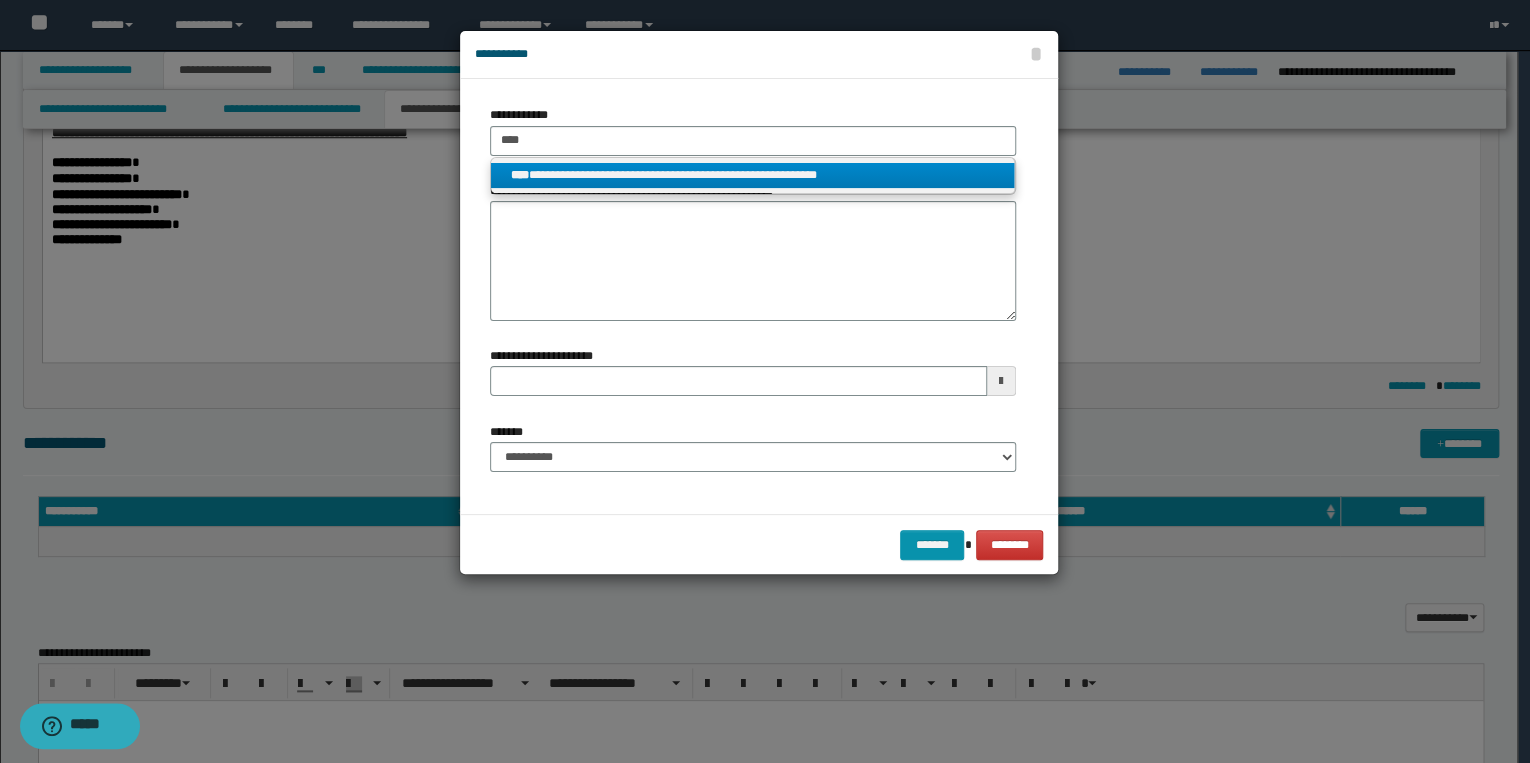 click on "**********" at bounding box center [753, 175] 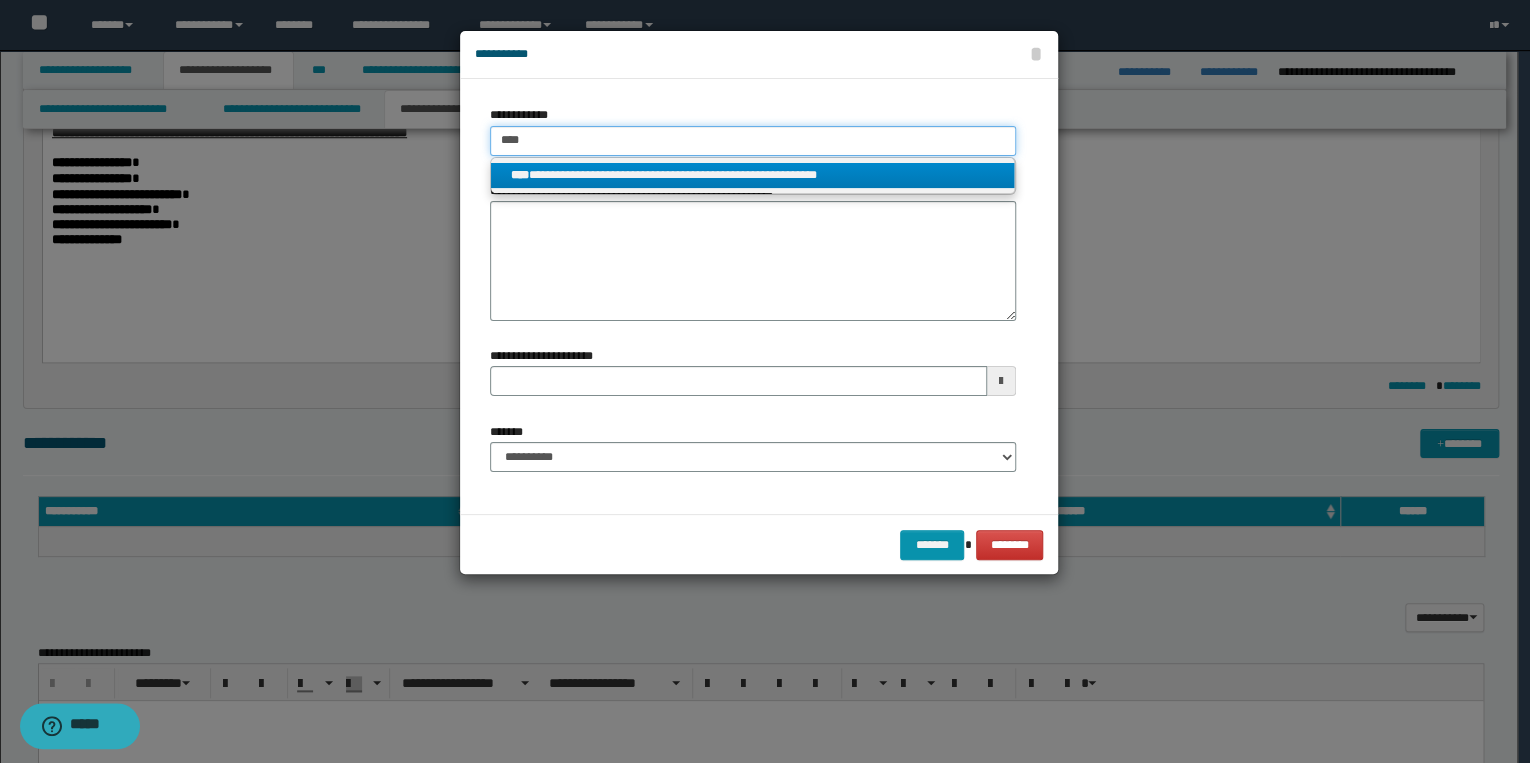 type 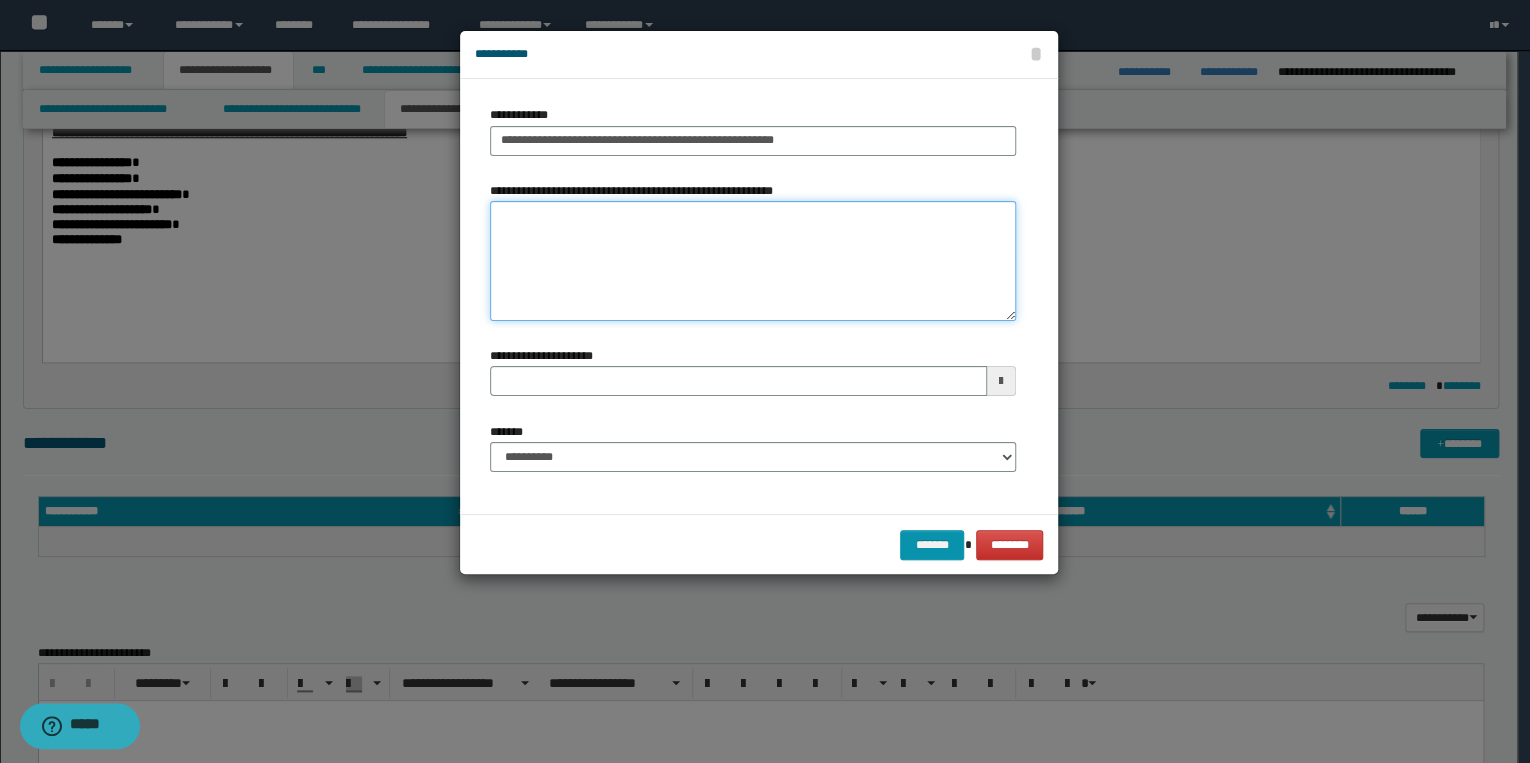 click on "**********" at bounding box center (753, 261) 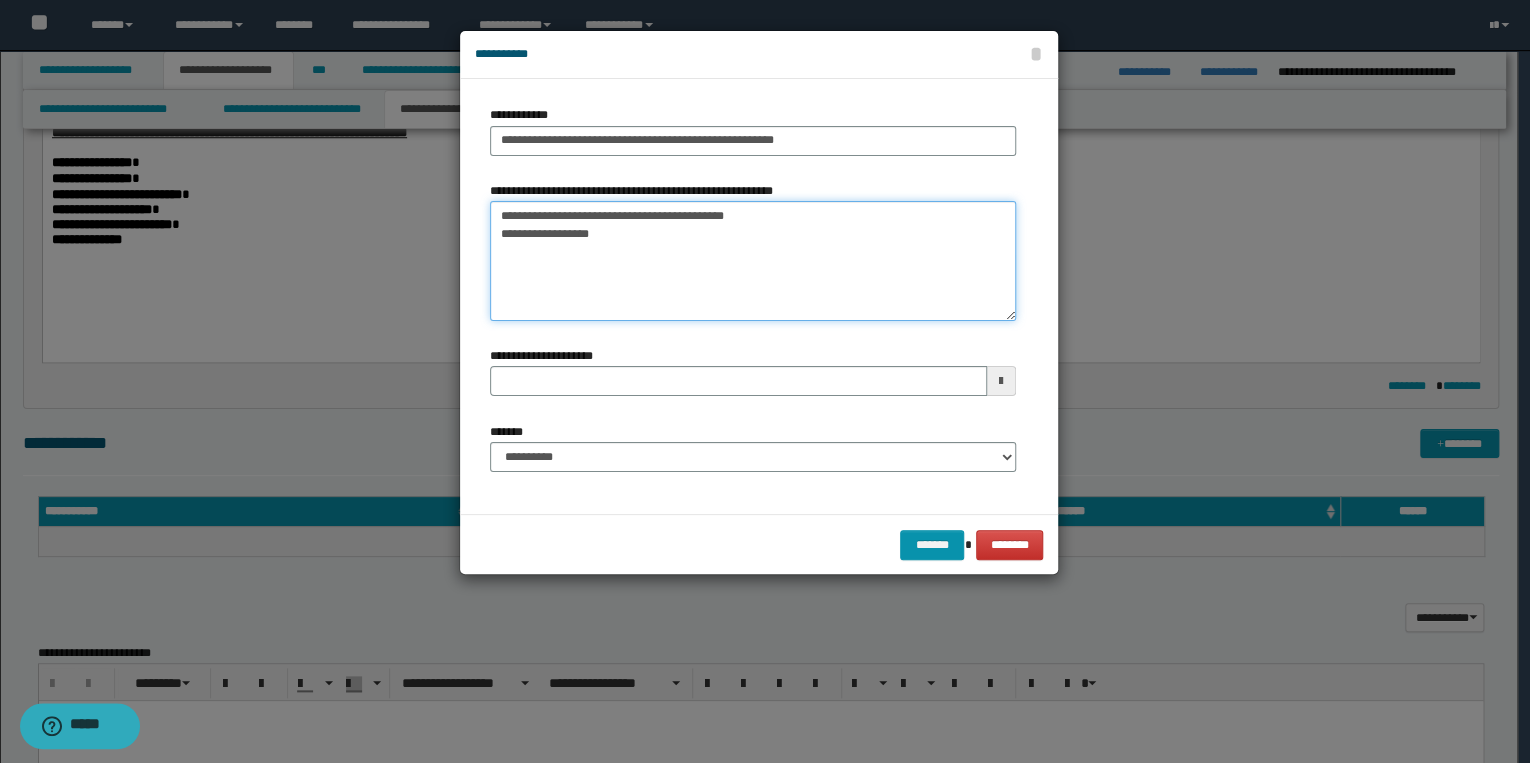 type 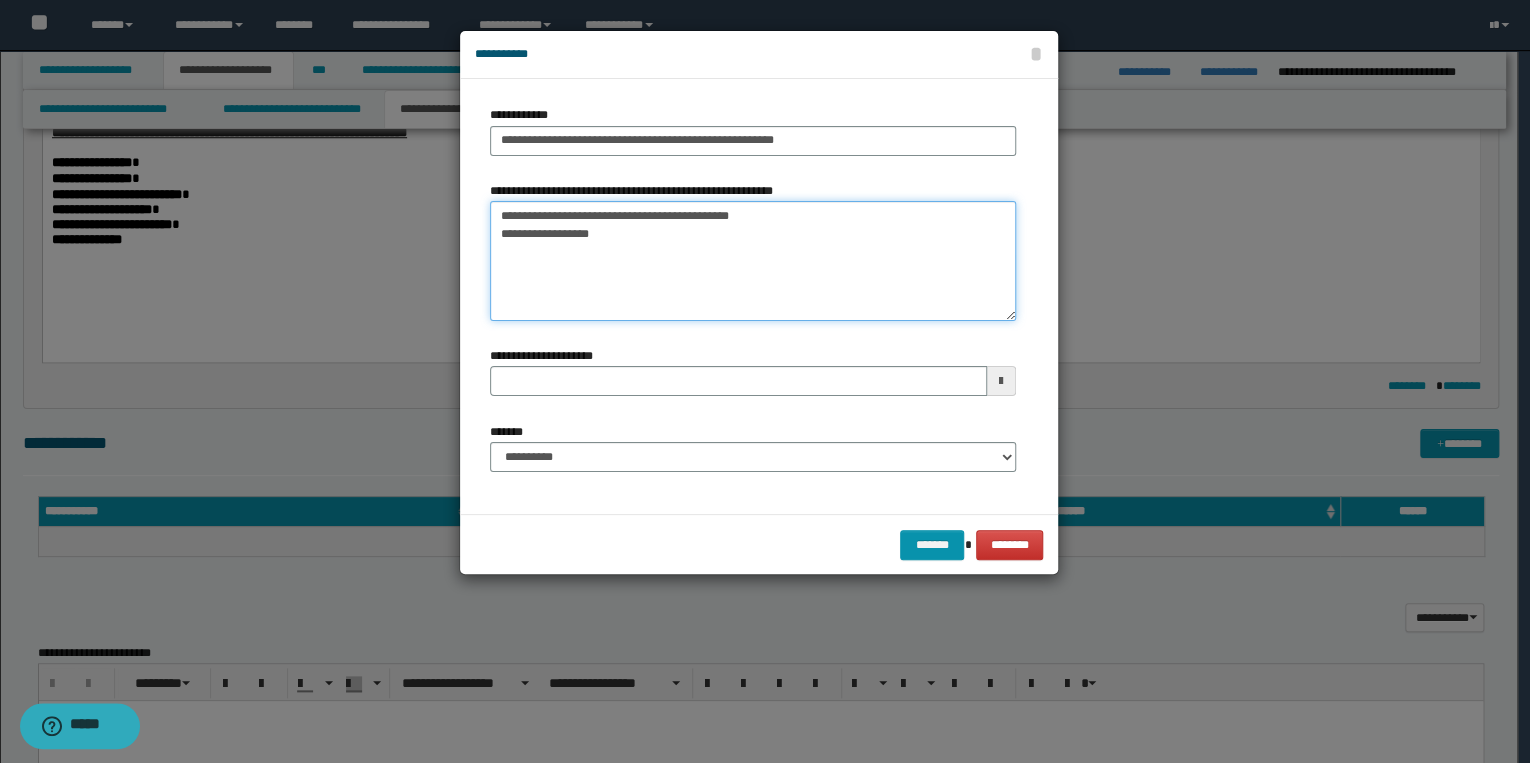 type on "**********" 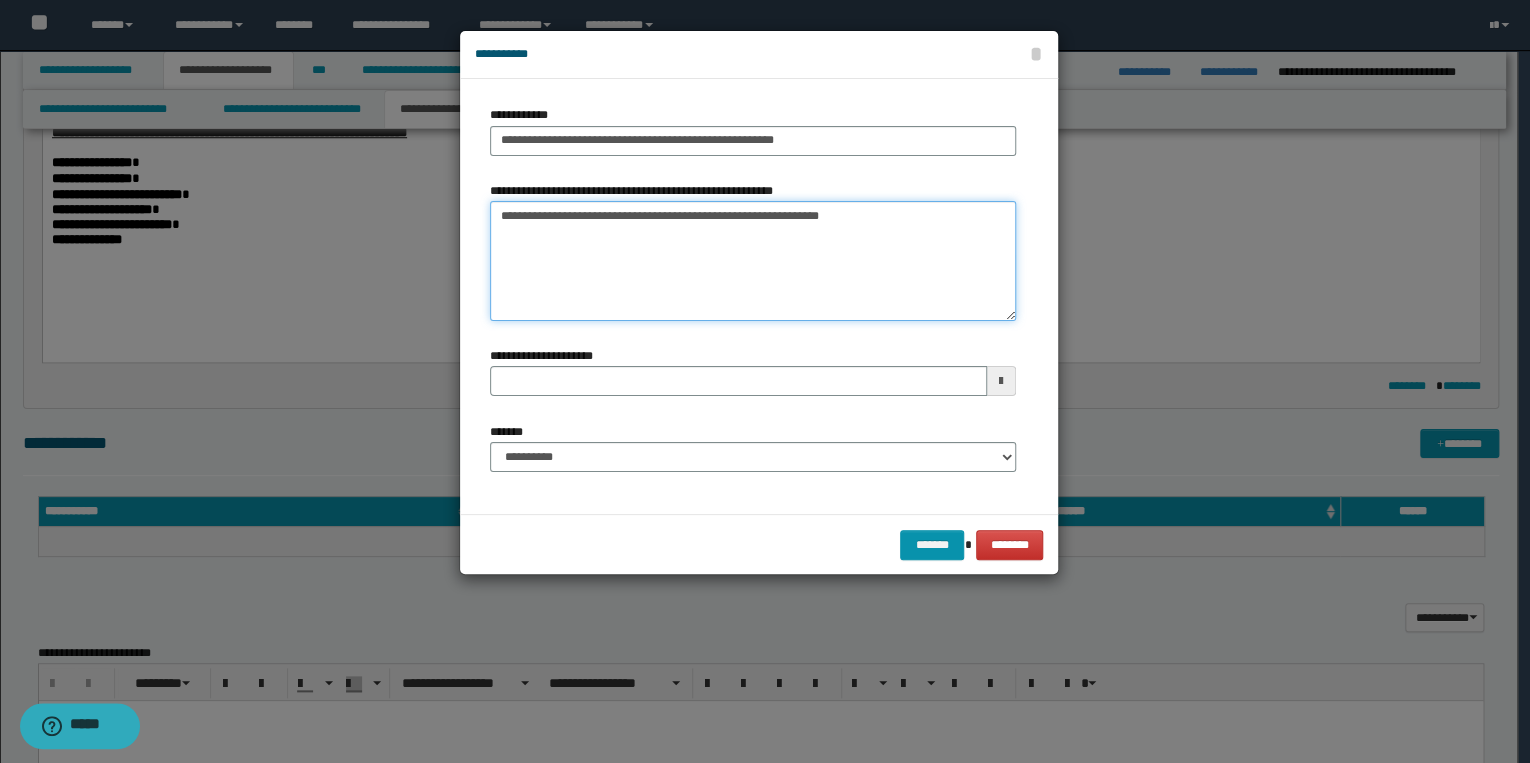 type 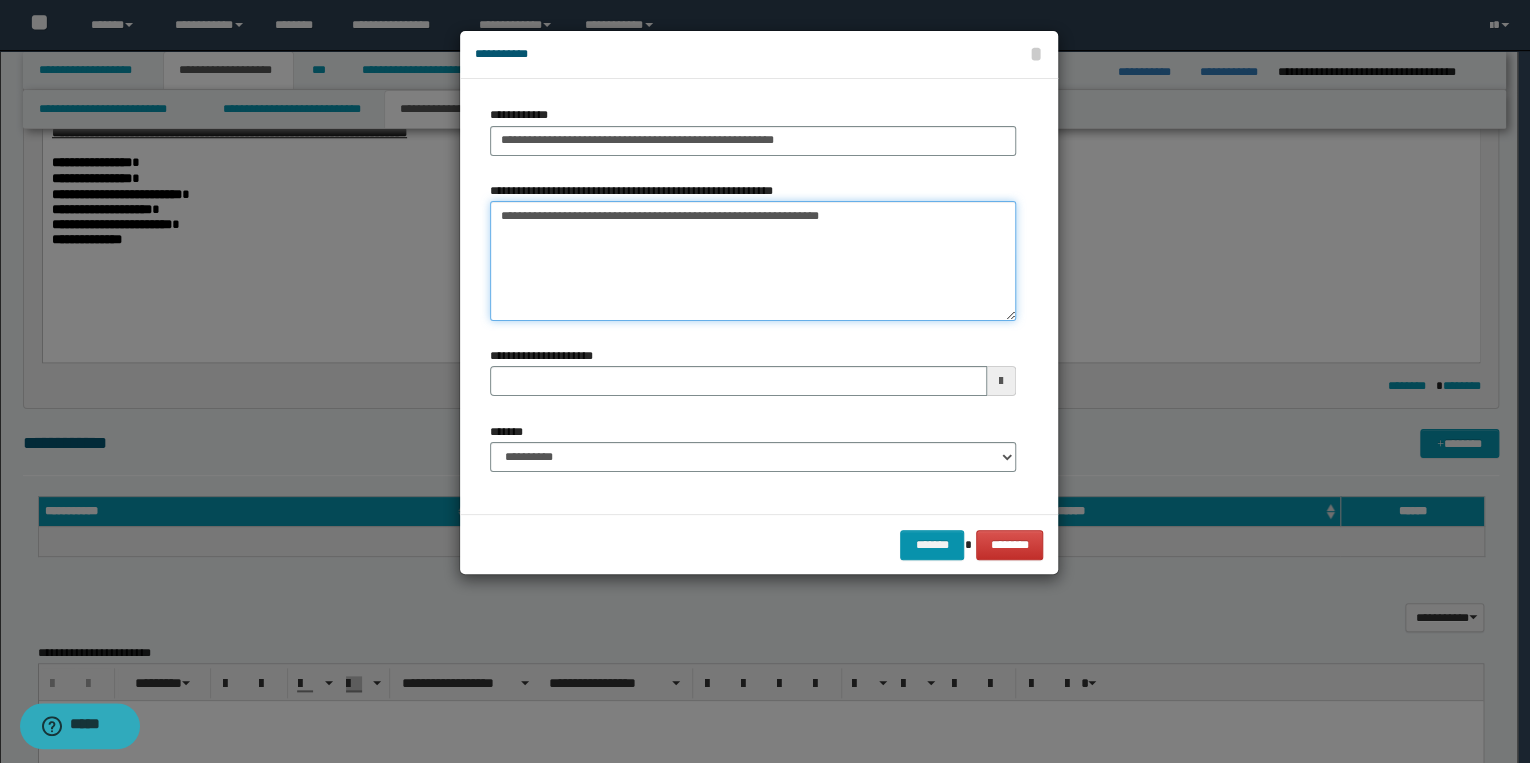 type on "**********" 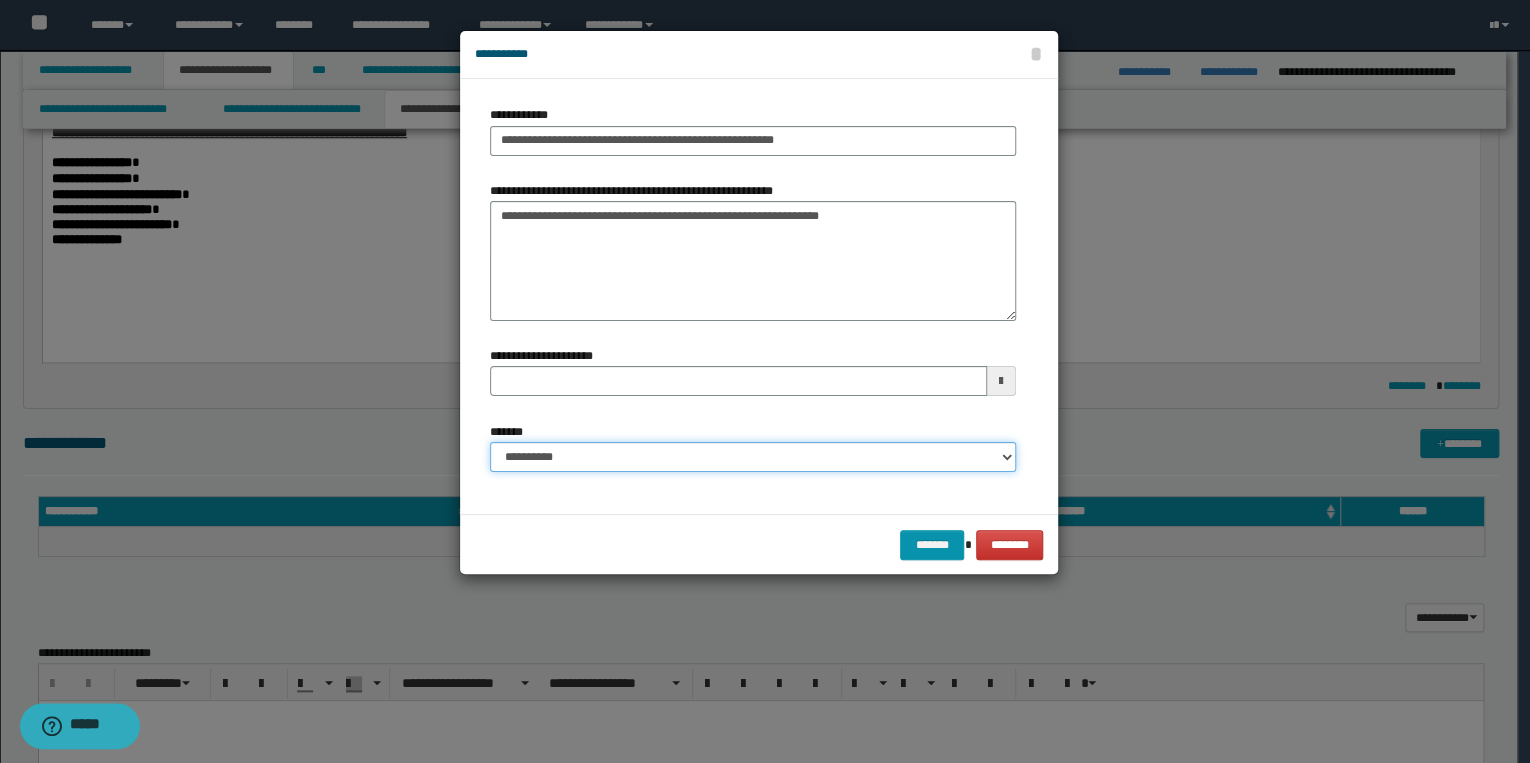 click on "**********" at bounding box center (753, 457) 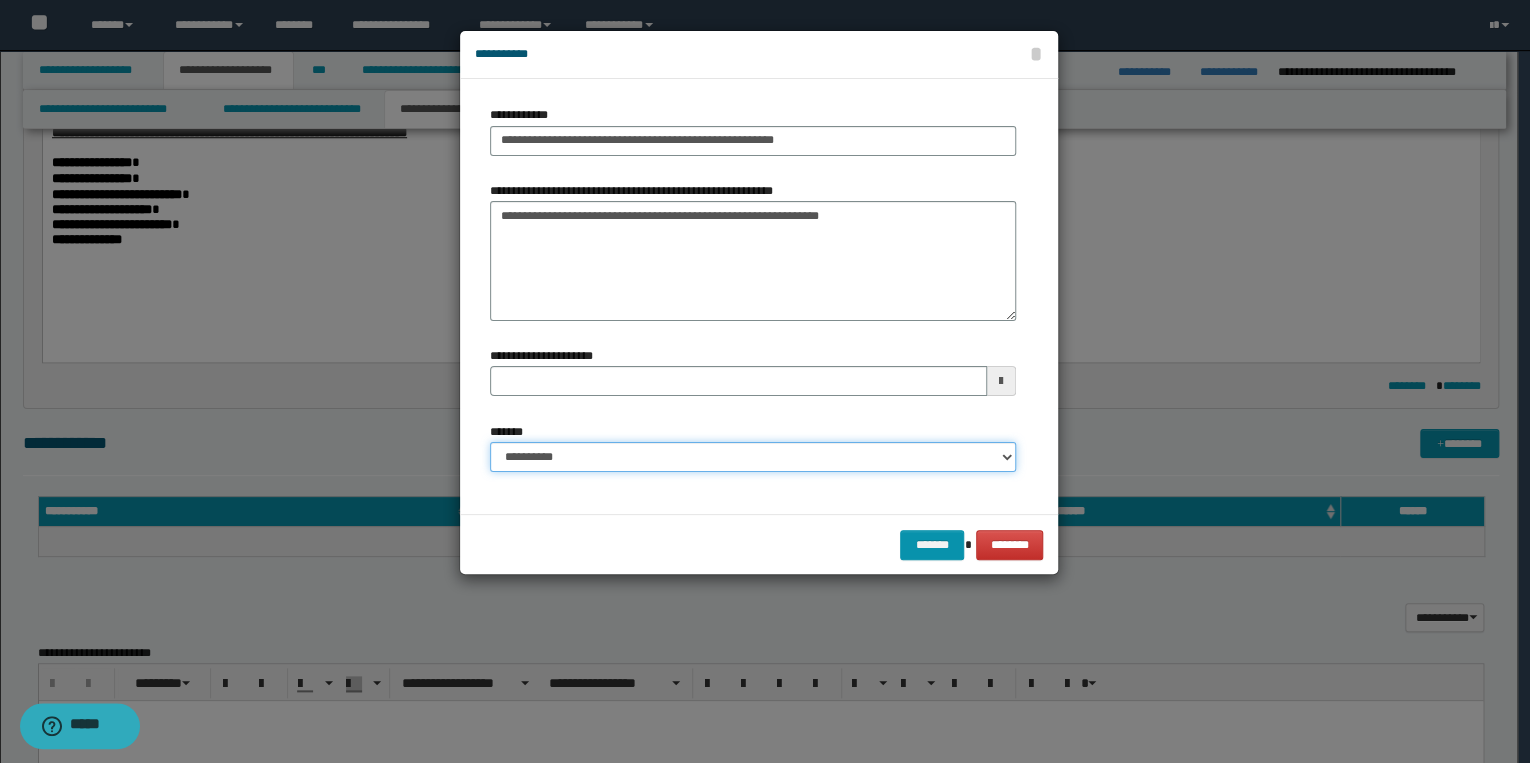 select on "*" 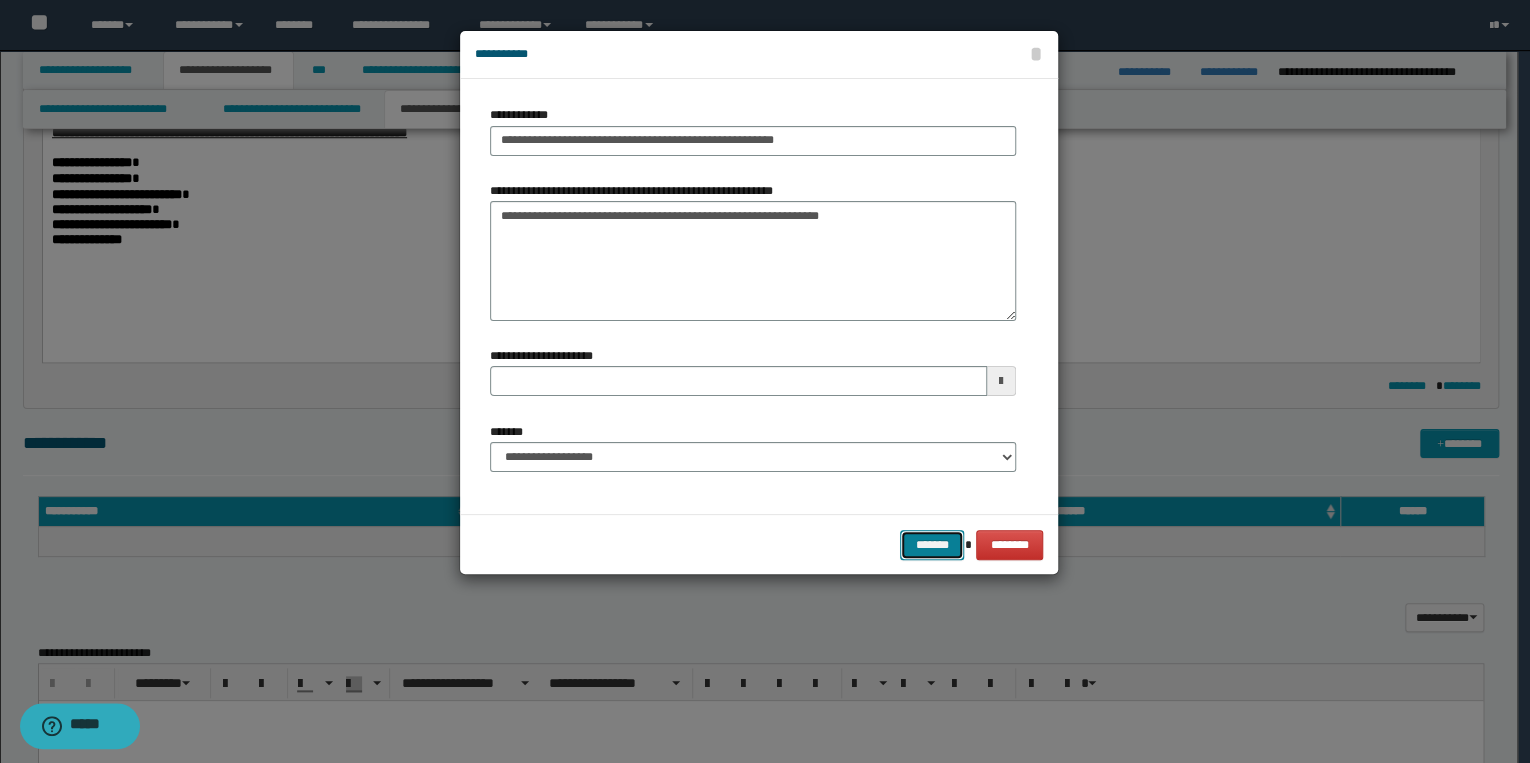 click on "*******" at bounding box center [932, 545] 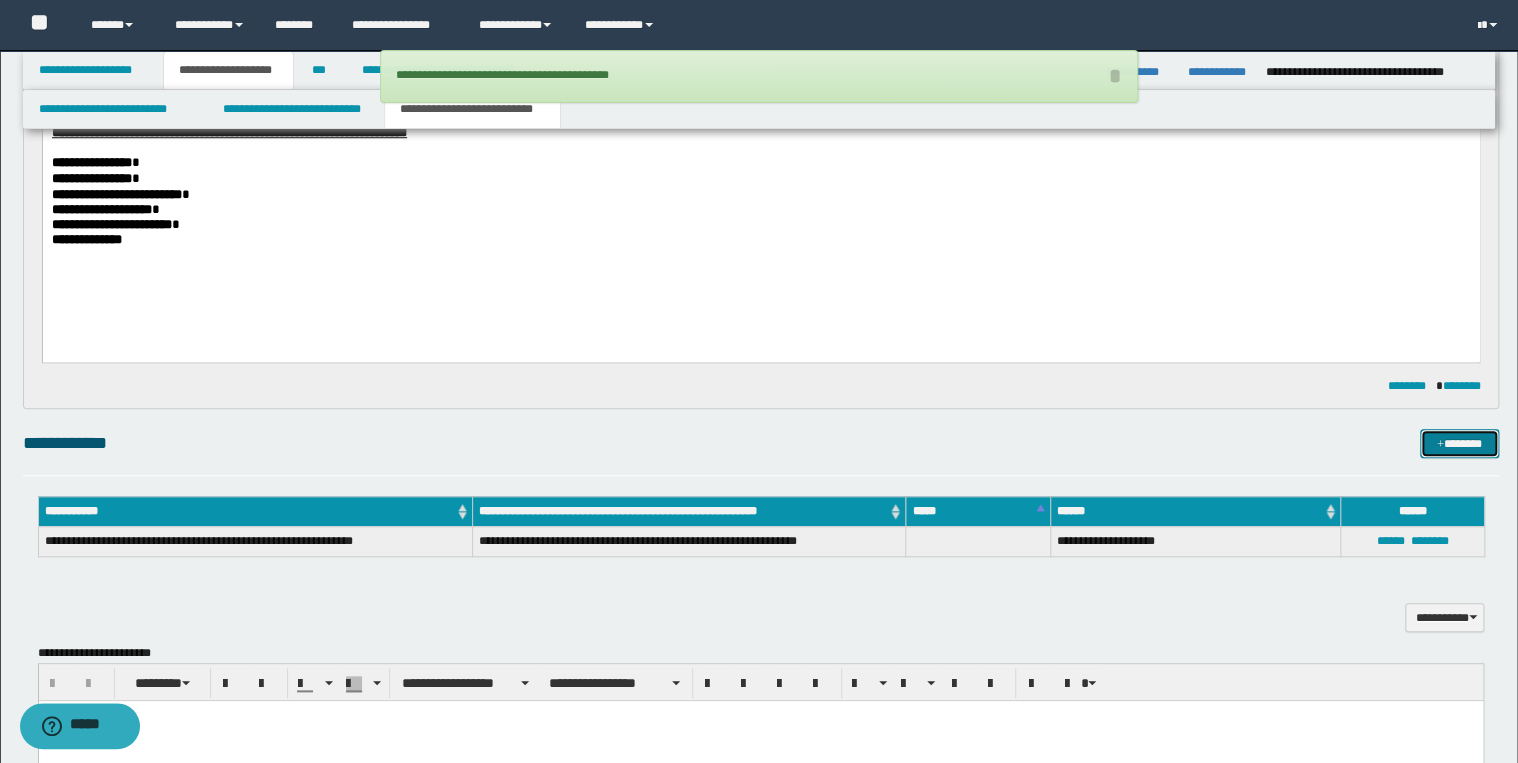 type 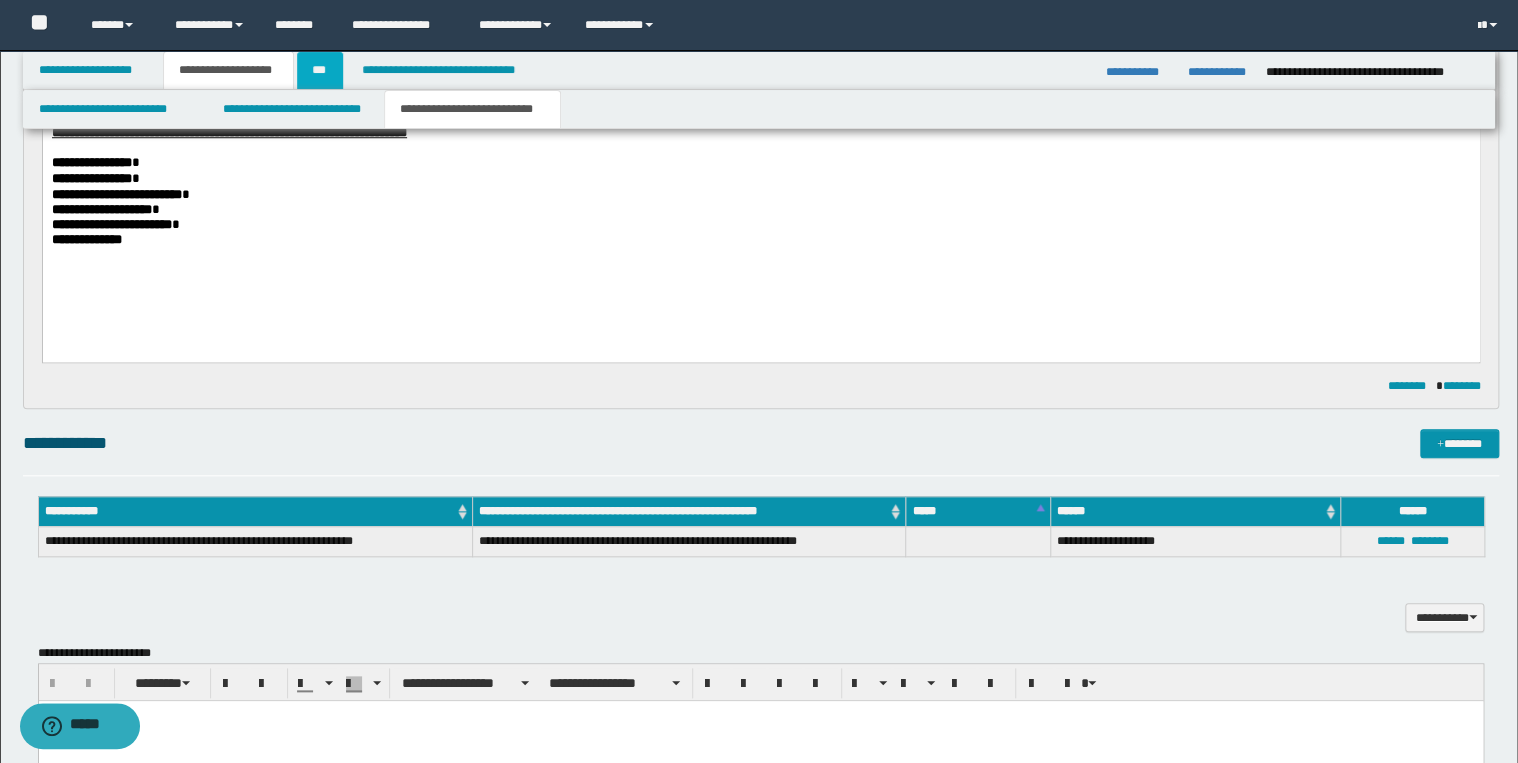 click on "***" at bounding box center [320, 70] 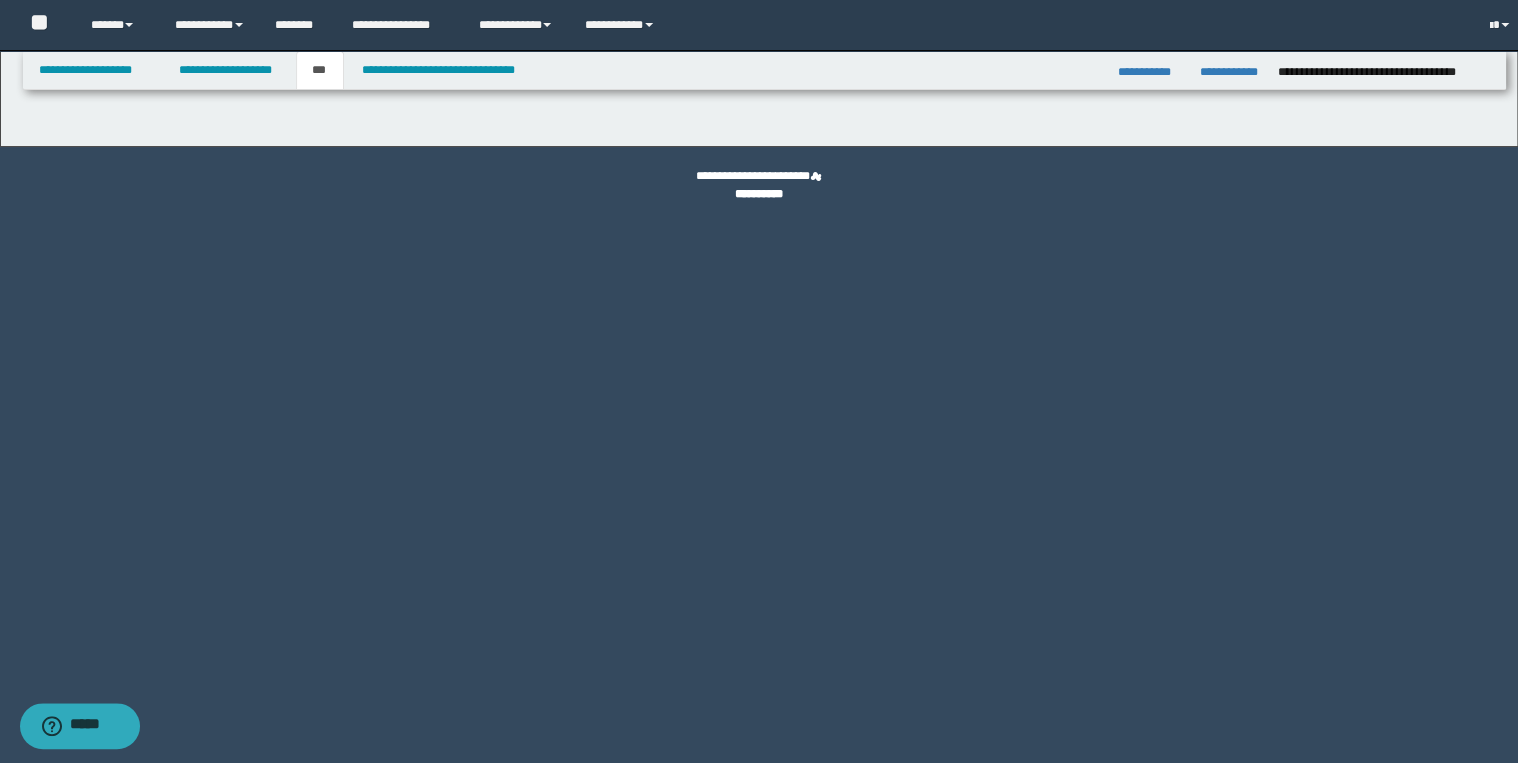 scroll, scrollTop: 0, scrollLeft: 0, axis: both 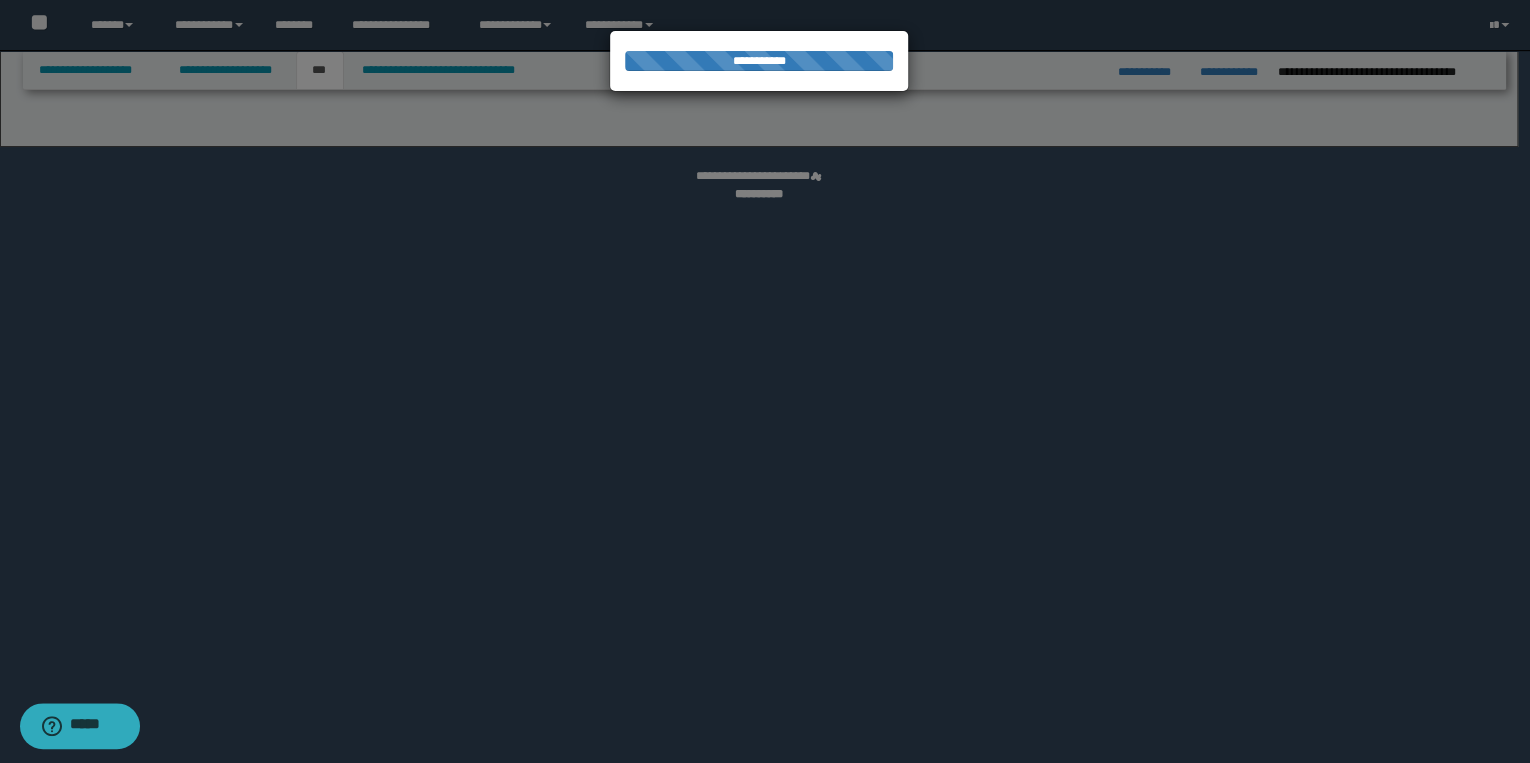 select on "***" 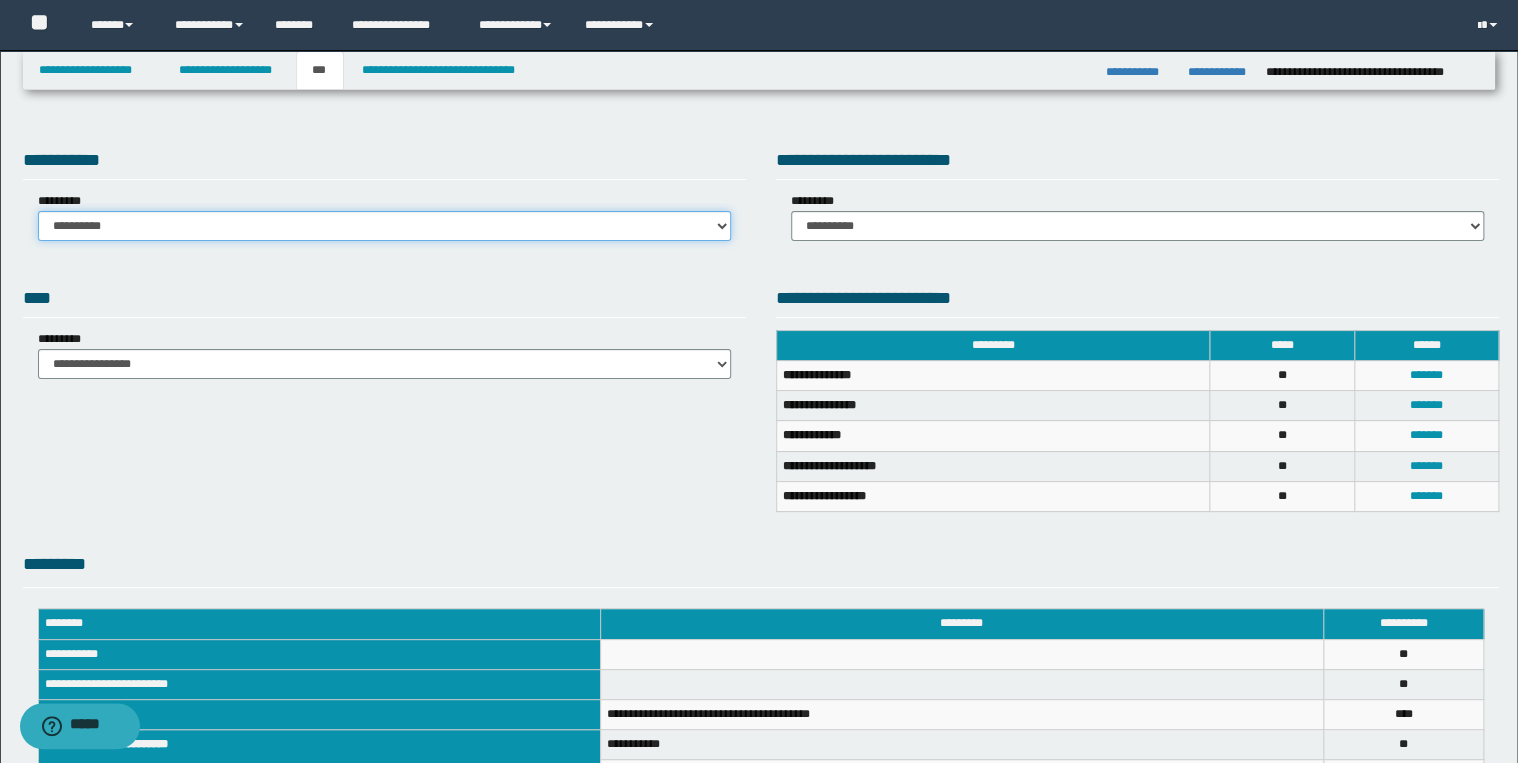 click on "**********" at bounding box center [384, 226] 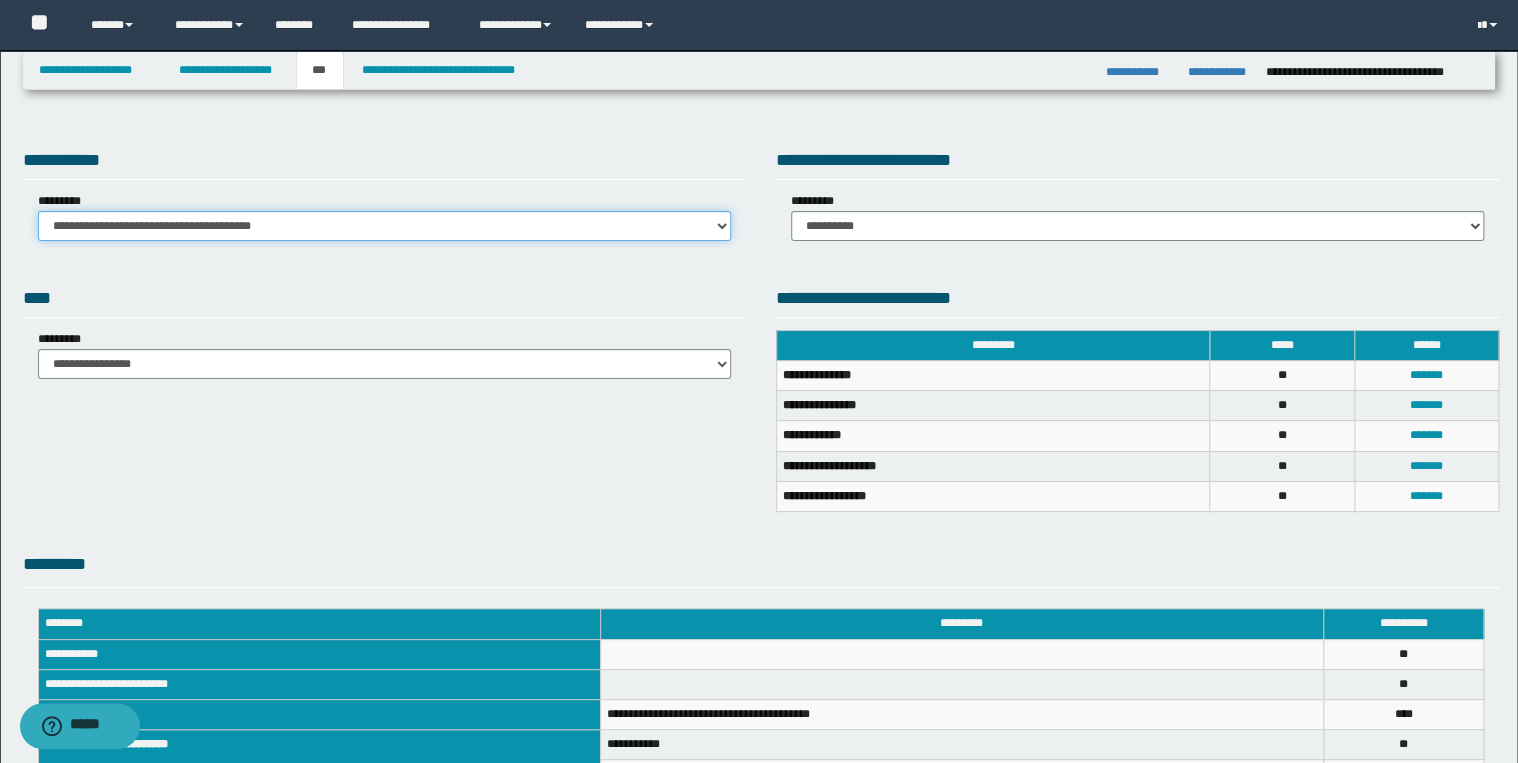click on "**********" at bounding box center (384, 226) 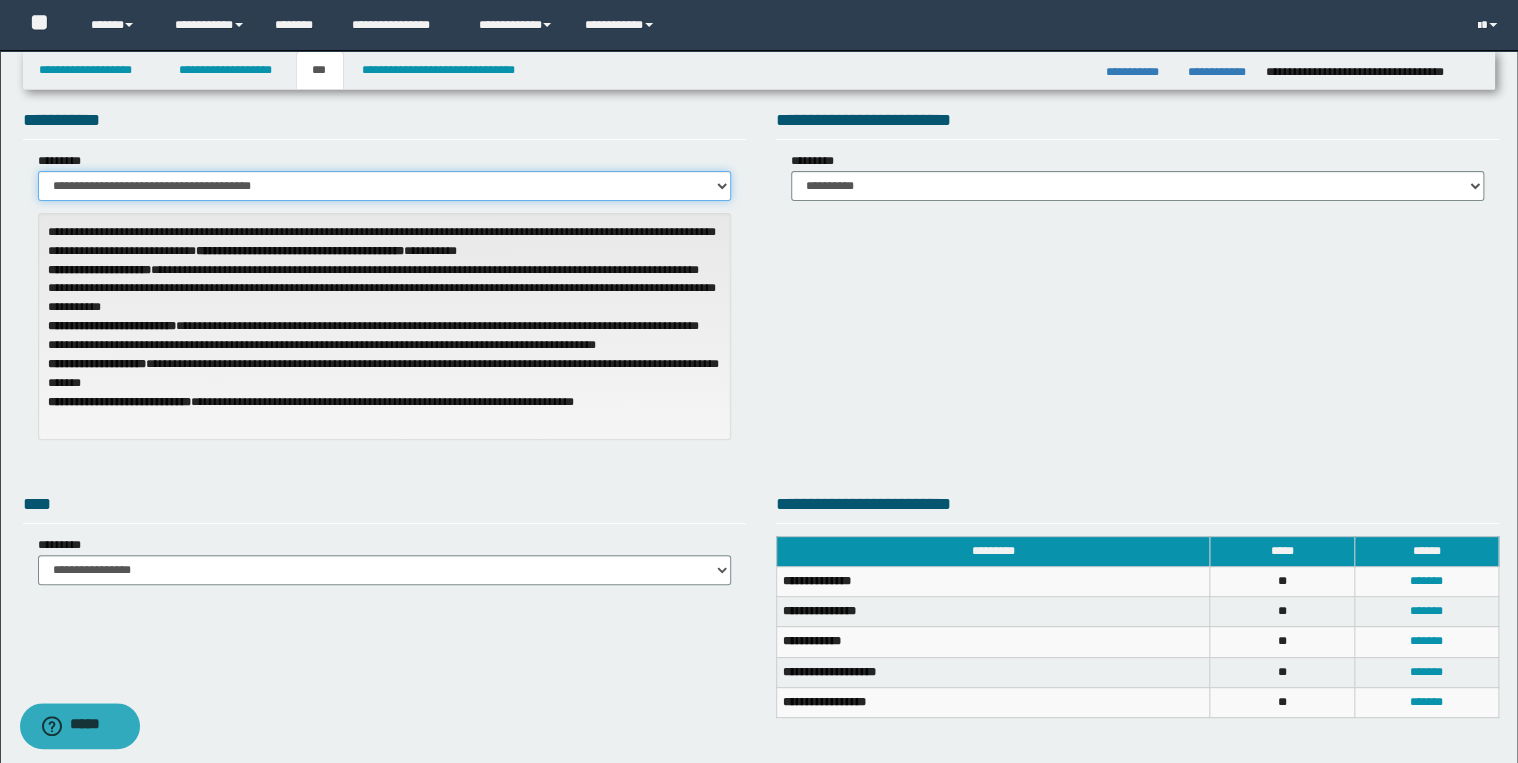 scroll, scrollTop: 0, scrollLeft: 0, axis: both 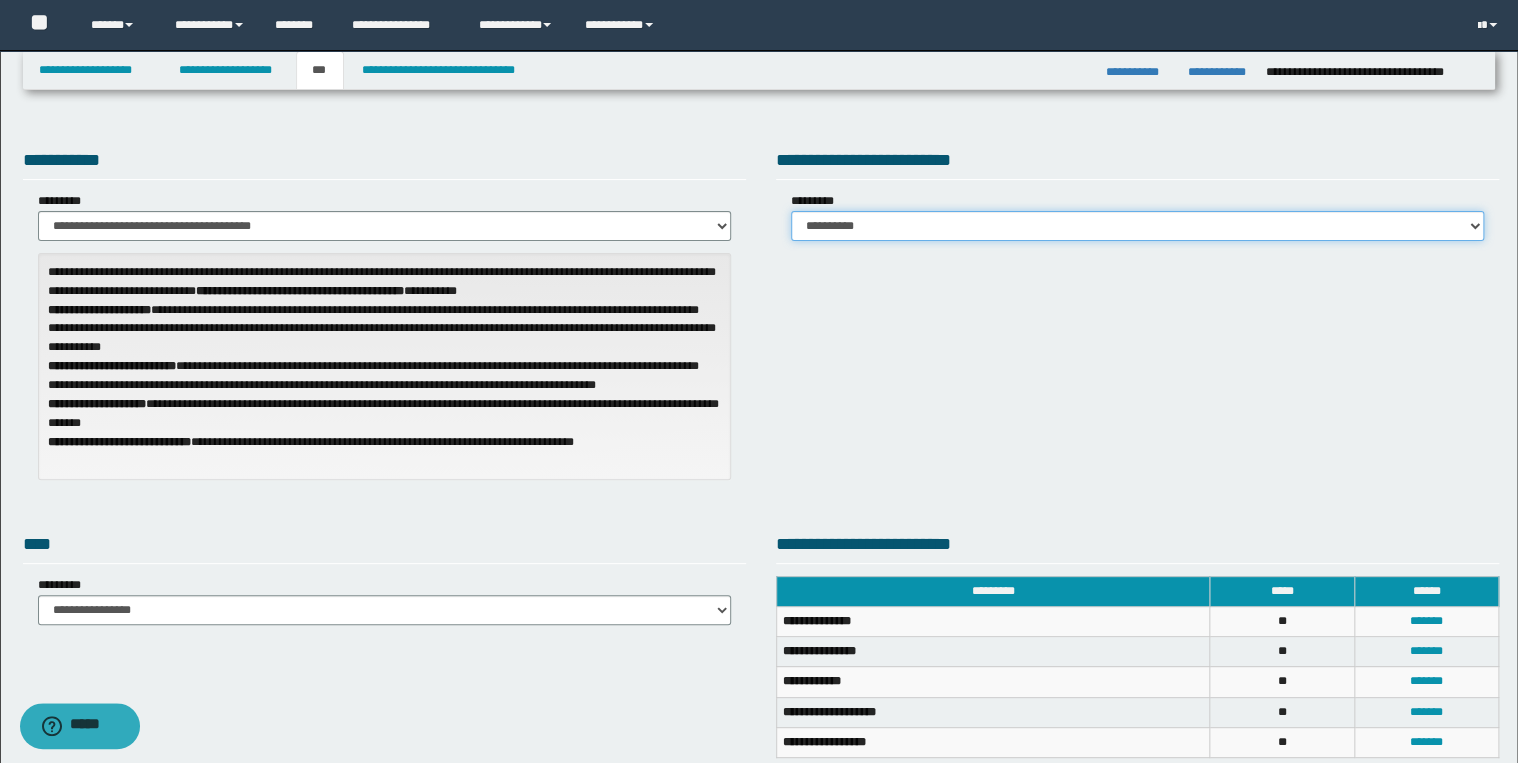 click on "**********" at bounding box center (1137, 226) 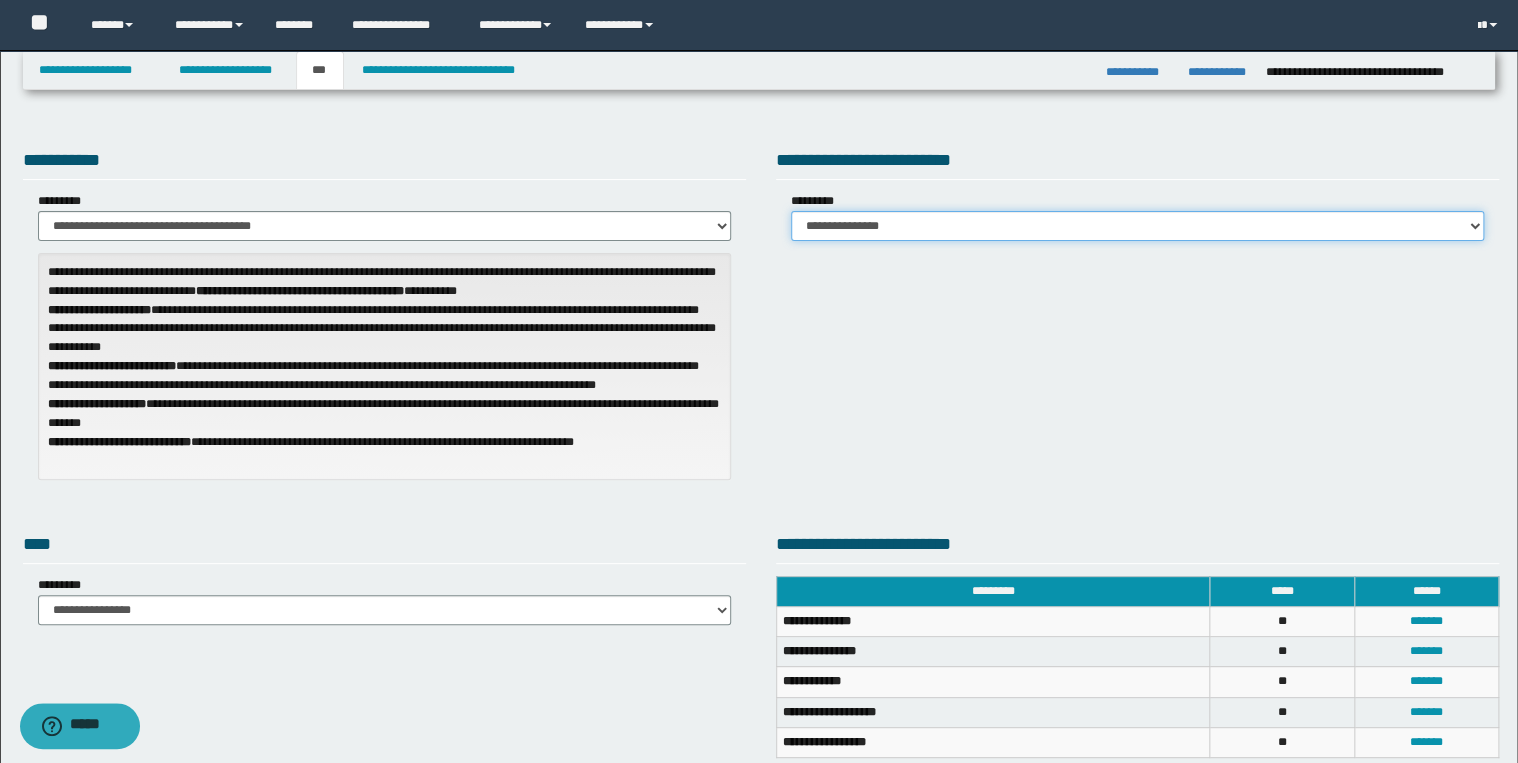 click on "**********" at bounding box center [1137, 226] 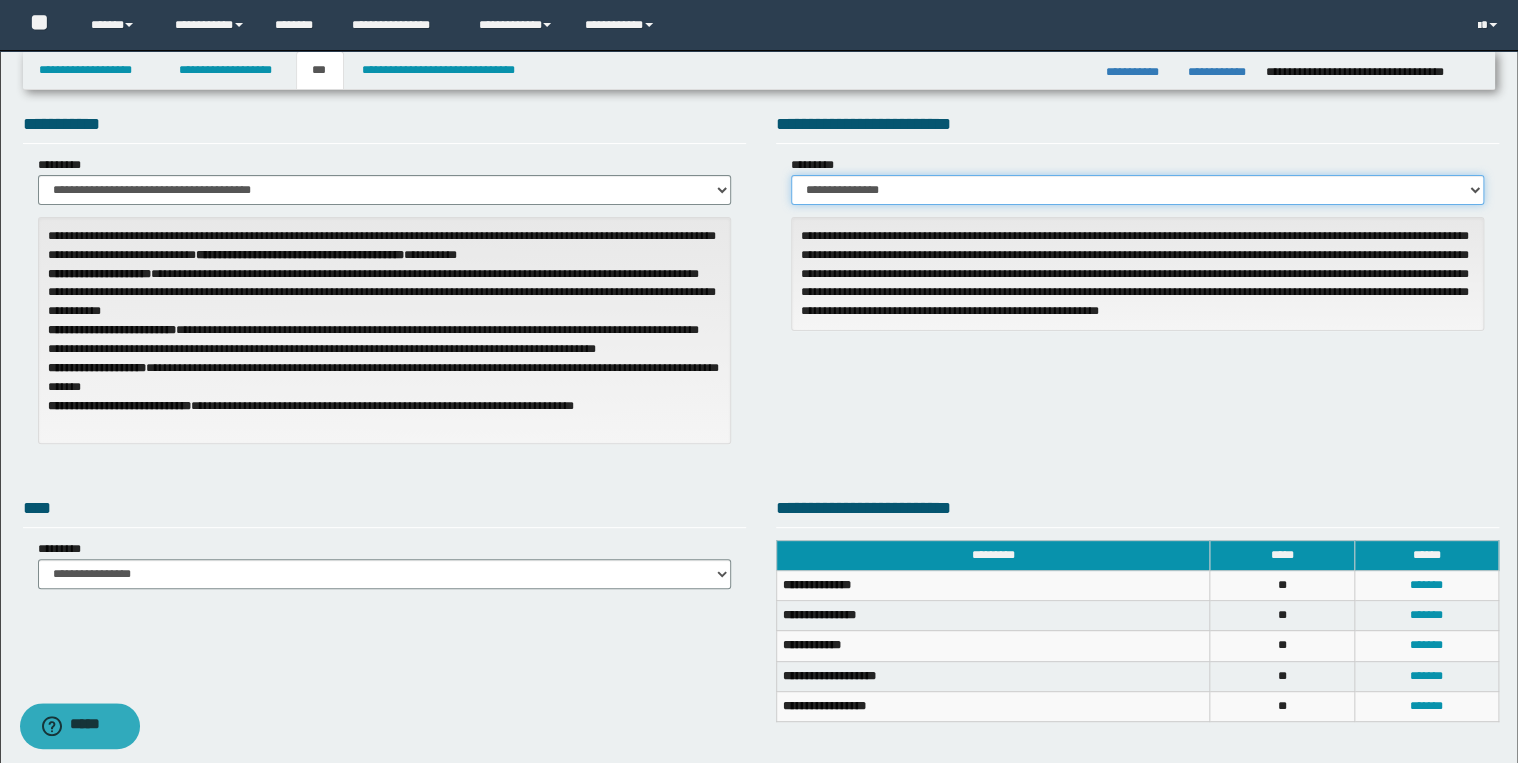 scroll, scrollTop: 0, scrollLeft: 0, axis: both 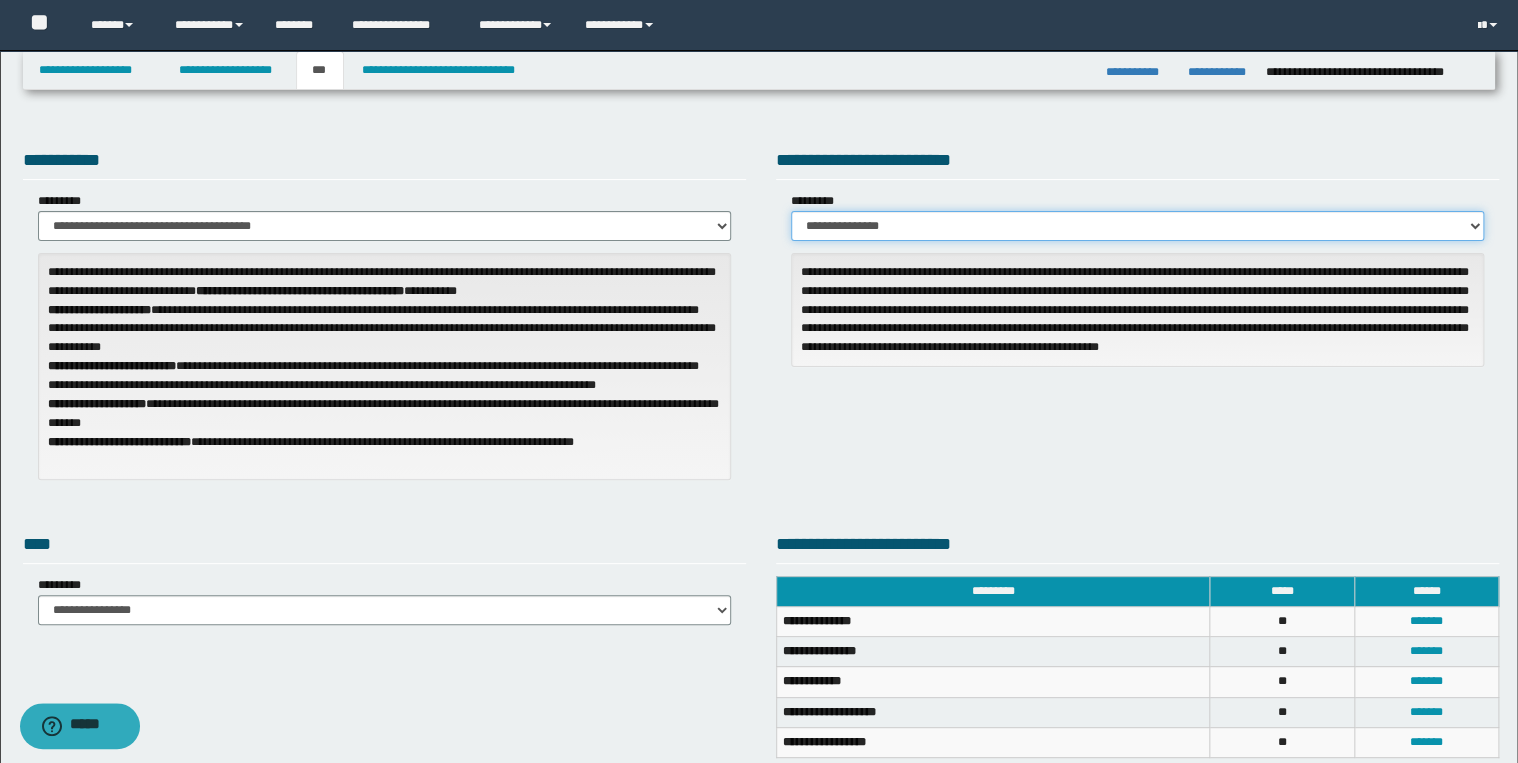 click on "**********" at bounding box center (1137, 226) 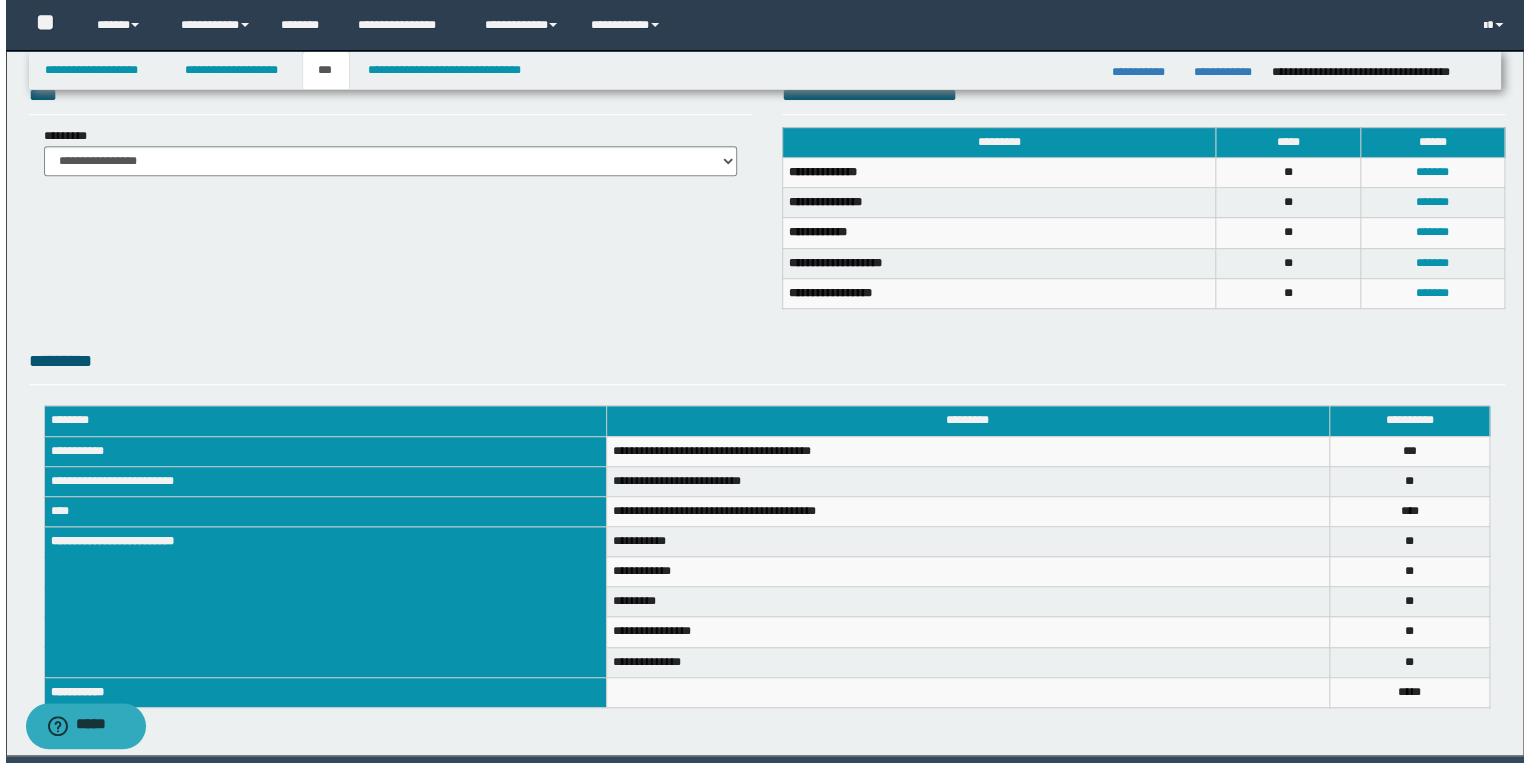 scroll, scrollTop: 480, scrollLeft: 0, axis: vertical 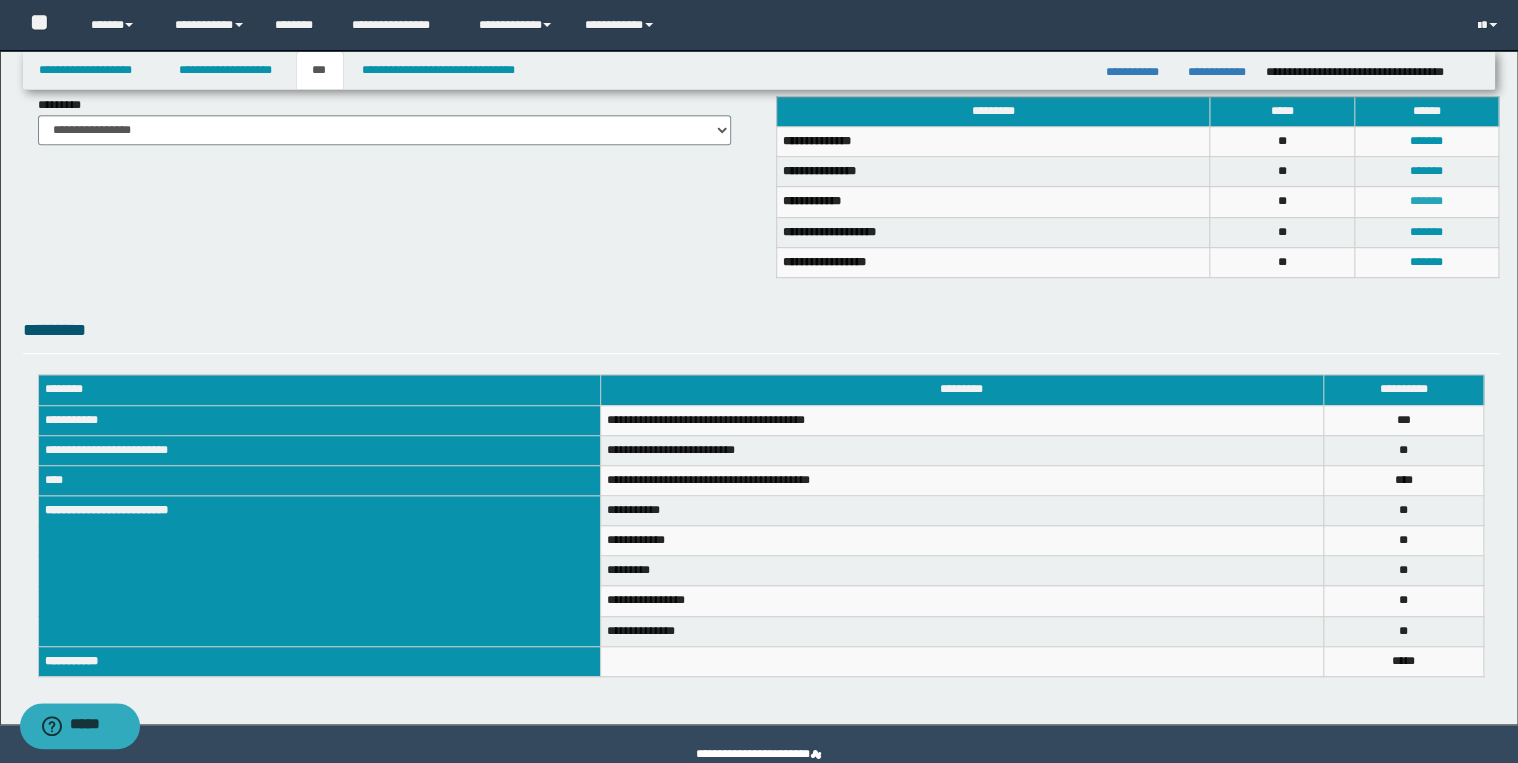 click on "*******" at bounding box center [1426, 201] 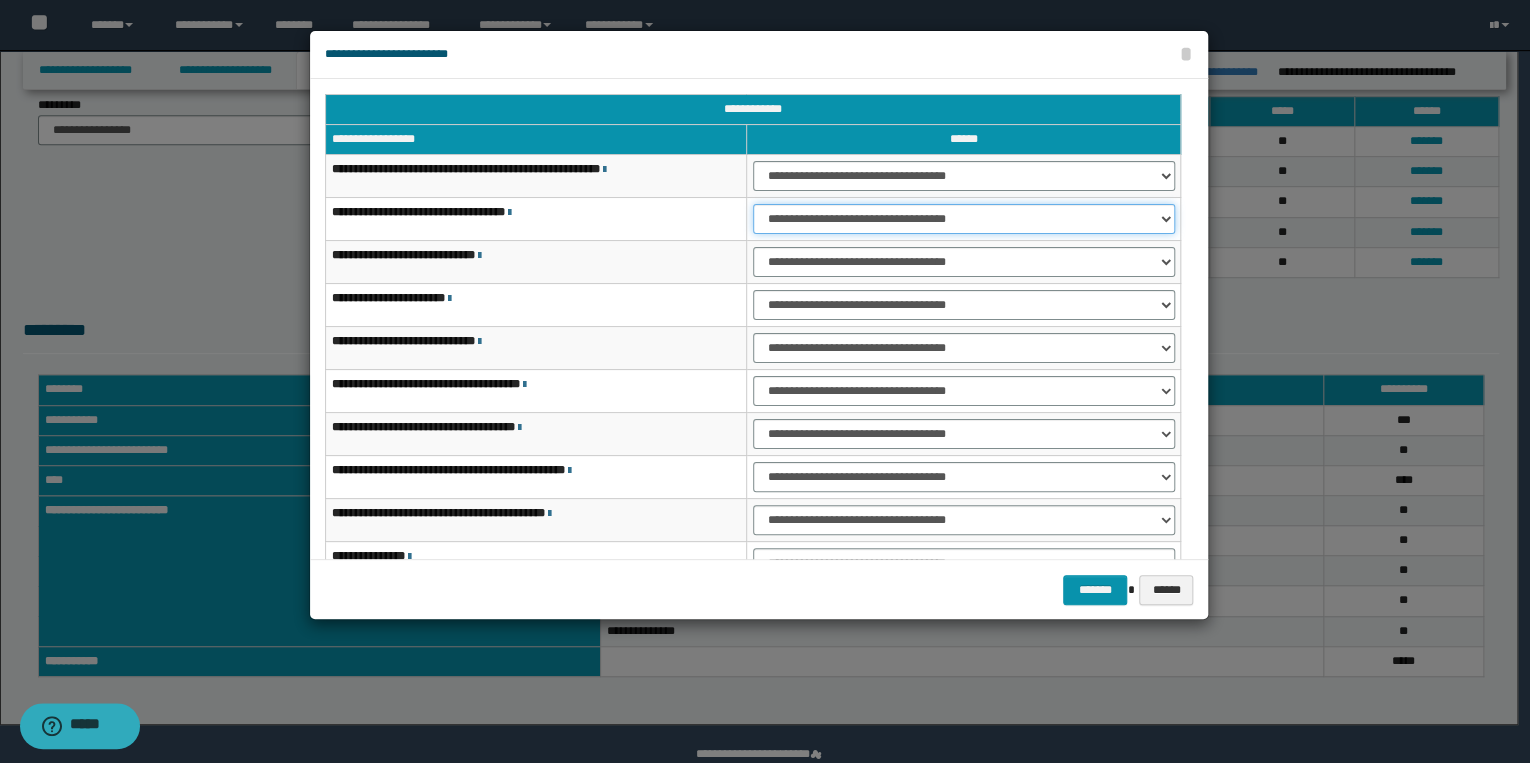 drag, startPoint x: 776, startPoint y: 213, endPoint x: 785, endPoint y: 233, distance: 21.931713 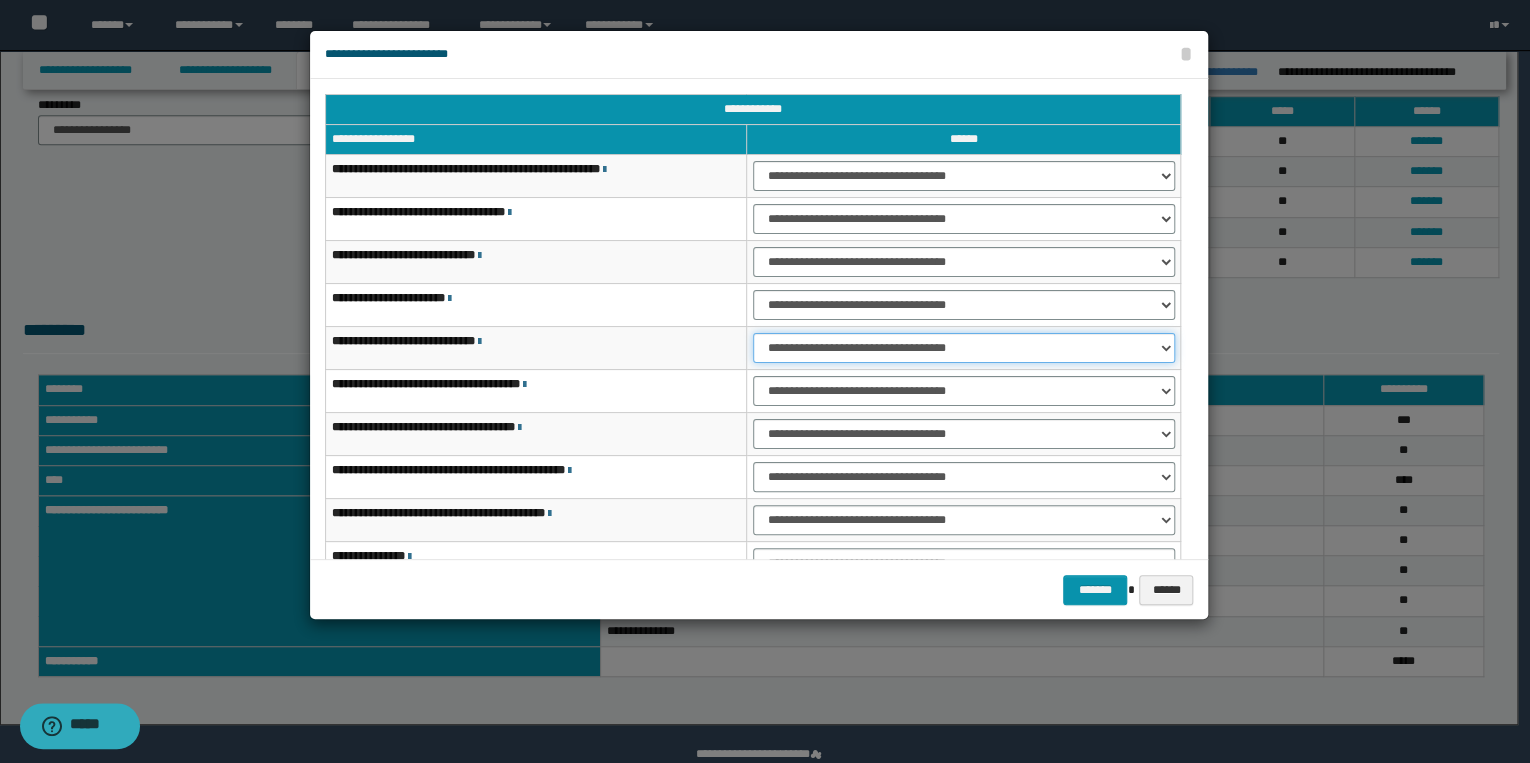click on "**********" at bounding box center [964, 348] 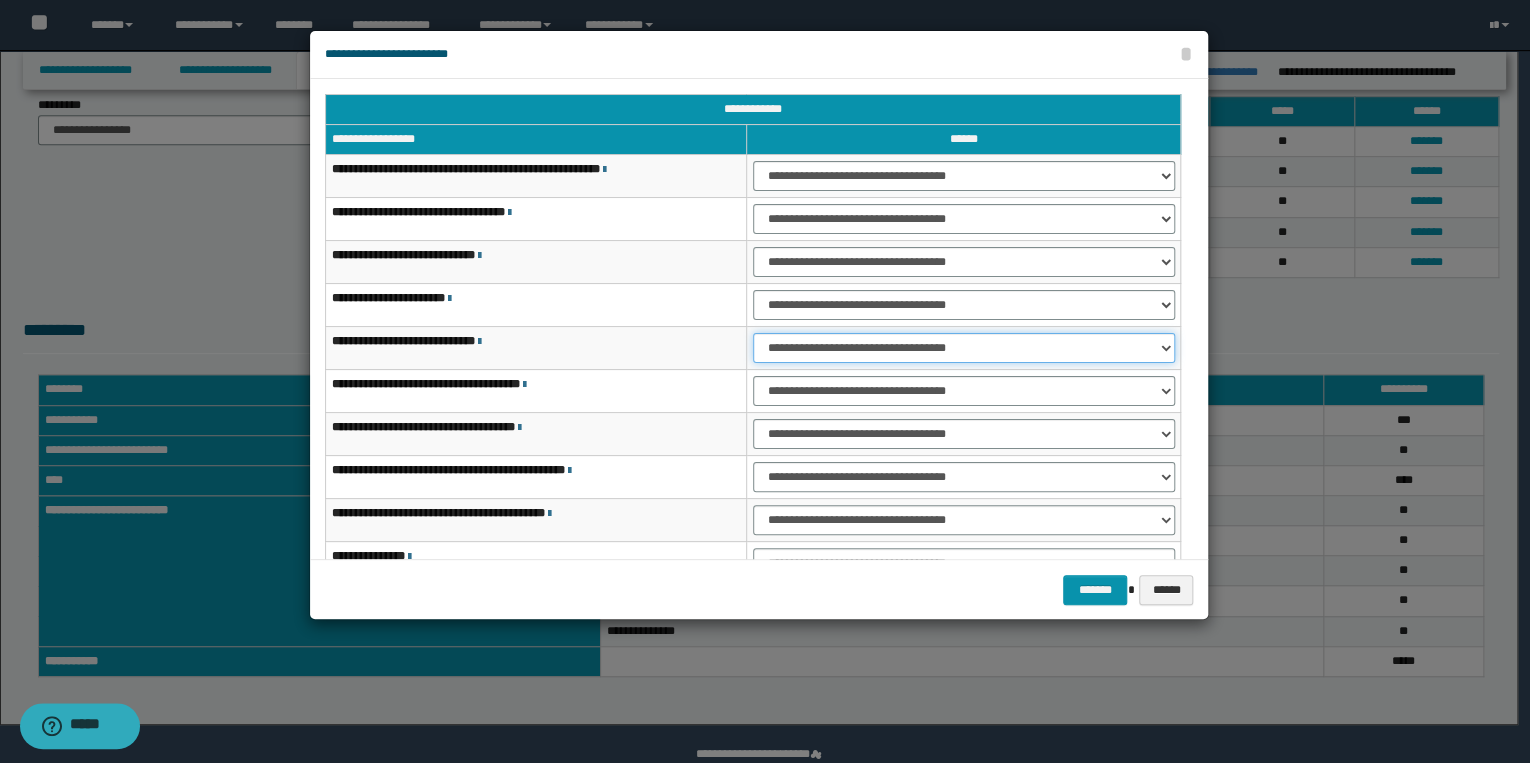 select on "***" 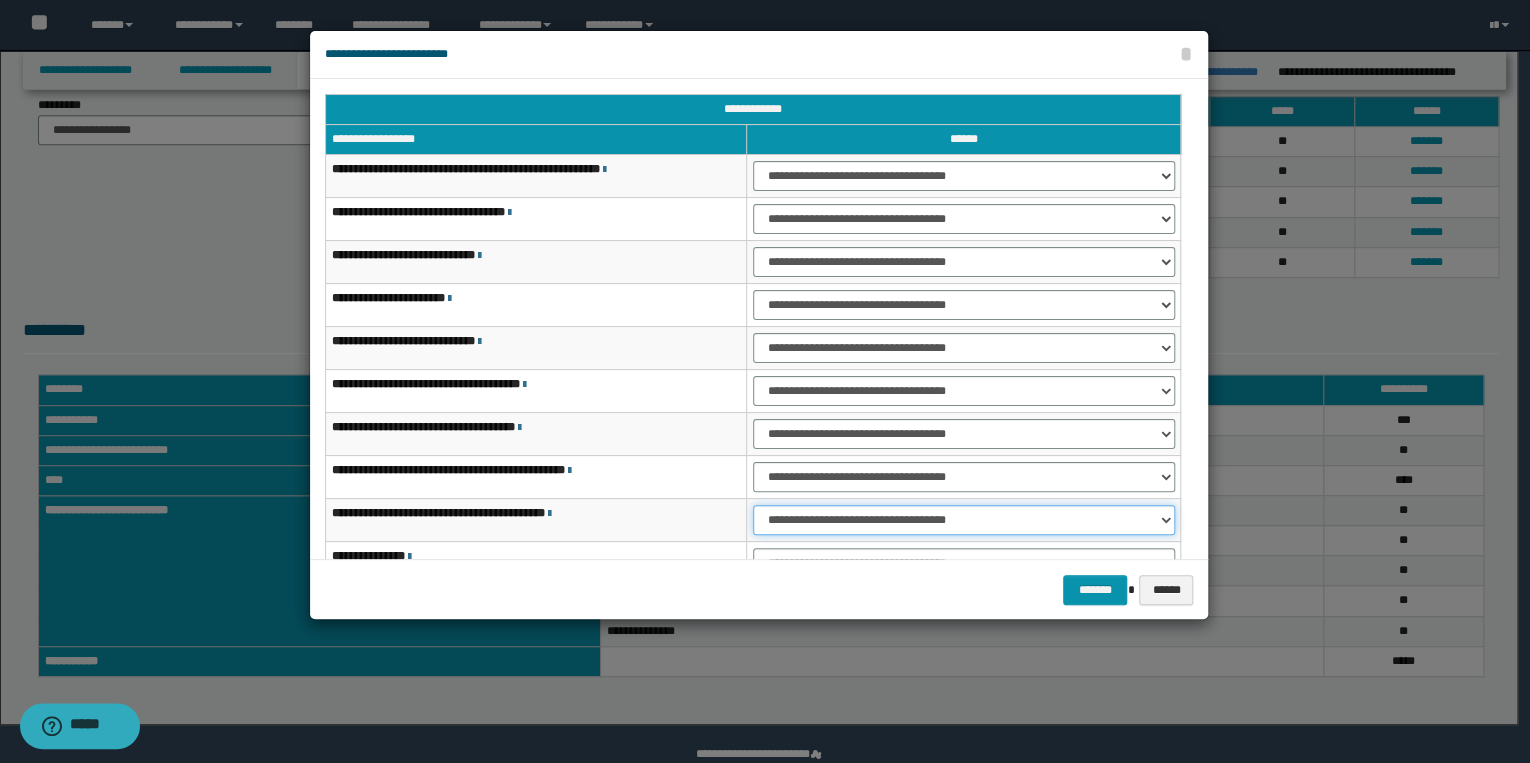 drag, startPoint x: 787, startPoint y: 516, endPoint x: 789, endPoint y: 529, distance: 13.152946 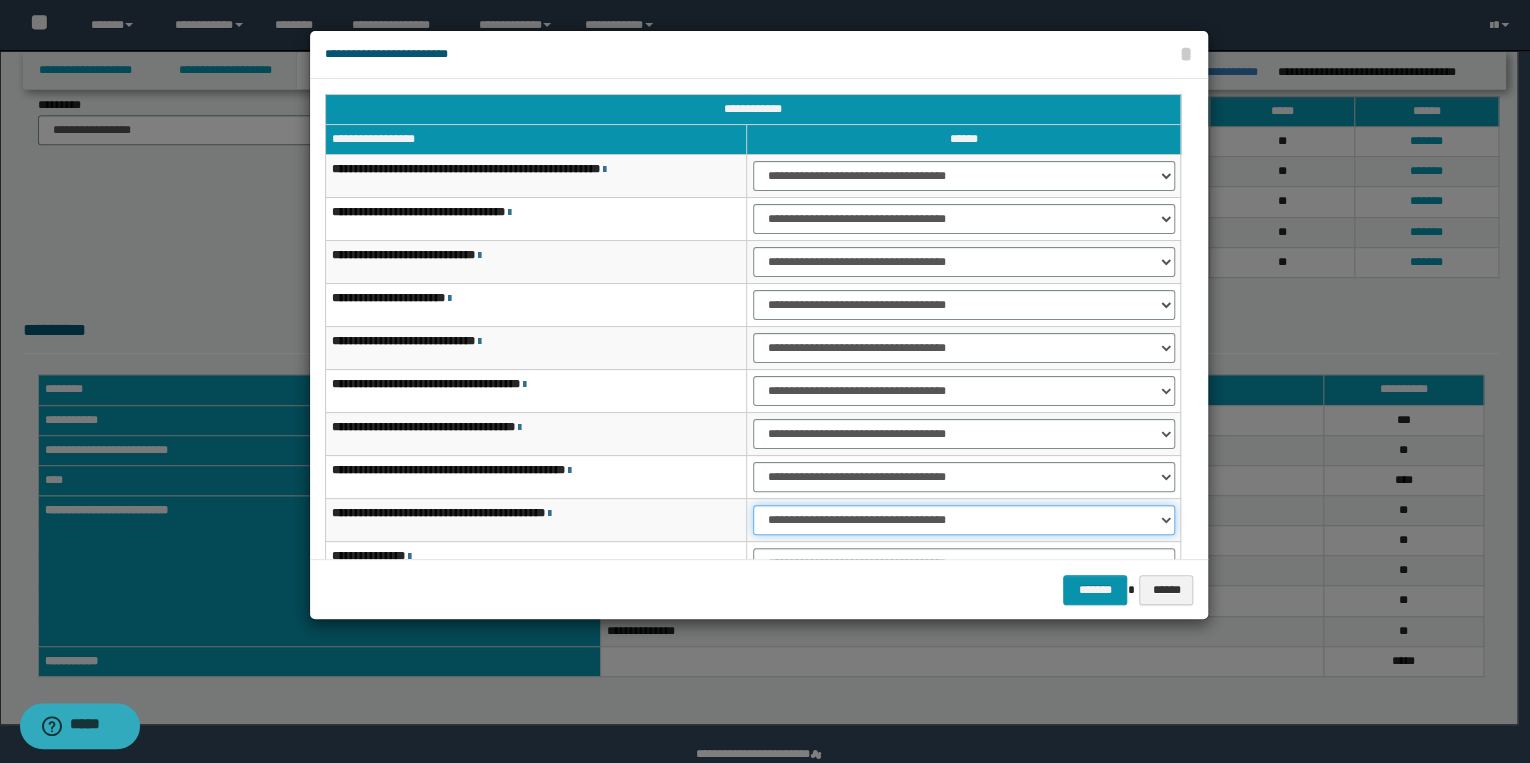 select on "***" 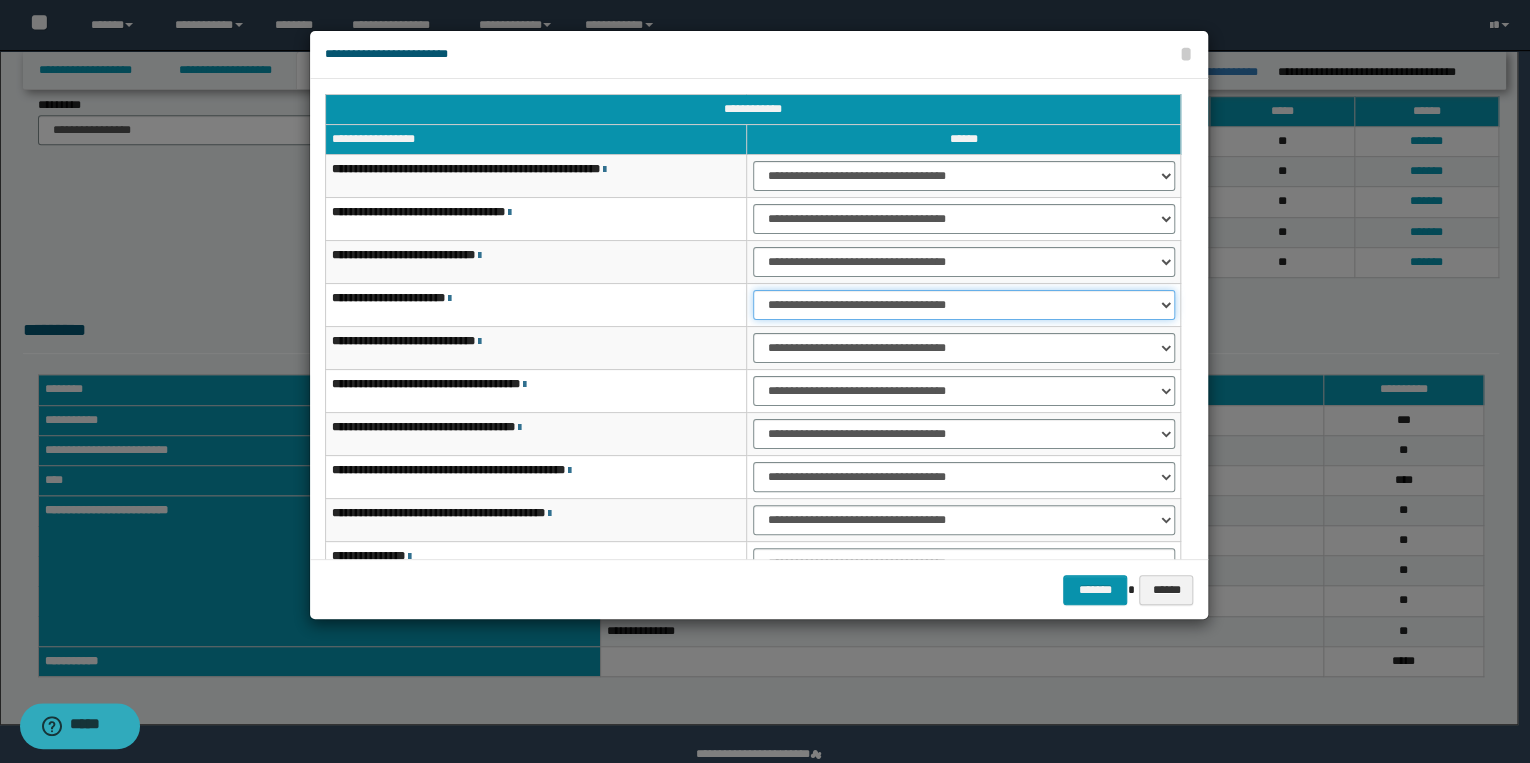 click on "**********" at bounding box center (964, 305) 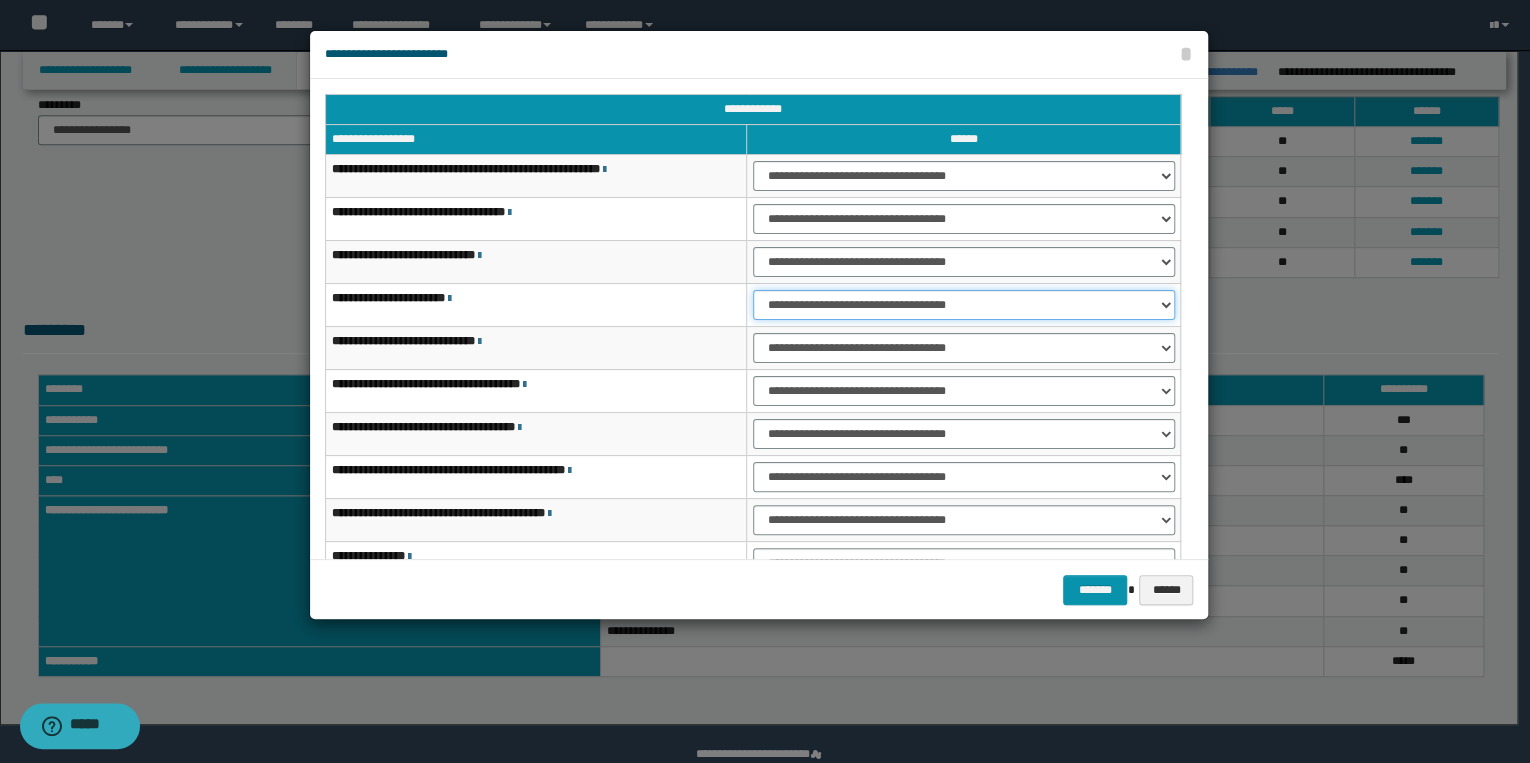 select on "***" 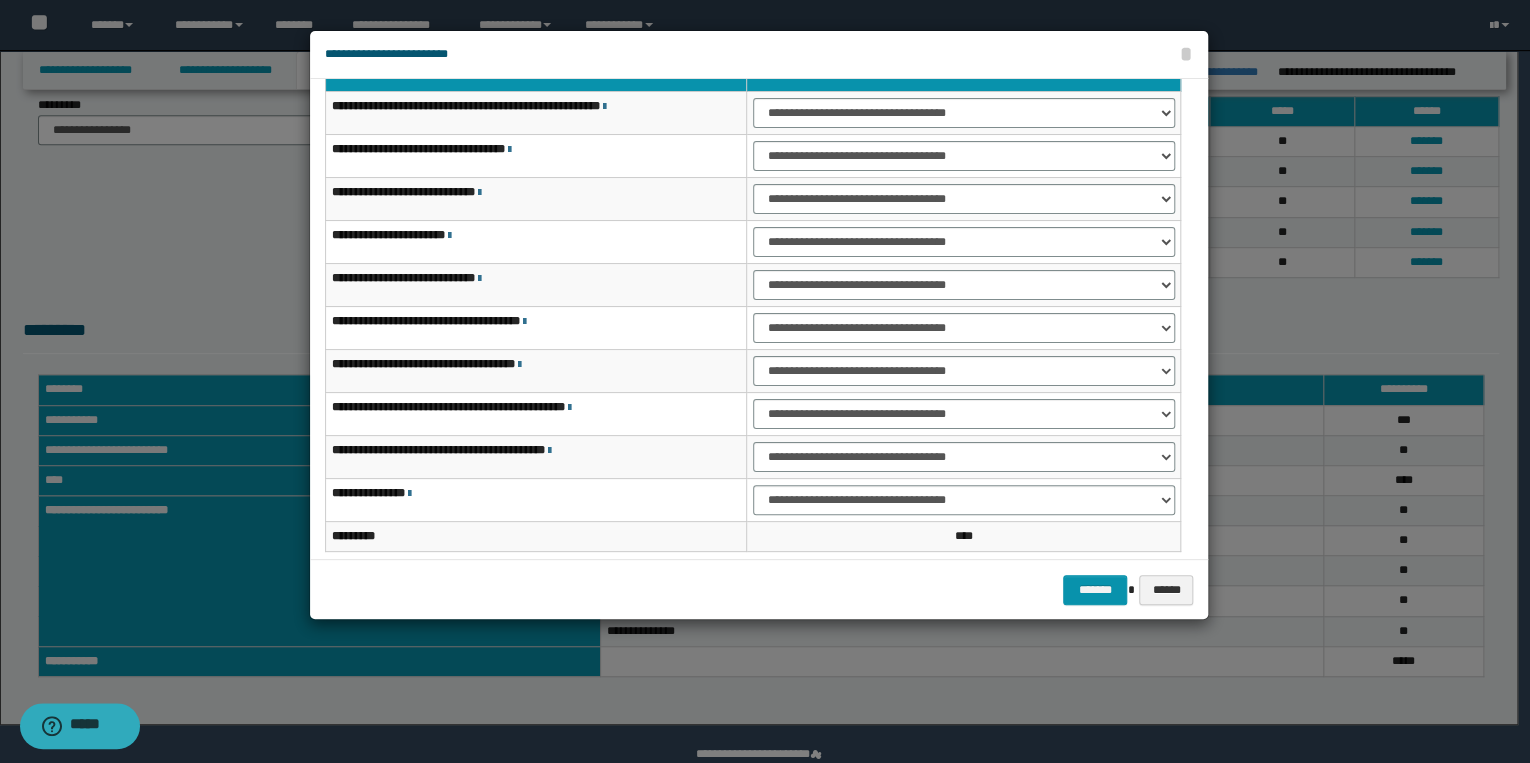 scroll, scrollTop: 118, scrollLeft: 0, axis: vertical 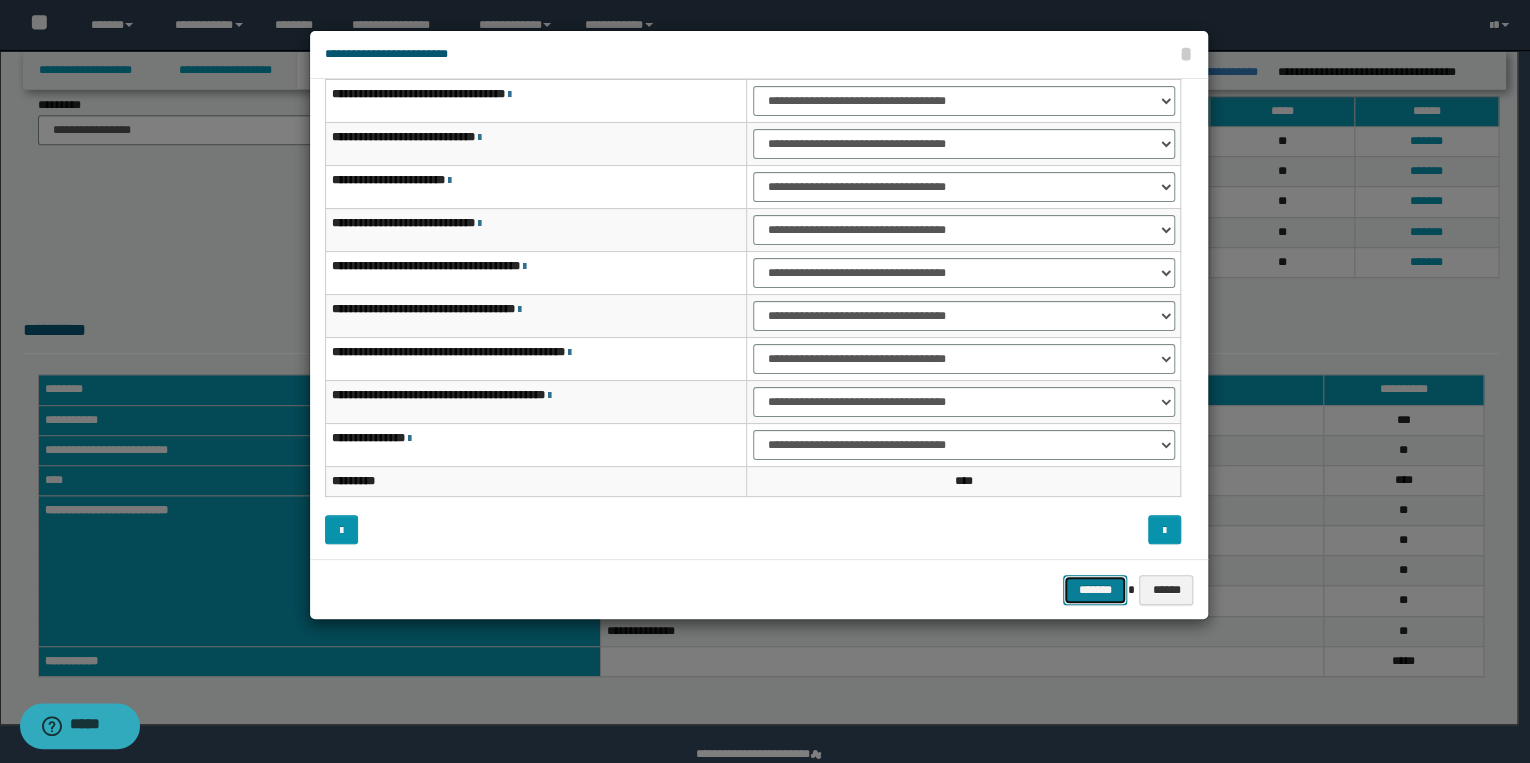 click on "*******" at bounding box center [1095, 590] 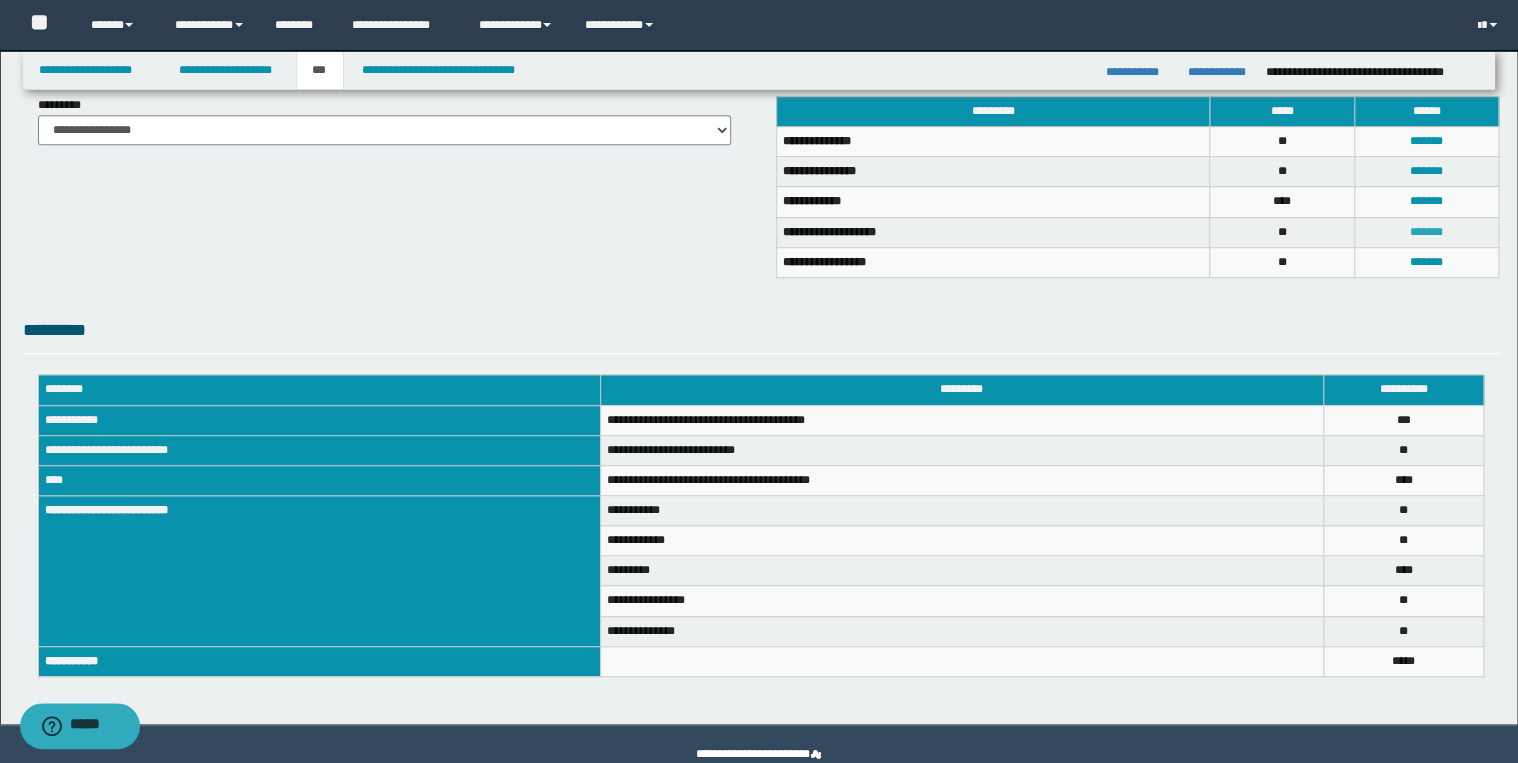 click on "*******" at bounding box center (1426, 232) 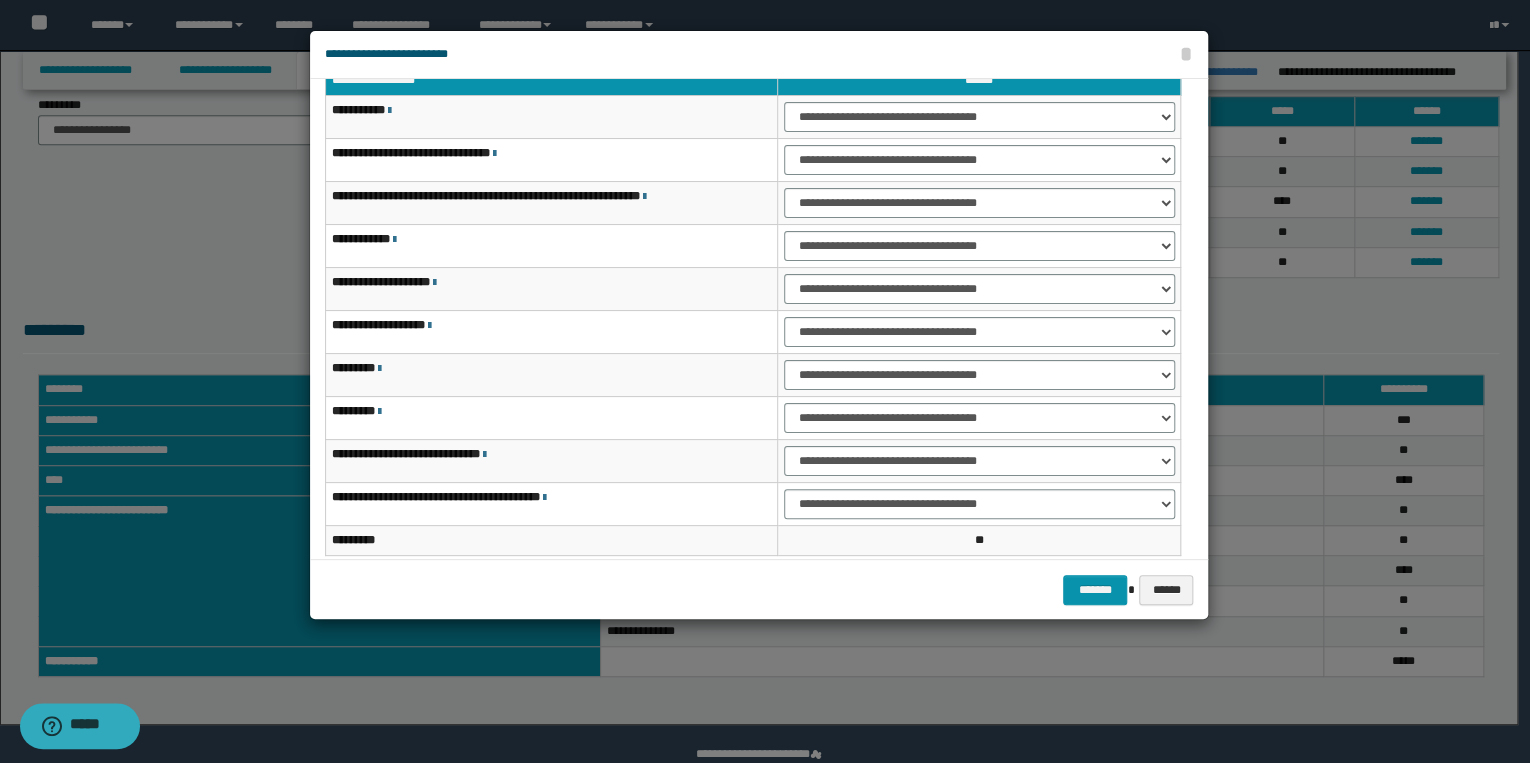 scroll, scrollTop: 0, scrollLeft: 0, axis: both 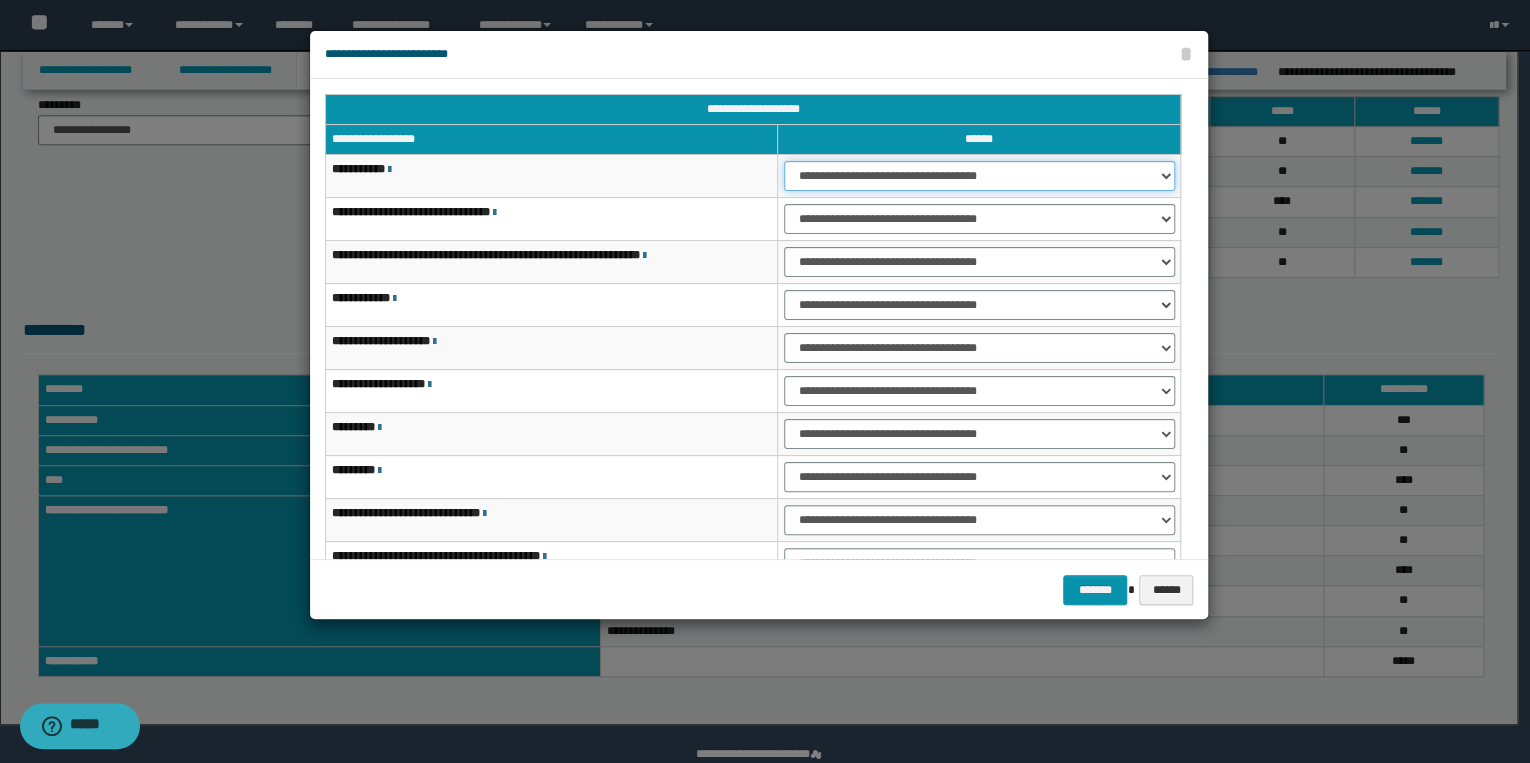 click on "**********" at bounding box center [979, 176] 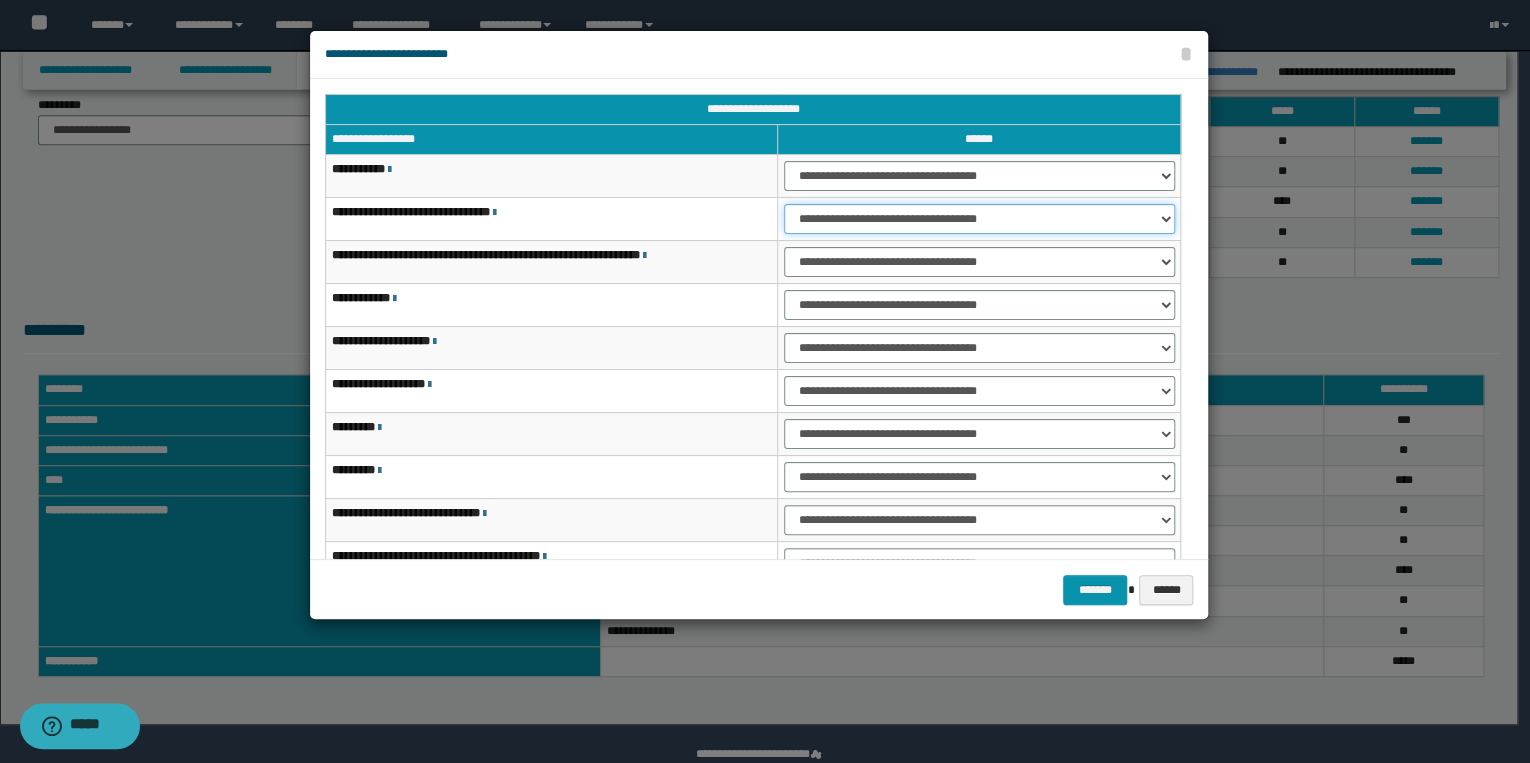 drag, startPoint x: 832, startPoint y: 210, endPoint x: 834, endPoint y: 234, distance: 24.083189 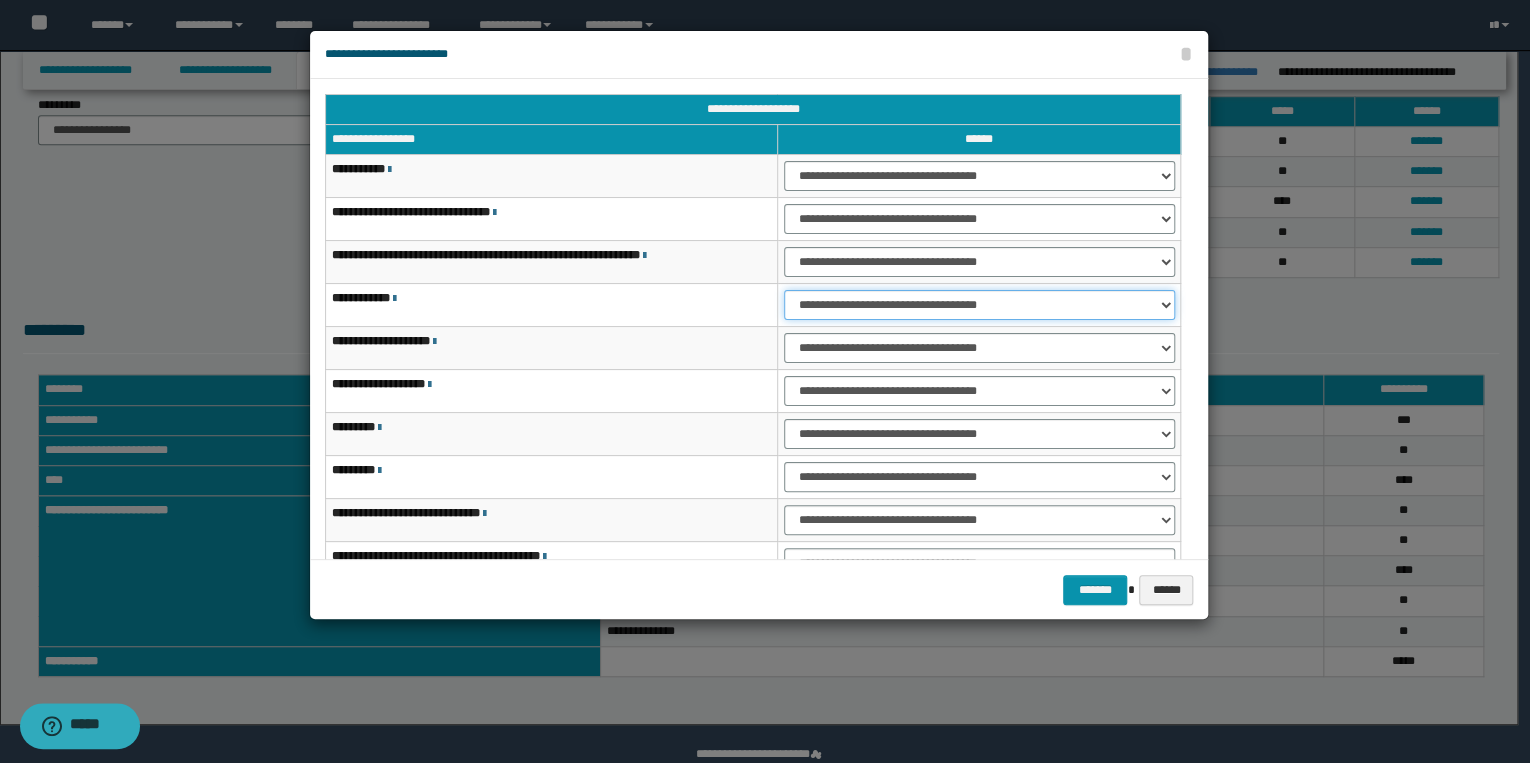 click on "**********" at bounding box center [979, 305] 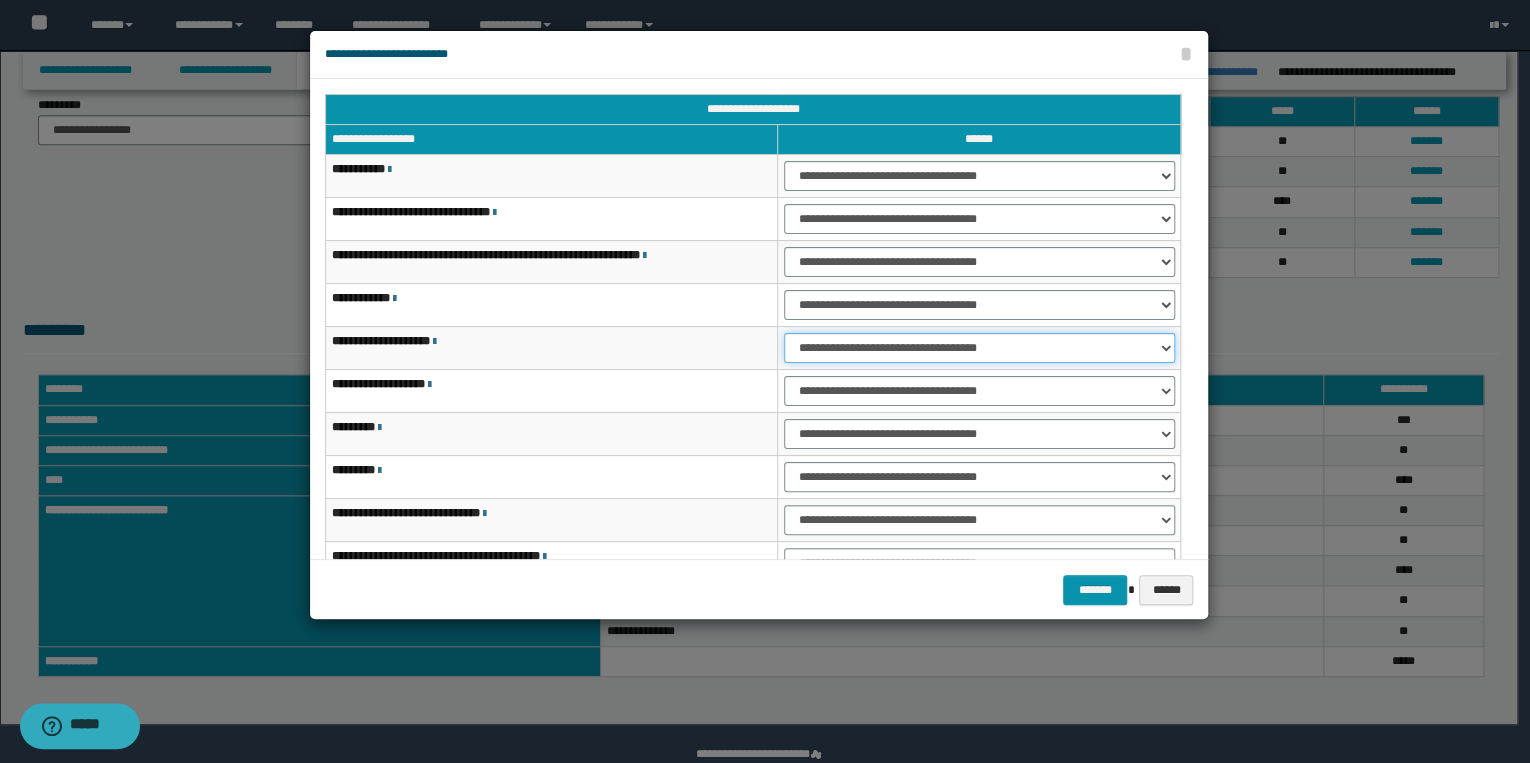 click on "**********" at bounding box center (979, 348) 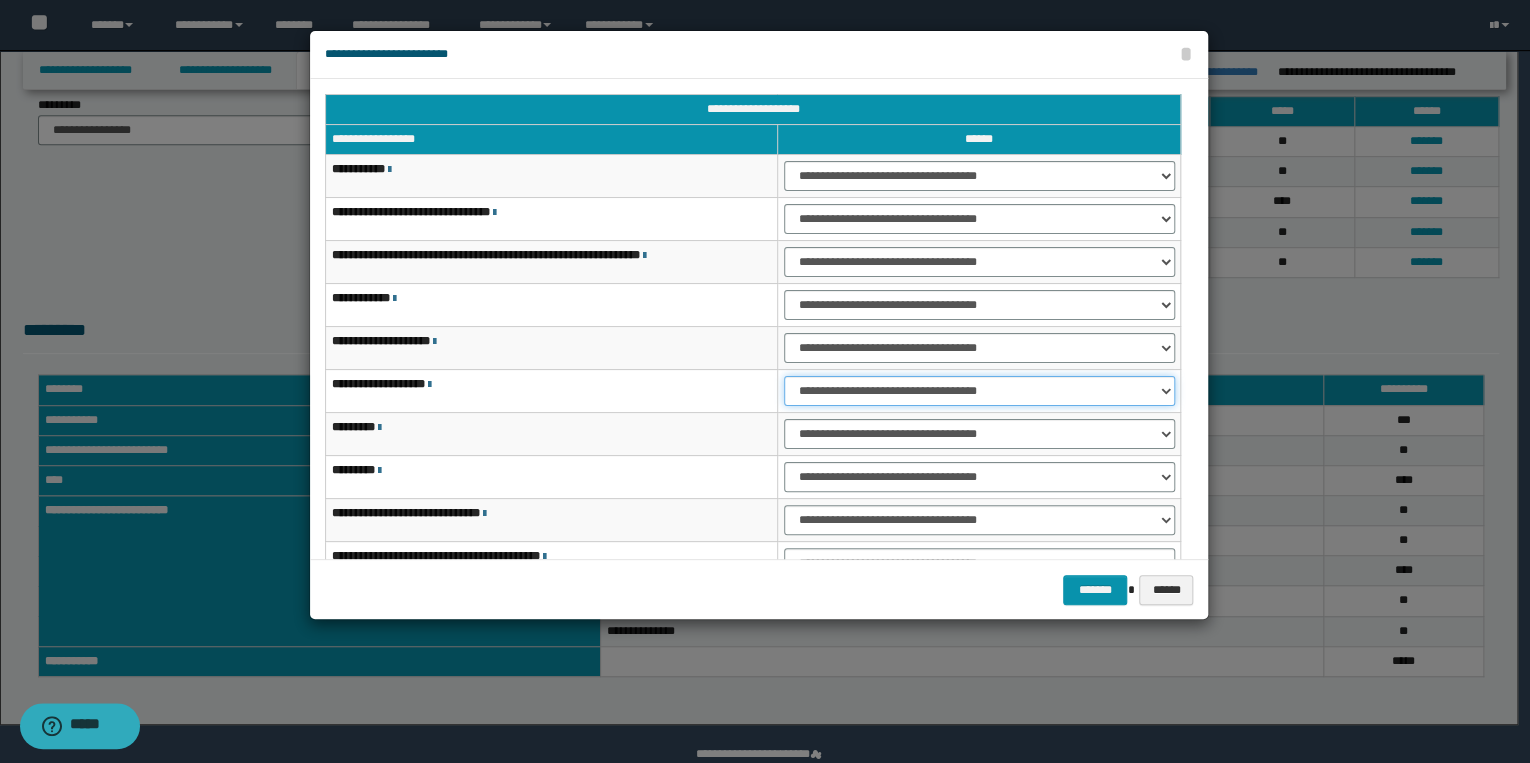 drag, startPoint x: 817, startPoint y: 389, endPoint x: 822, endPoint y: 405, distance: 16.763054 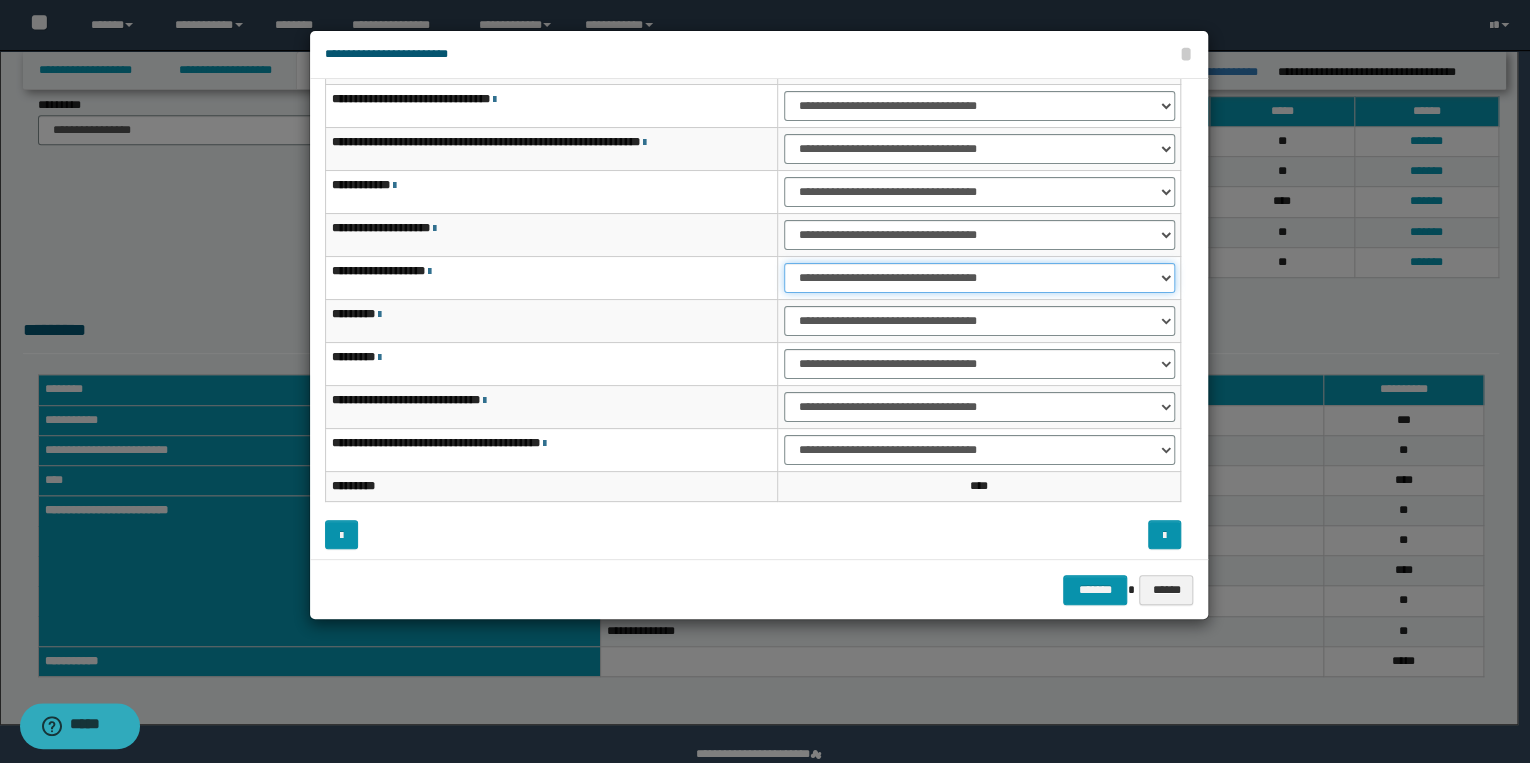 scroll, scrollTop: 118, scrollLeft: 0, axis: vertical 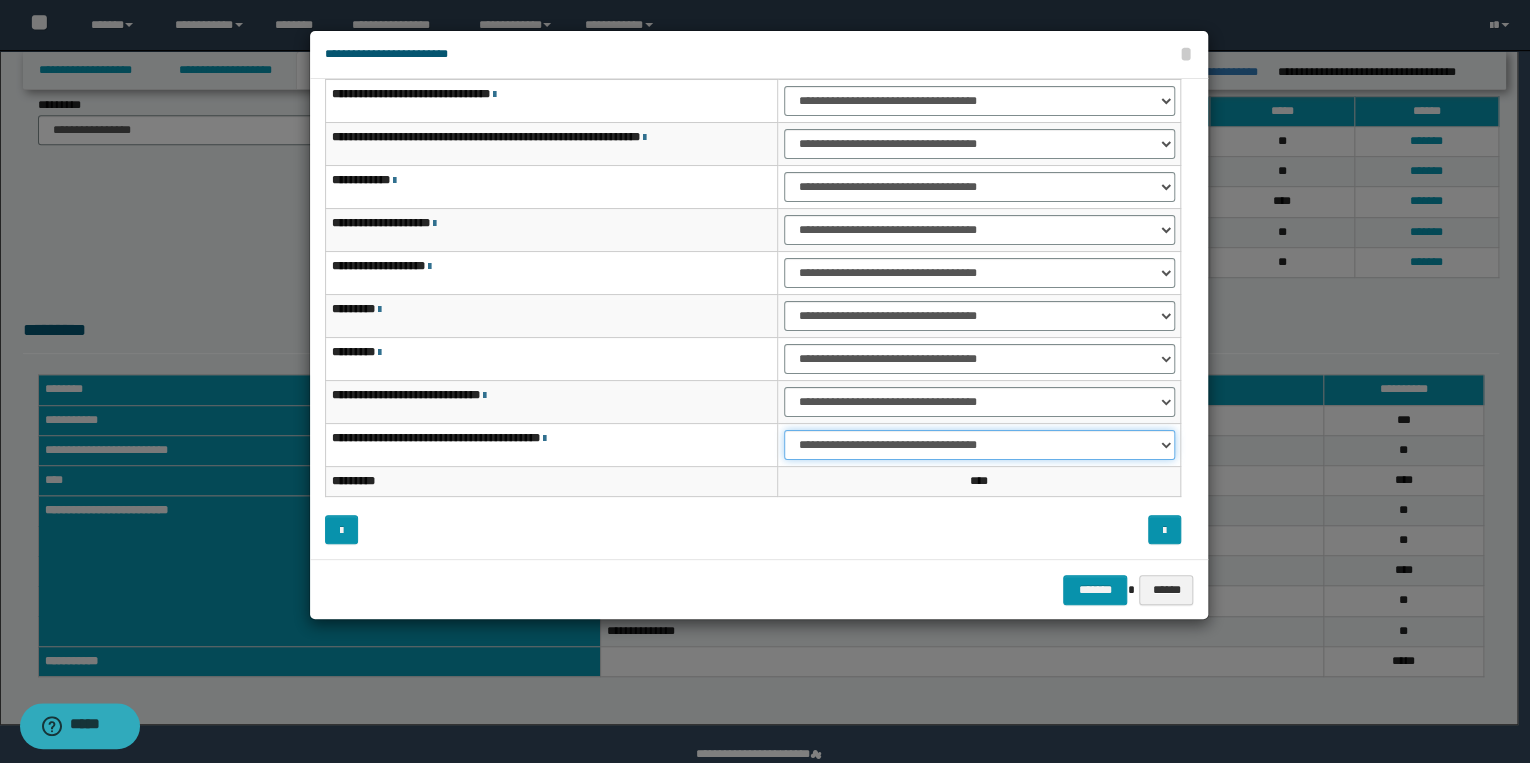 drag, startPoint x: 860, startPoint y: 443, endPoint x: 865, endPoint y: 457, distance: 14.866069 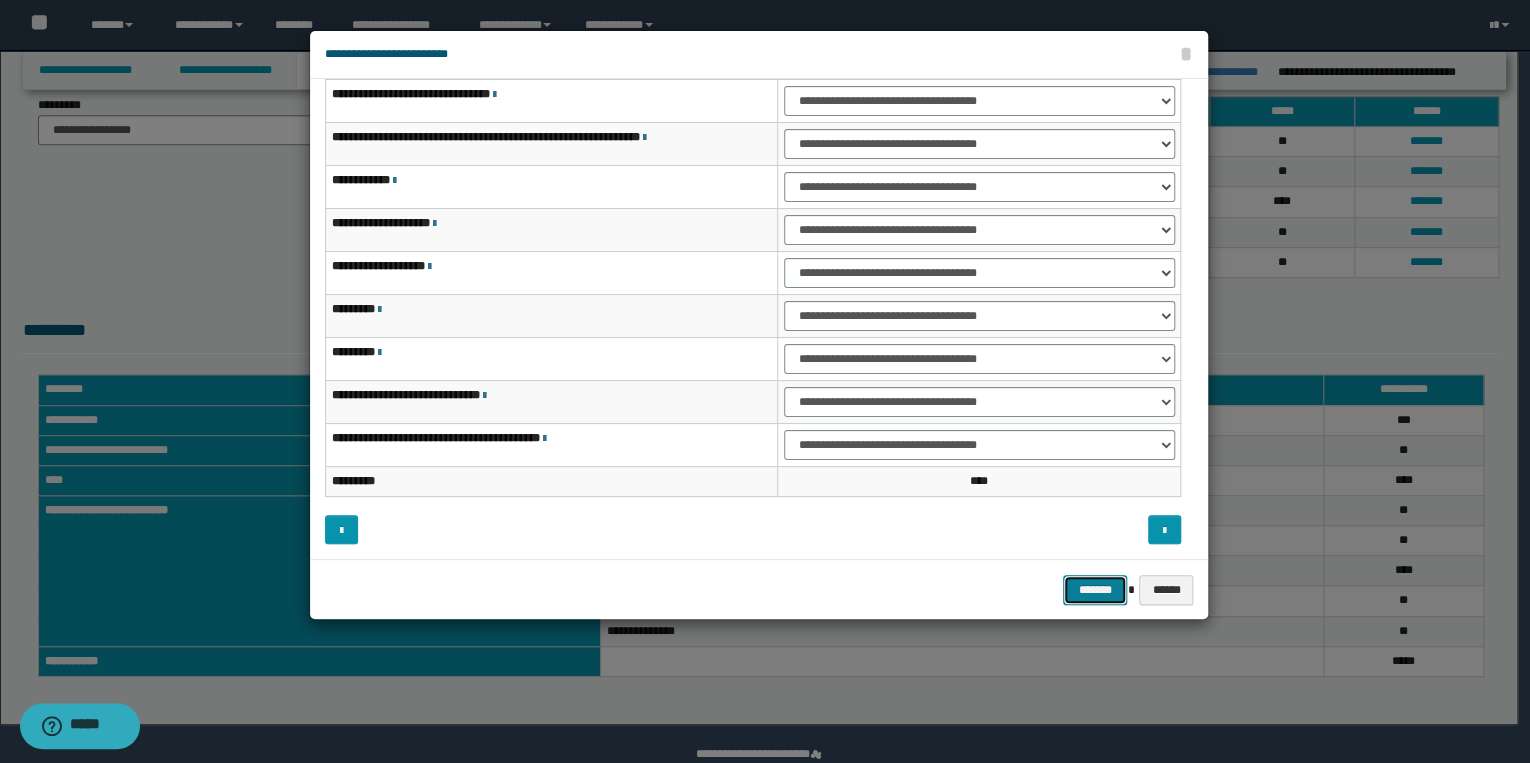 click on "*******" at bounding box center (1095, 590) 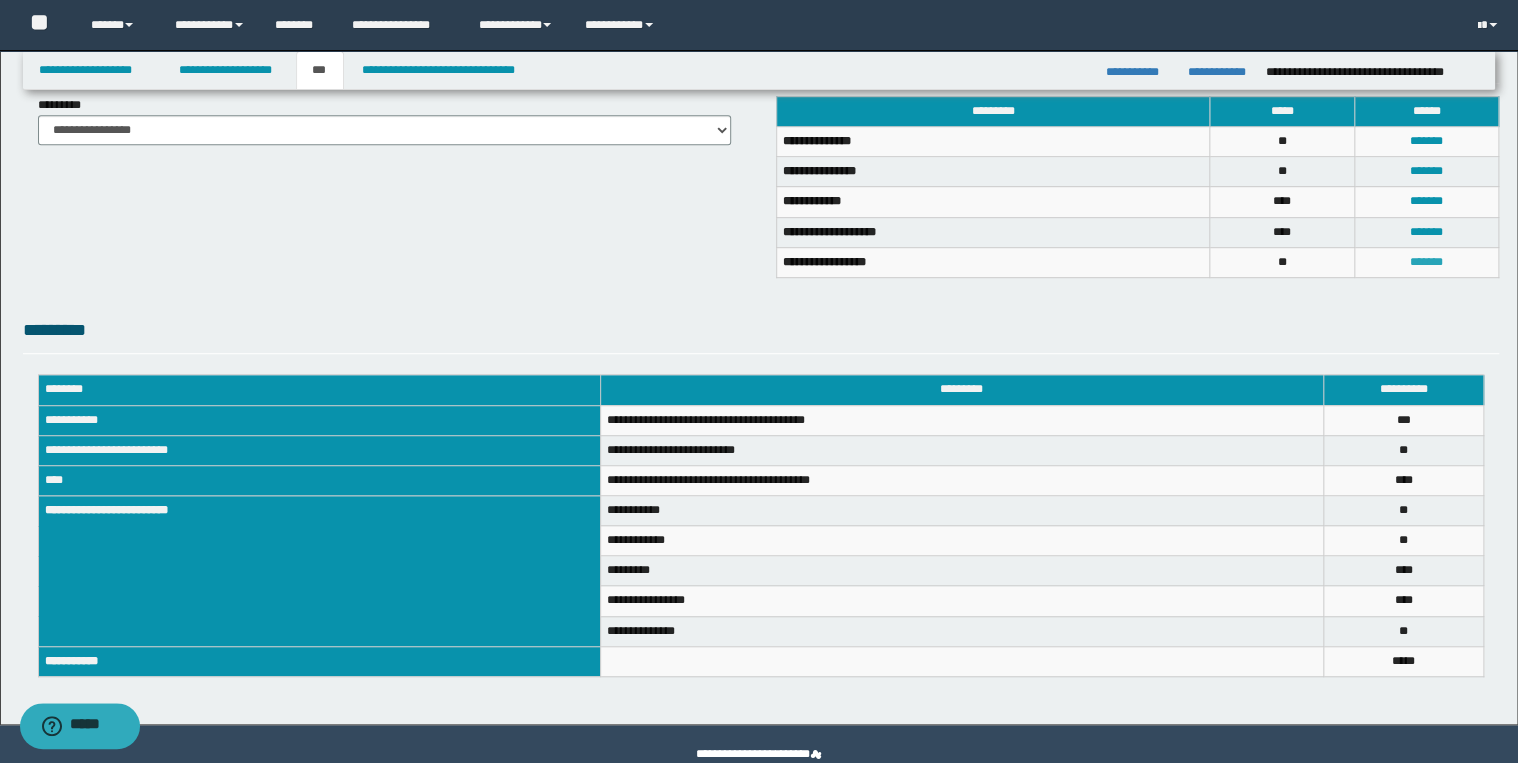 click on "*******" at bounding box center [1426, 262] 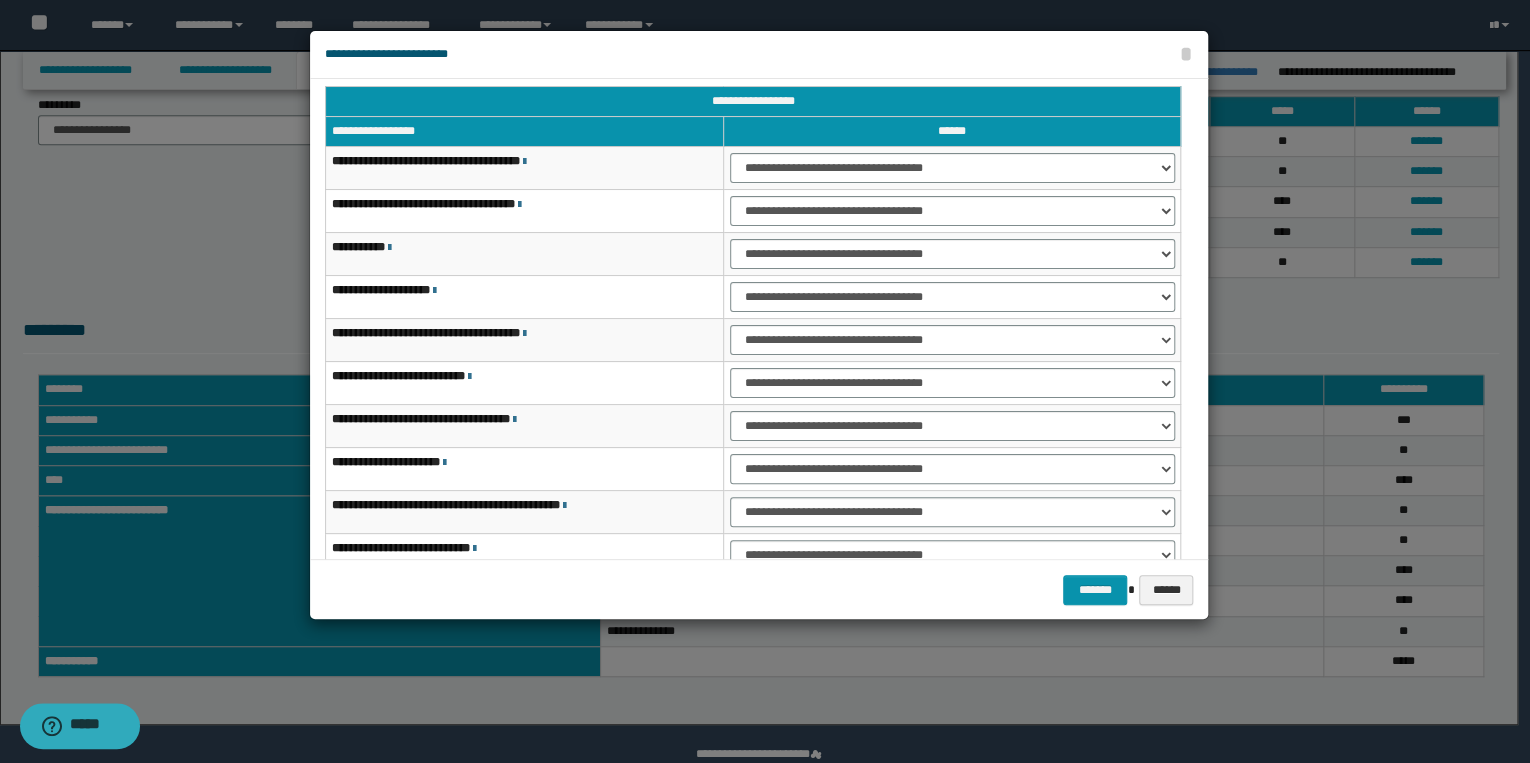 scroll, scrollTop: 0, scrollLeft: 0, axis: both 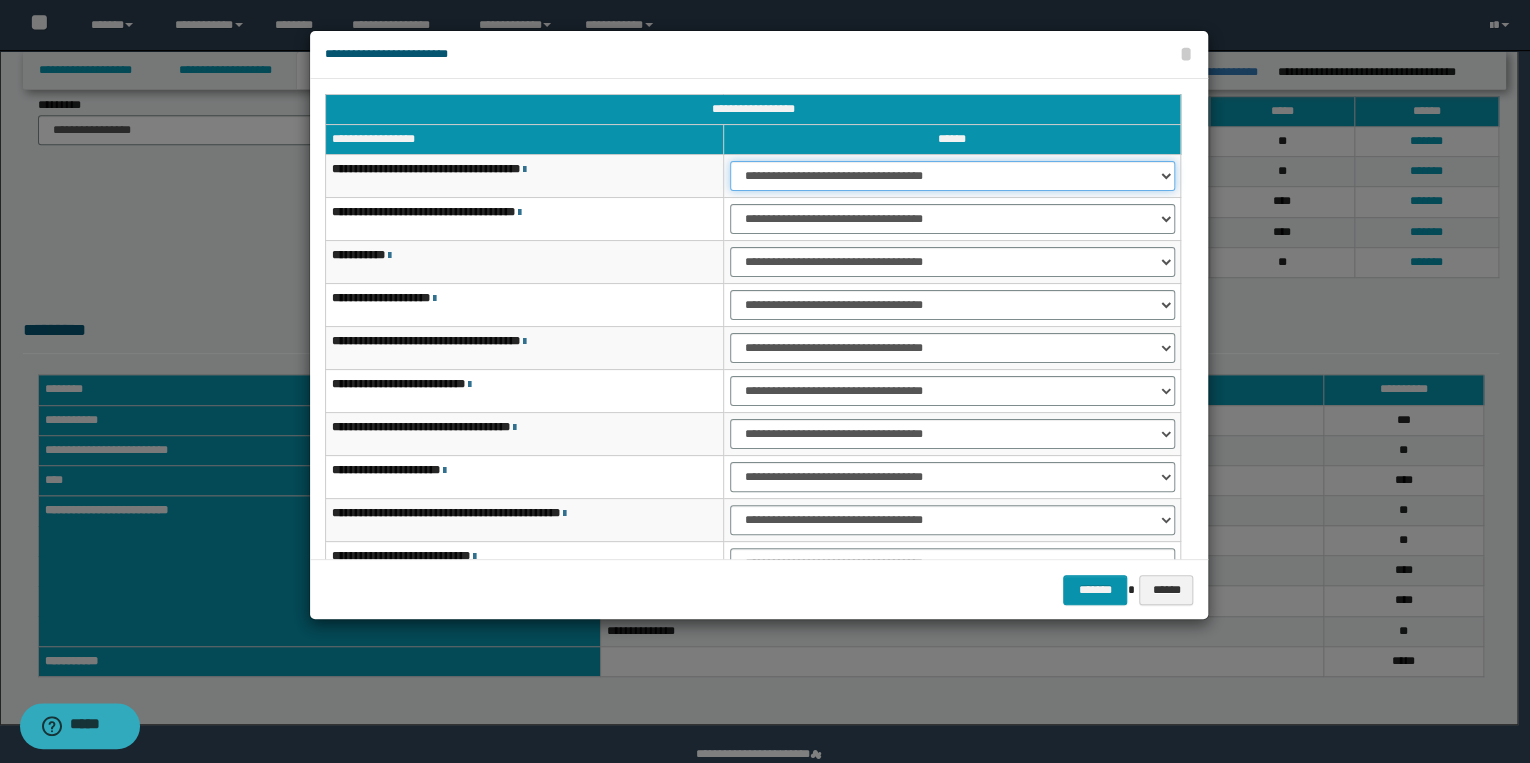 drag, startPoint x: 792, startPoint y: 170, endPoint x: 793, endPoint y: 180, distance: 10.049875 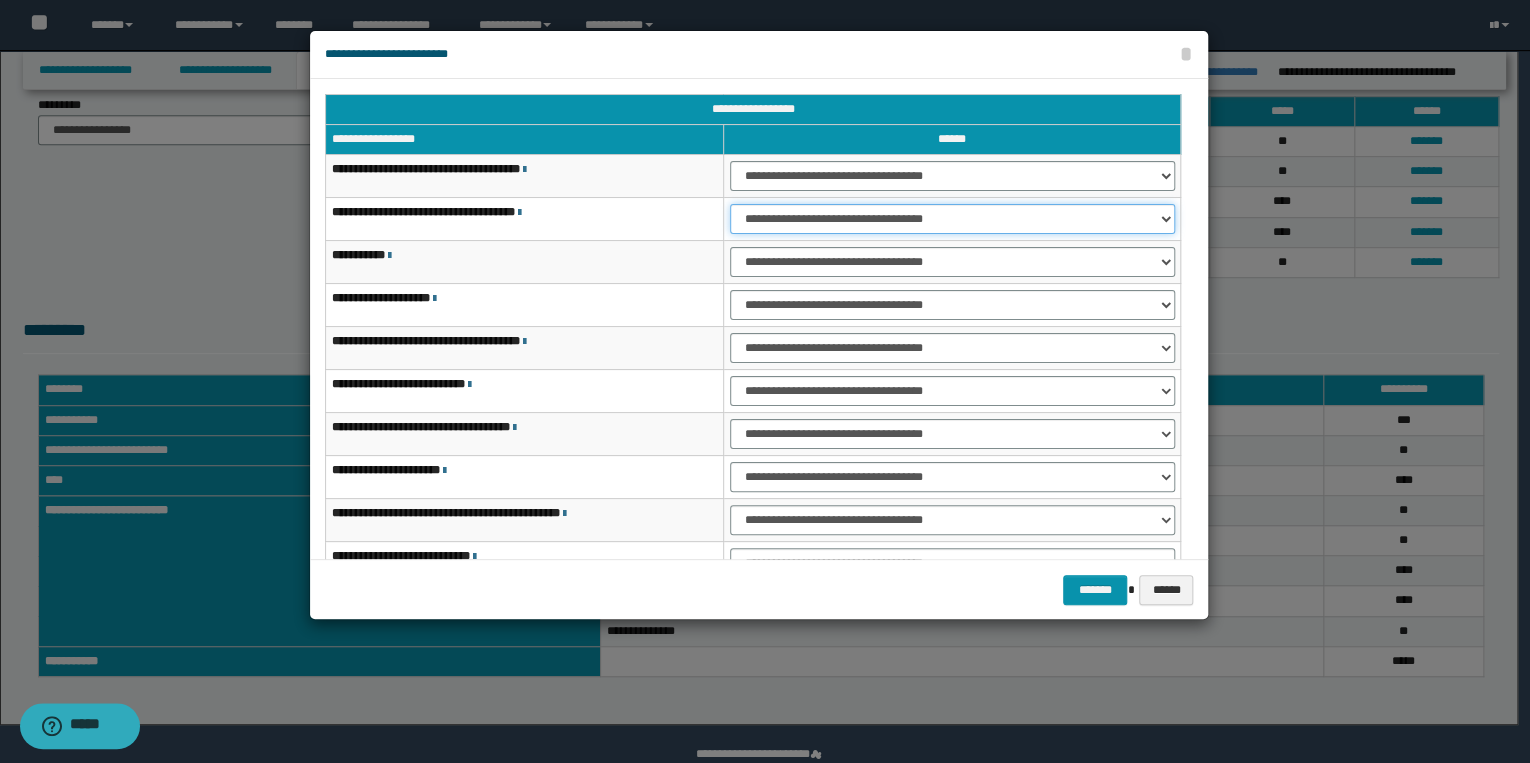click on "**********" at bounding box center (952, 219) 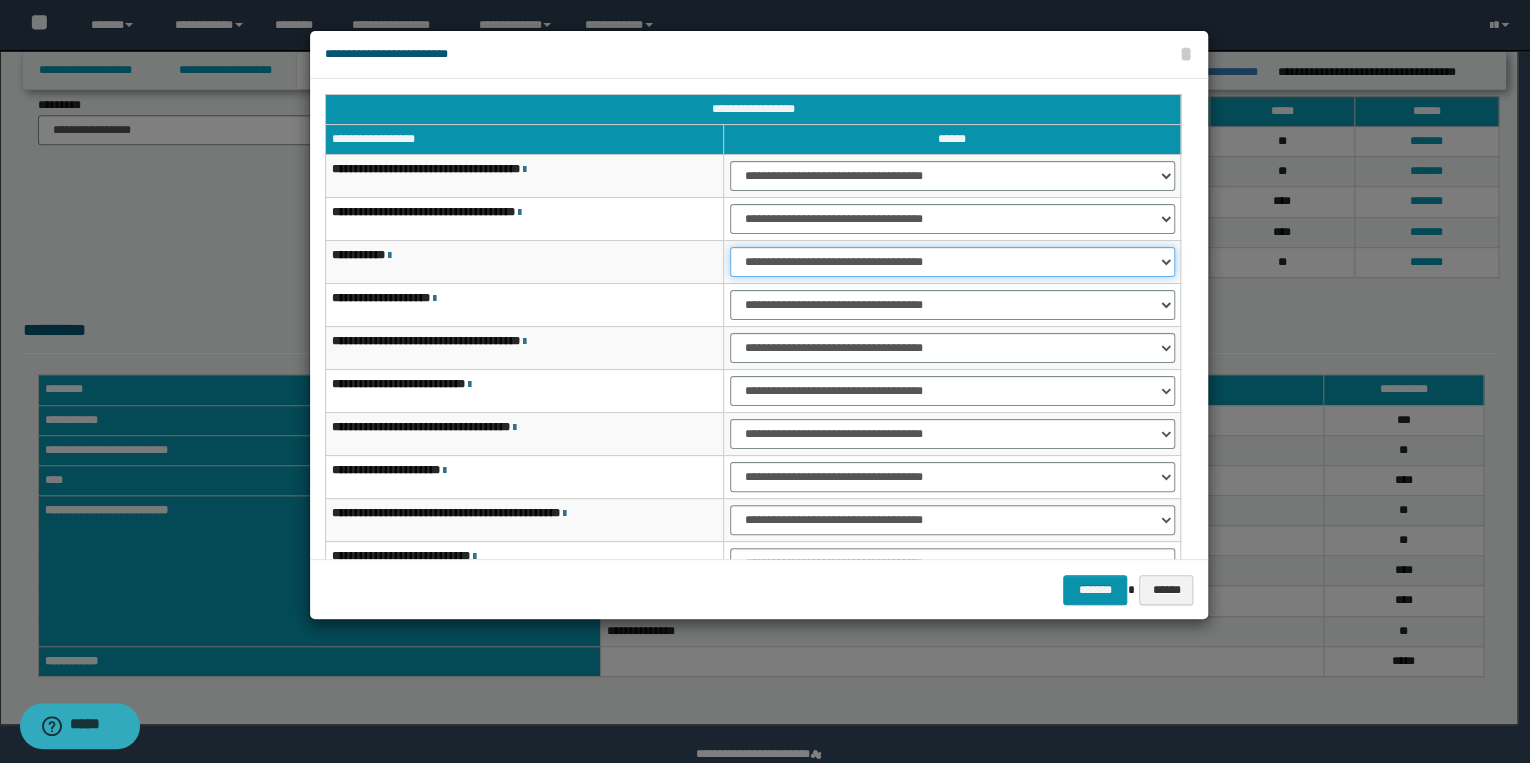 click on "**********" at bounding box center (952, 262) 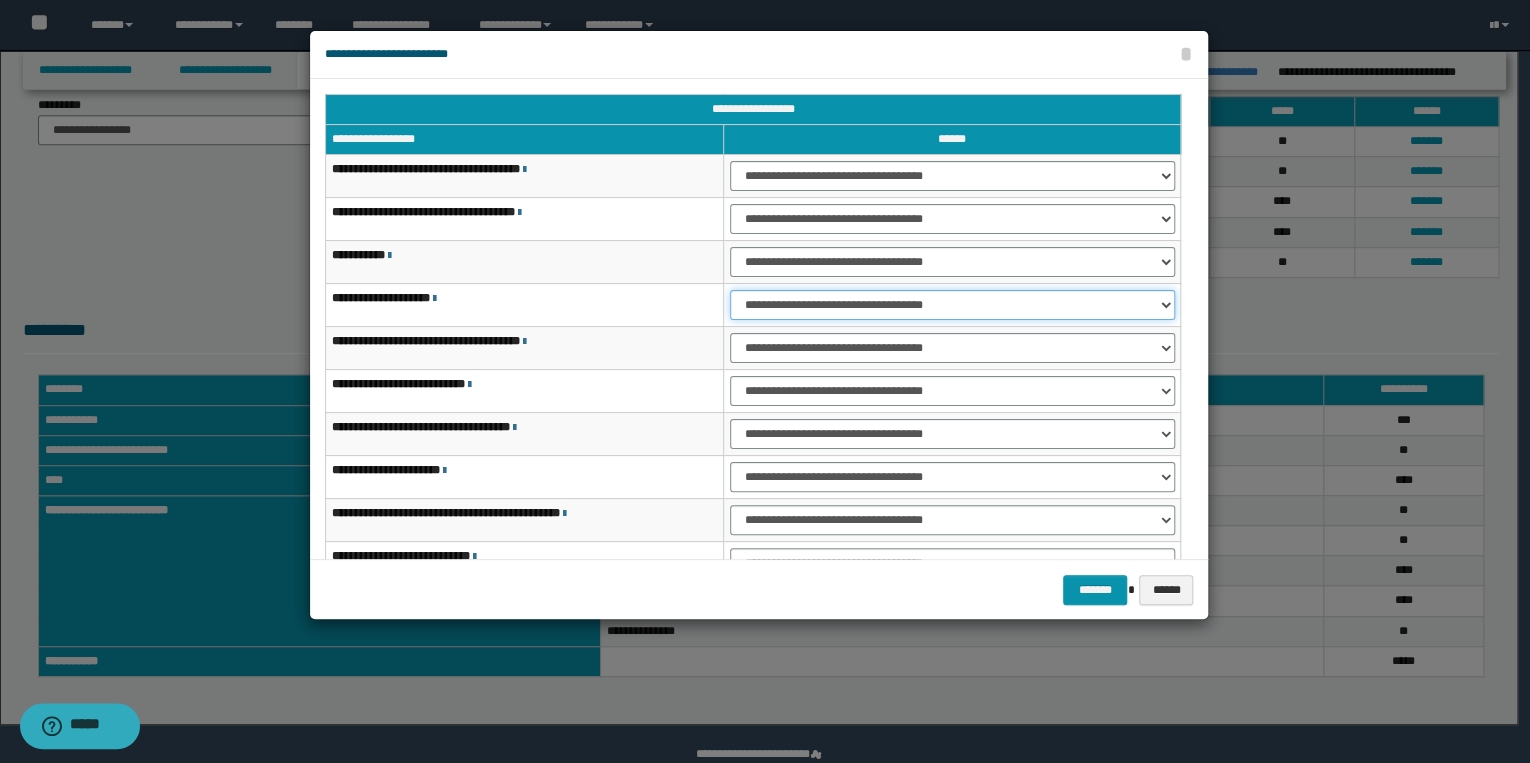 drag, startPoint x: 773, startPoint y: 301, endPoint x: 775, endPoint y: 320, distance: 19.104973 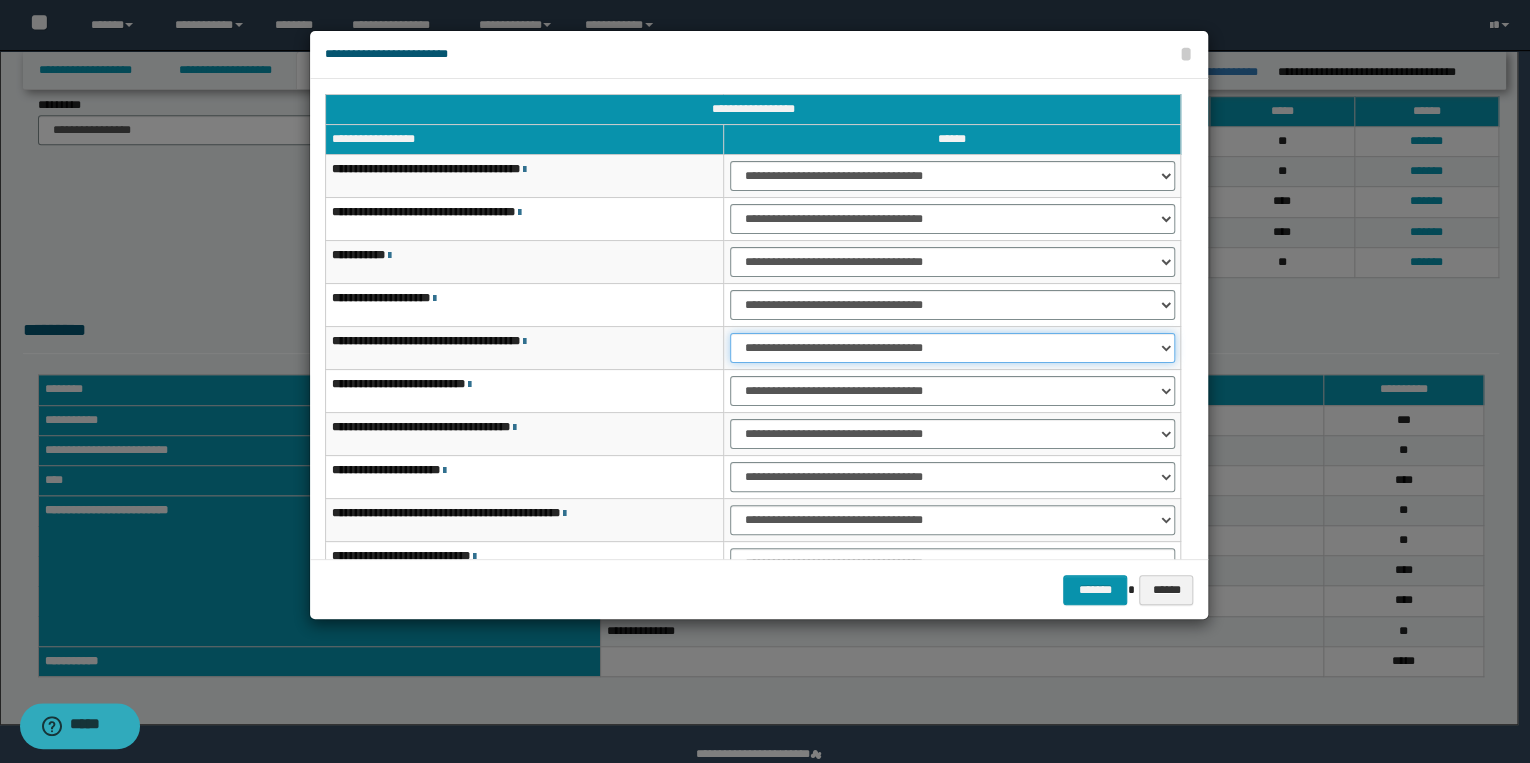 click on "**********" at bounding box center (952, 348) 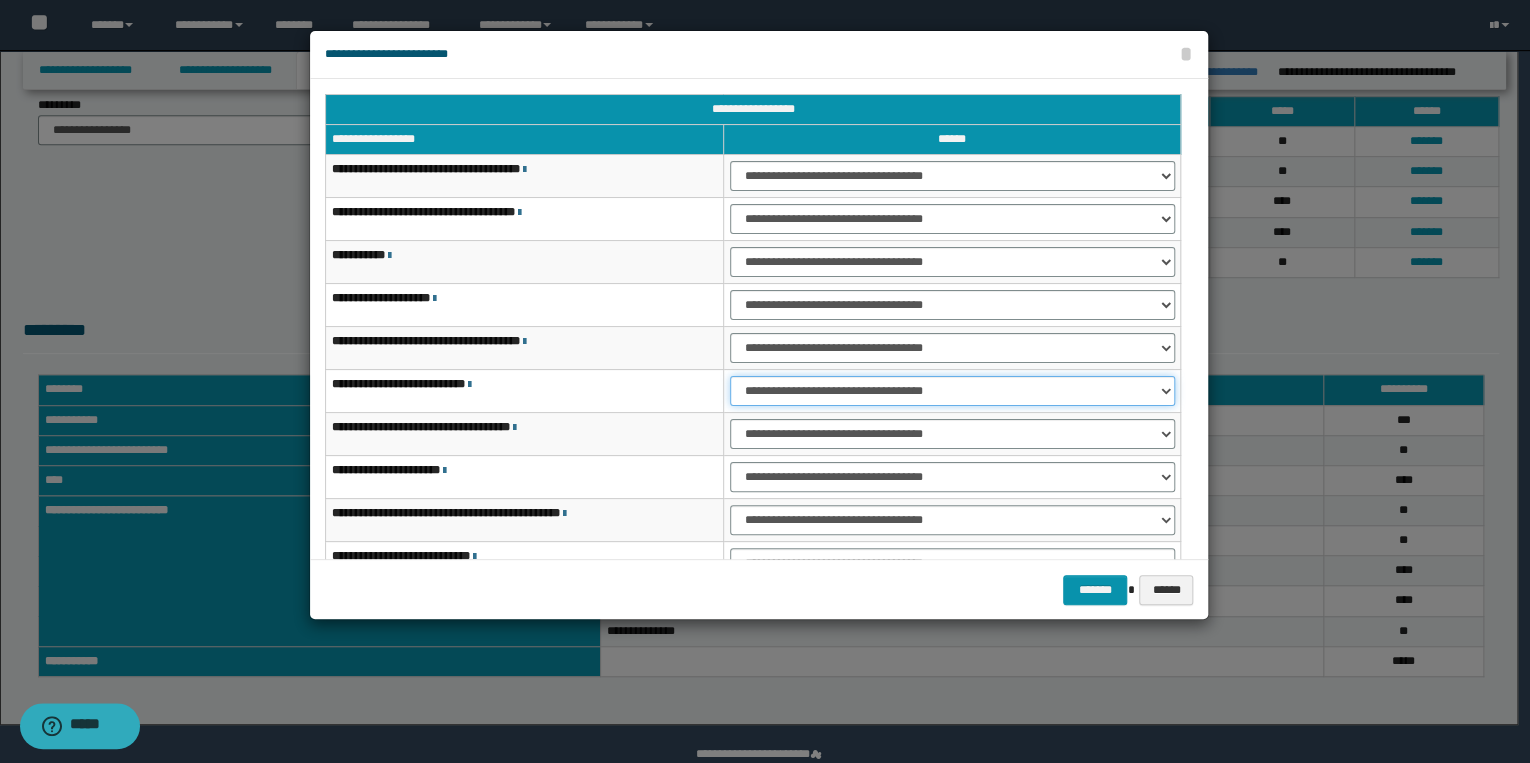 drag, startPoint x: 780, startPoint y: 390, endPoint x: 779, endPoint y: 400, distance: 10.049875 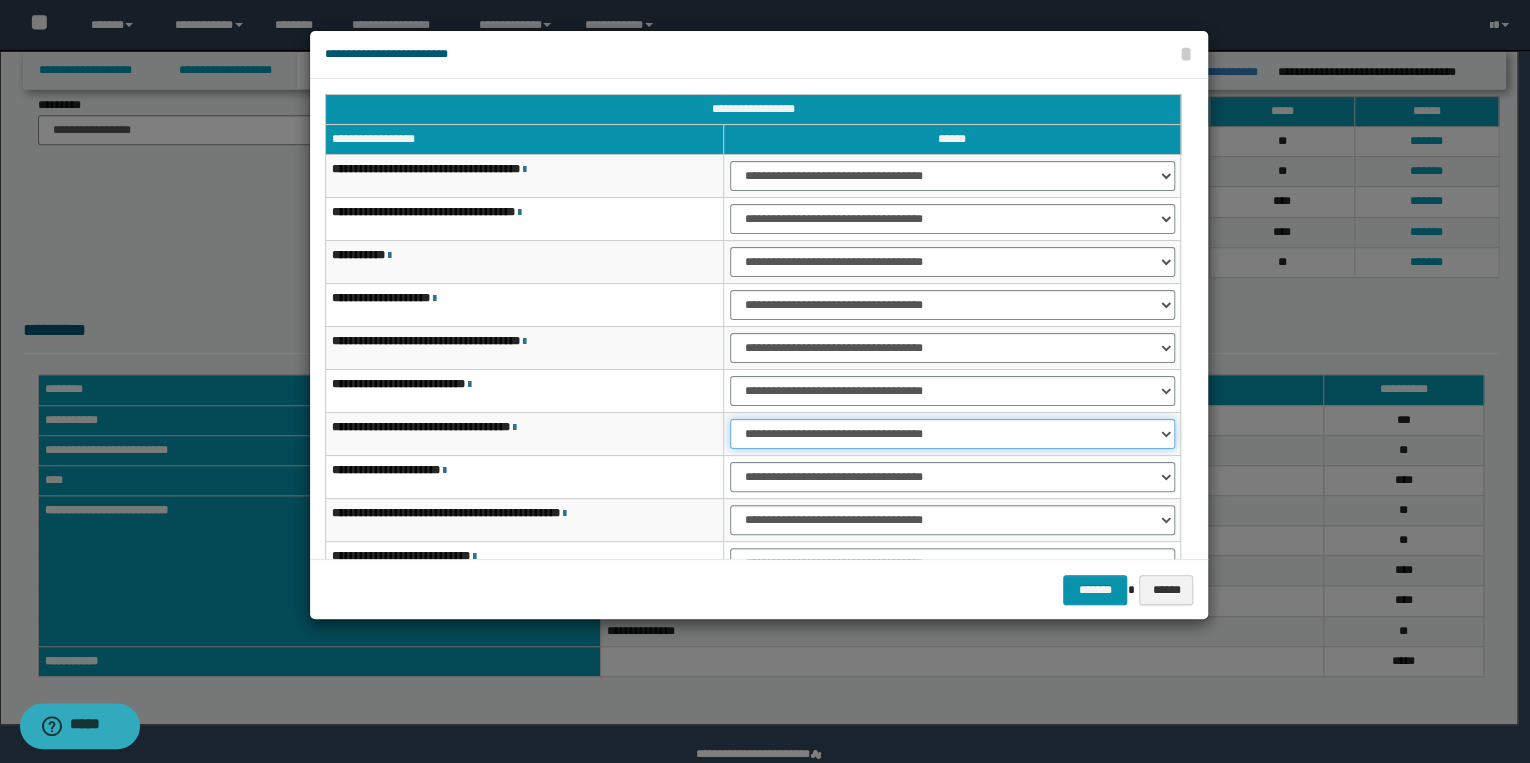 drag, startPoint x: 774, startPoint y: 430, endPoint x: 775, endPoint y: 445, distance: 15.033297 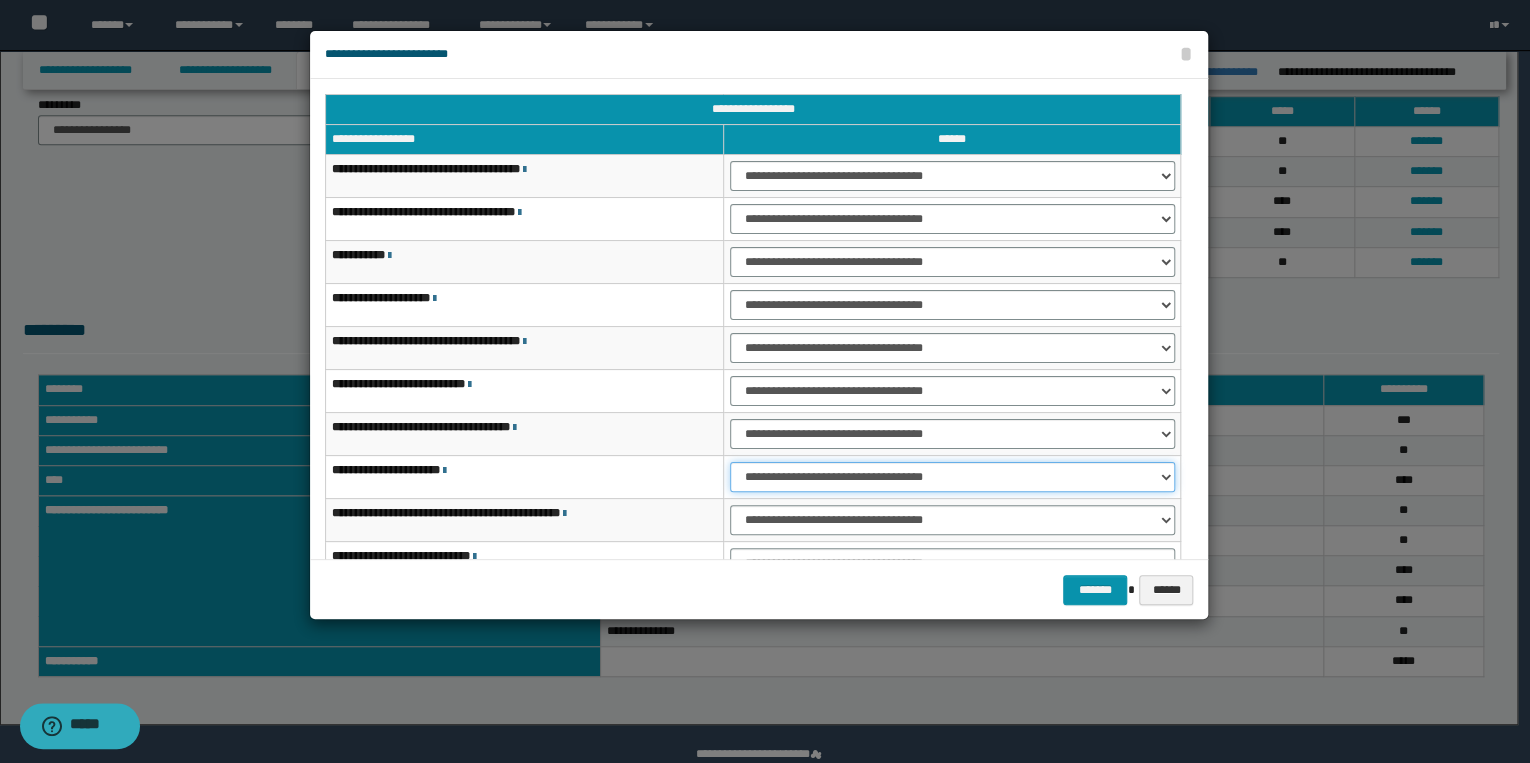 drag, startPoint x: 776, startPoint y: 476, endPoint x: 777, endPoint y: 491, distance: 15.033297 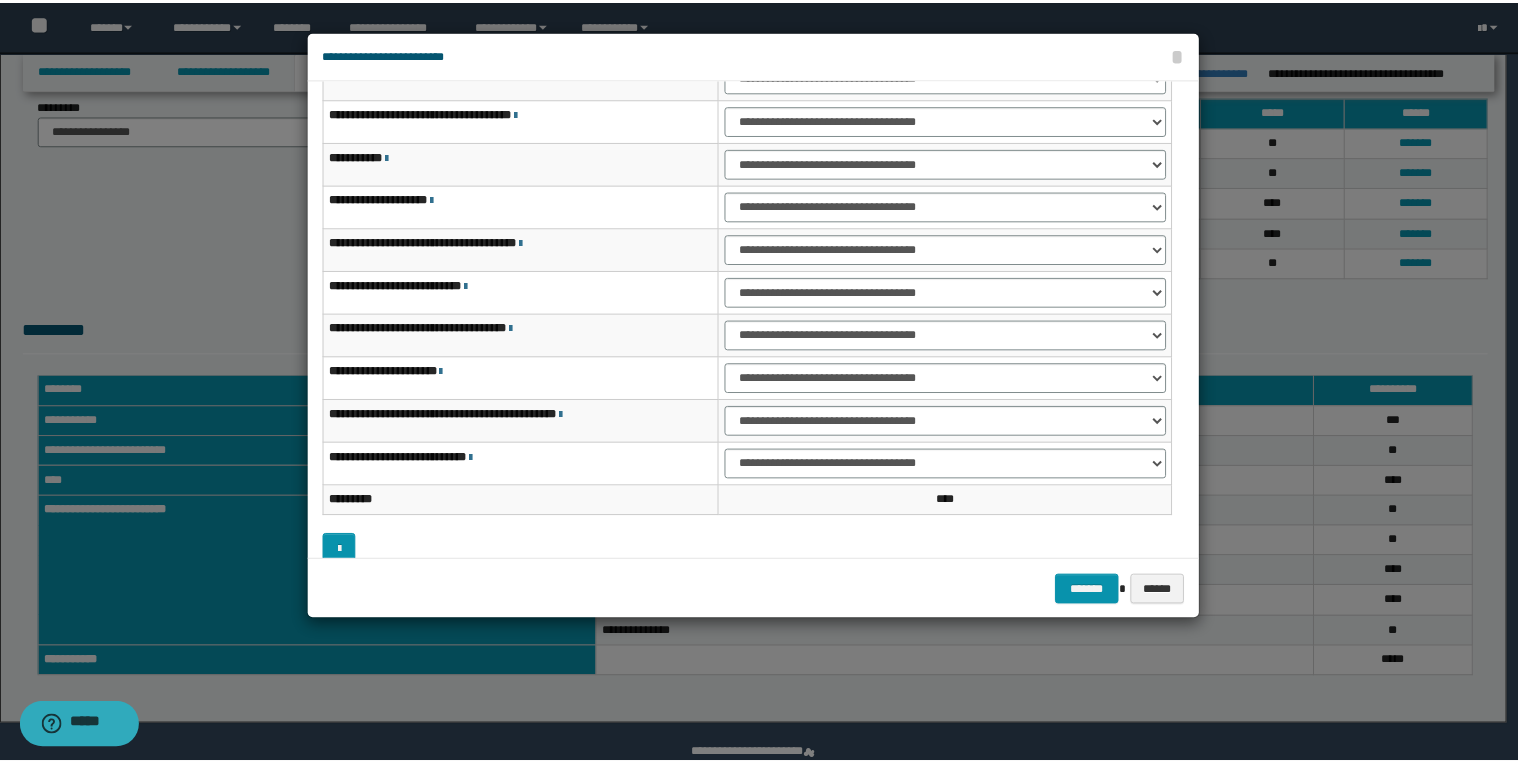 scroll, scrollTop: 118, scrollLeft: 0, axis: vertical 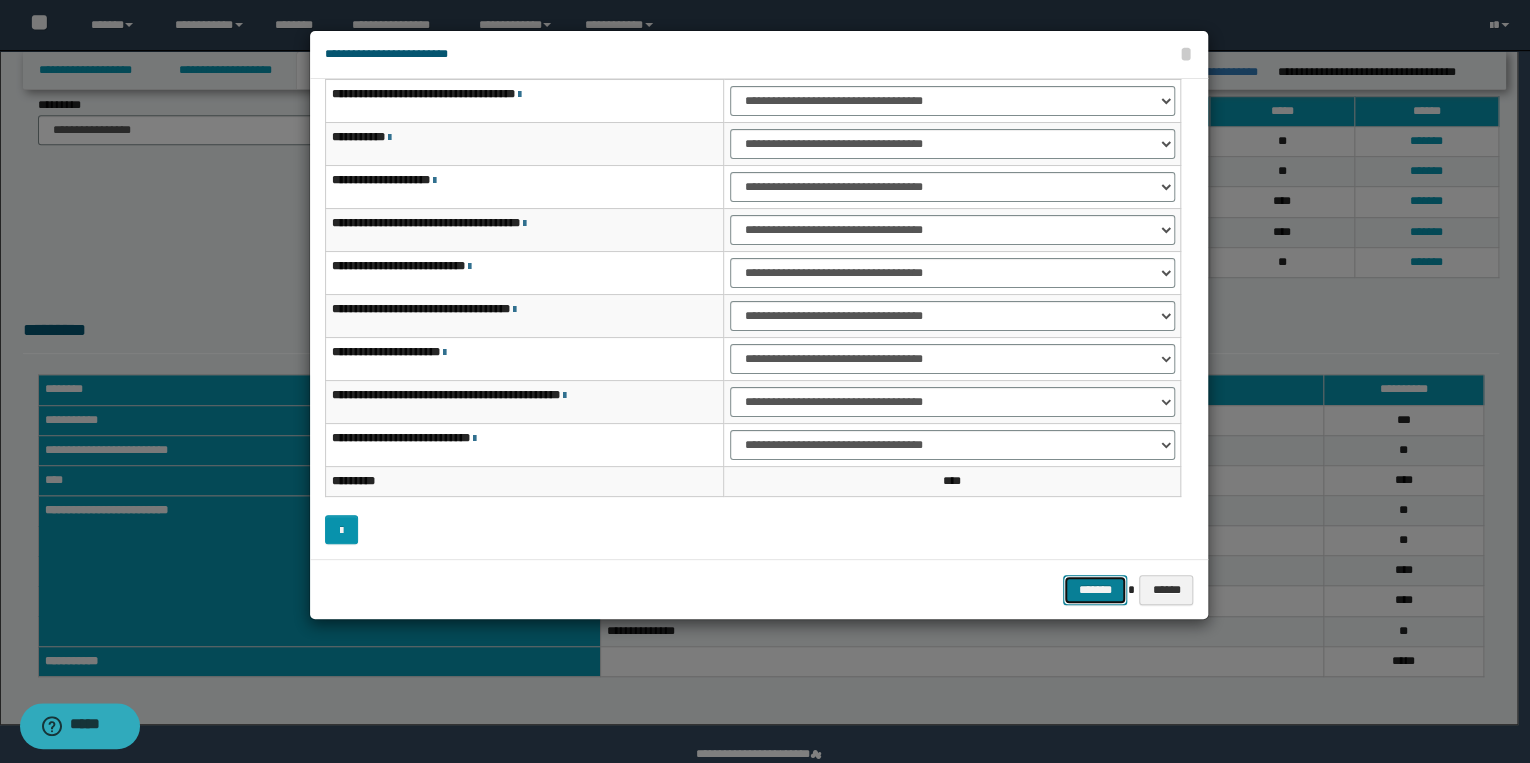 click on "*******" at bounding box center (1095, 590) 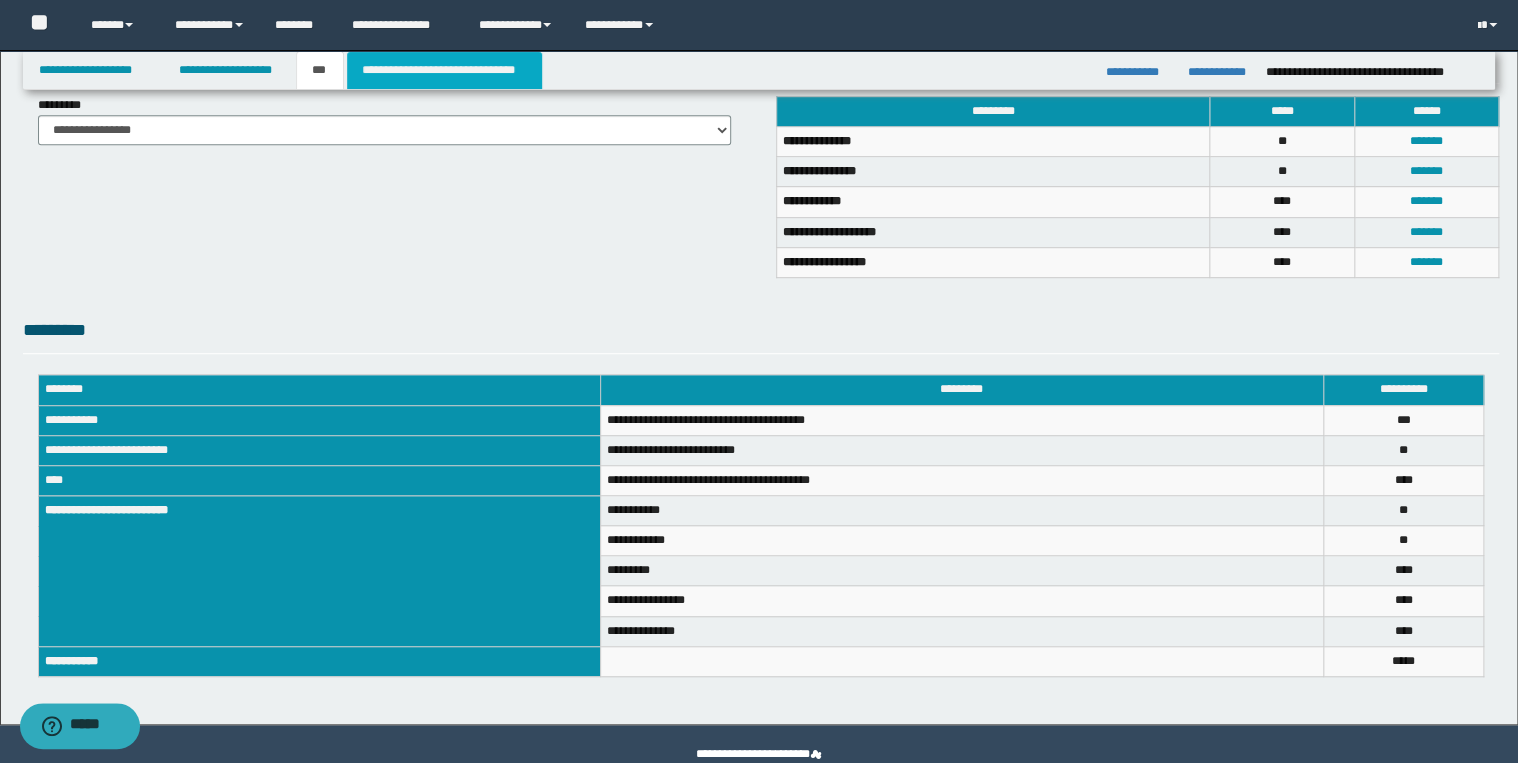 click on "**********" at bounding box center [444, 70] 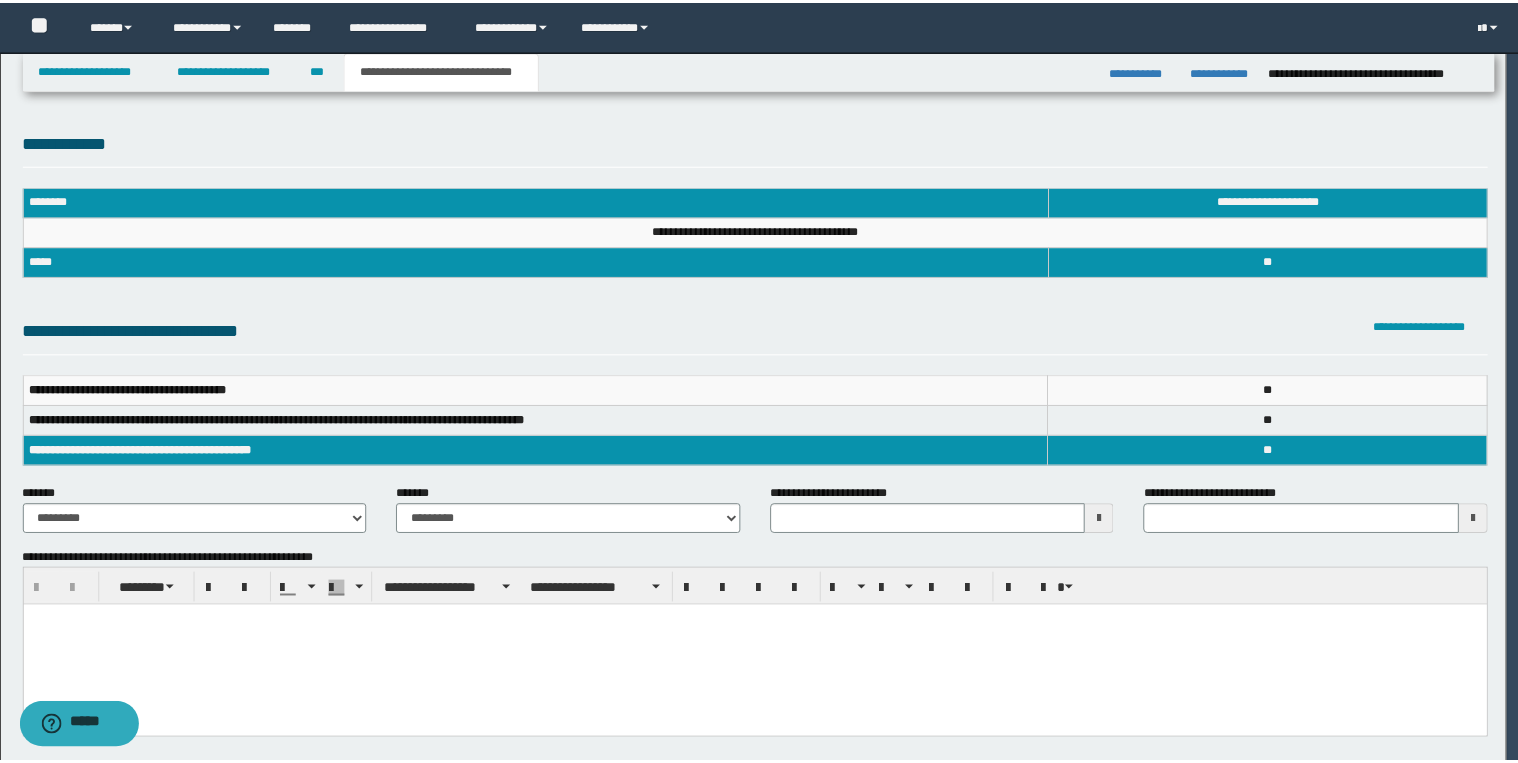 scroll, scrollTop: 0, scrollLeft: 0, axis: both 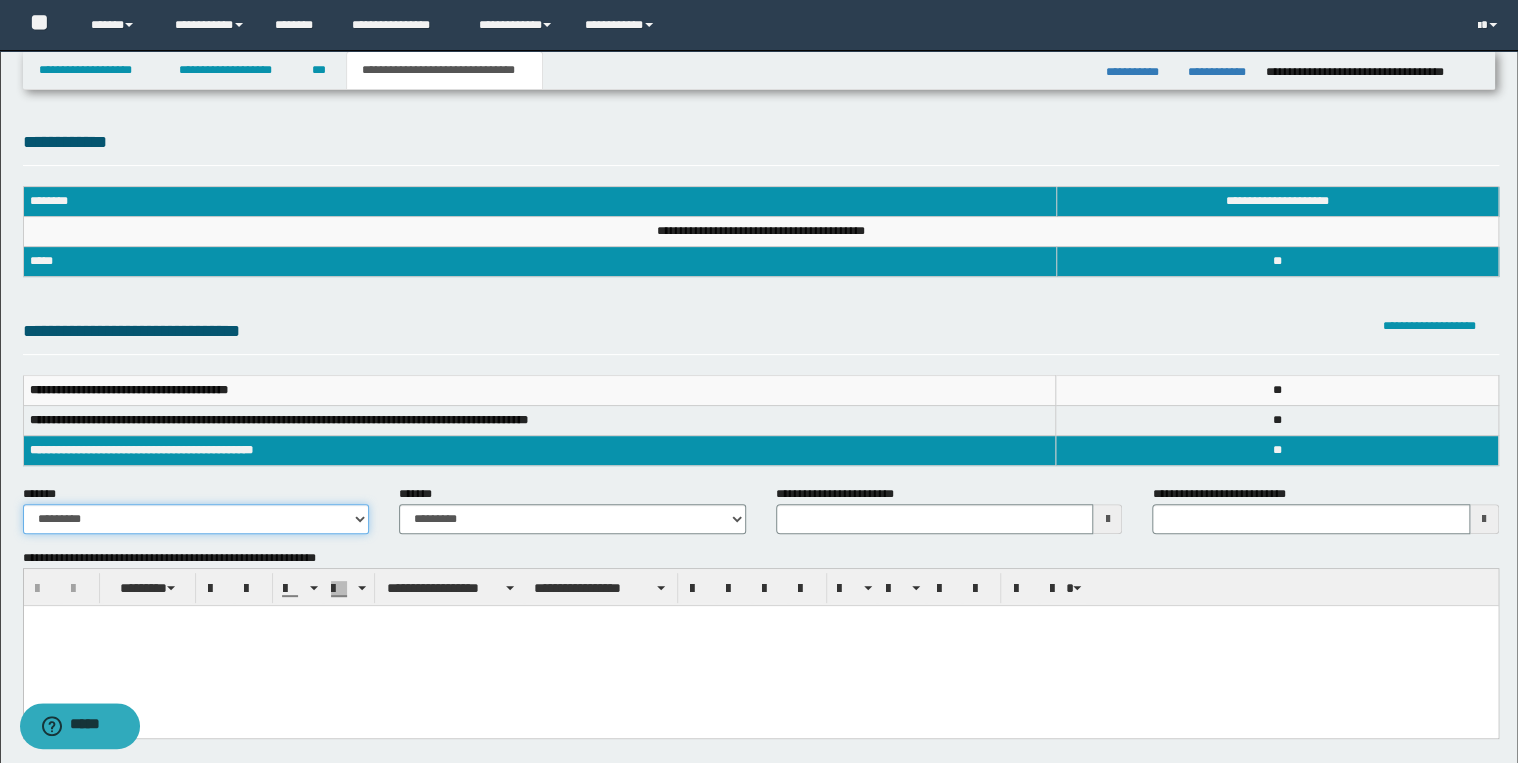 drag, startPoint x: 196, startPoint y: 524, endPoint x: 201, endPoint y: 533, distance: 10.29563 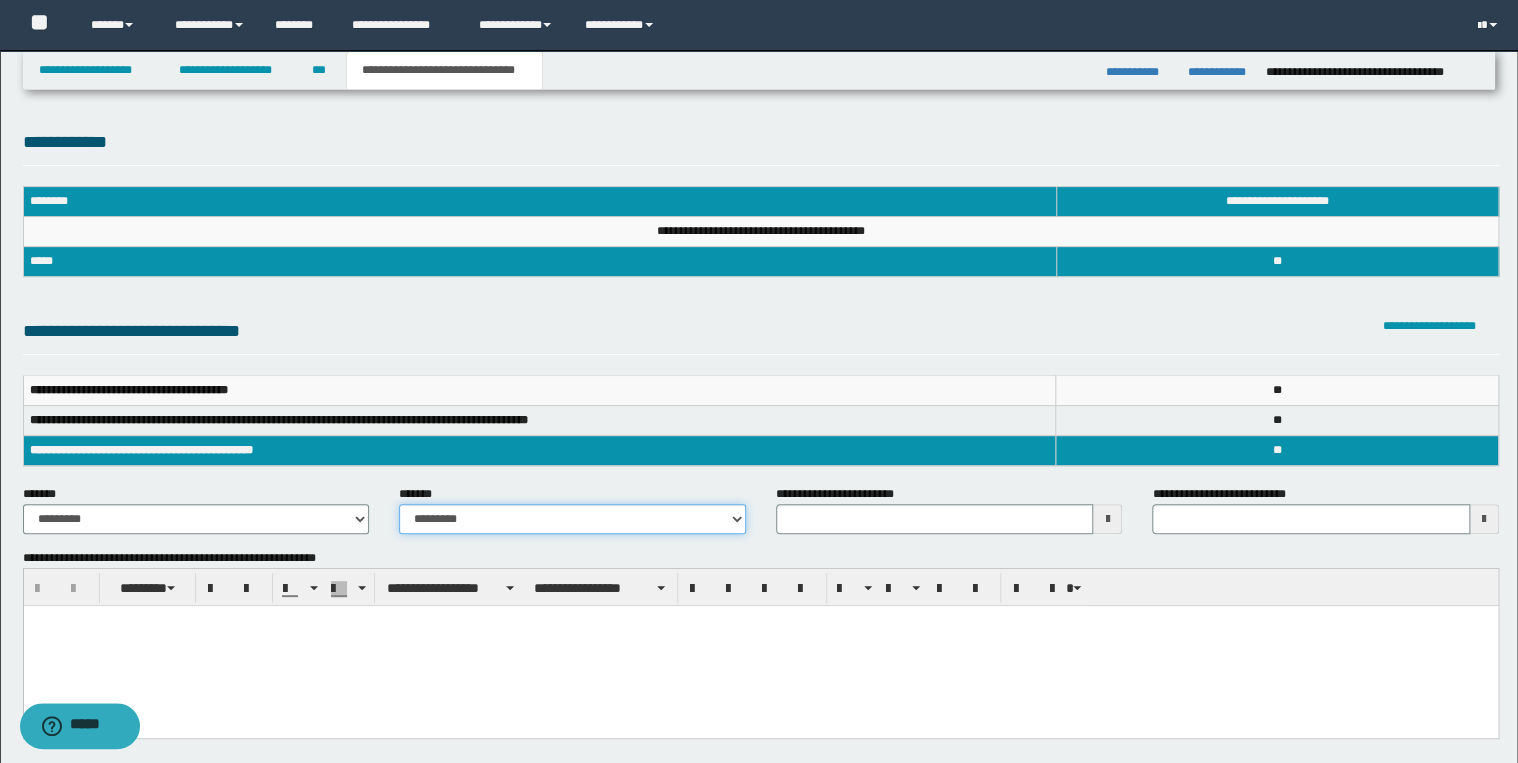 click on "**********" at bounding box center (572, 519) 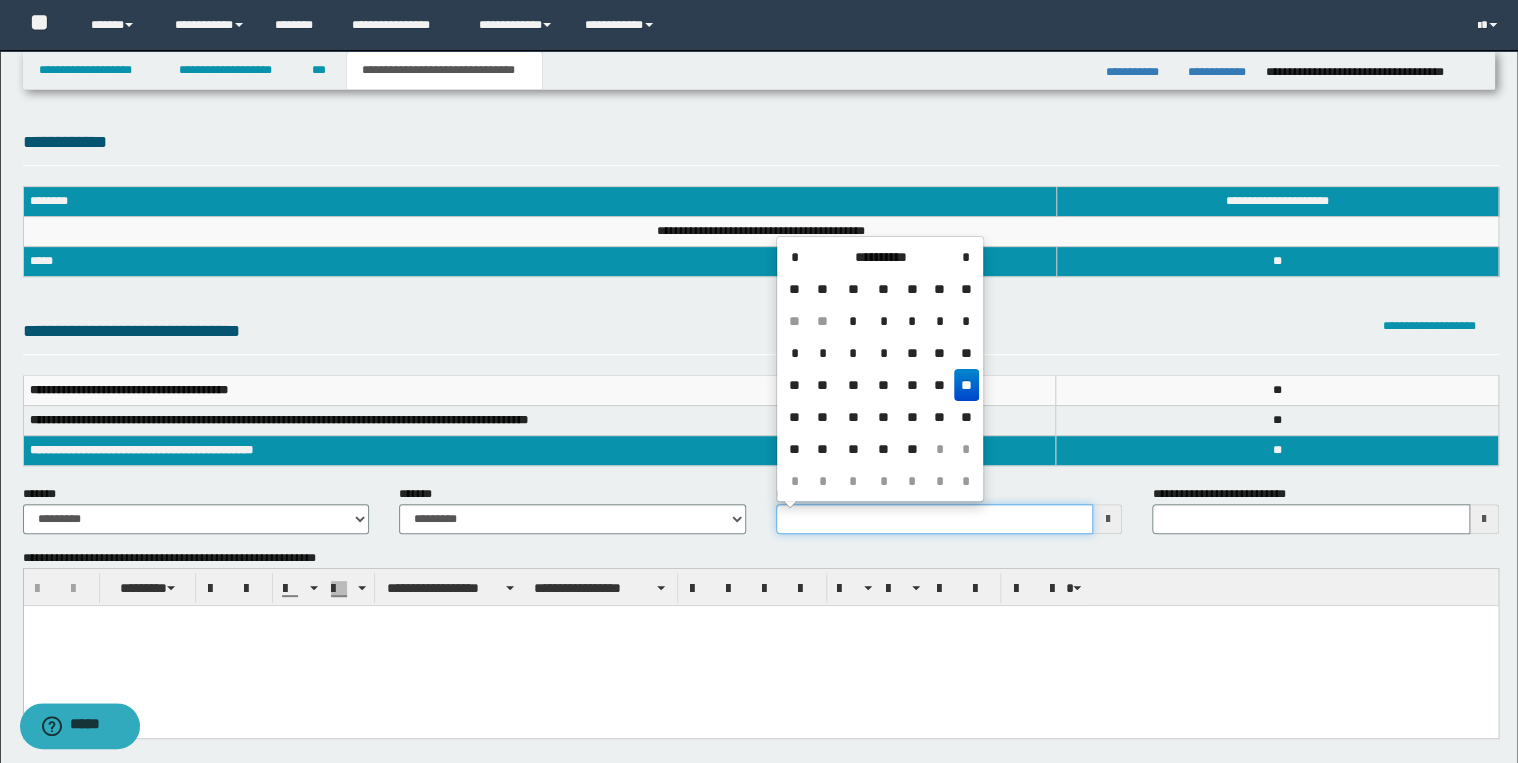 click on "**********" at bounding box center [935, 519] 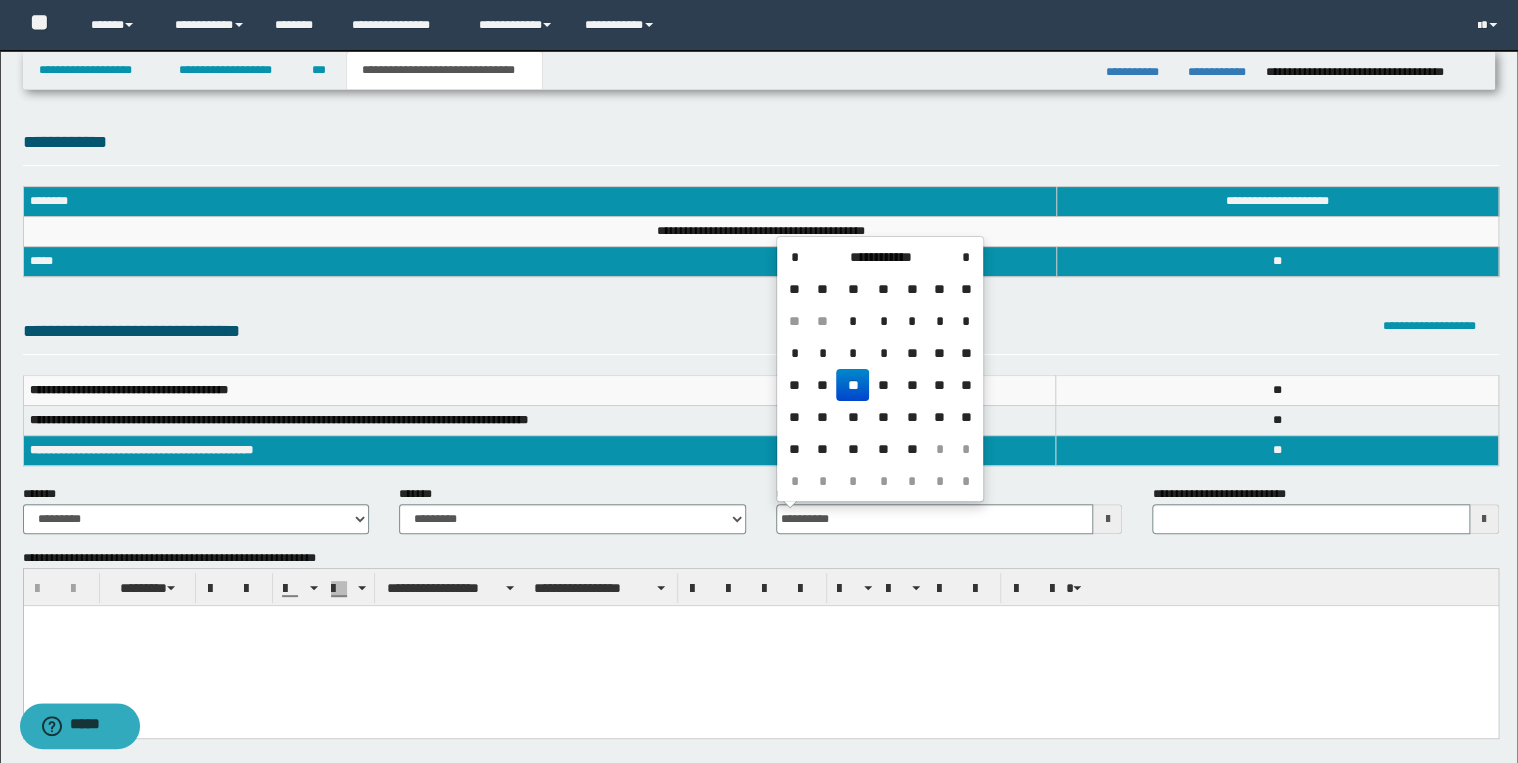 click on "**" at bounding box center [852, 385] 